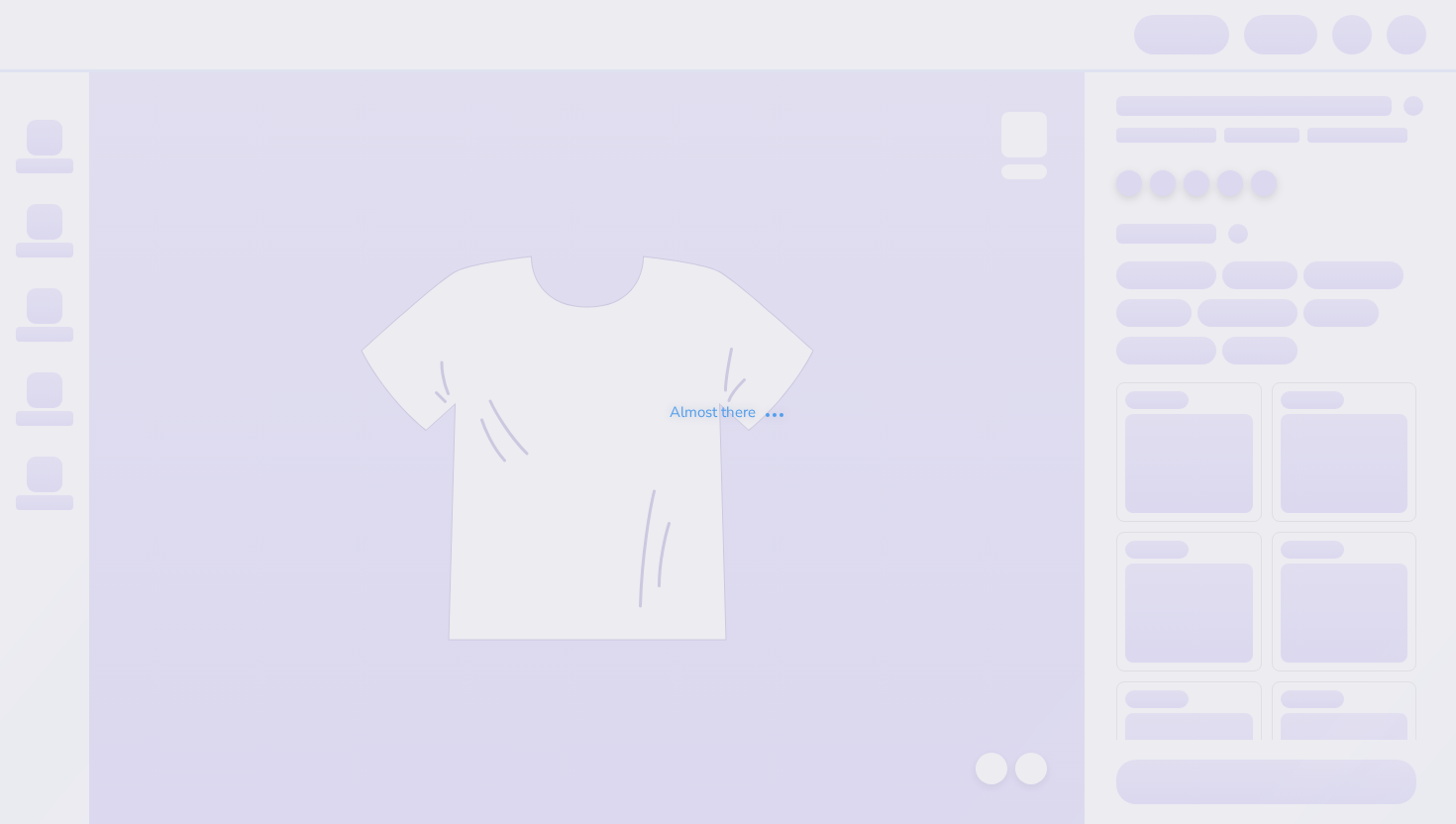 scroll, scrollTop: 0, scrollLeft: 0, axis: both 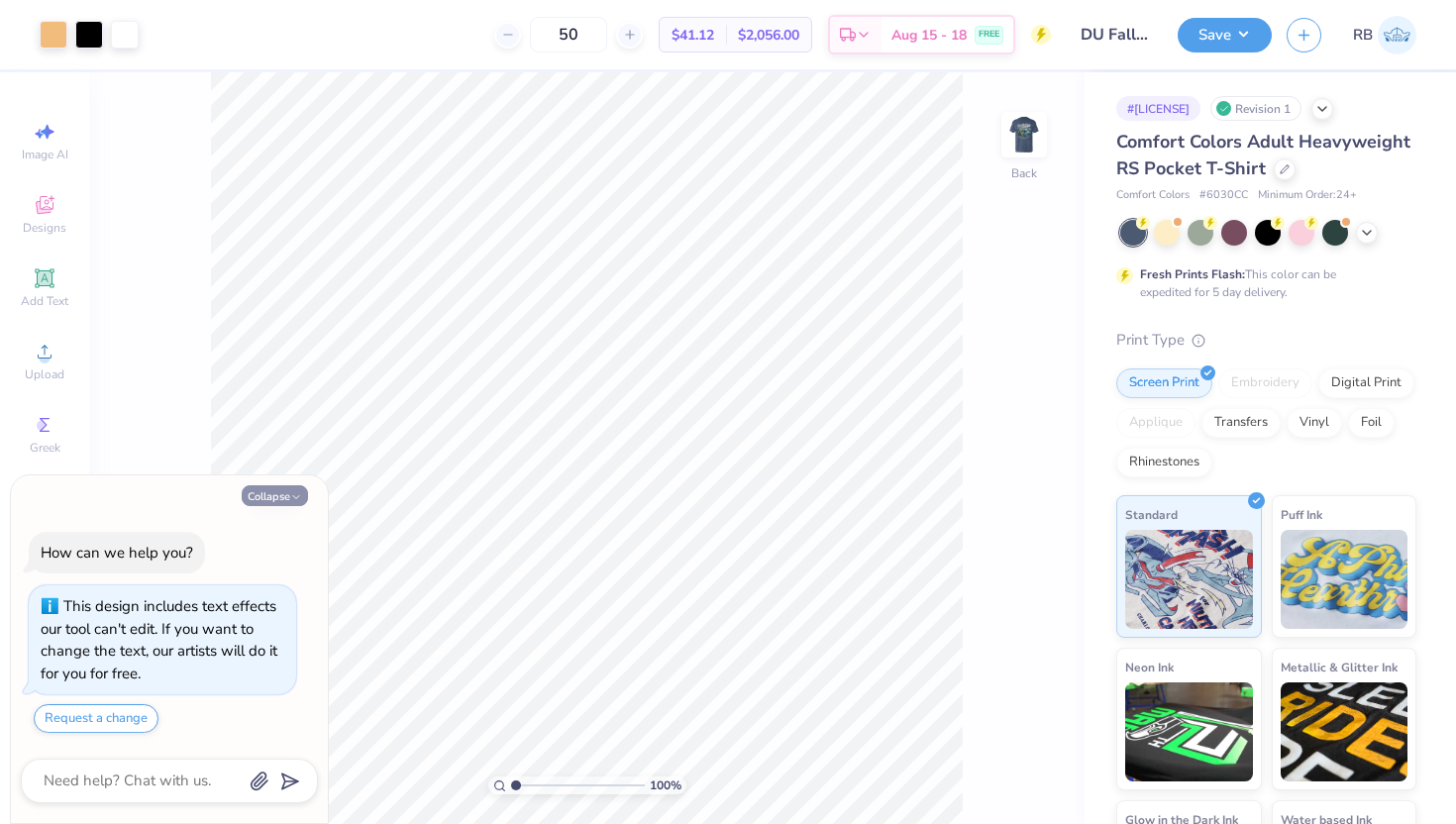 click on "Collapse" at bounding box center [274, 495] 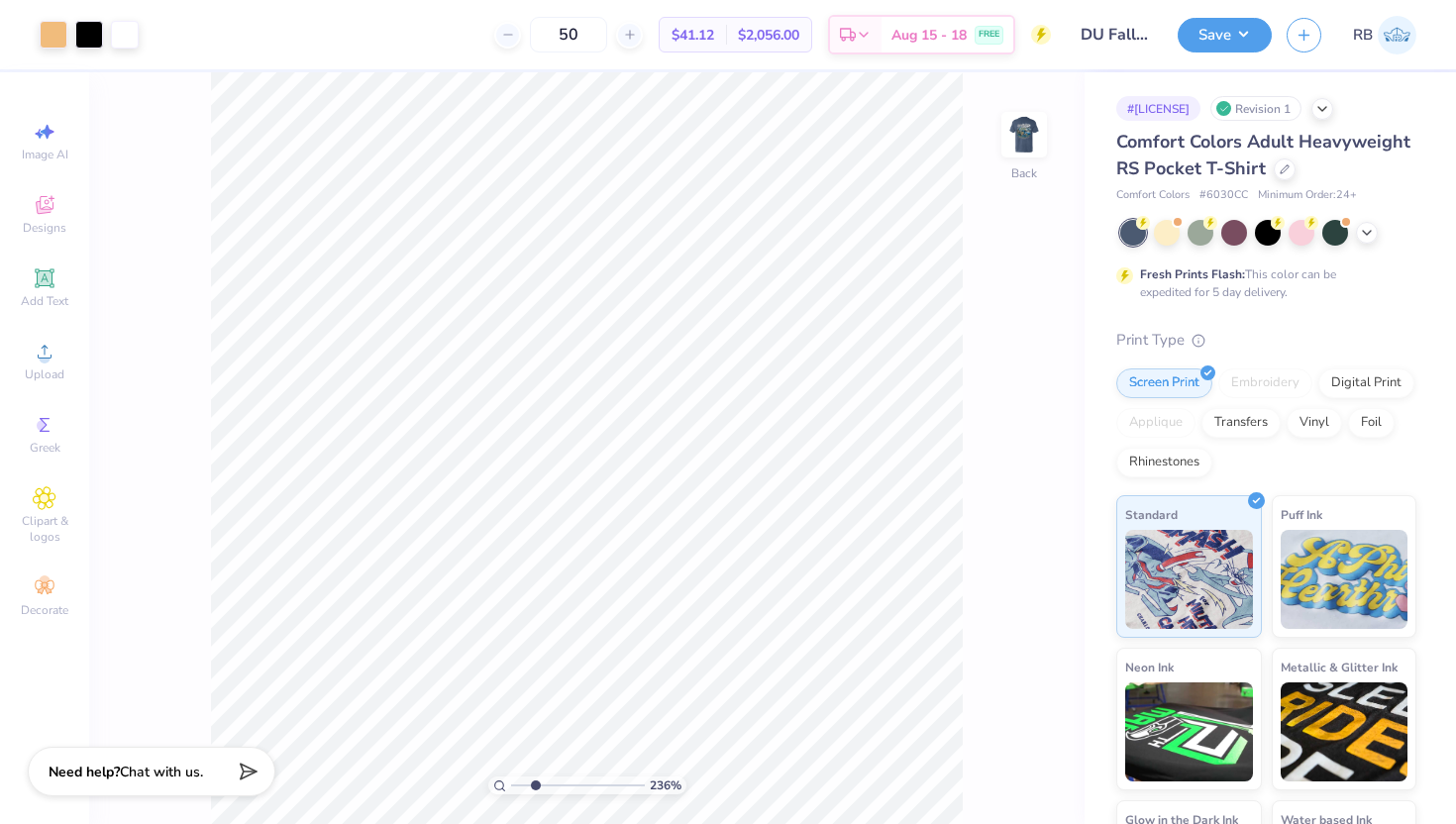 drag, startPoint x: 516, startPoint y: 787, endPoint x: 534, endPoint y: 787, distance: 18 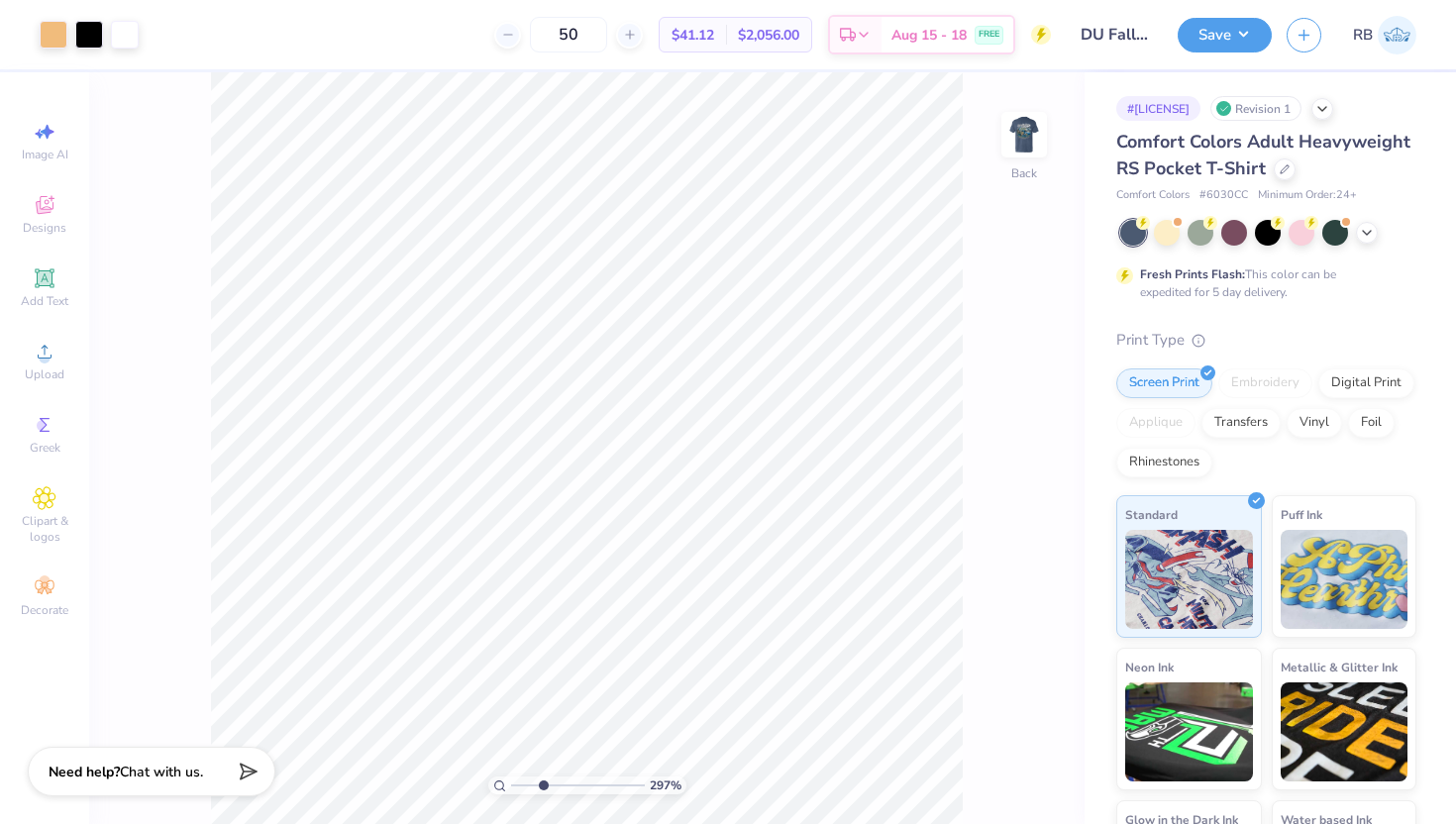 type on "3.03" 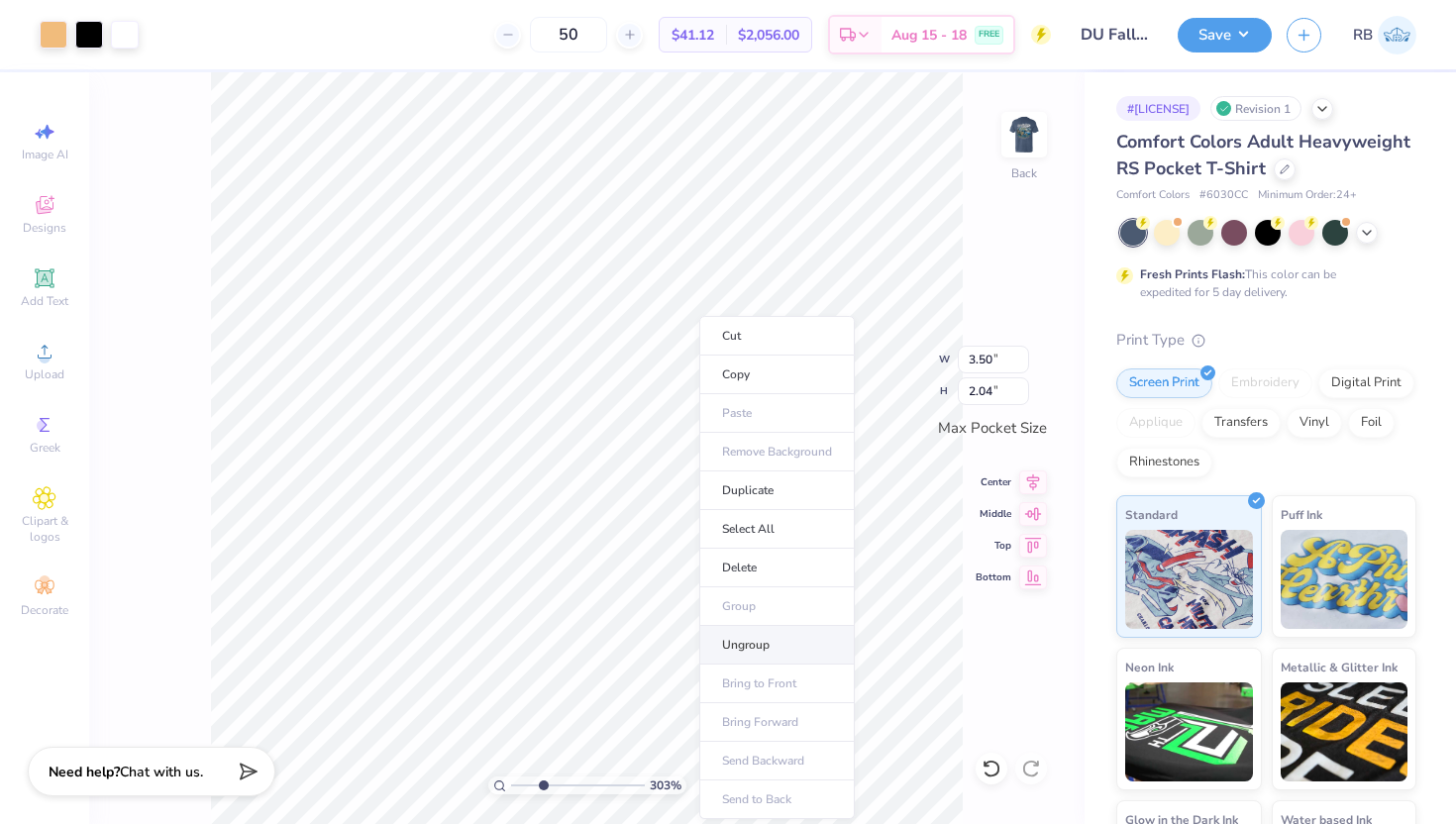 click on "Ungroup" at bounding box center [777, 645] 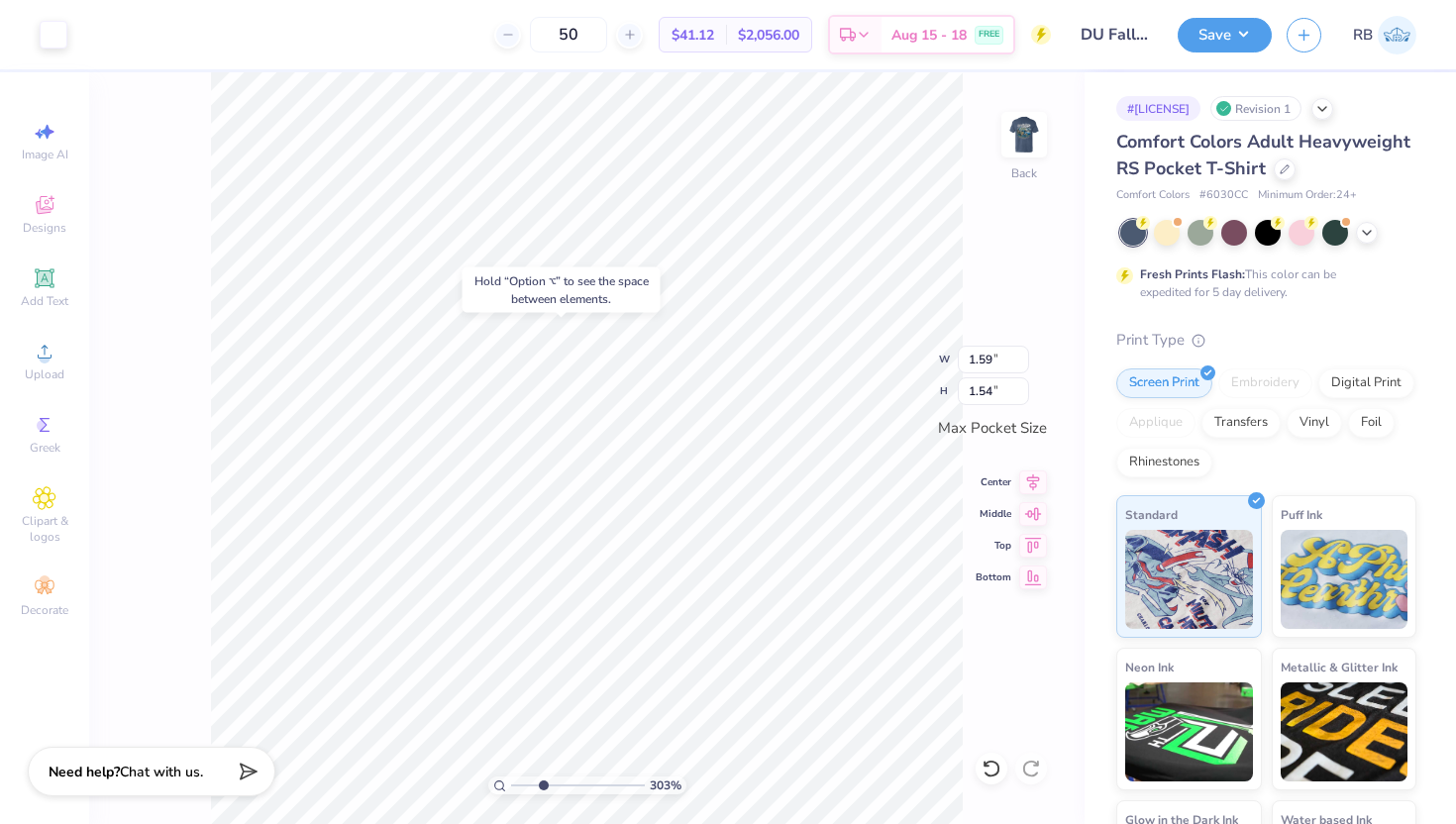 type on "0.78" 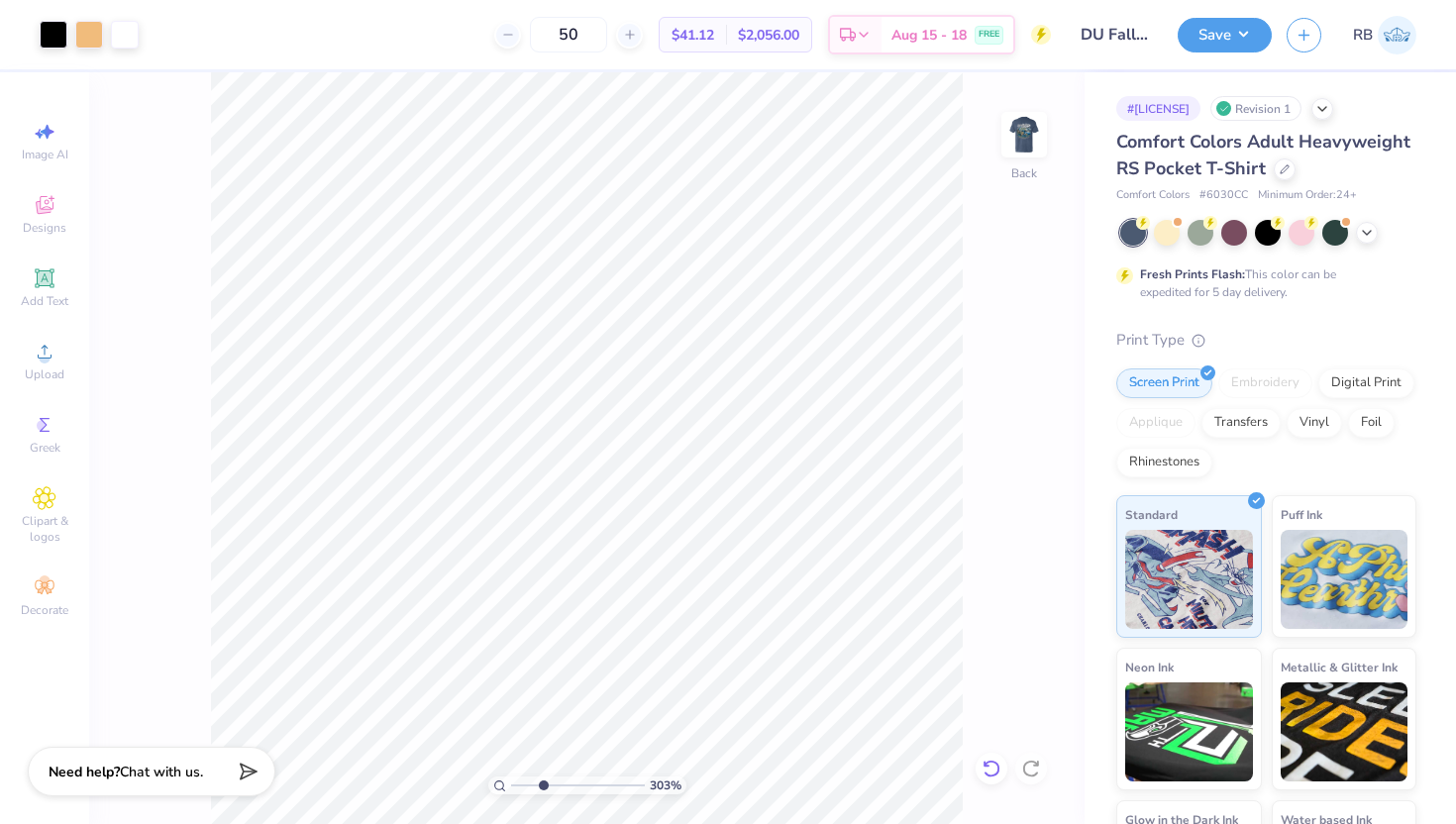 click 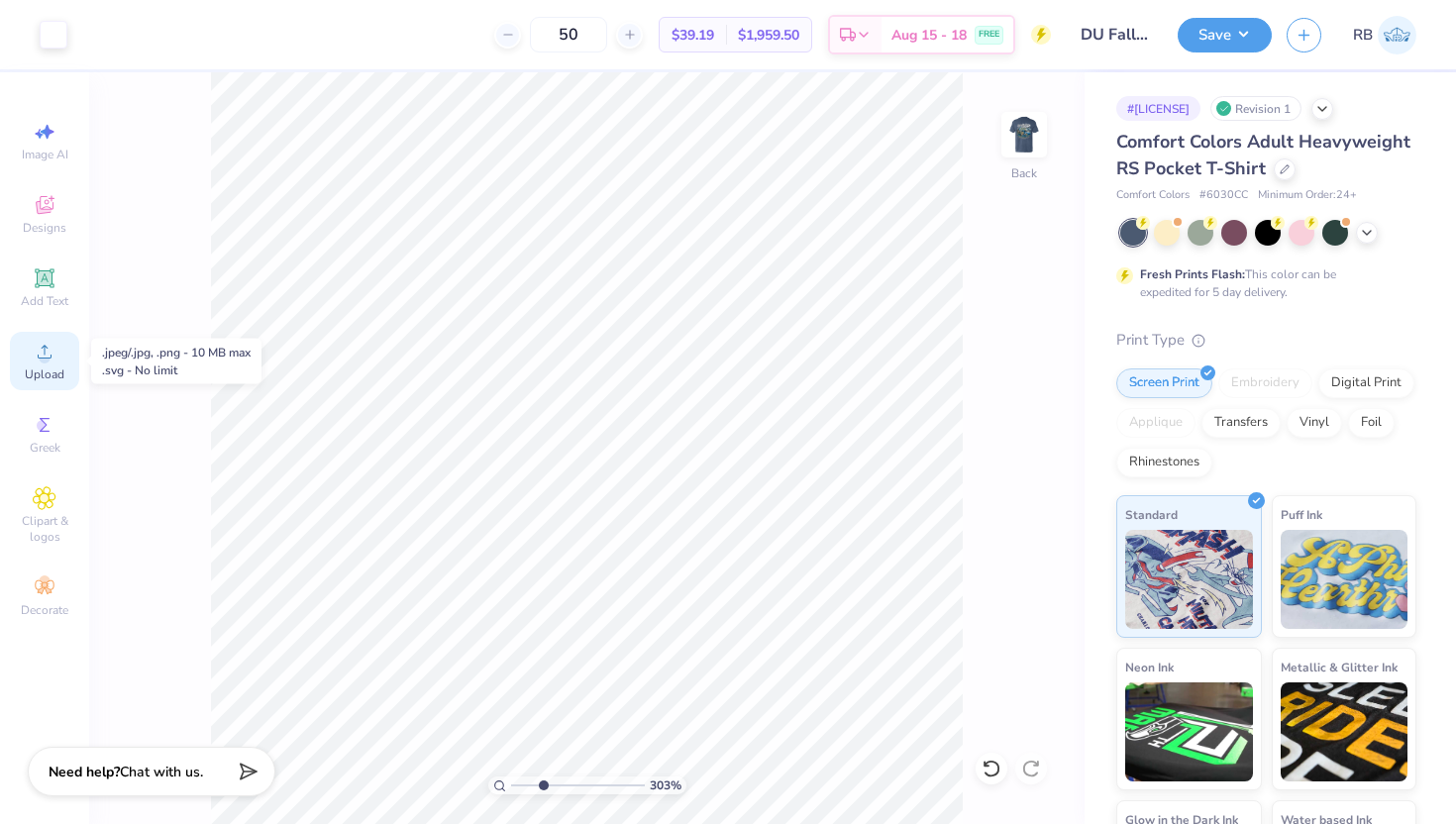 click on "Upload" at bounding box center [45, 374] 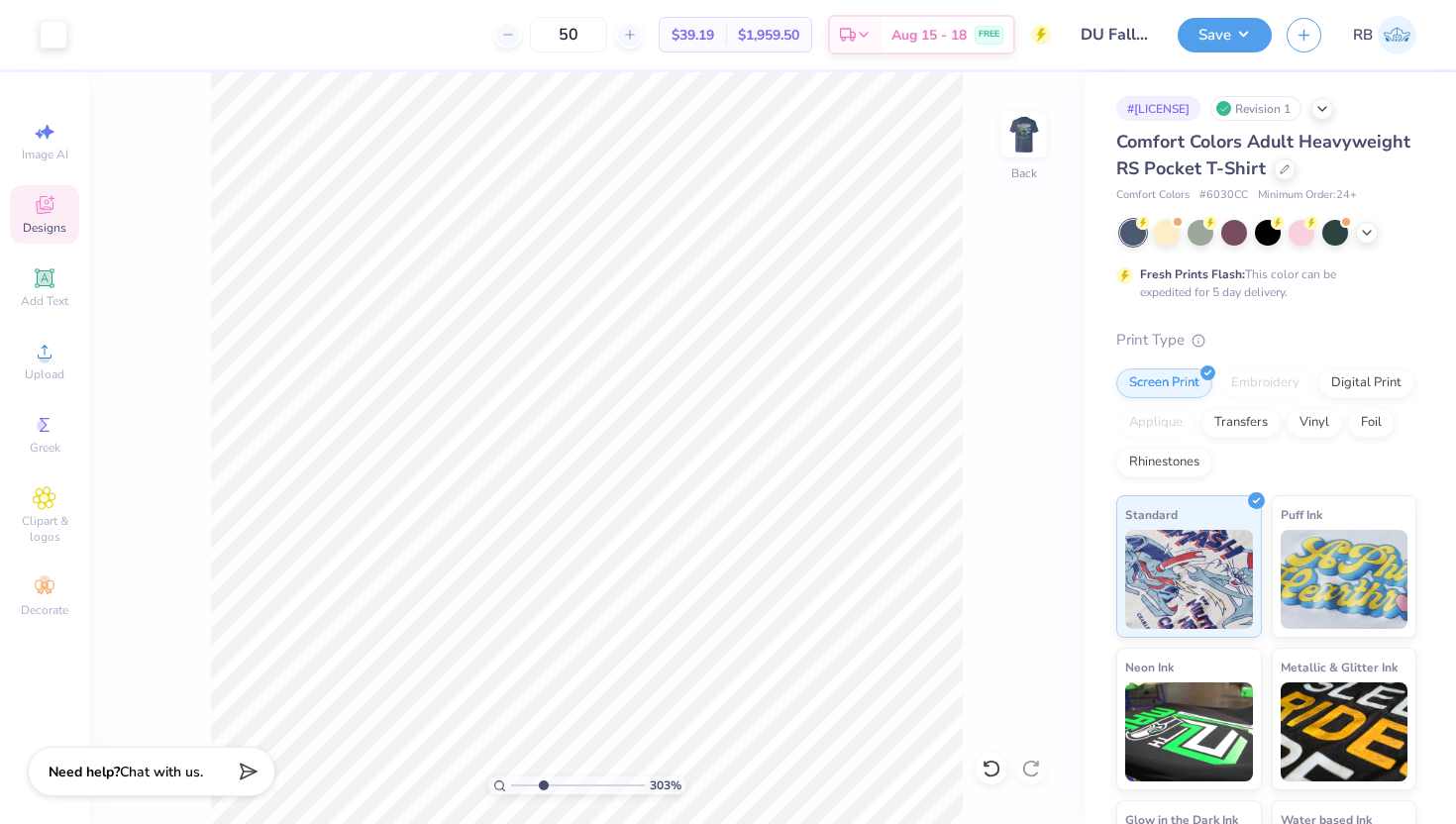click 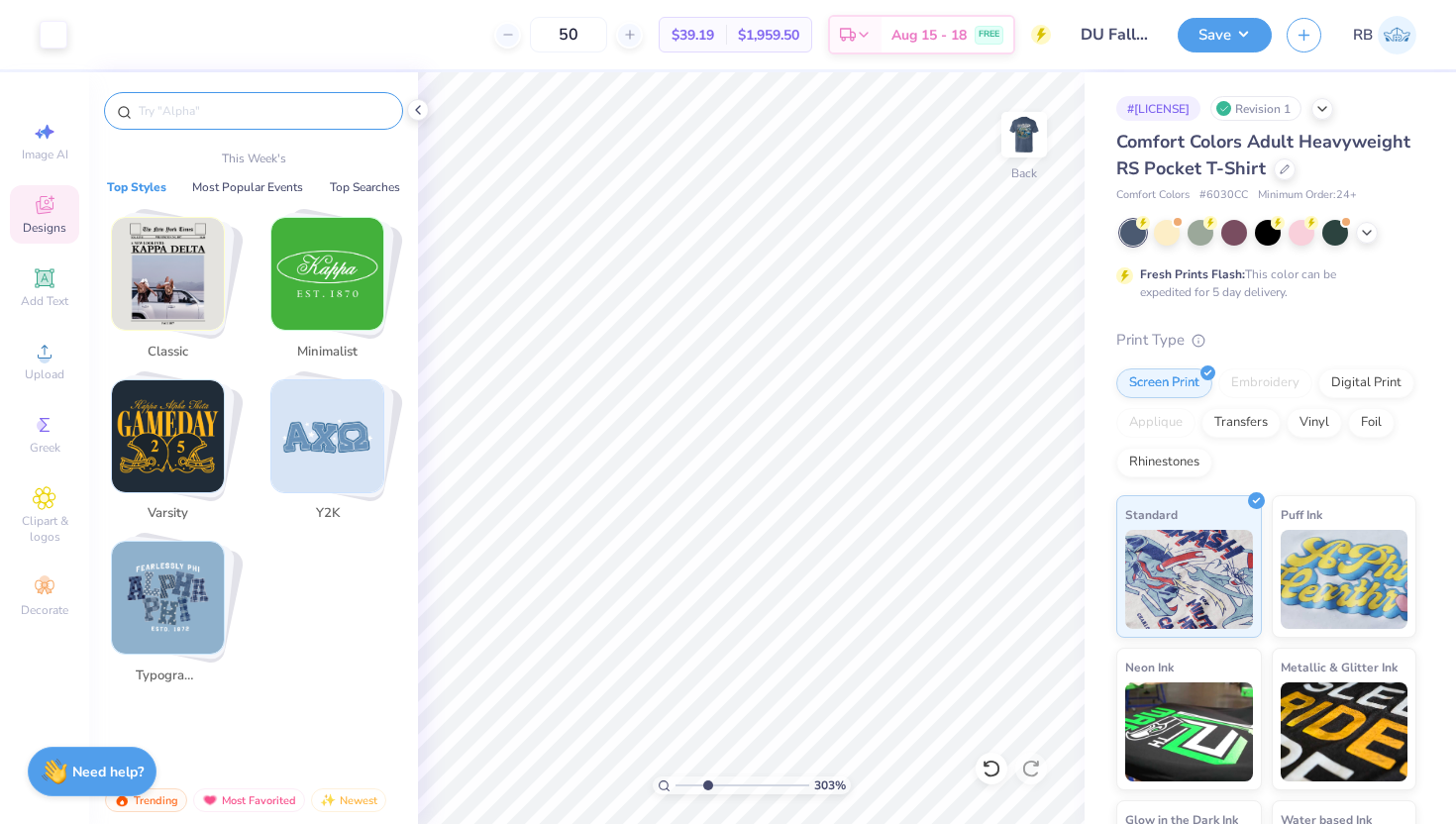 click at bounding box center [263, 111] 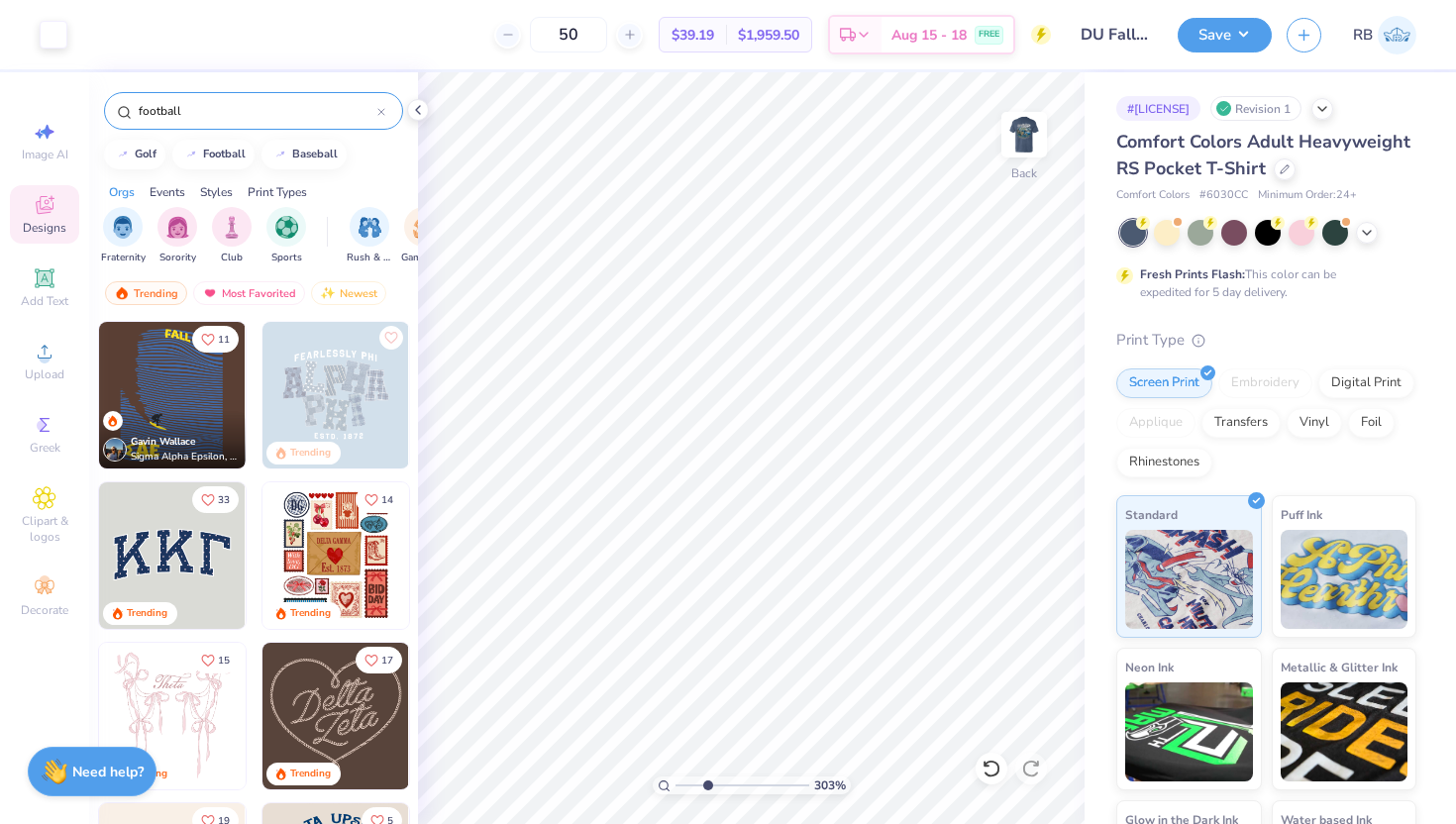 type on "football" 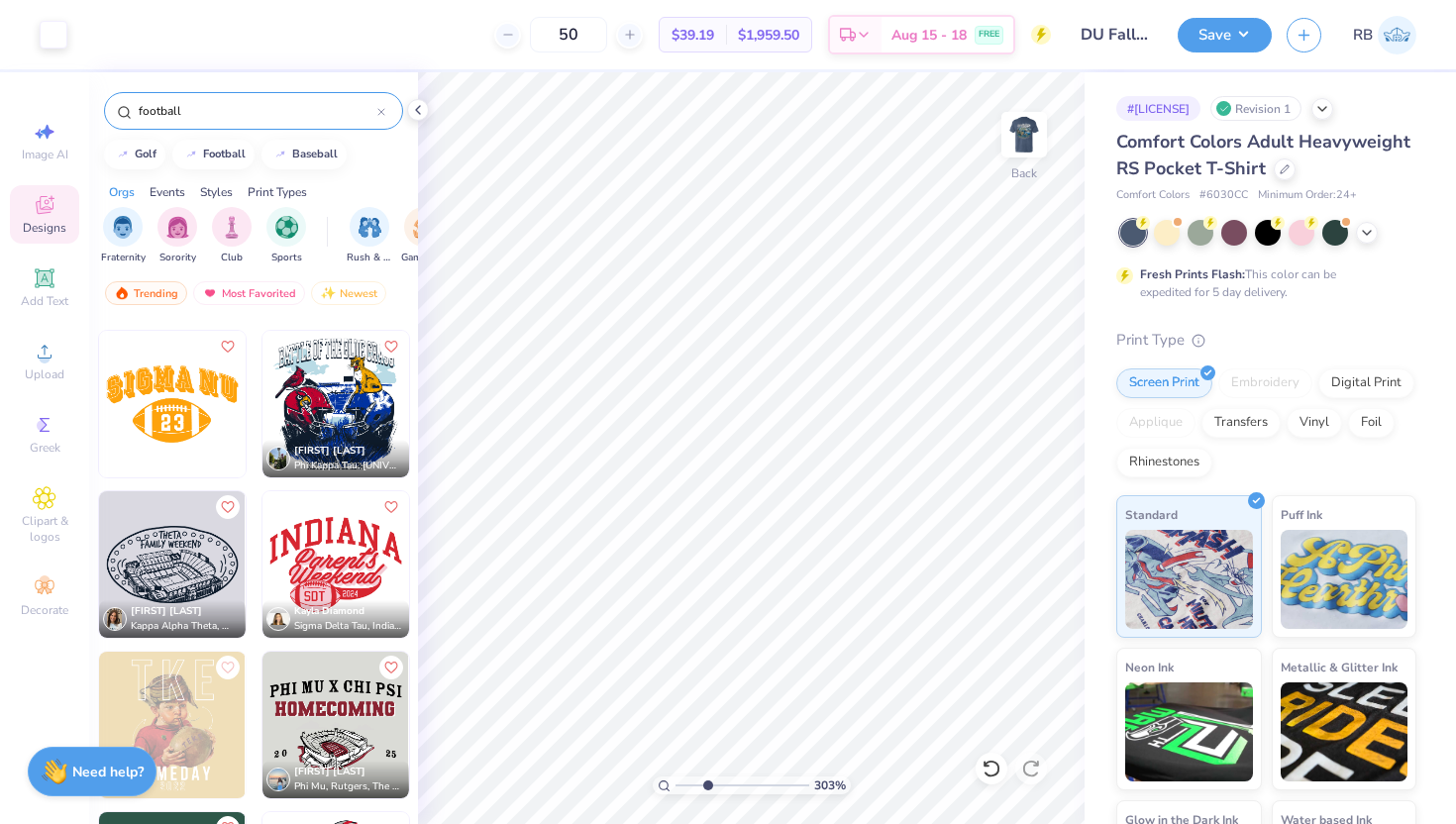 scroll, scrollTop: 8499, scrollLeft: 0, axis: vertical 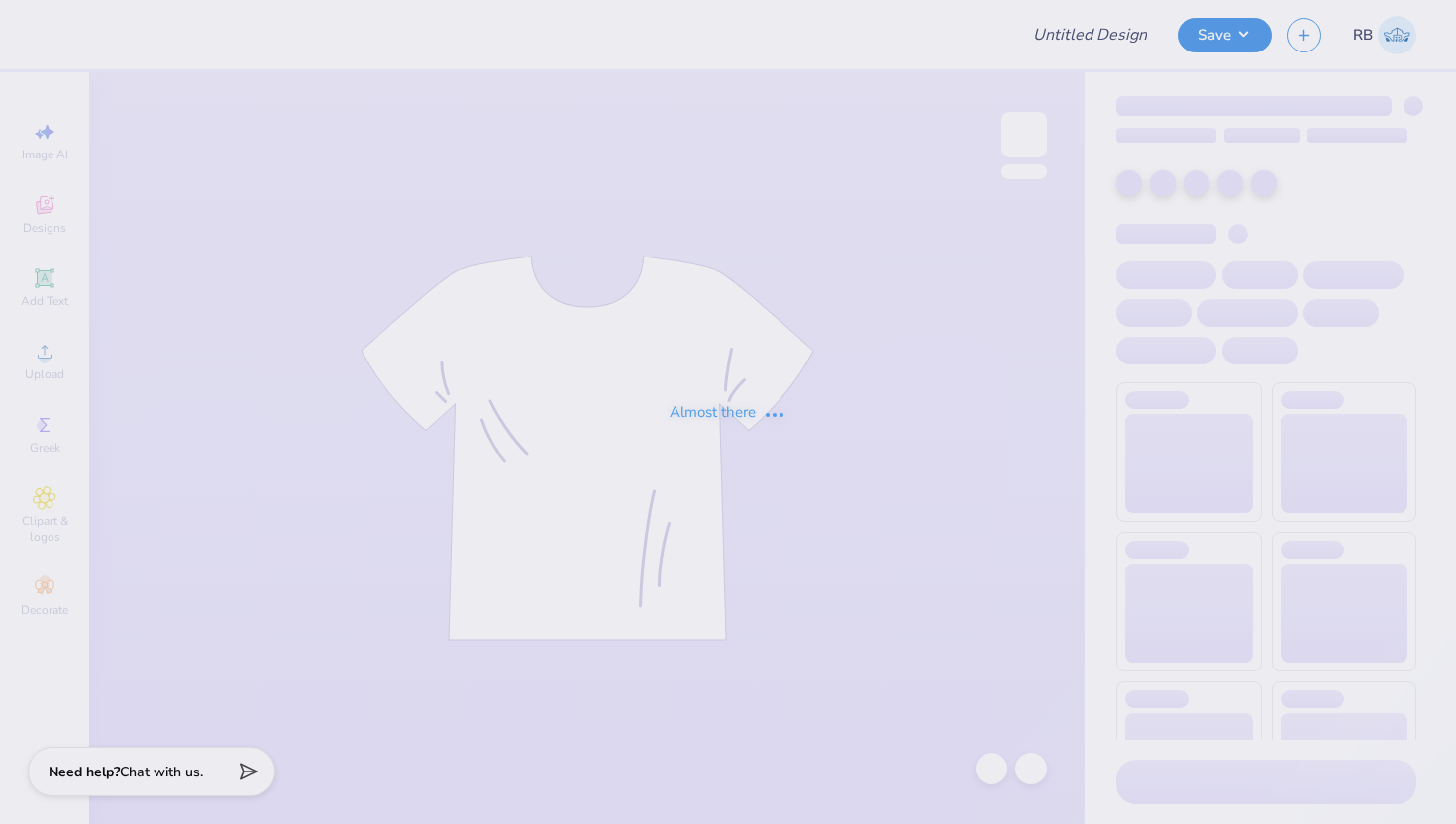 type on "parents wknd" 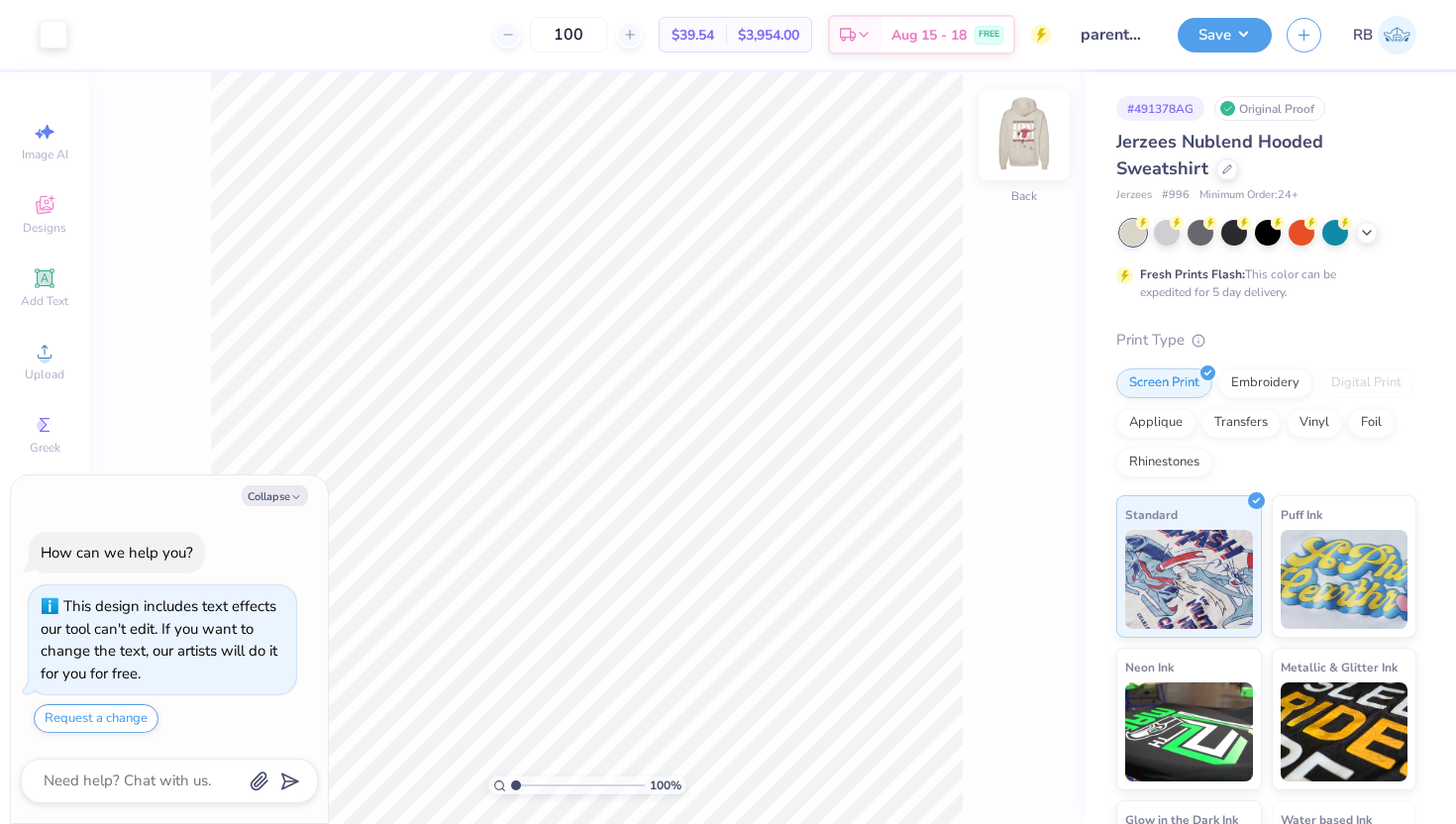 click at bounding box center (1024, 135) 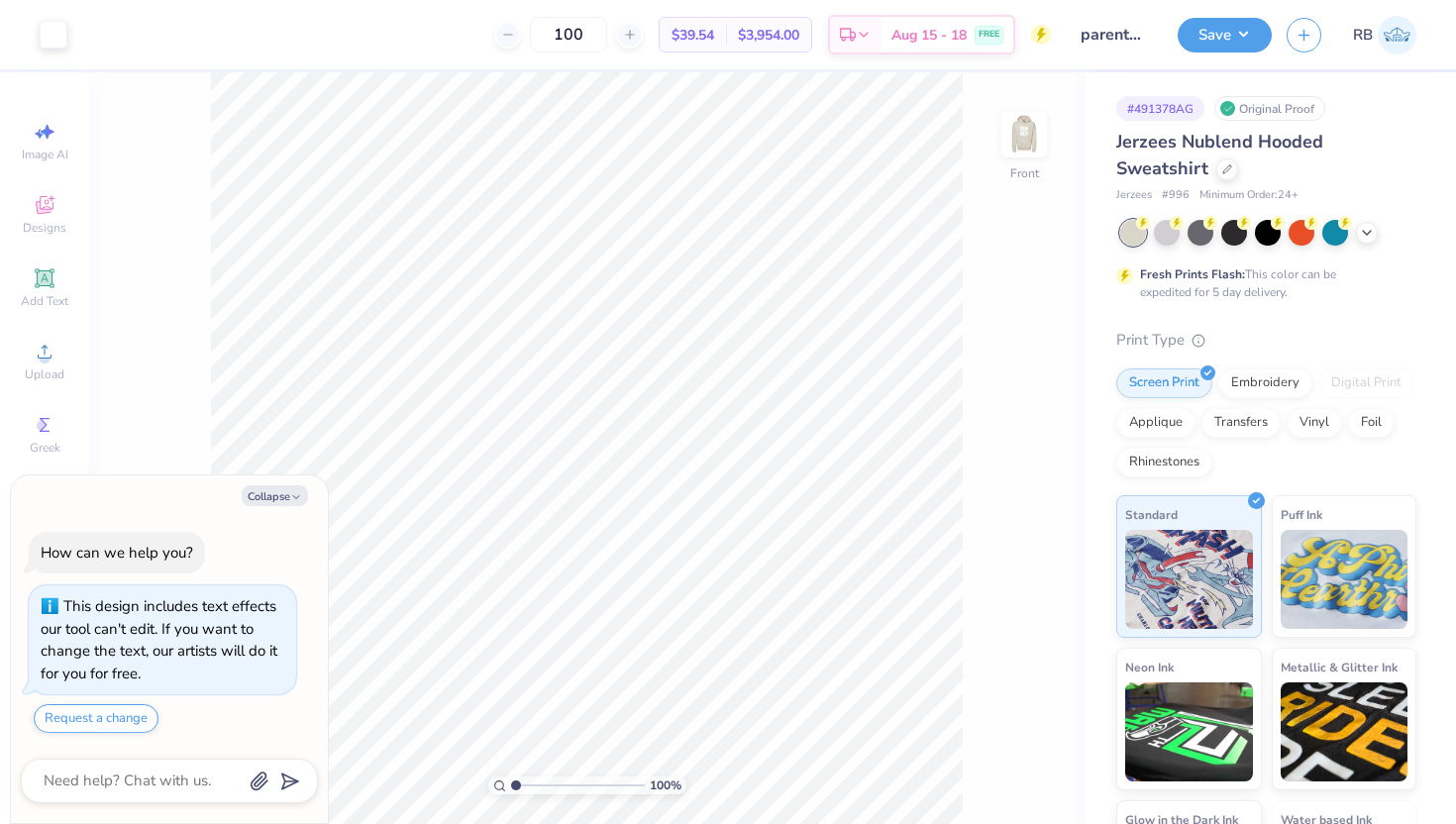 type on "x" 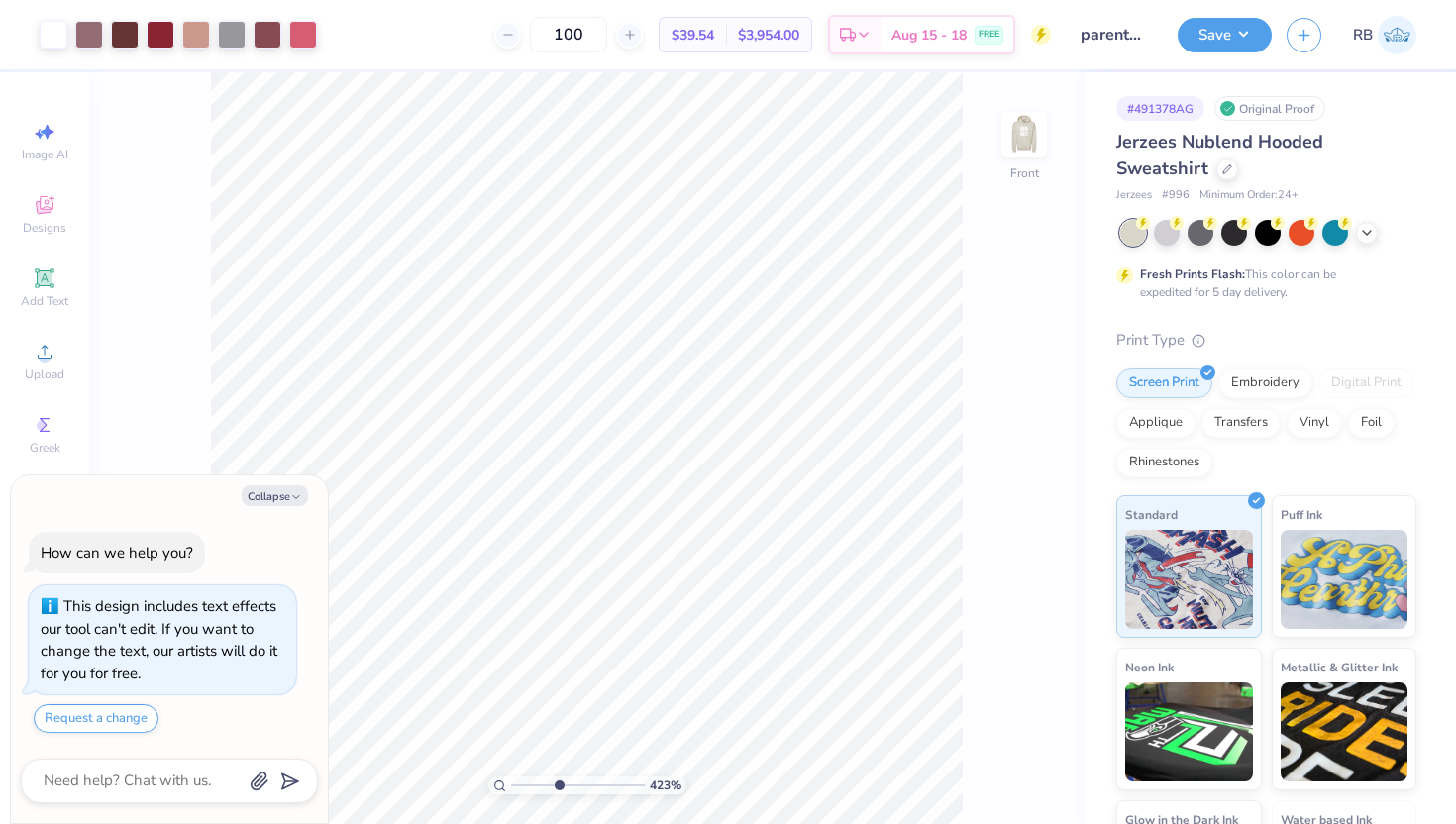 drag, startPoint x: 516, startPoint y: 782, endPoint x: 558, endPoint y: 779, distance: 42.107007 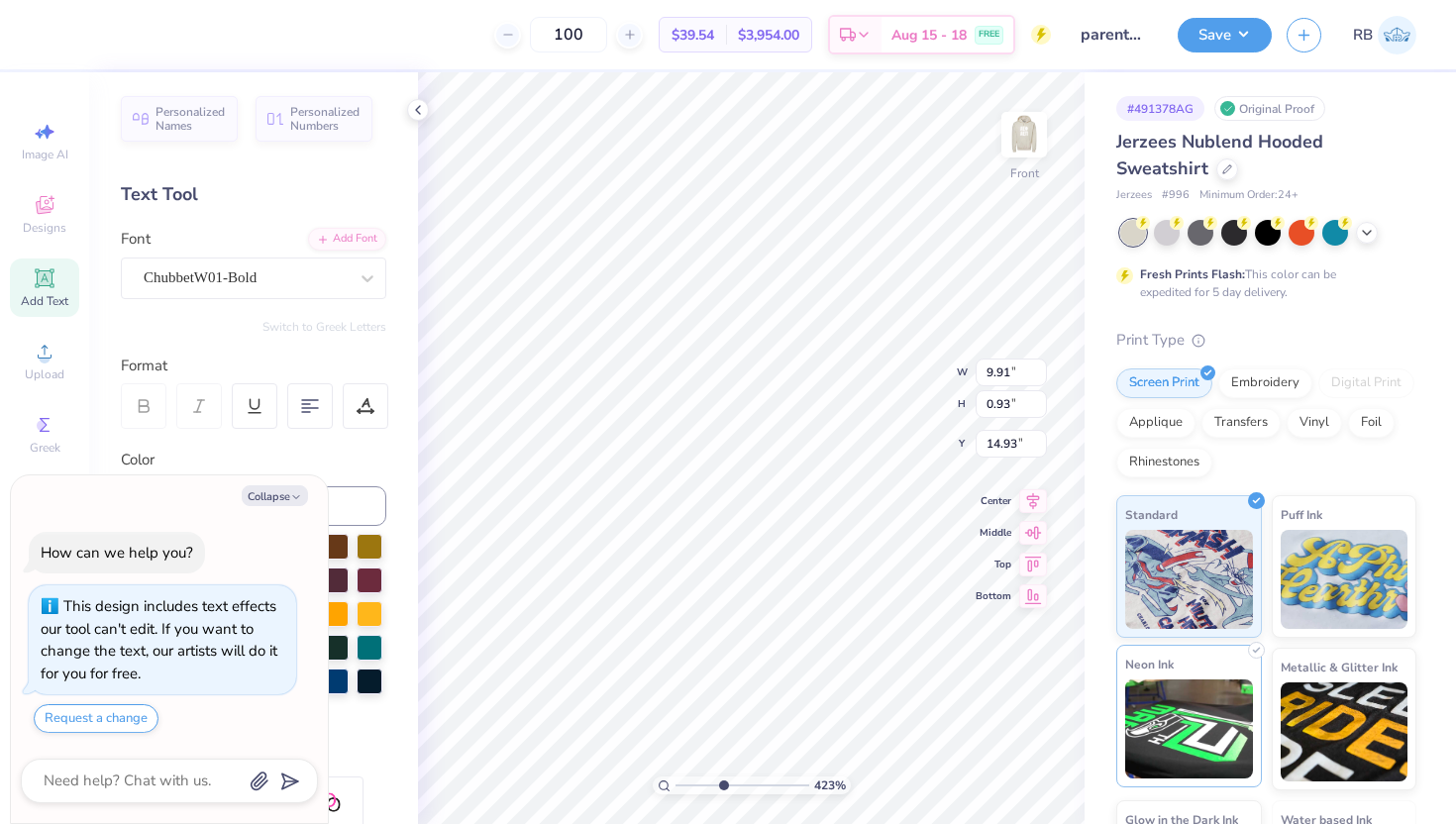 type on "x" 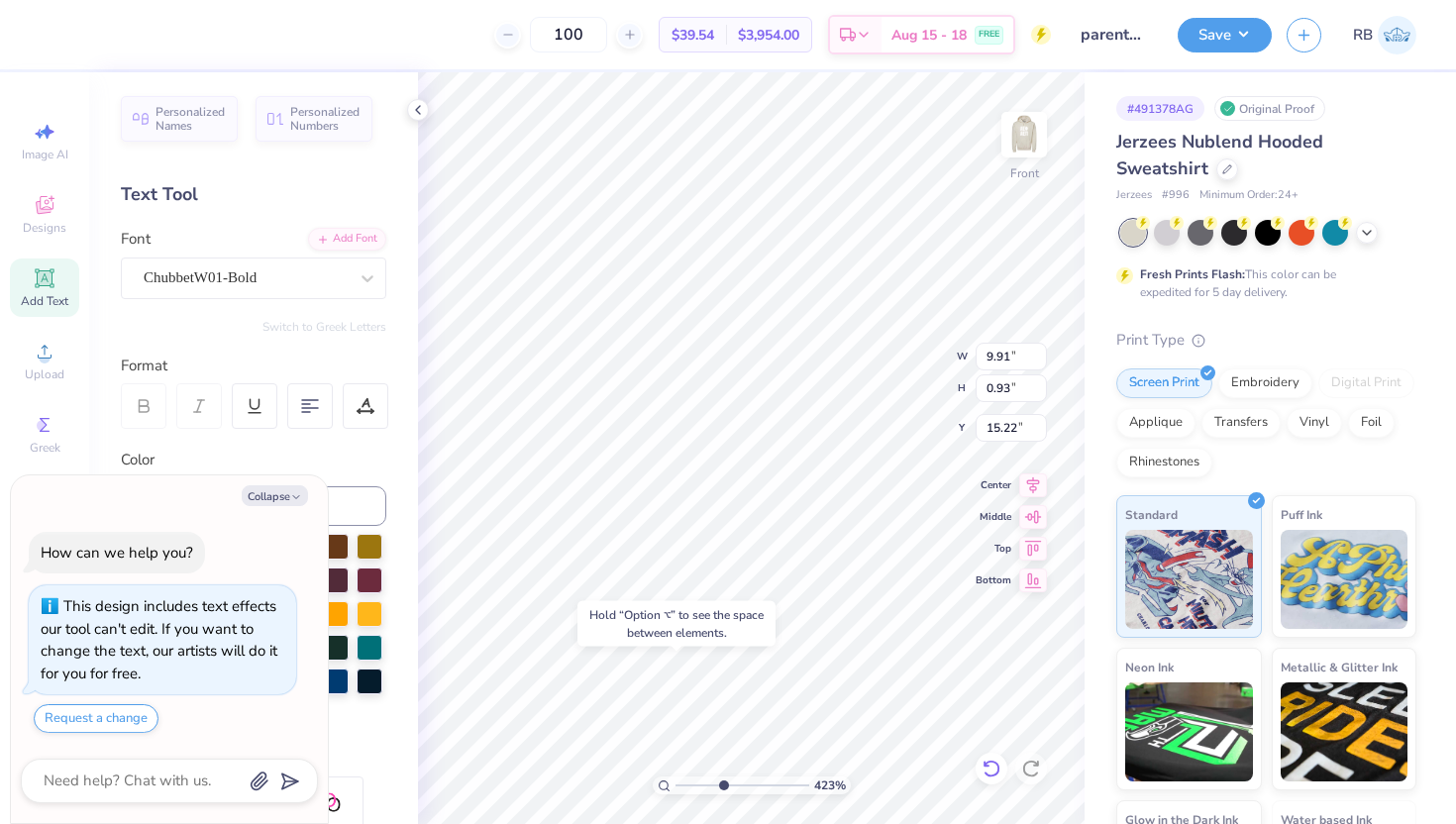 click 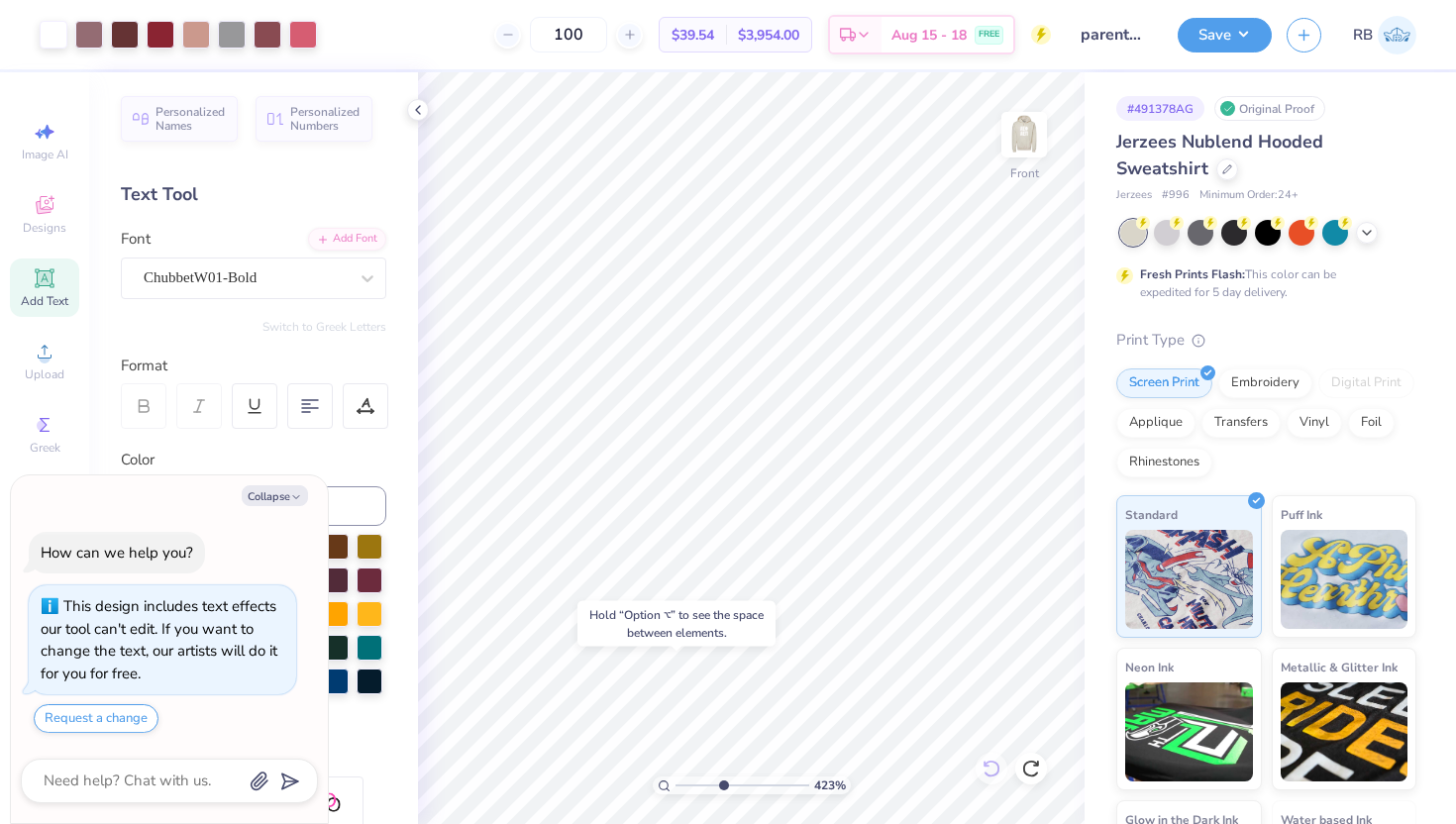 type on "x" 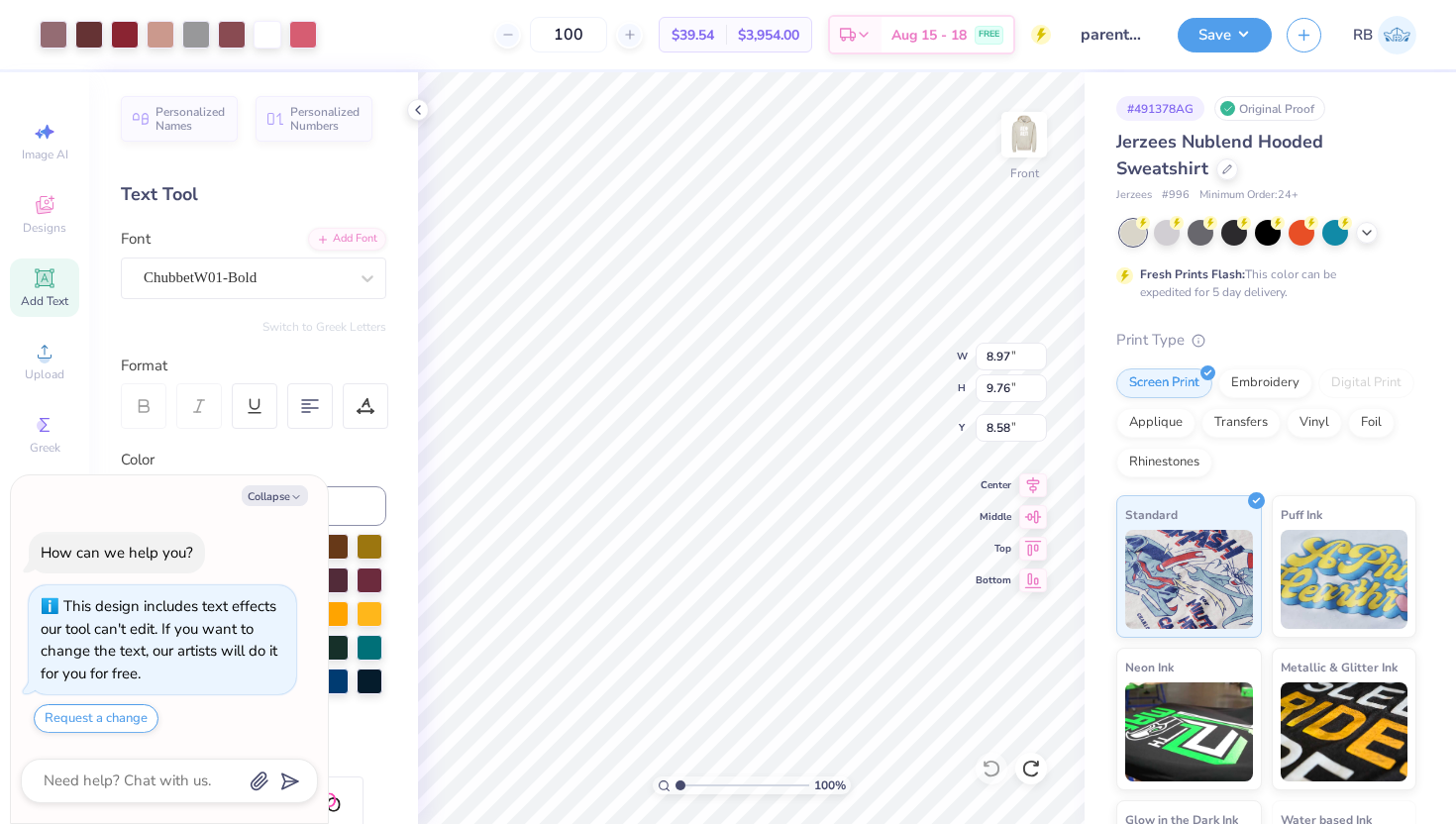drag, startPoint x: 723, startPoint y: 783, endPoint x: 655, endPoint y: 782, distance: 68.00735 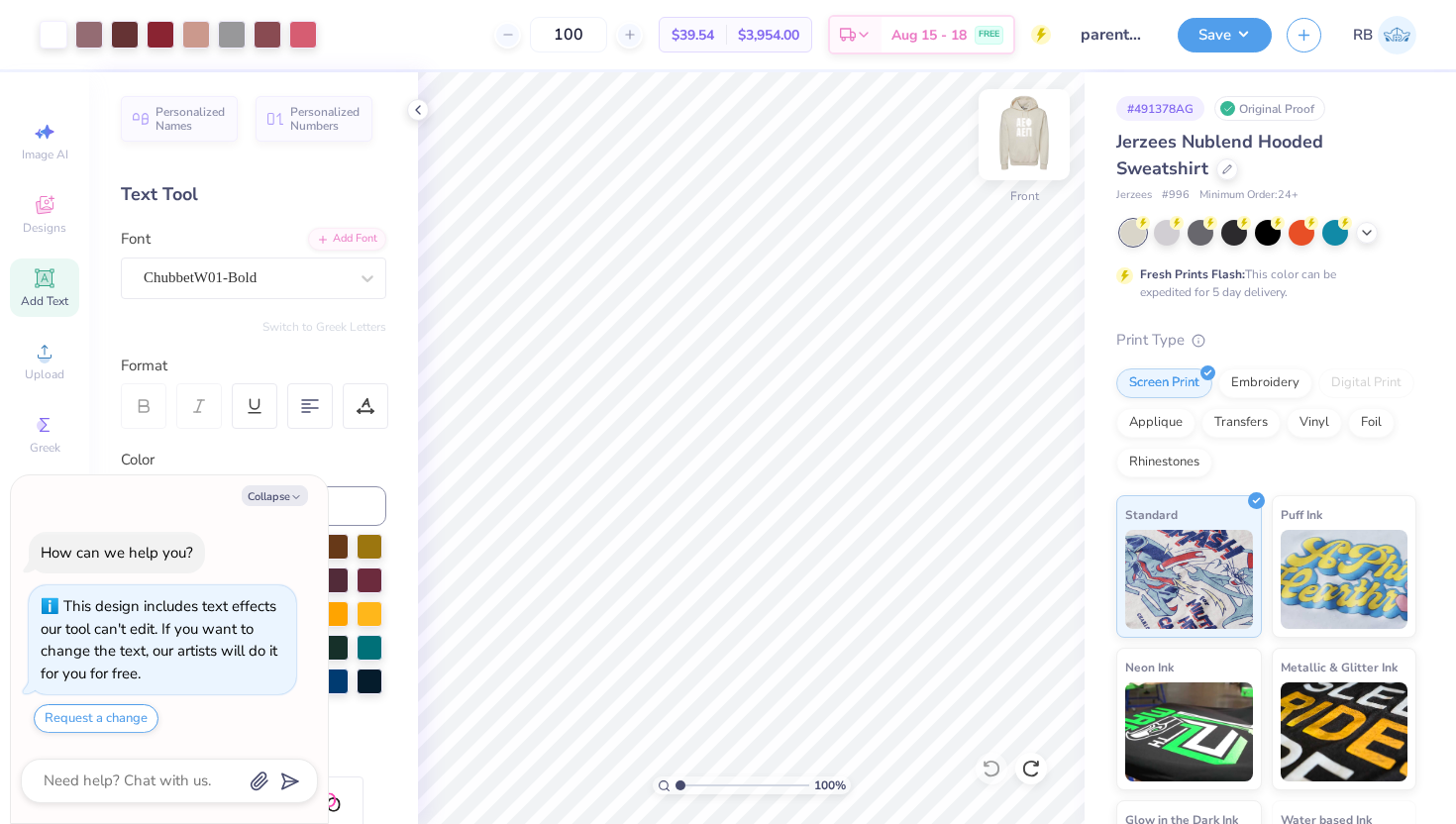 click at bounding box center [1024, 135] 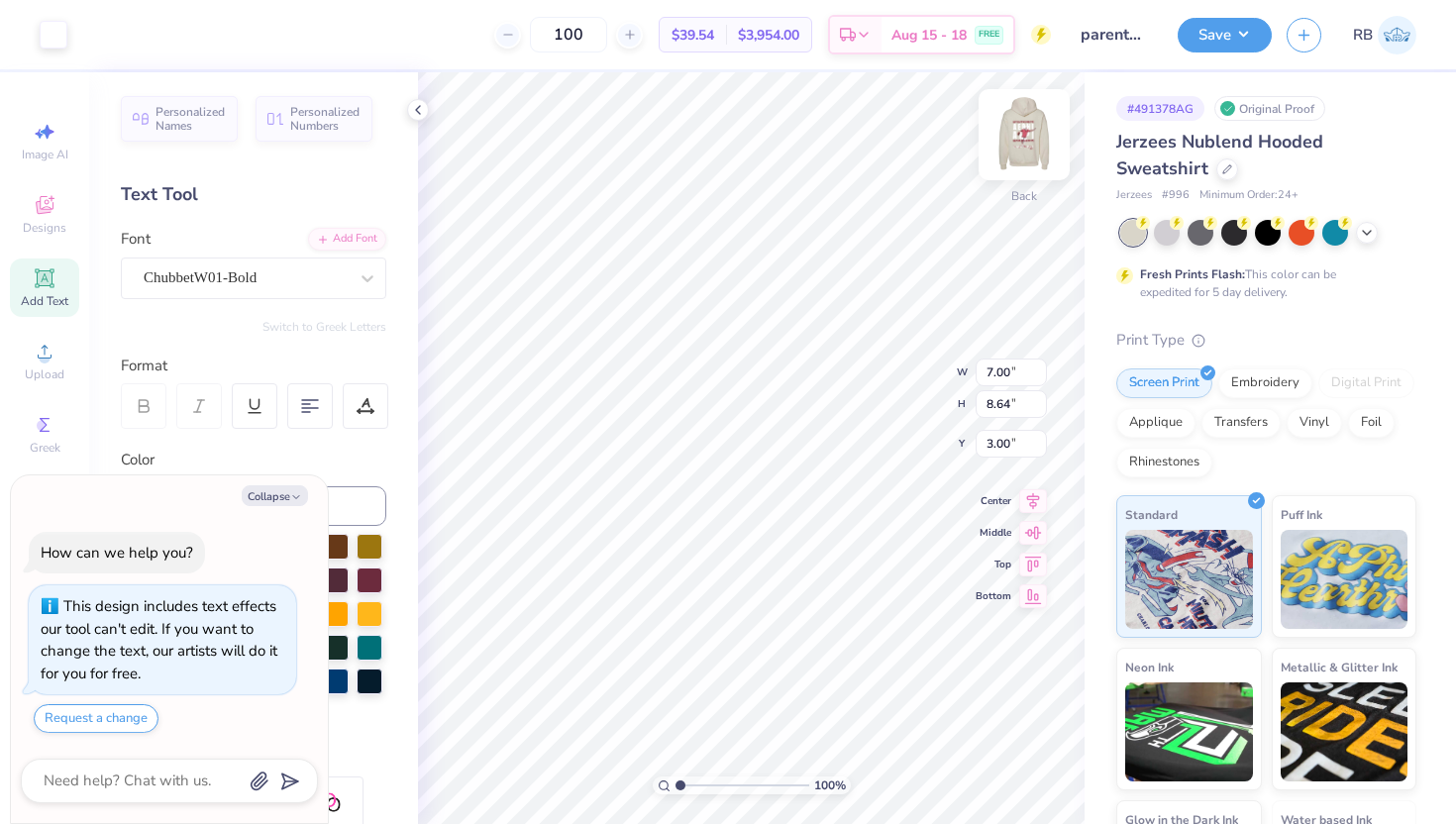 type on "x" 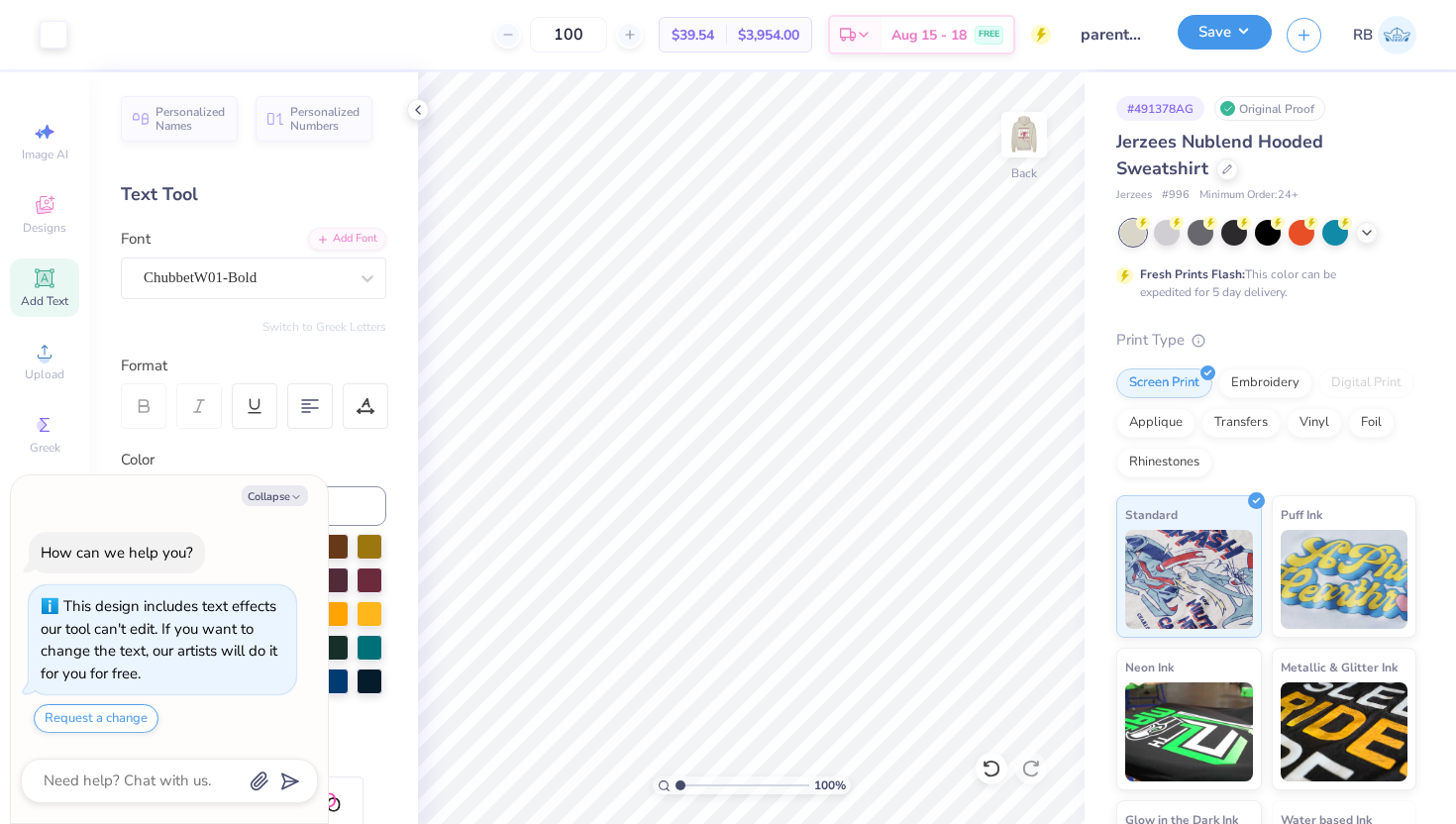 click on "Save" at bounding box center (1224, 32) 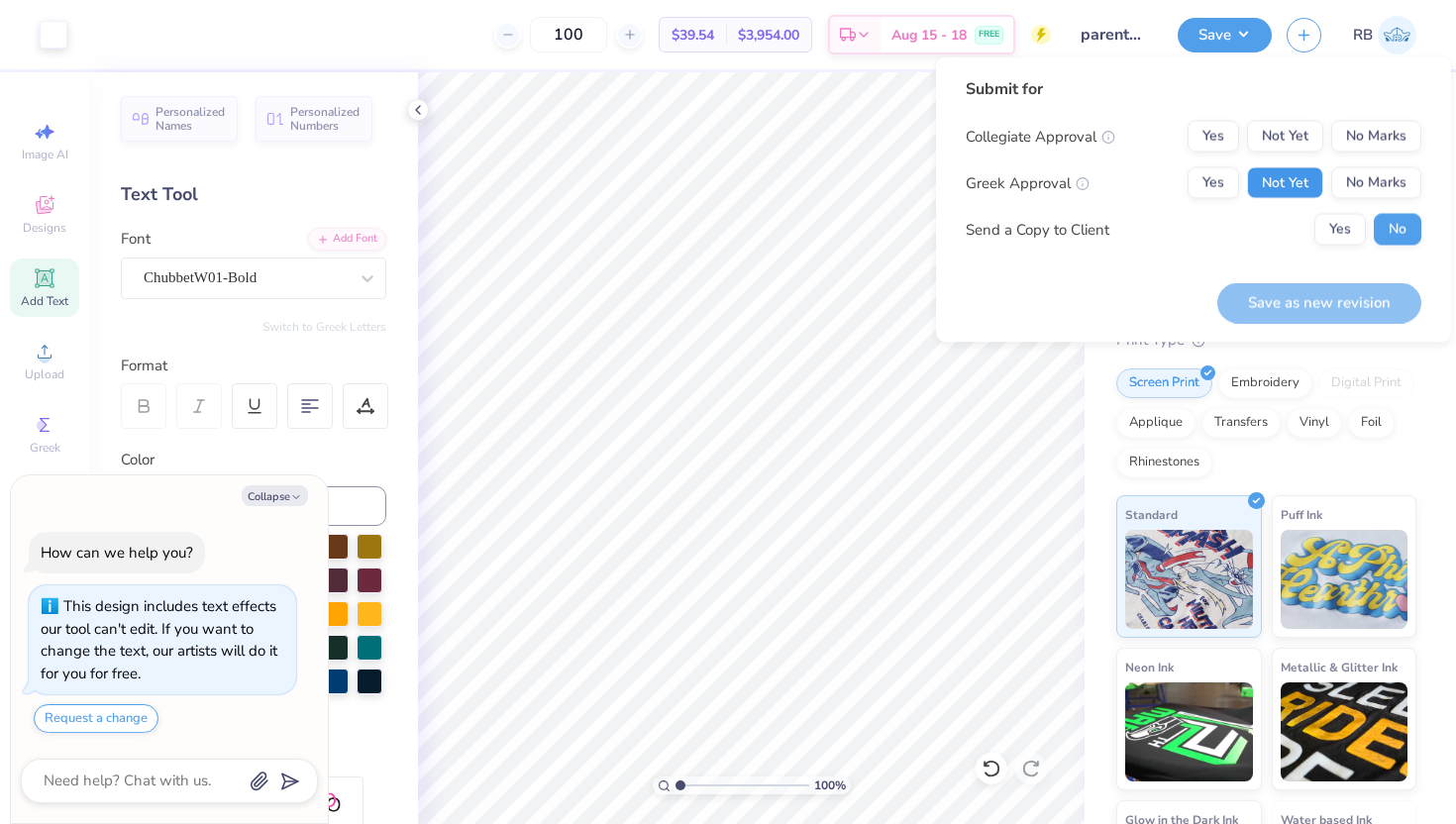 click on "Not Yet" at bounding box center (1285, 183) 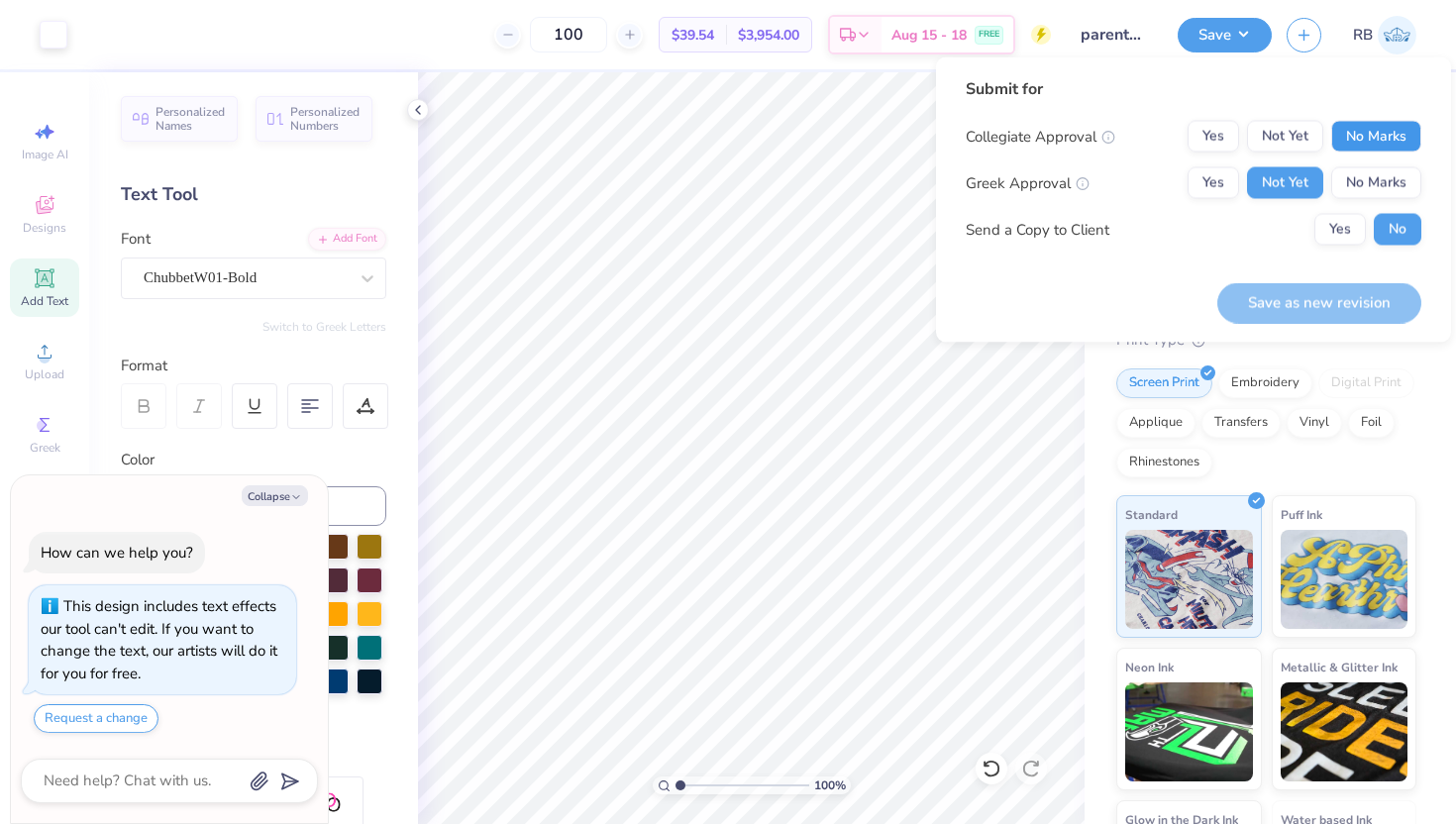 click on "No Marks" at bounding box center (1376, 137) 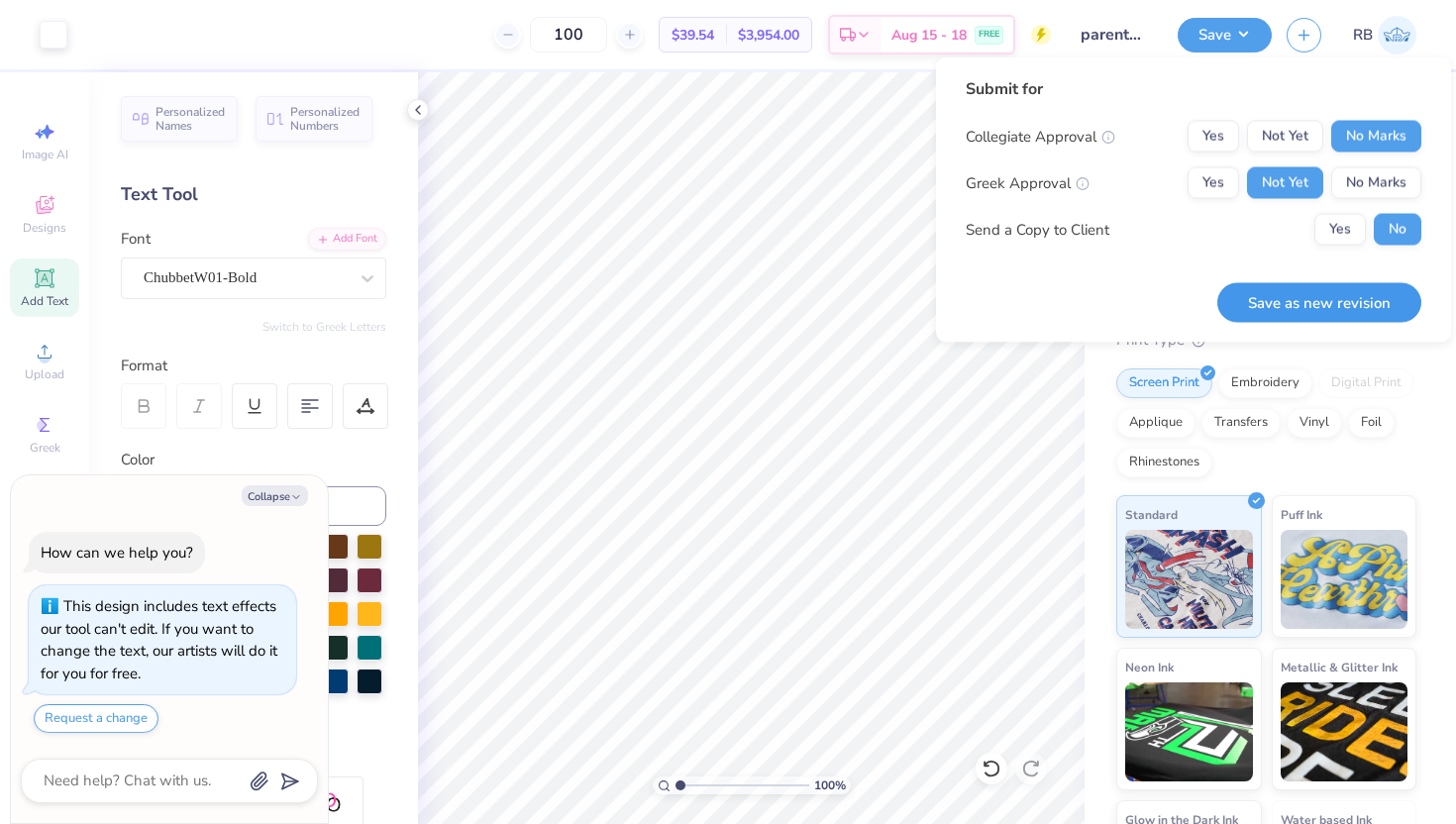 click on "Save as new revision" at bounding box center (1319, 302) 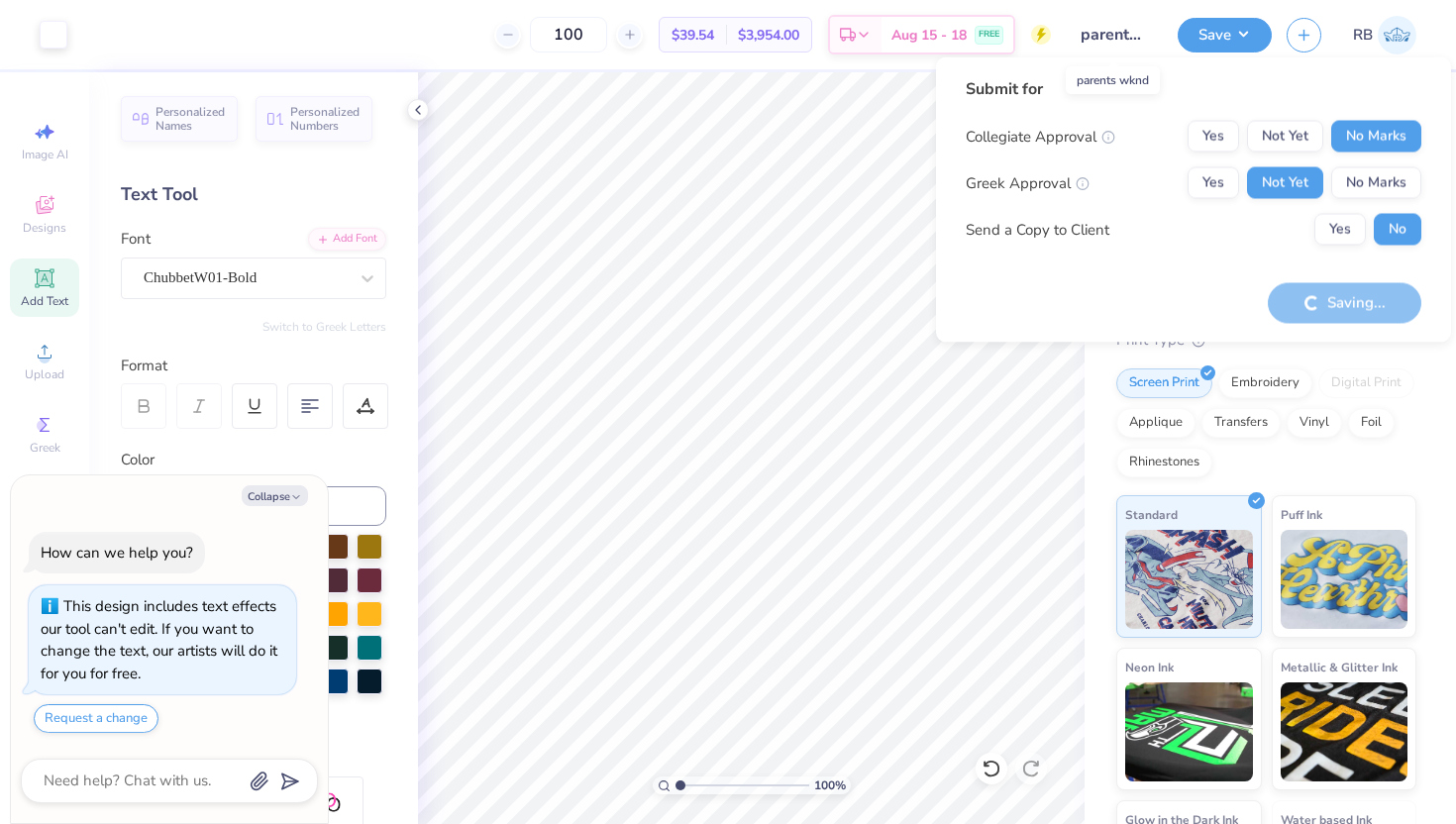 type on "x" 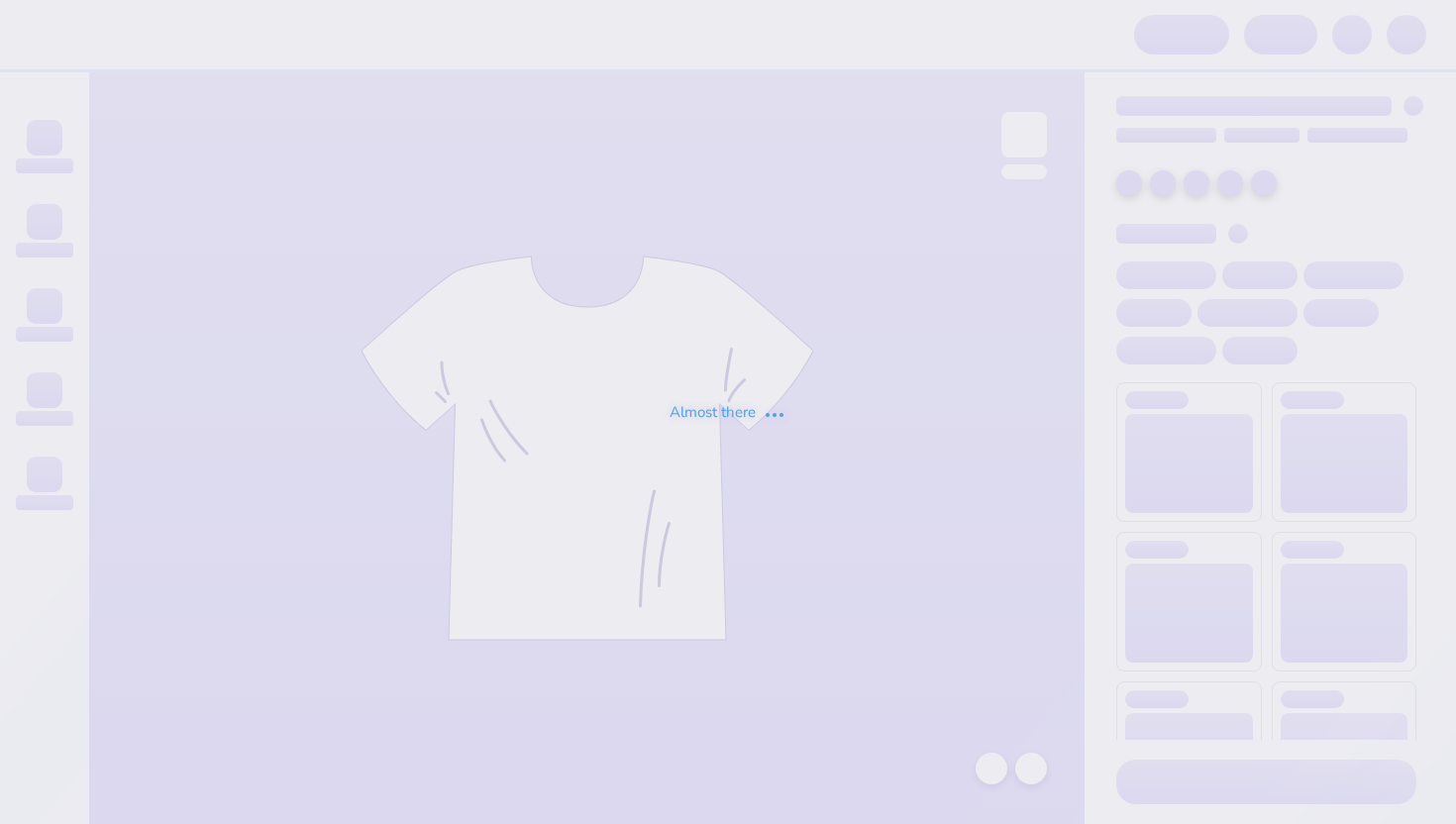 scroll, scrollTop: 0, scrollLeft: 0, axis: both 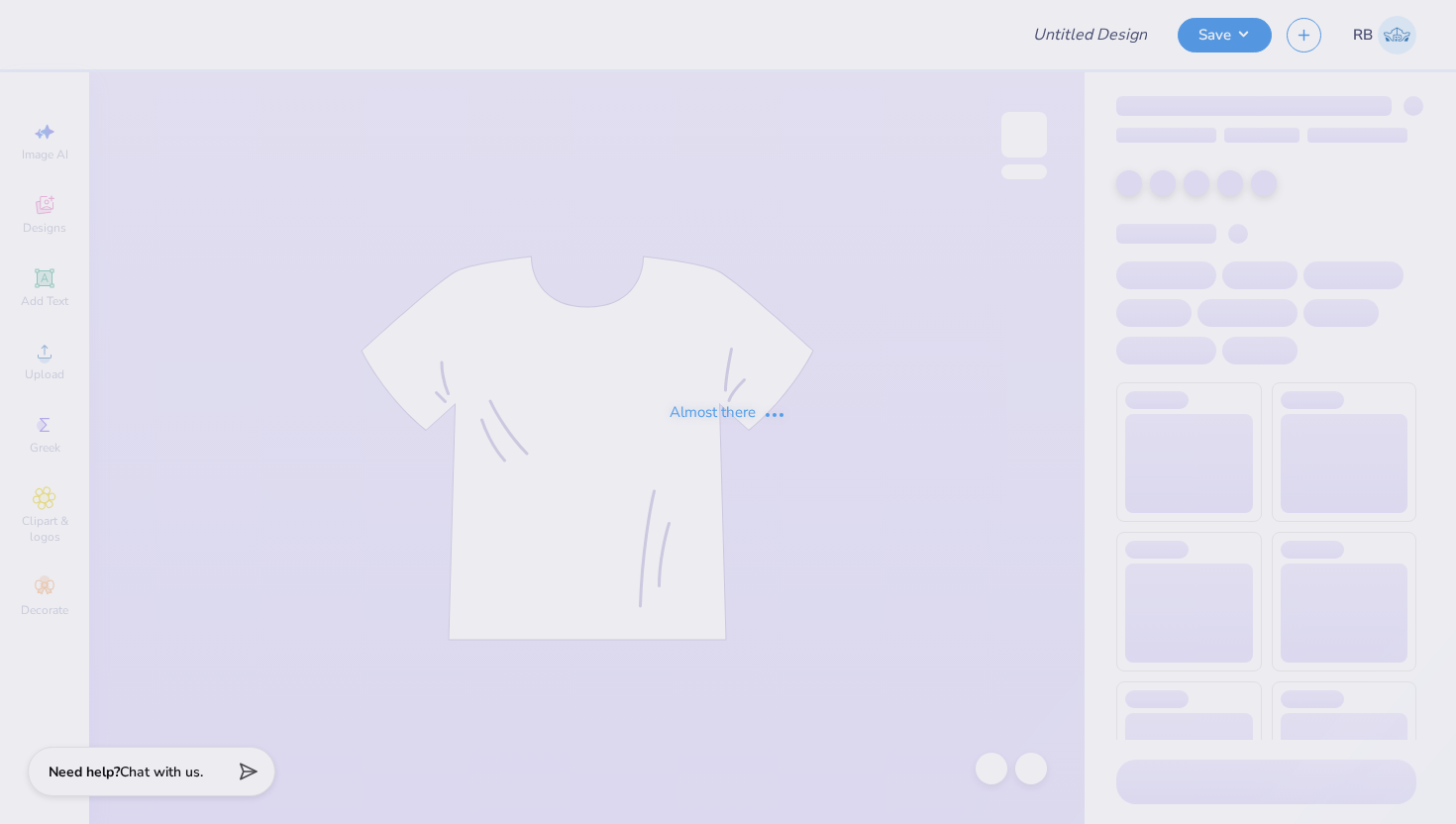 type on "parents wknd" 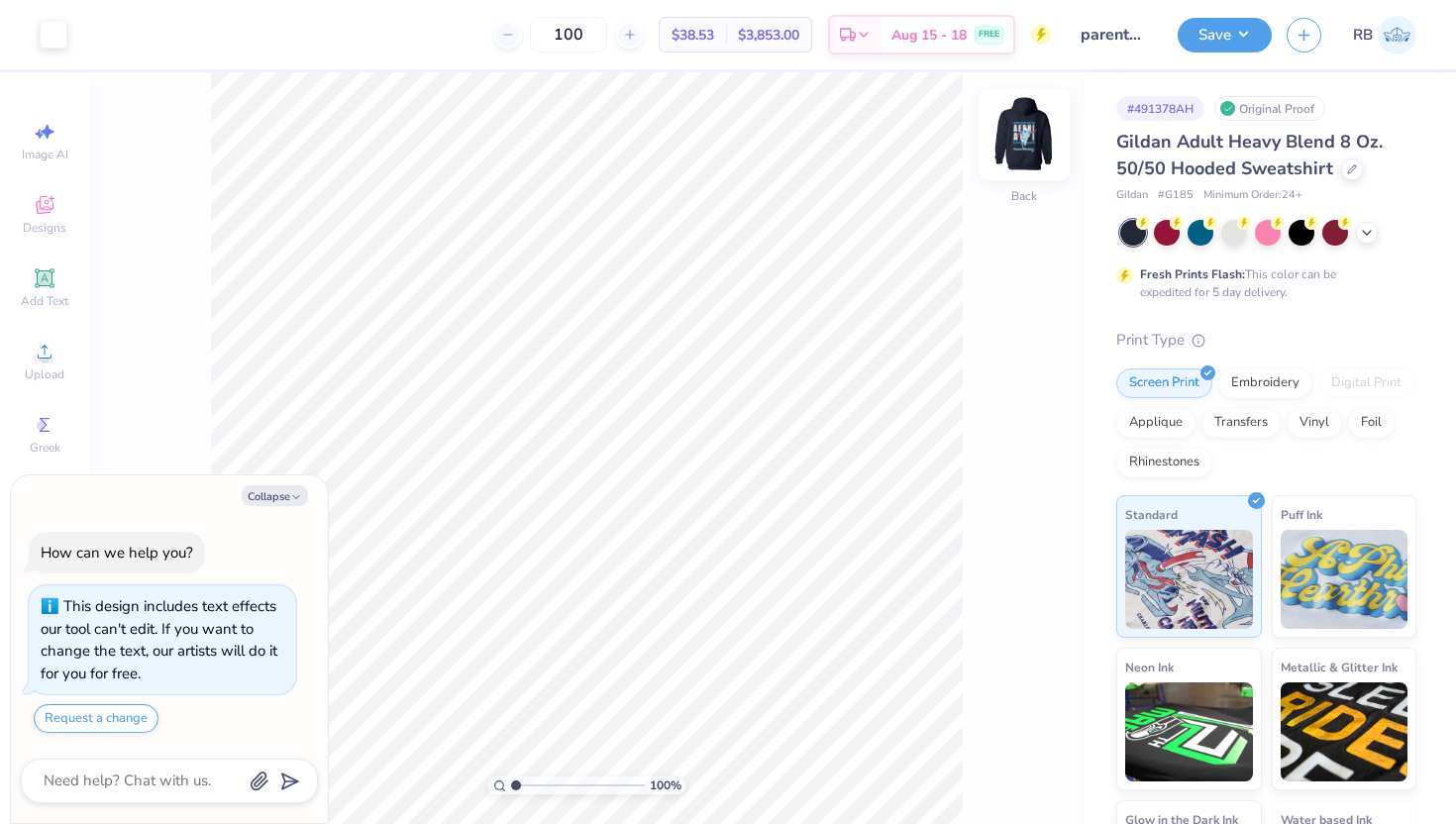 click at bounding box center (1024, 135) 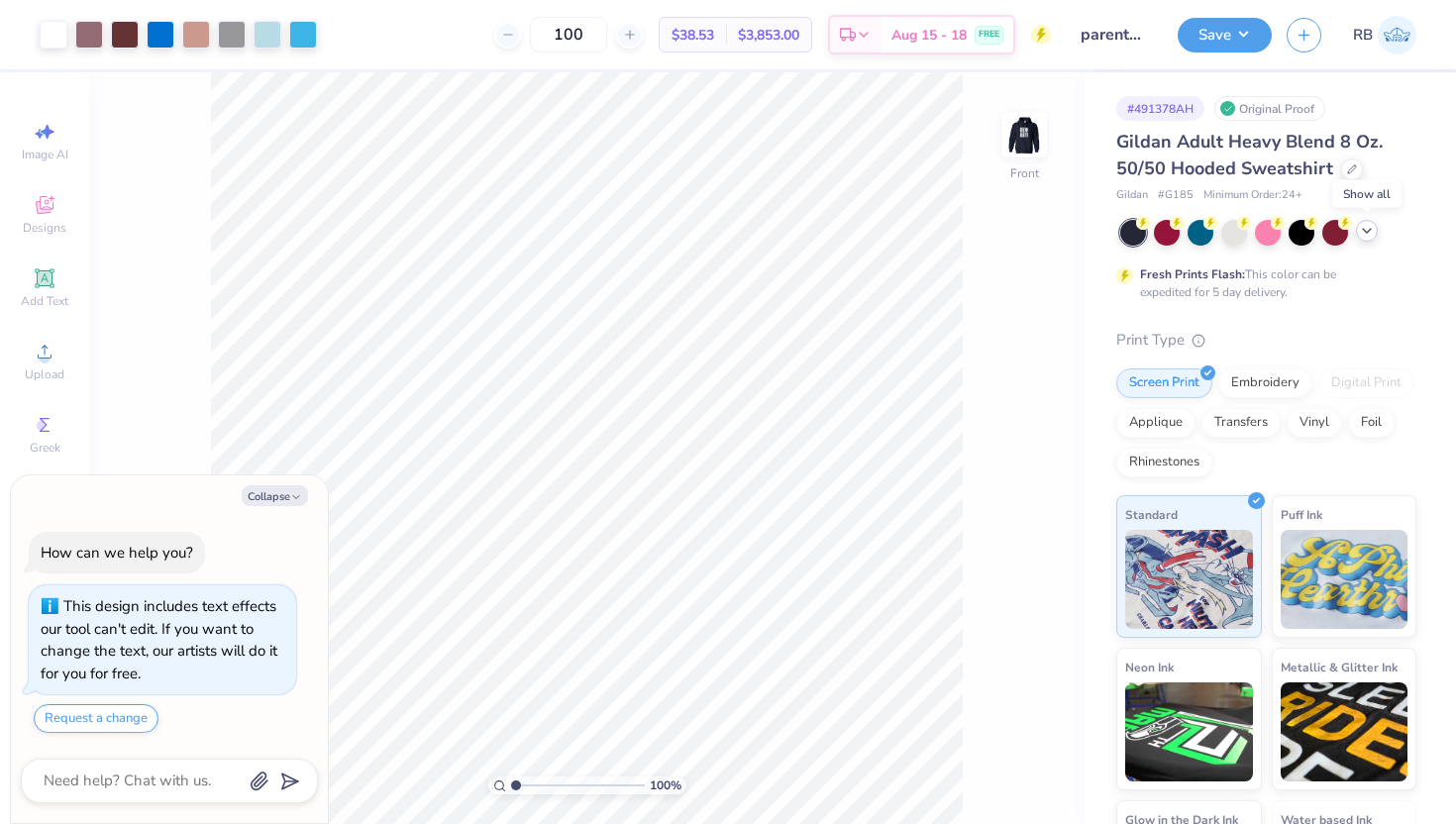 click 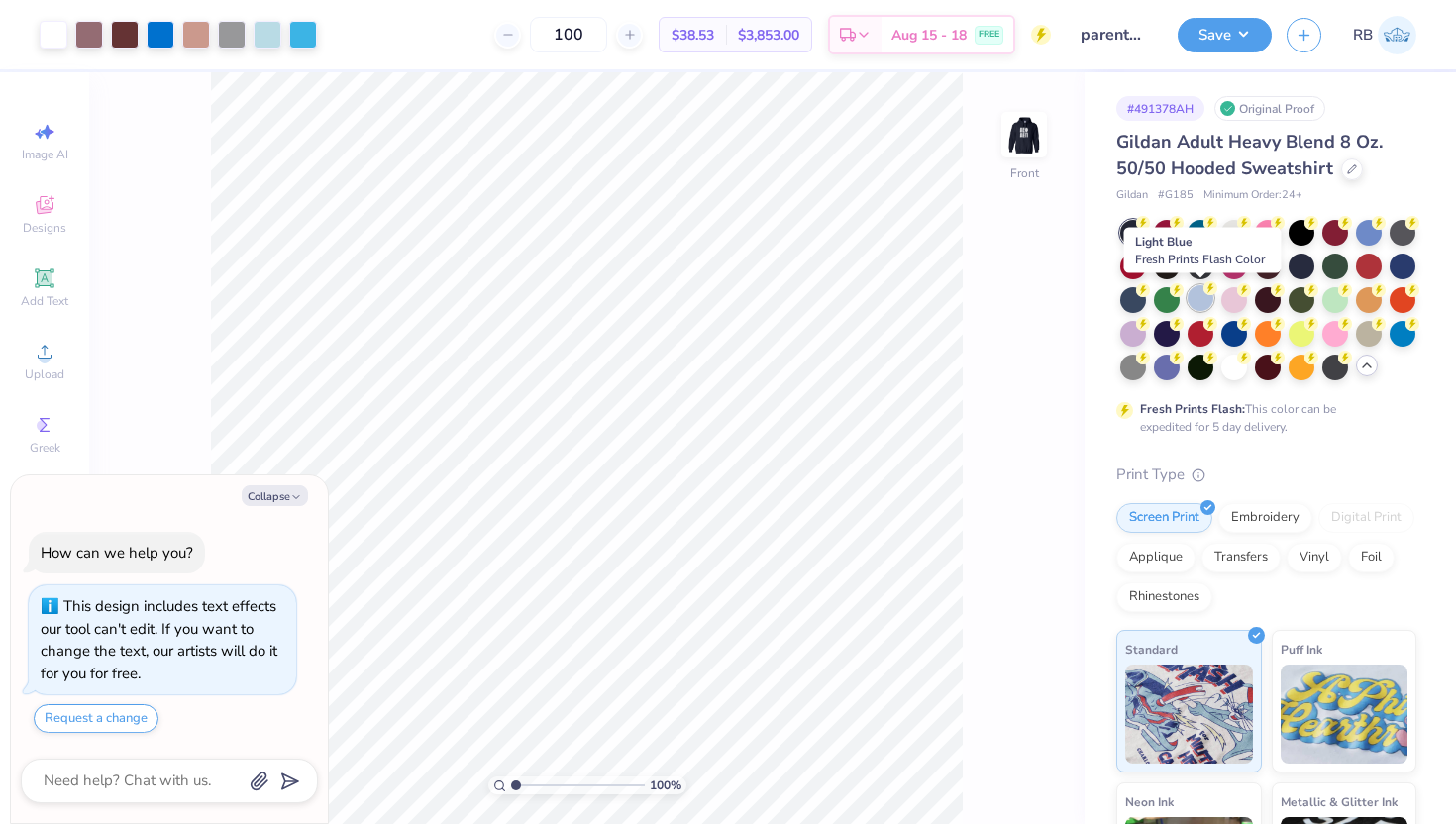 click at bounding box center [1200, 298] 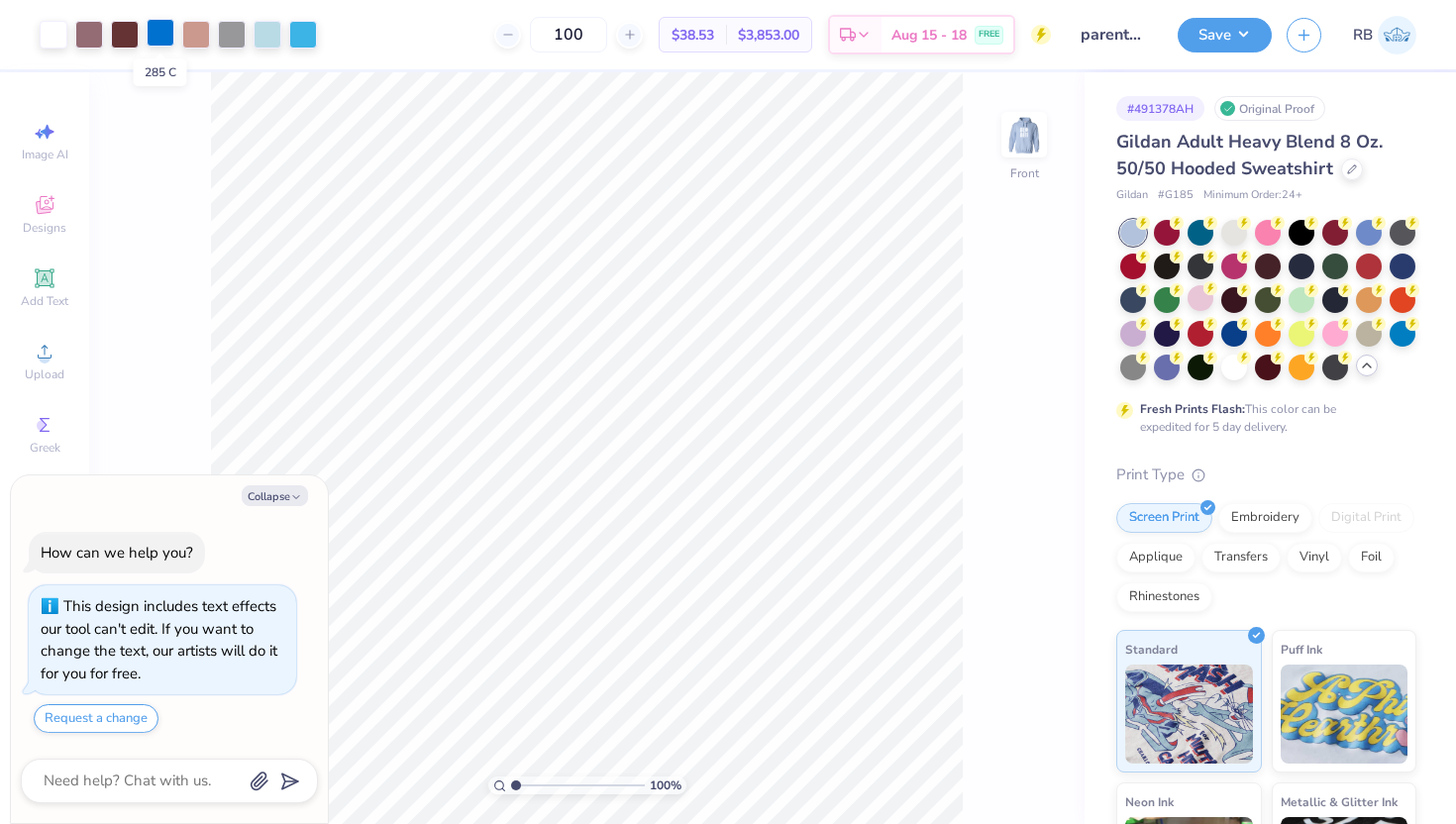 click at bounding box center (160, 33) 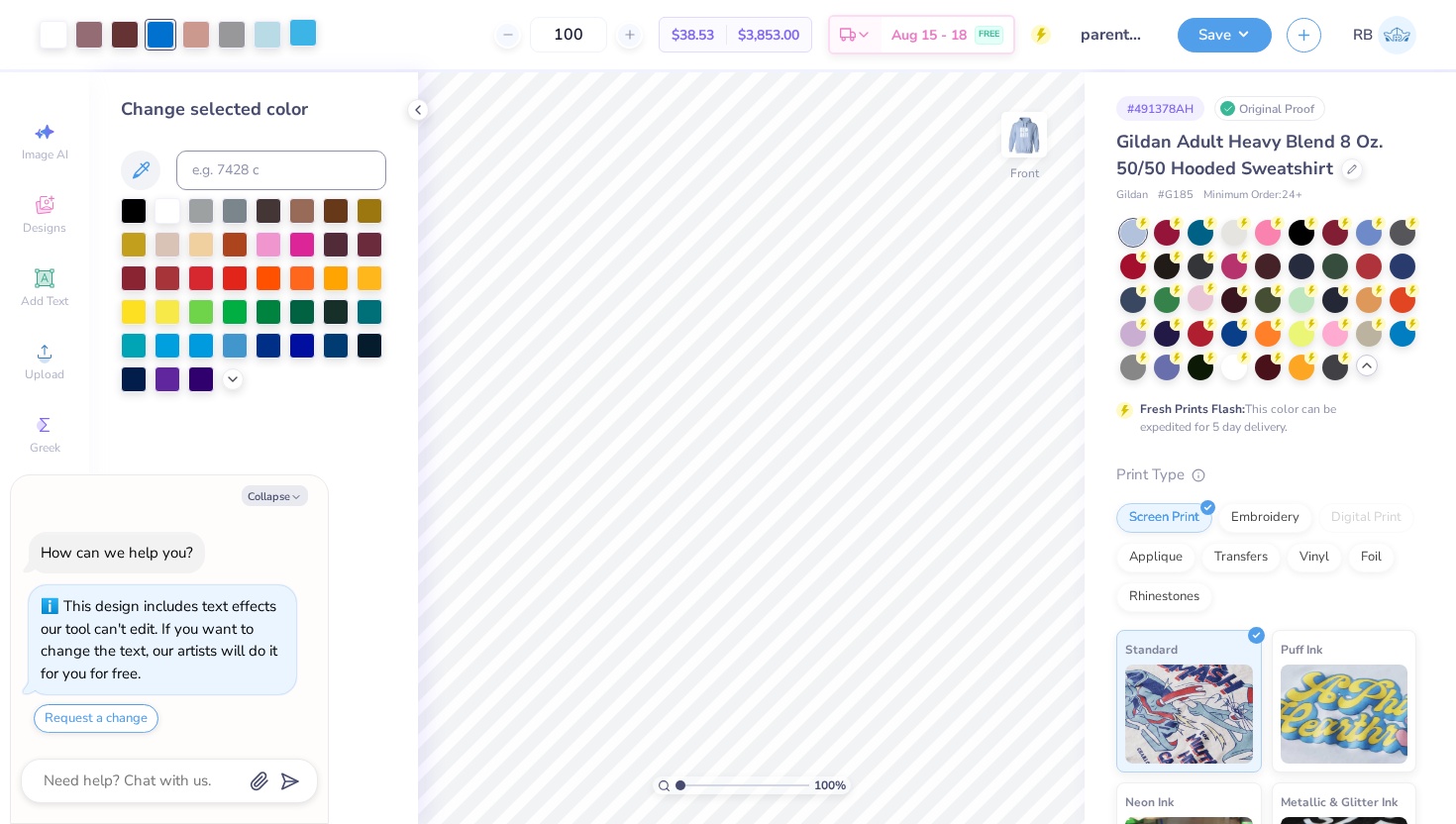 click at bounding box center [303, 33] 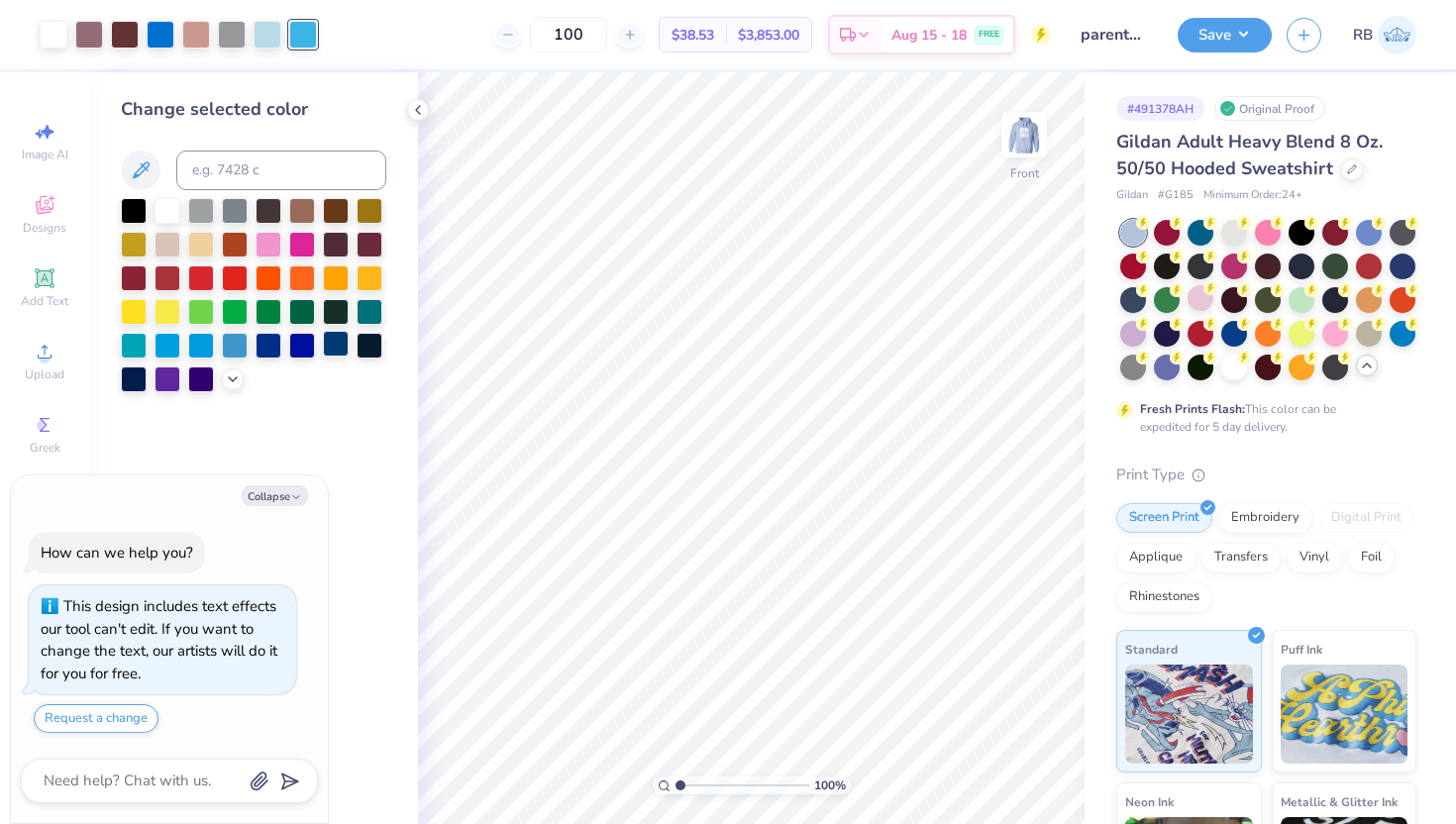 click at bounding box center [336, 344] 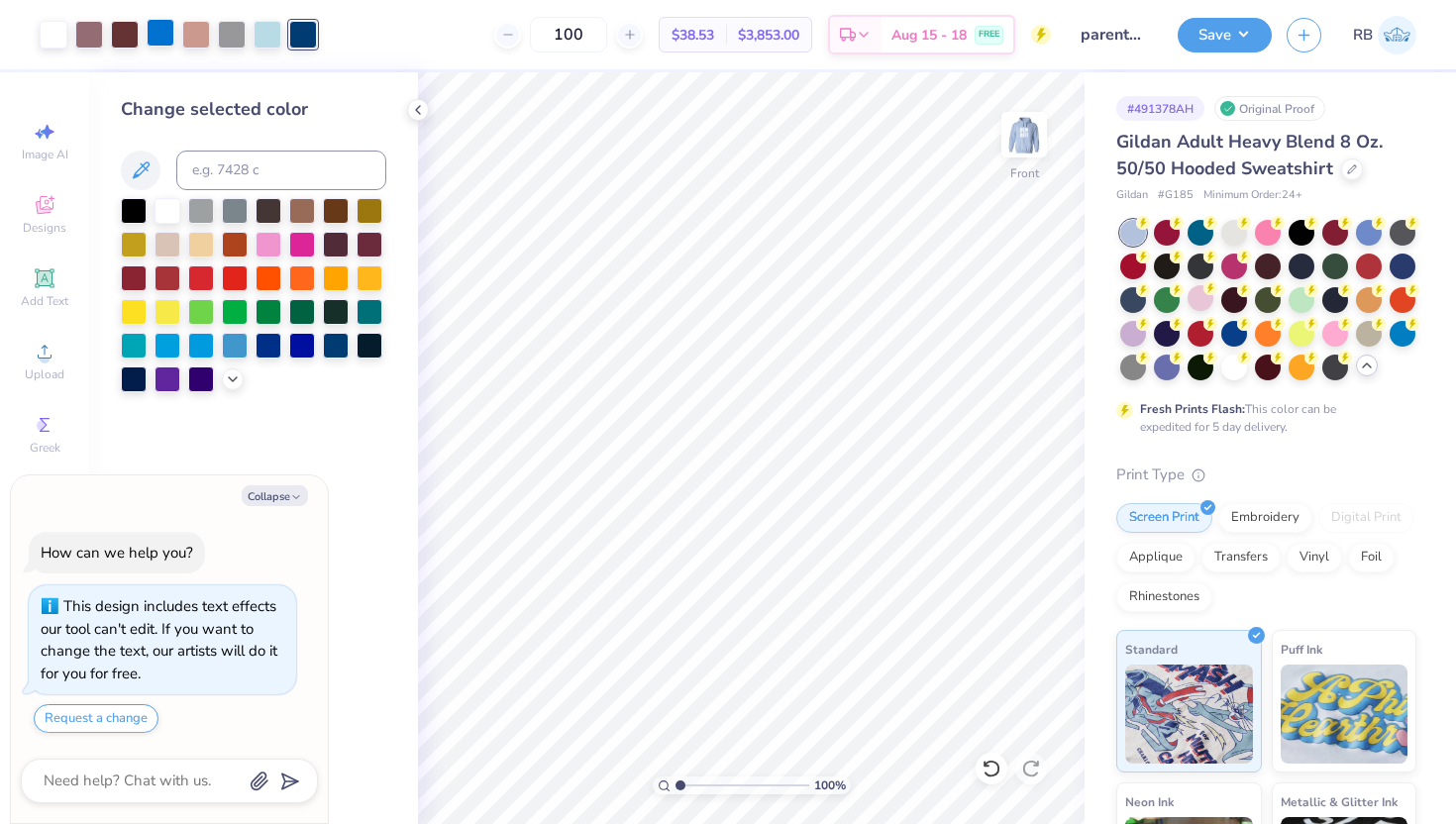 click at bounding box center (160, 33) 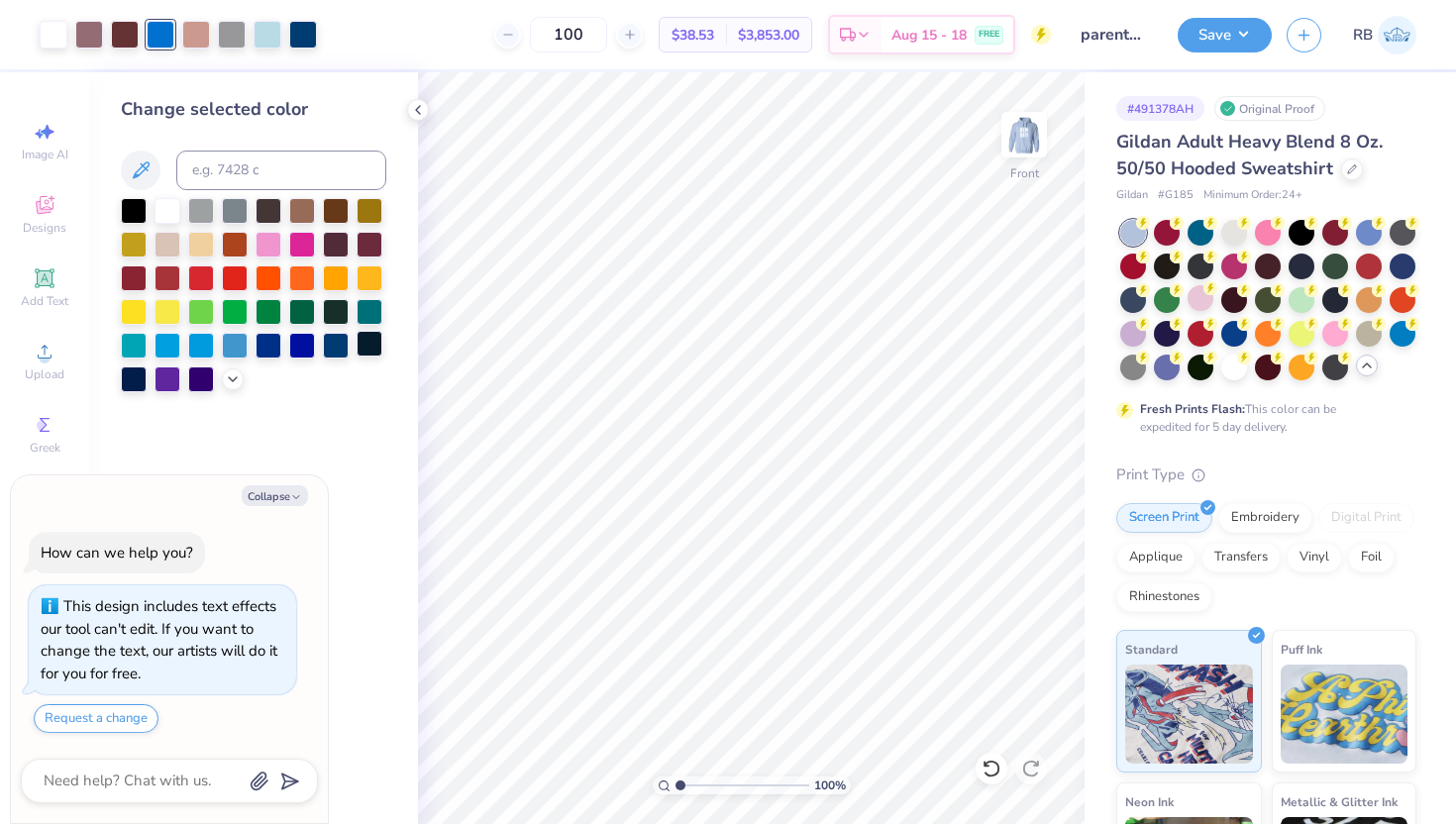 click at bounding box center (369, 344) 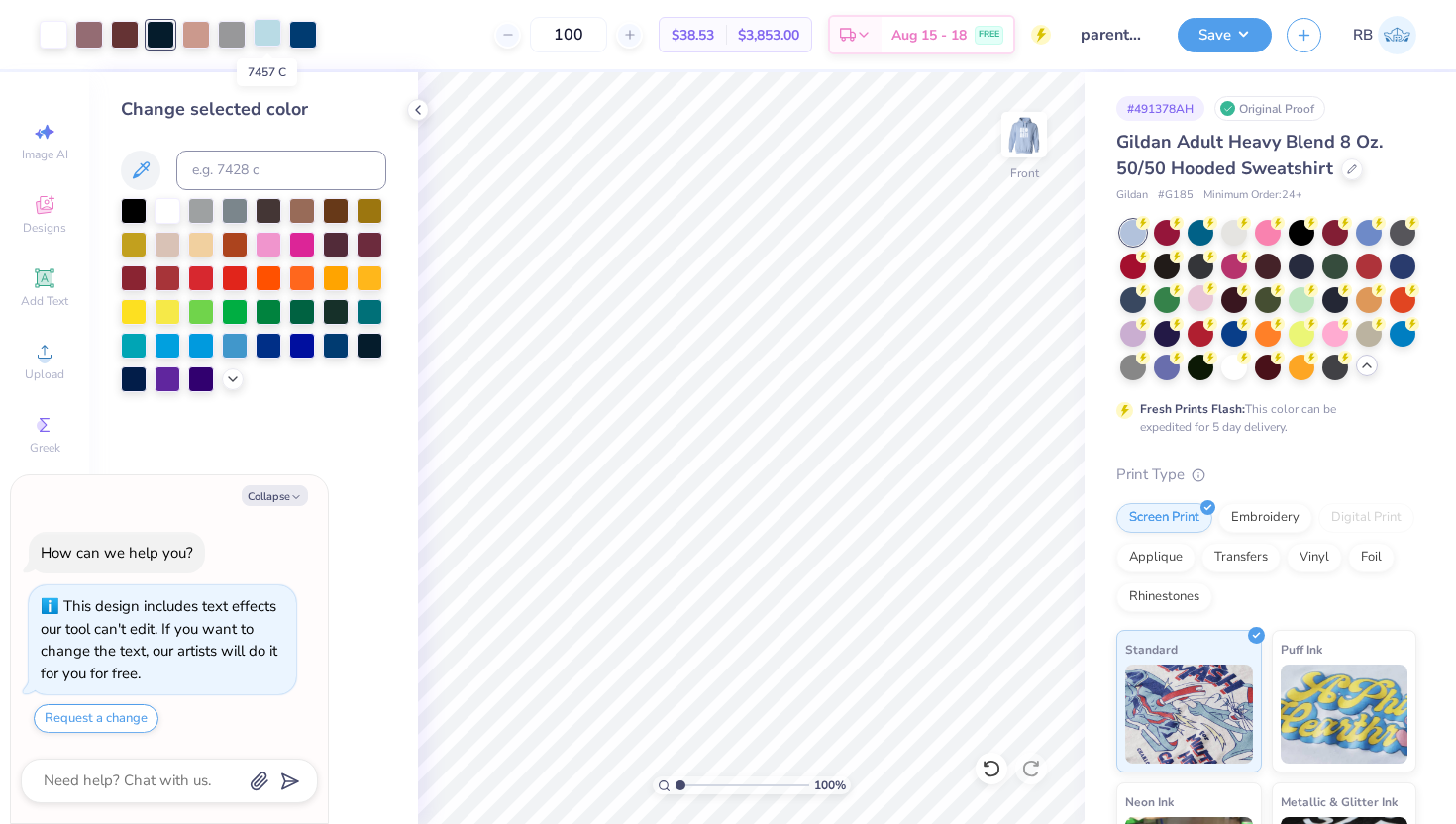 click at bounding box center [267, 33] 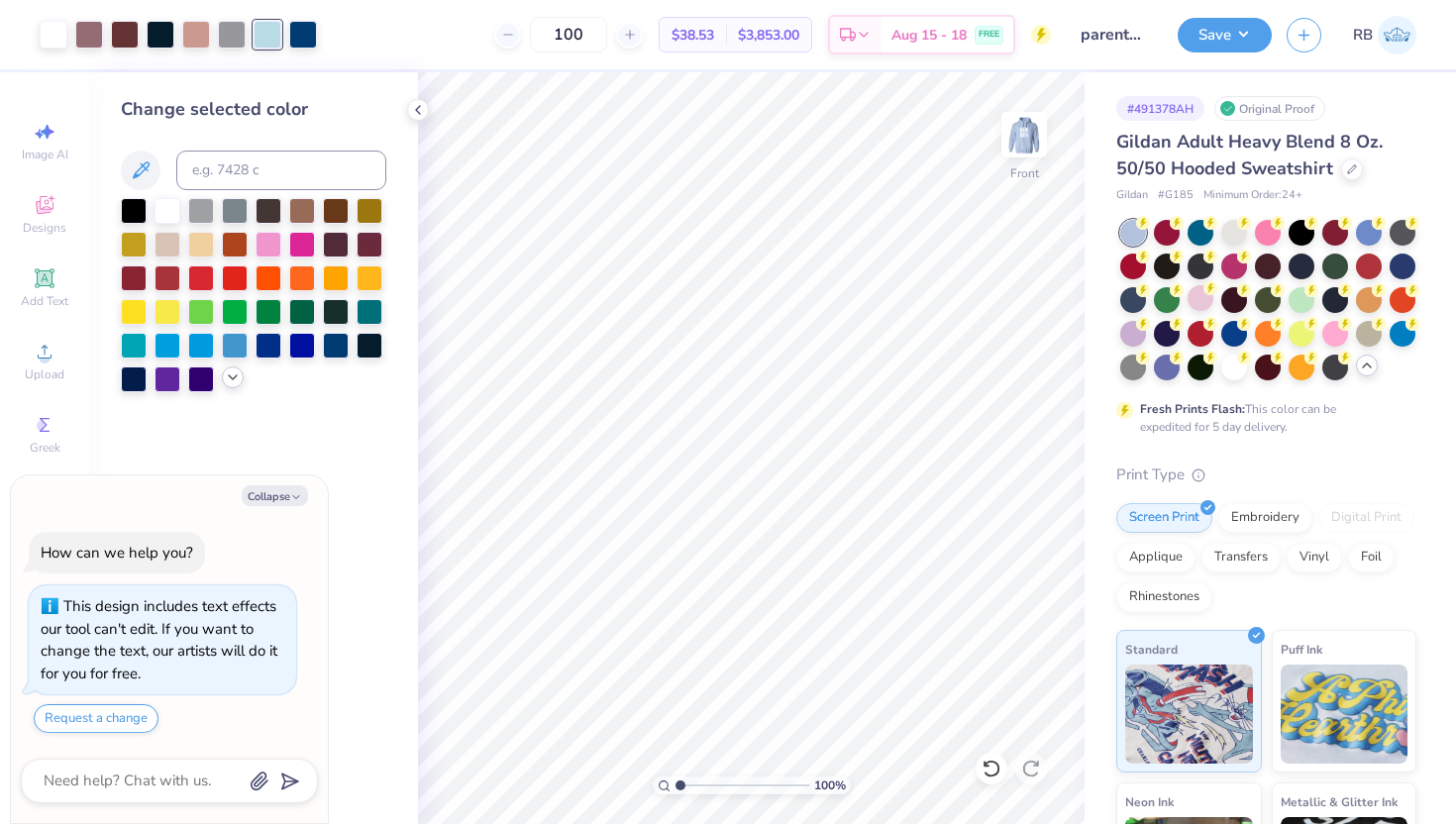 click 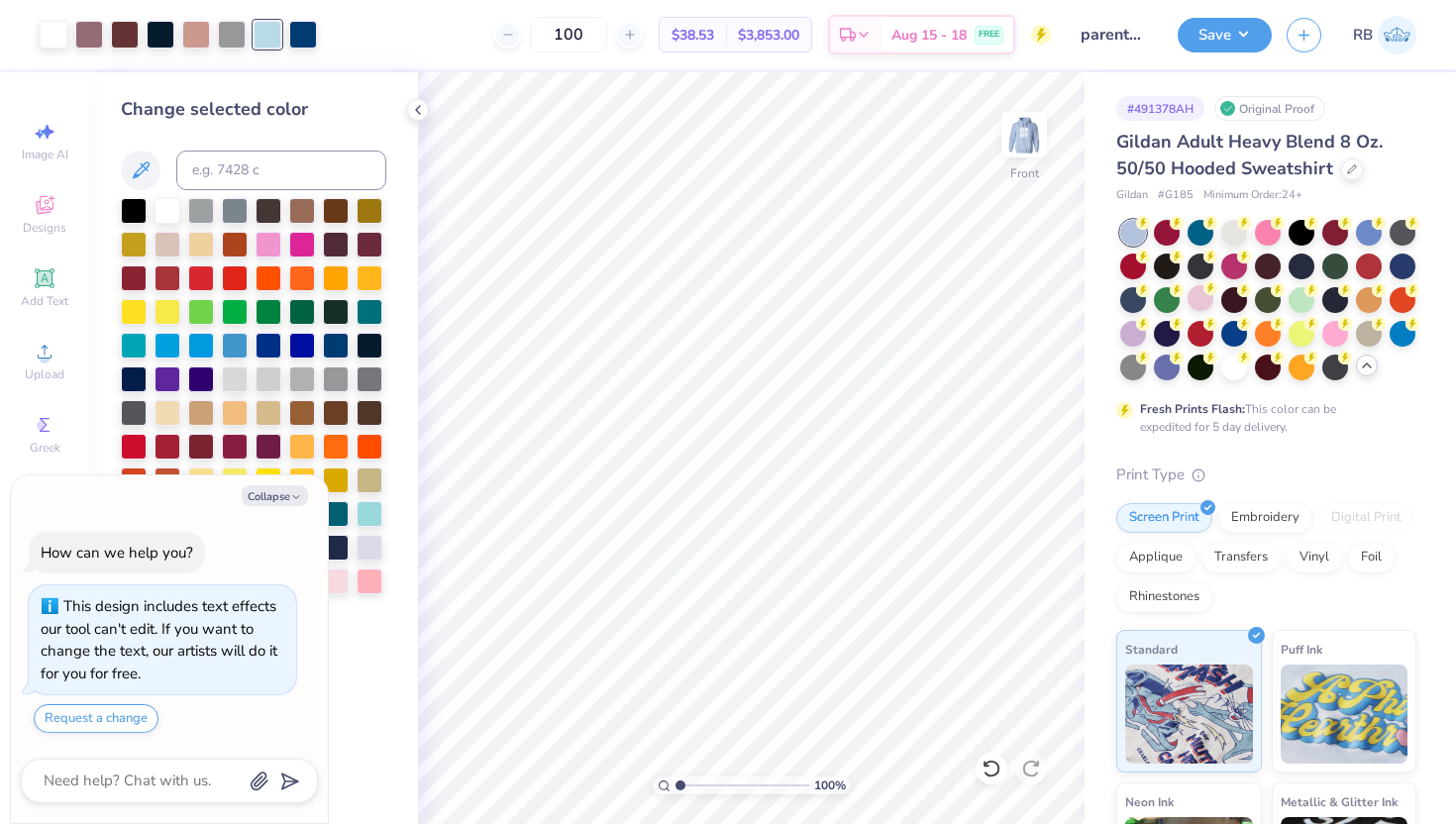 click on "Collapse How can we help you? This design includes text effects our tool can't edit. If you want to change the text, our artists will do it for you for free. Request a change" at bounding box center [169, 650] 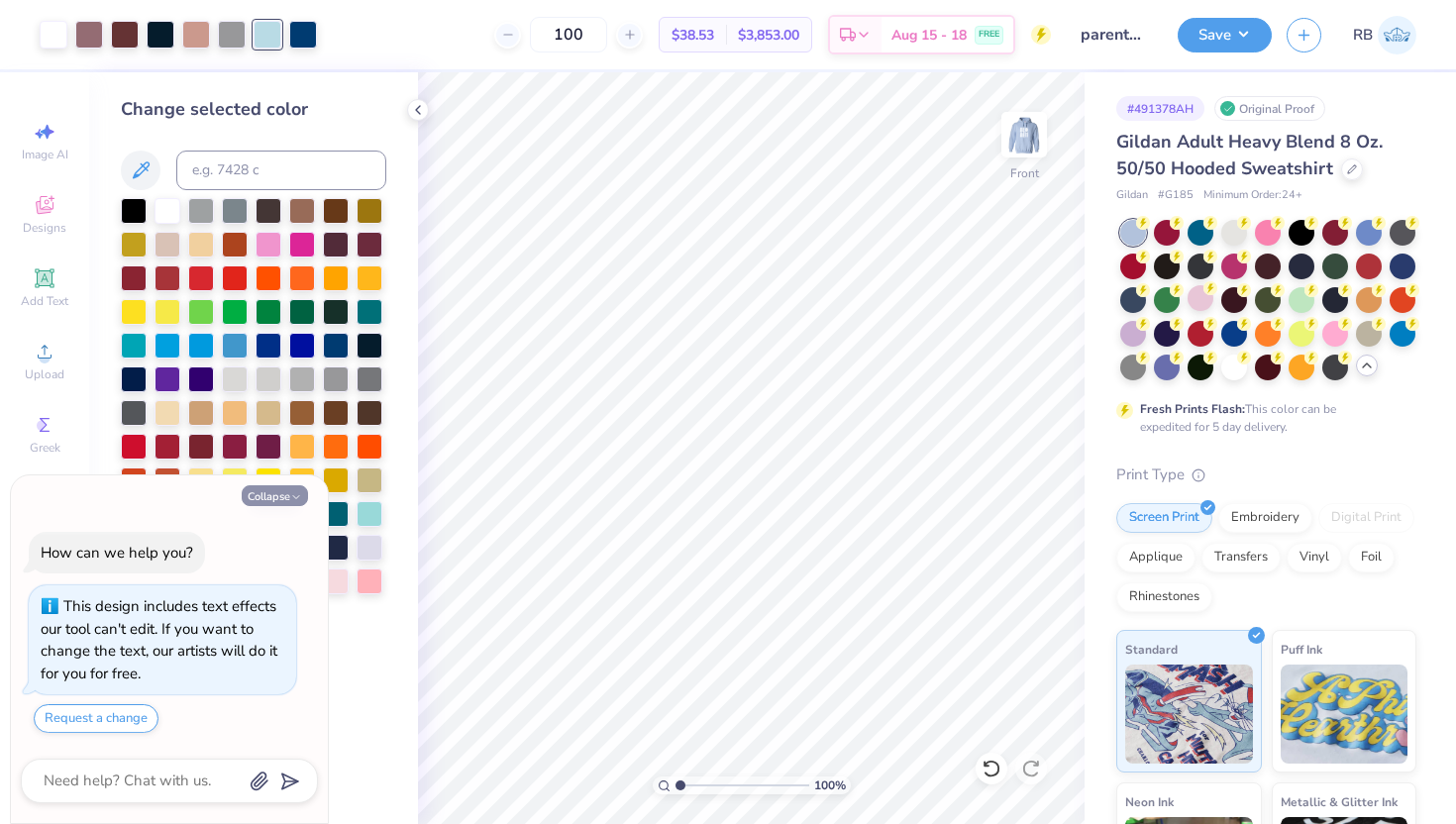 click on "Collapse" at bounding box center (274, 495) 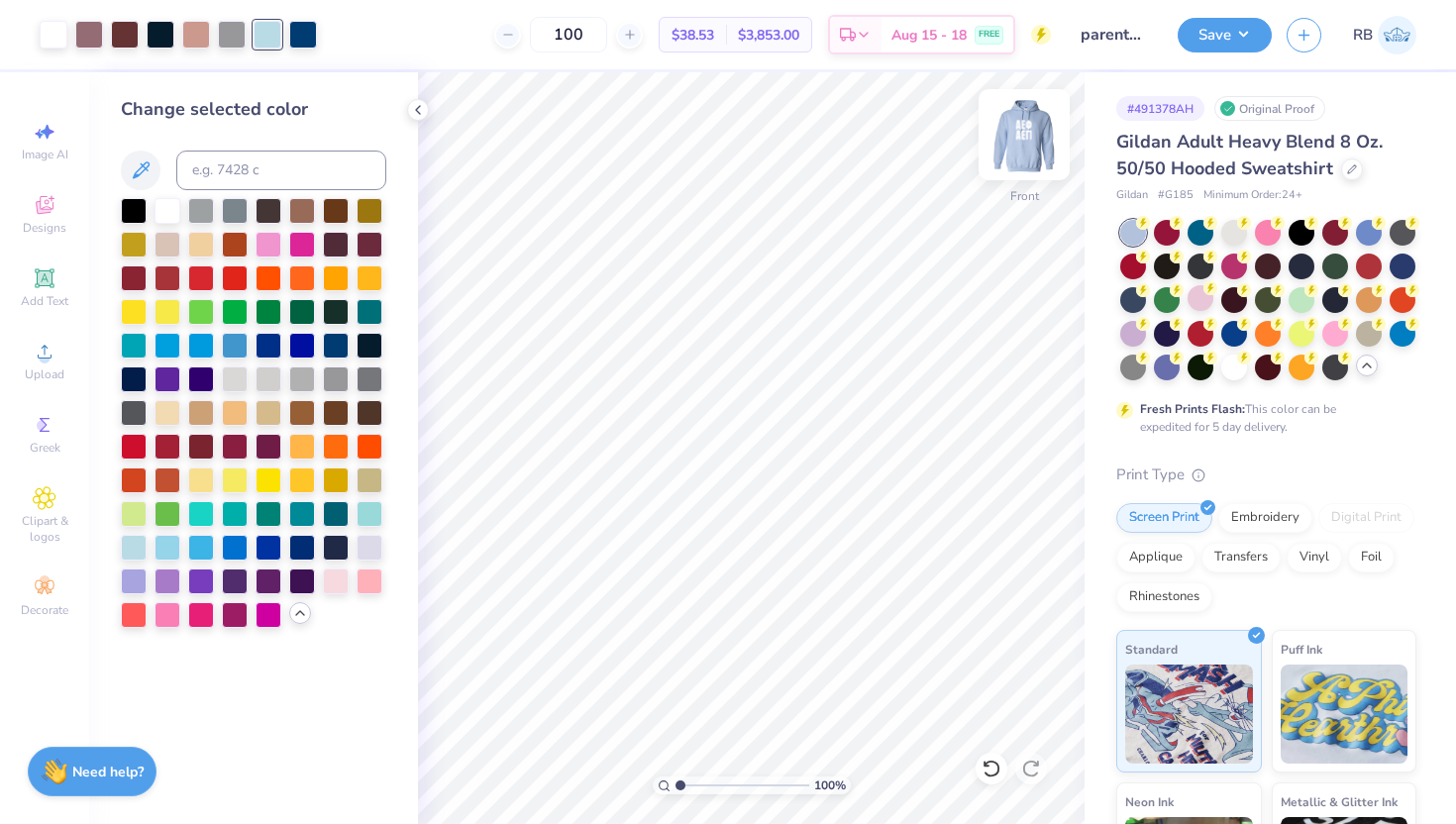 click at bounding box center [1024, 135] 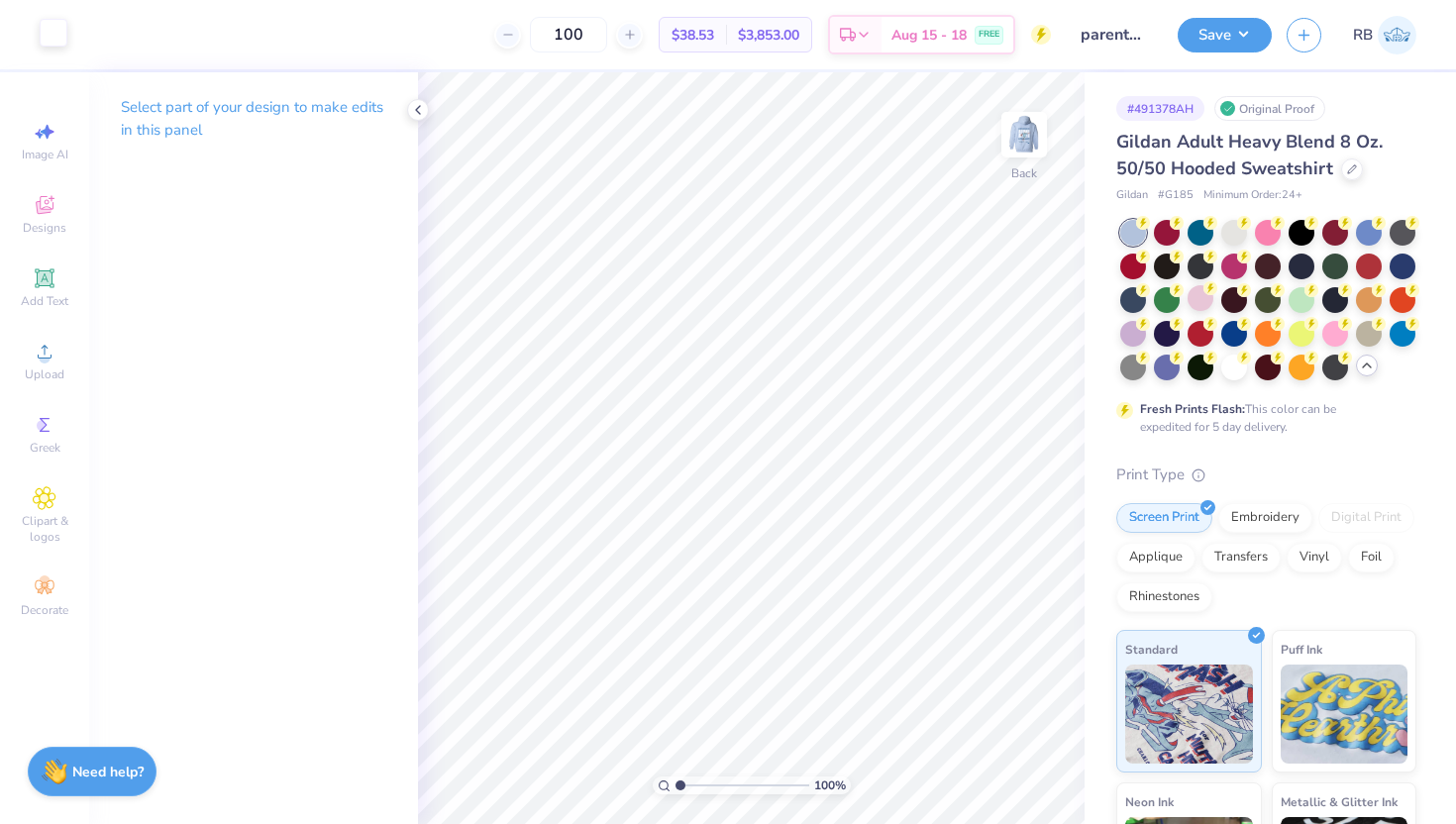 click at bounding box center (53, 33) 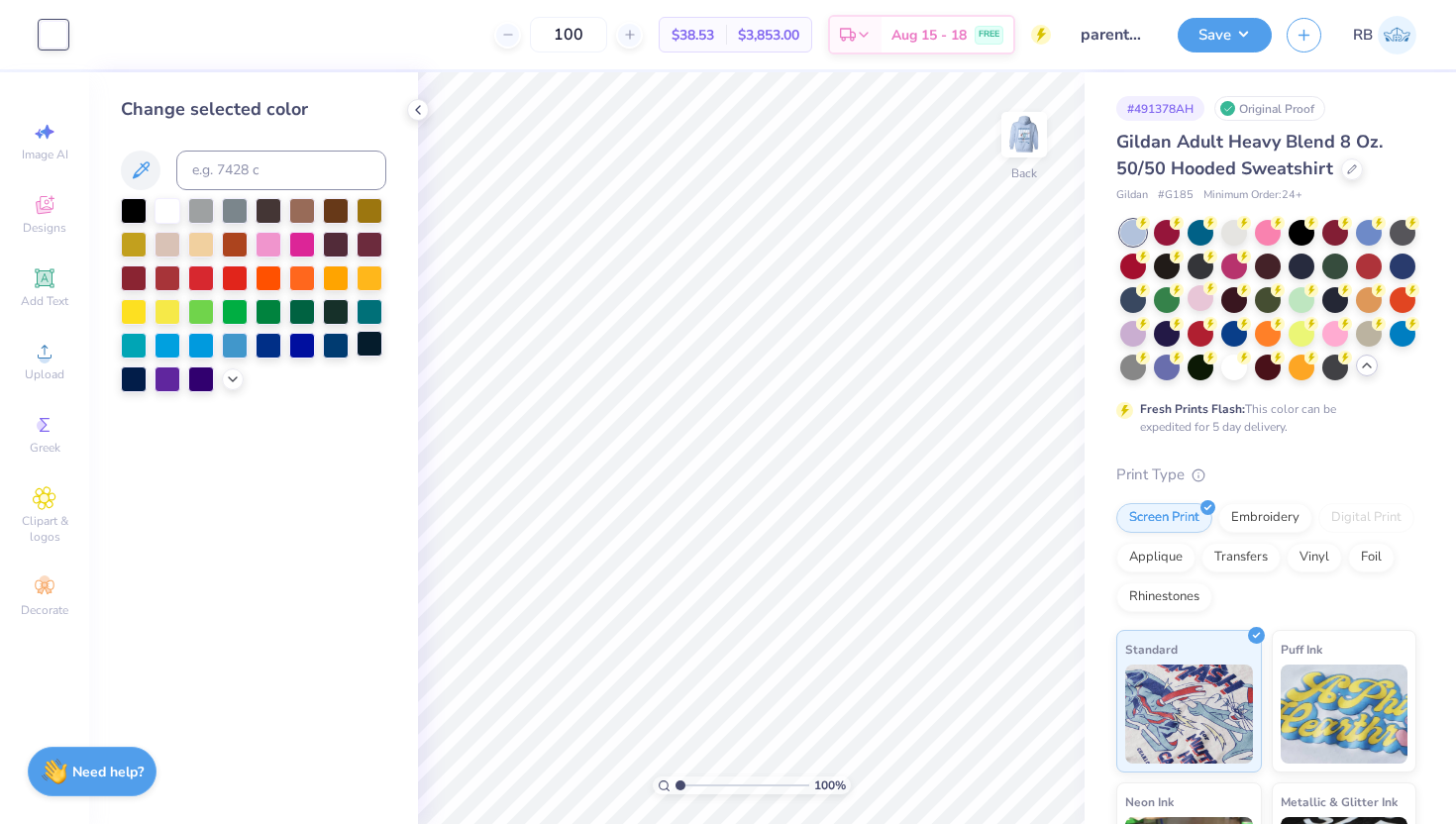 click at bounding box center [369, 344] 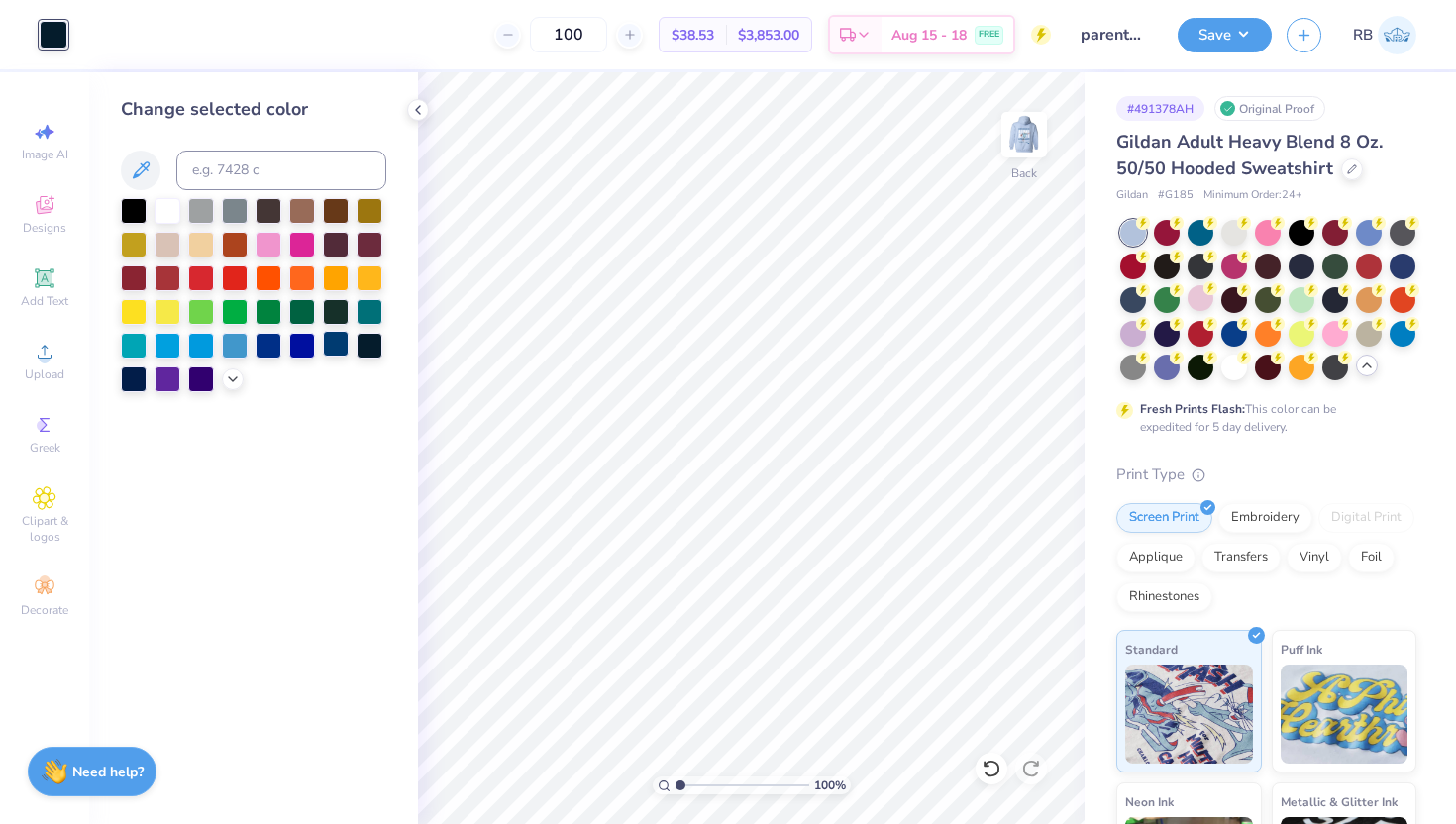 click at bounding box center [336, 344] 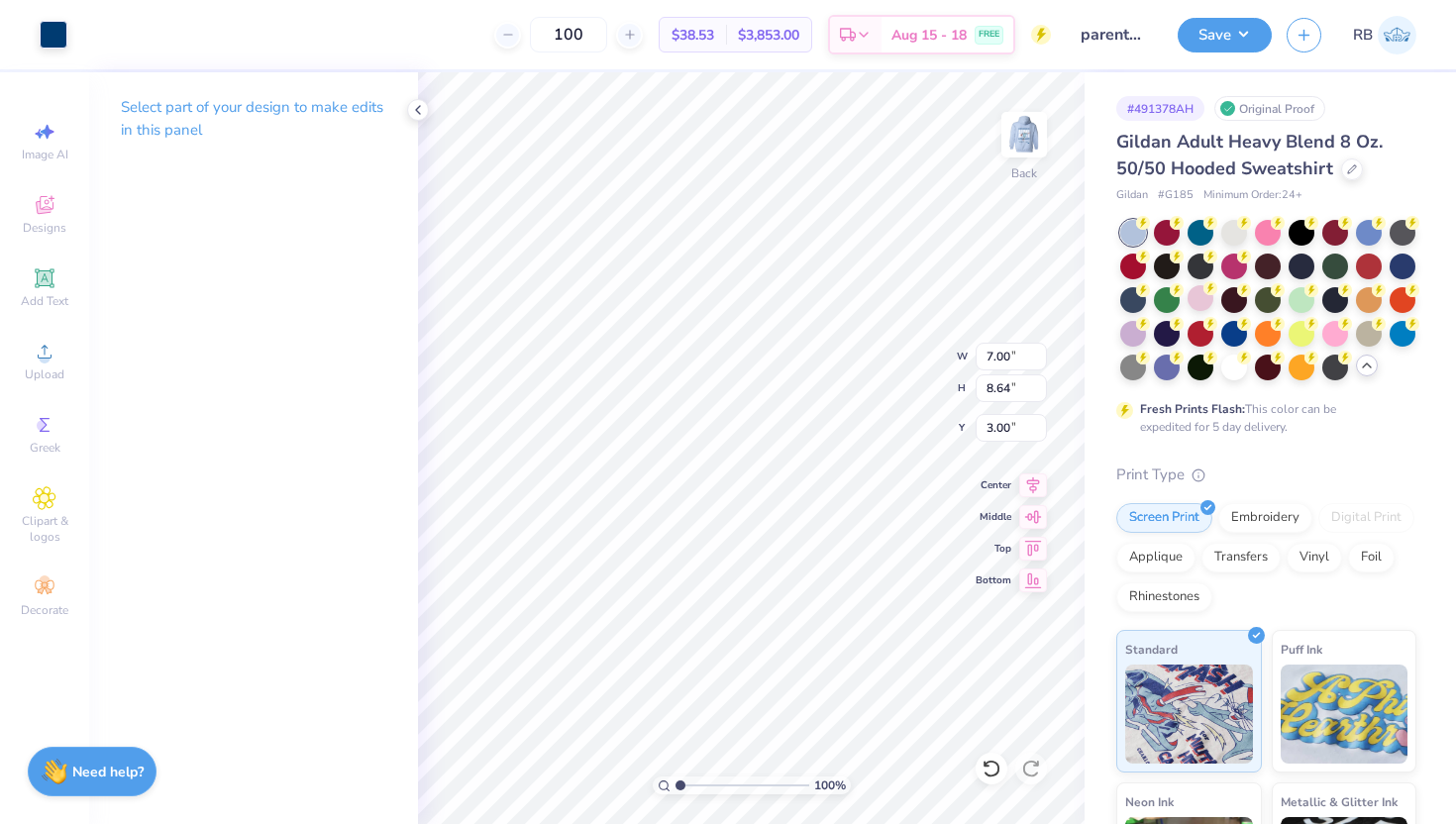type on "3.15" 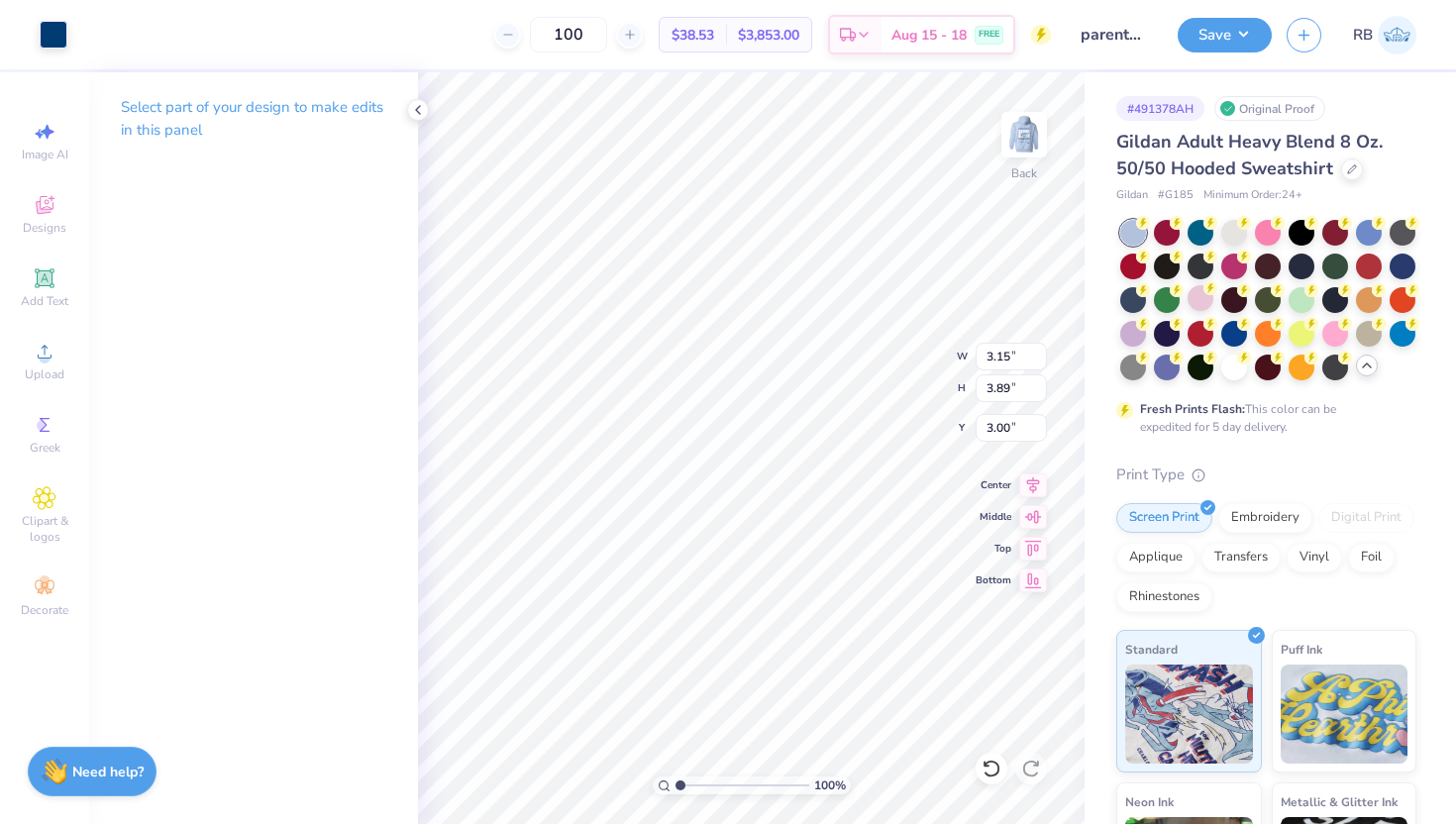 type on "2.69" 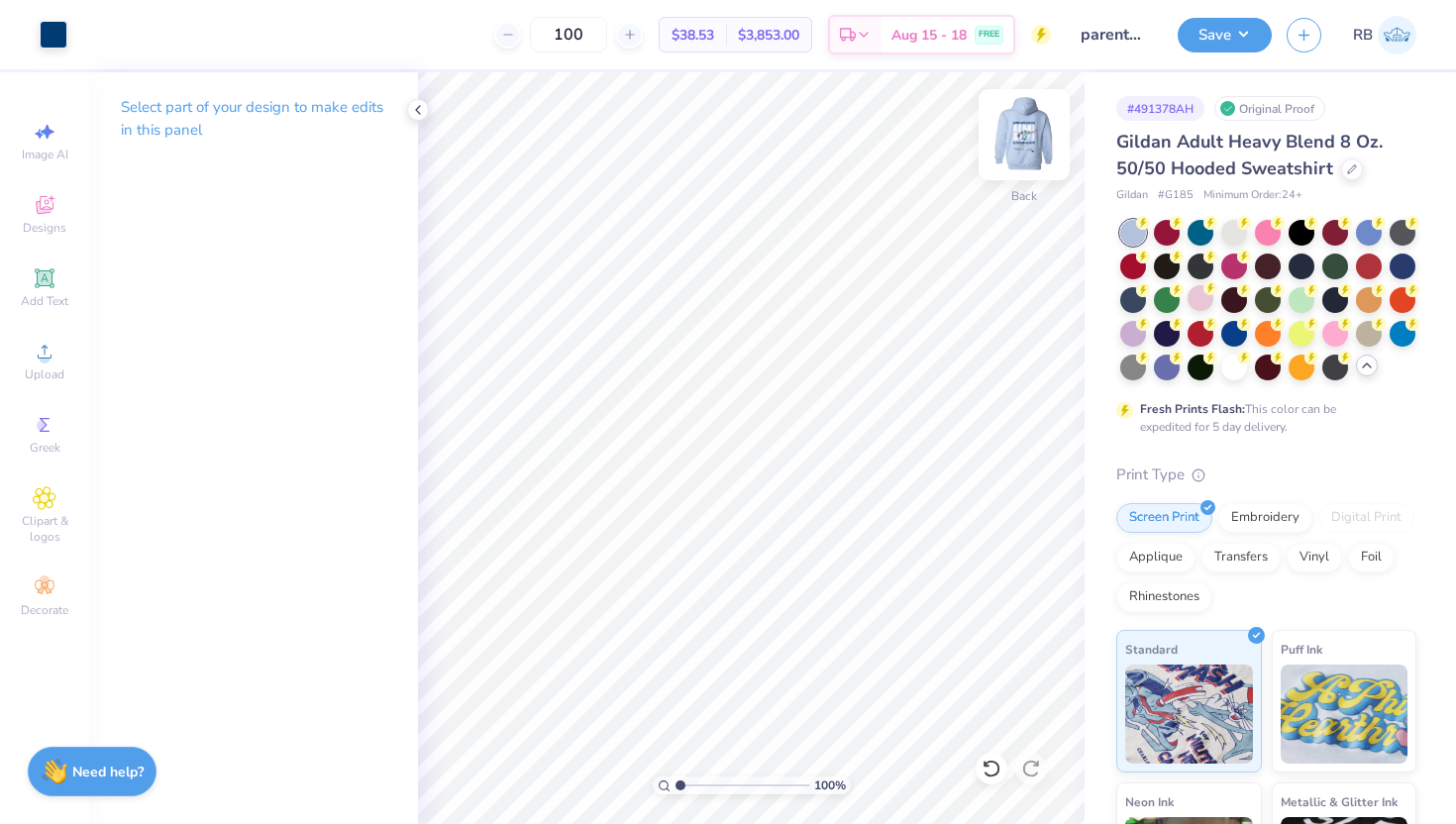 click at bounding box center (1024, 135) 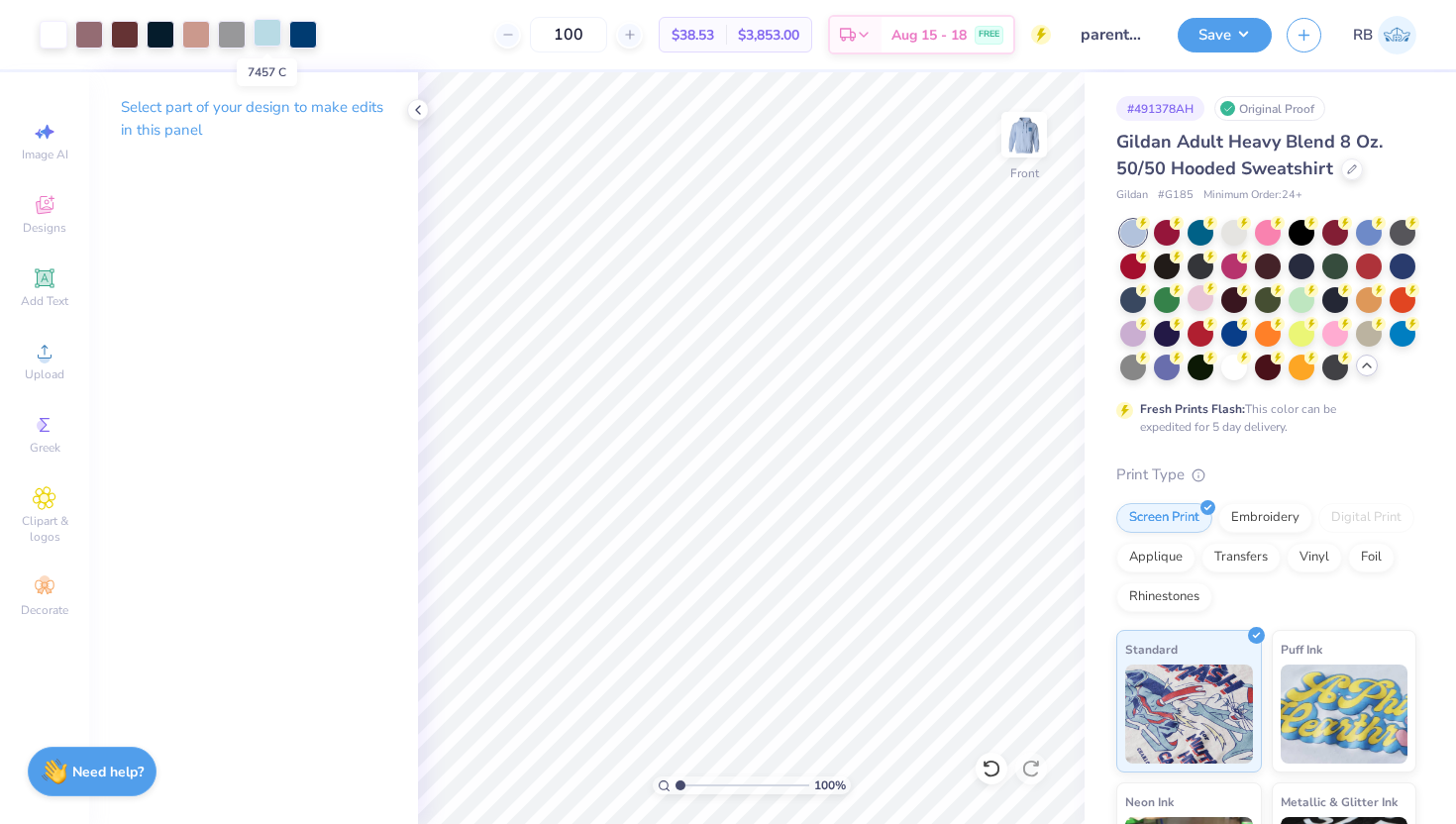 click at bounding box center [267, 33] 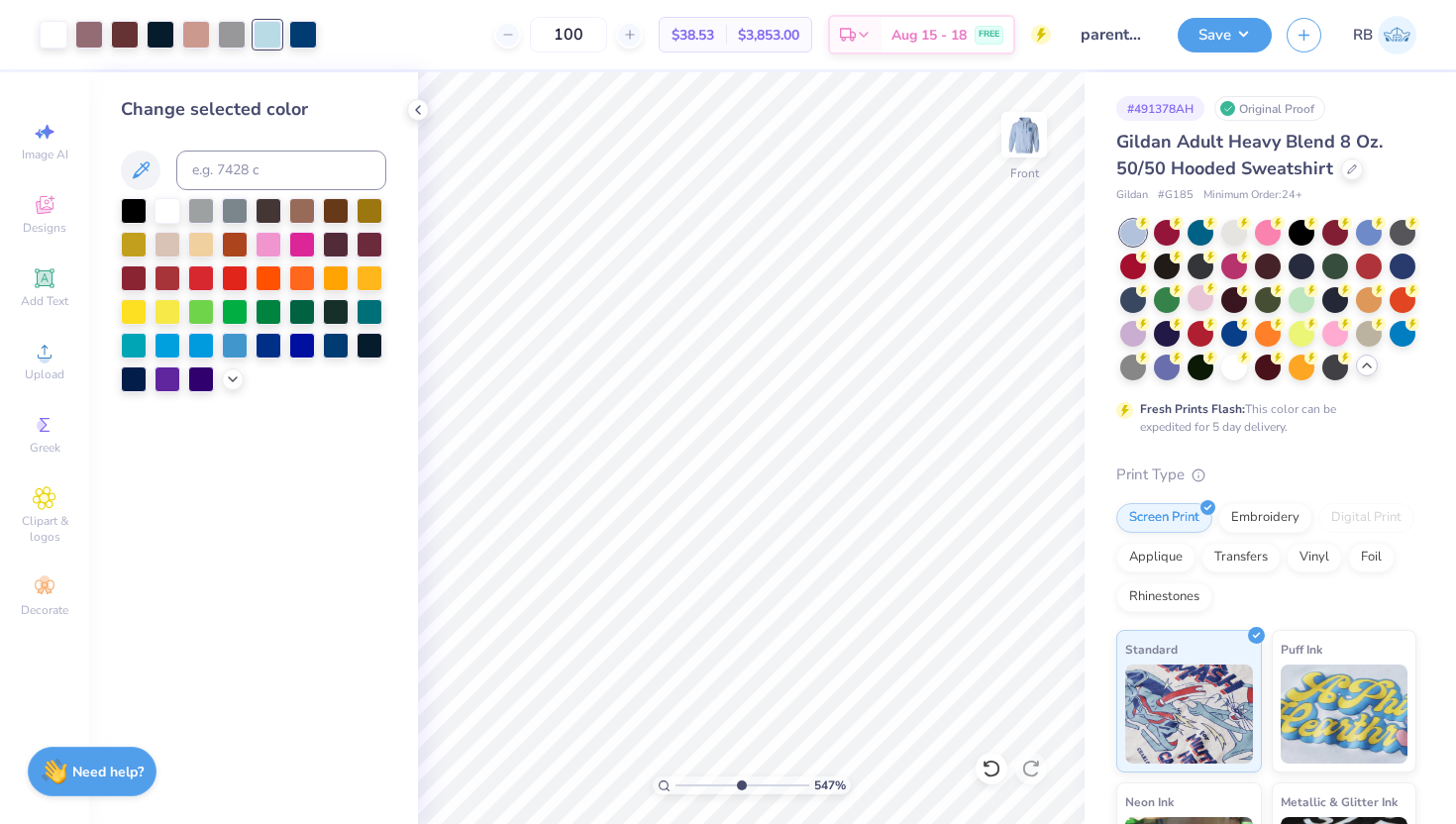 type on "5.46" 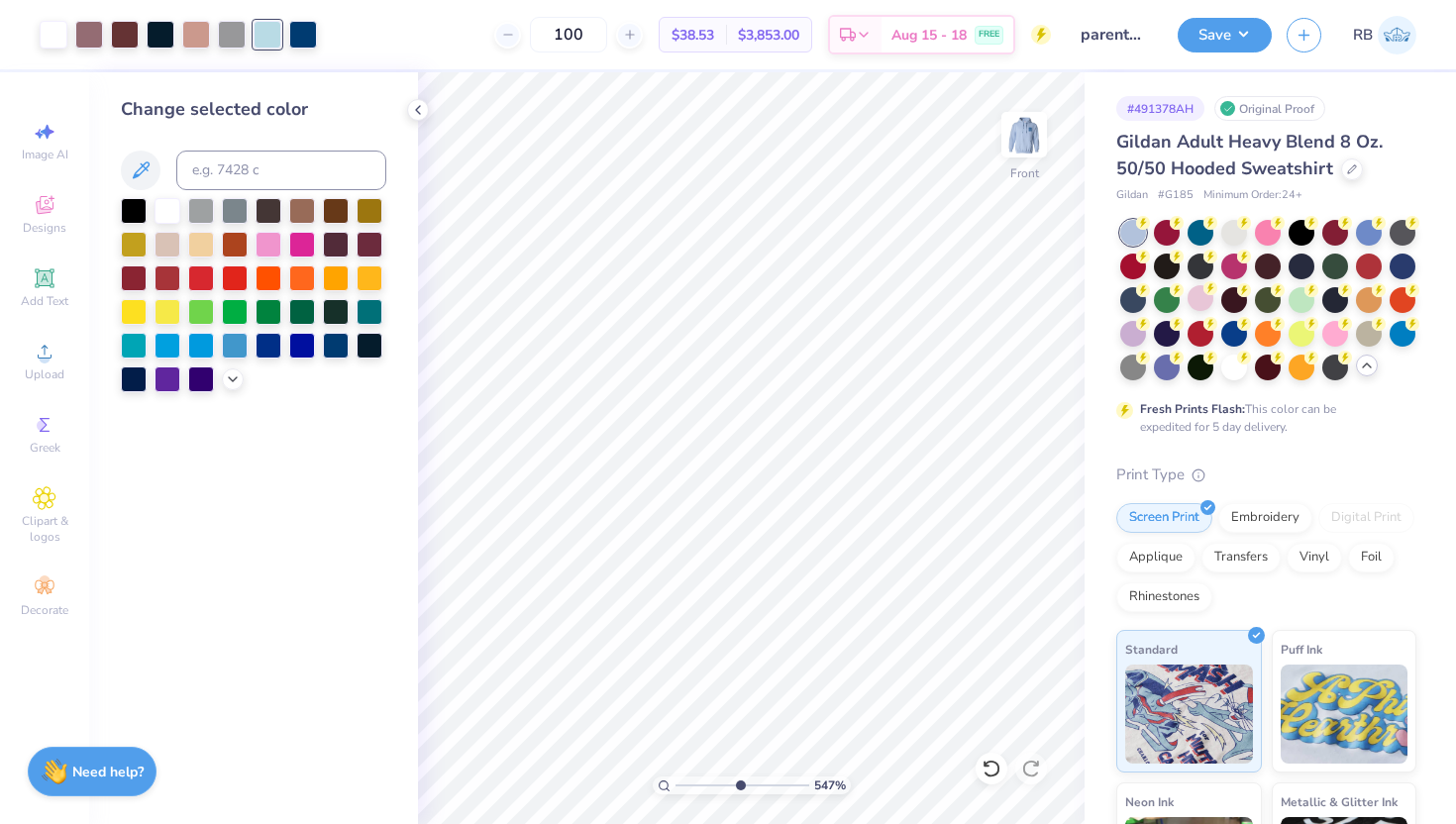 drag, startPoint x: 683, startPoint y: 785, endPoint x: 738, endPoint y: 786, distance: 55.00909 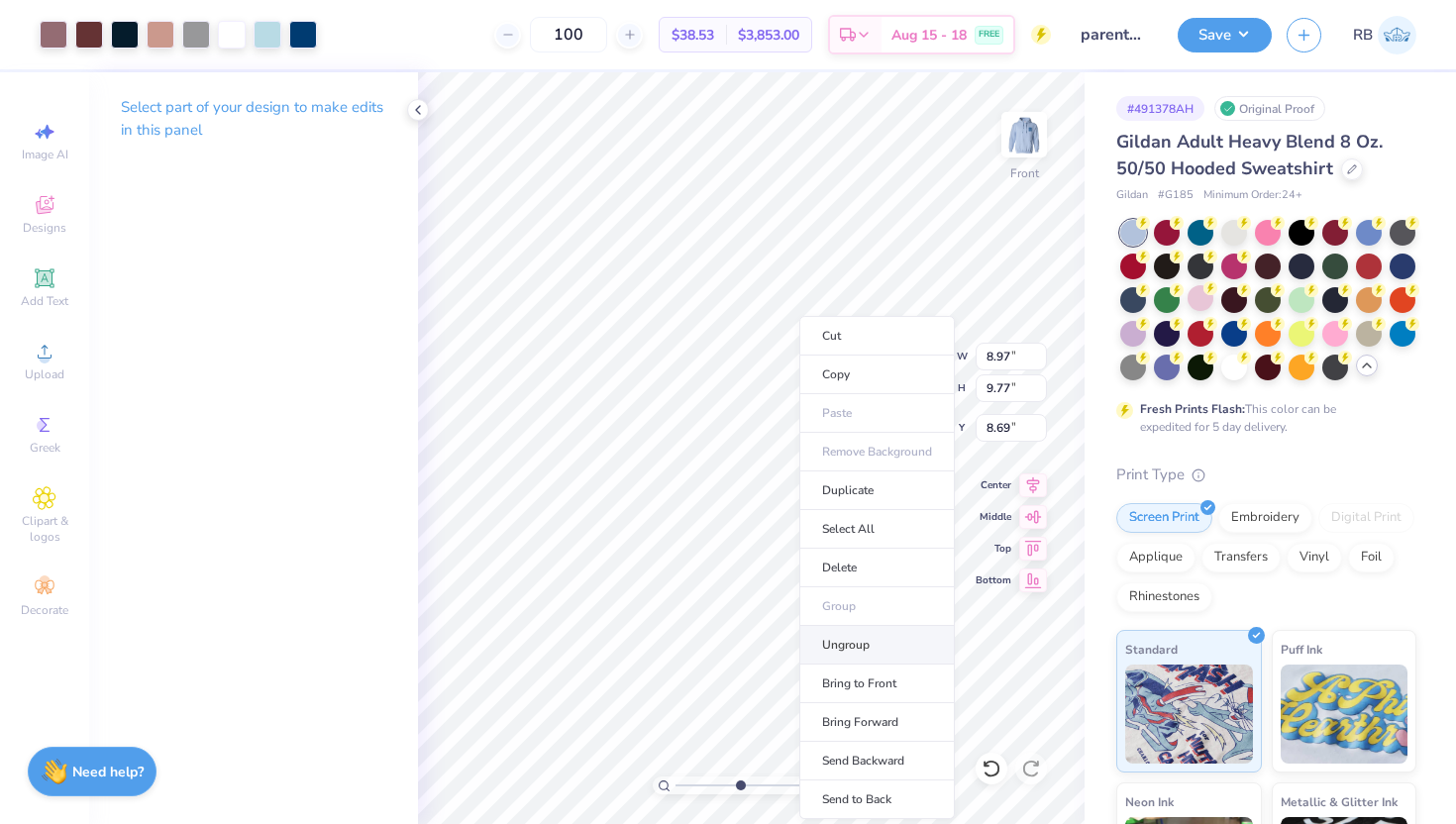 click on "Ungroup" at bounding box center (877, 645) 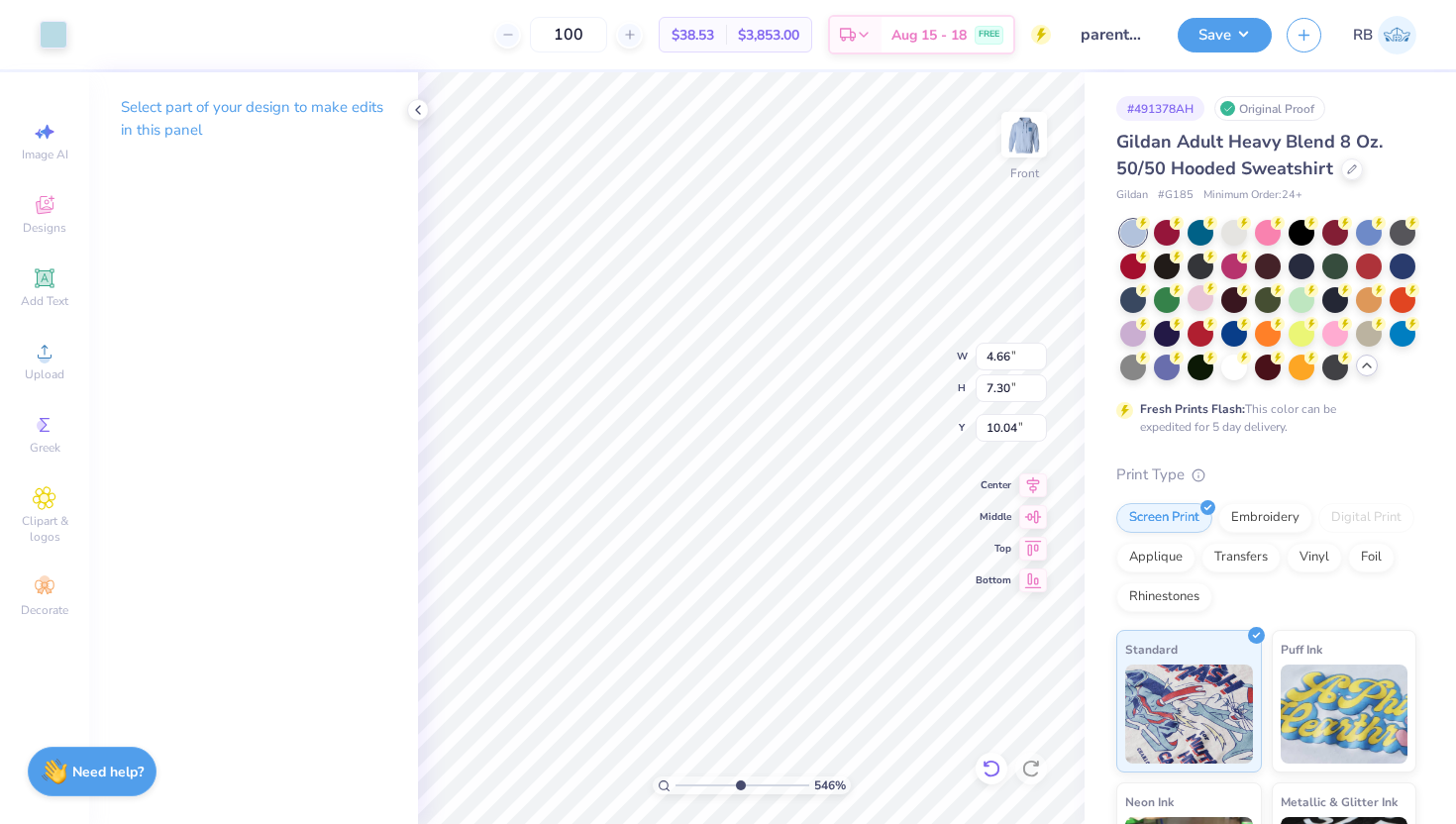 type on "10.07" 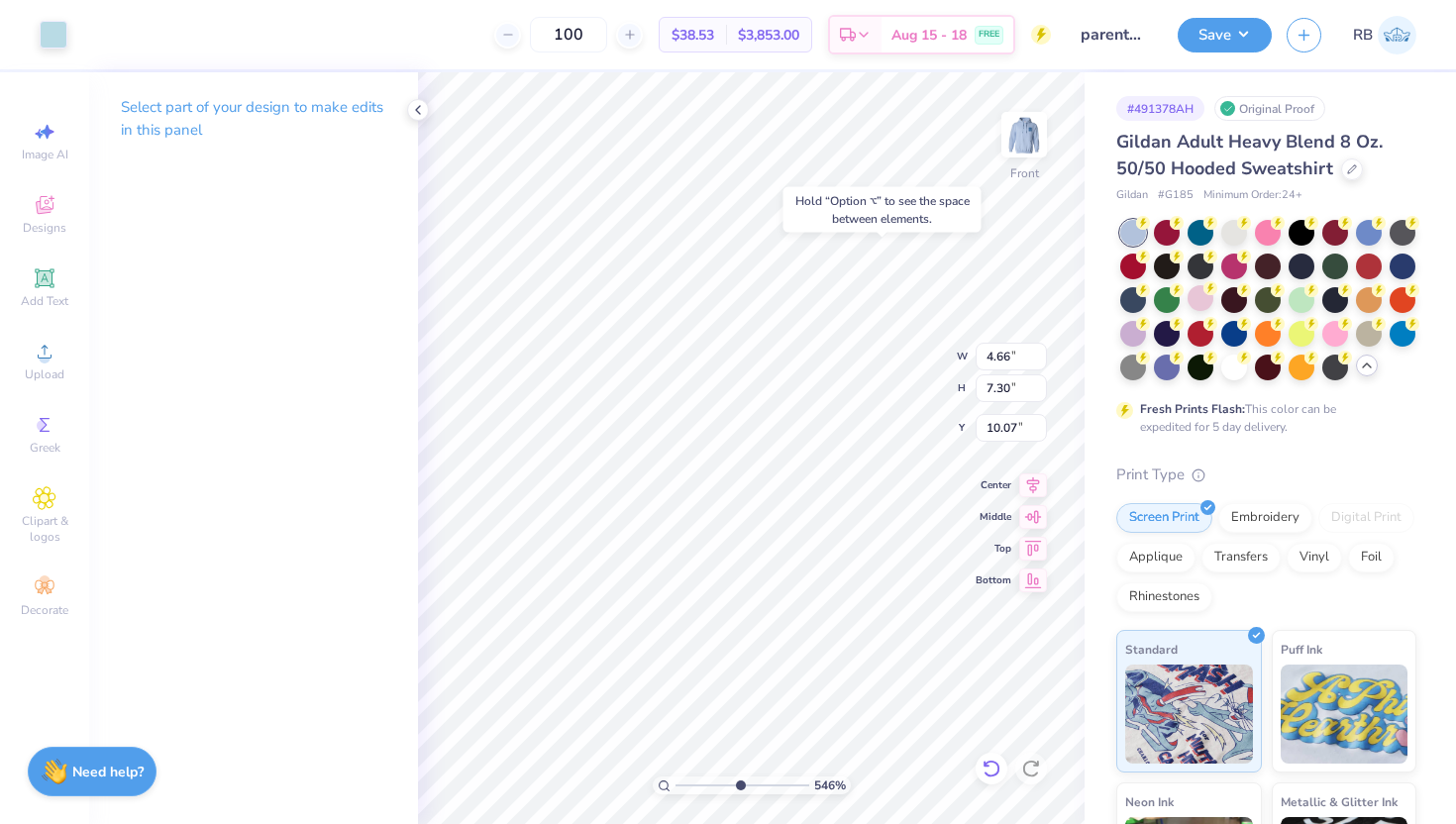 click 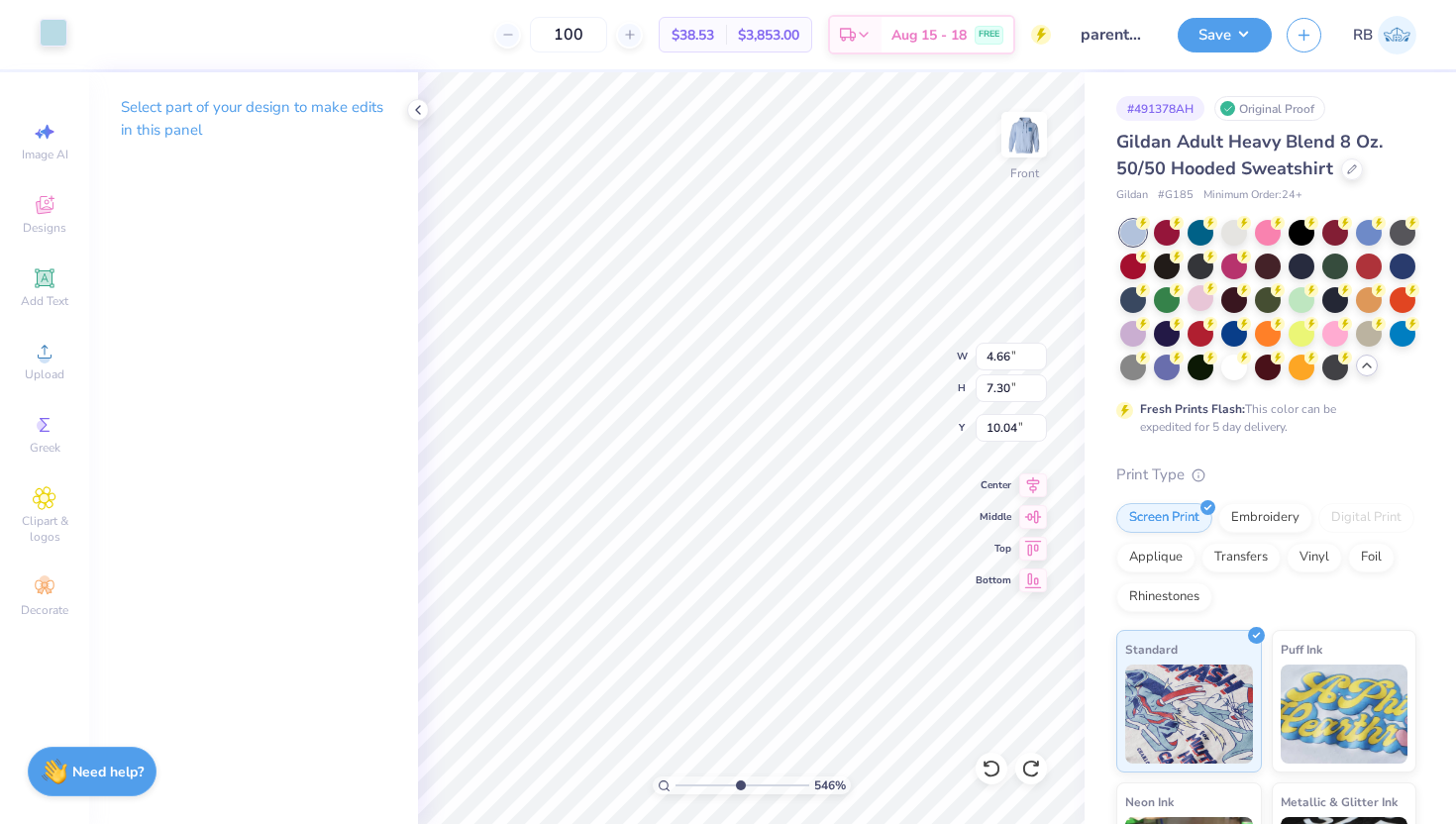 click at bounding box center (53, 33) 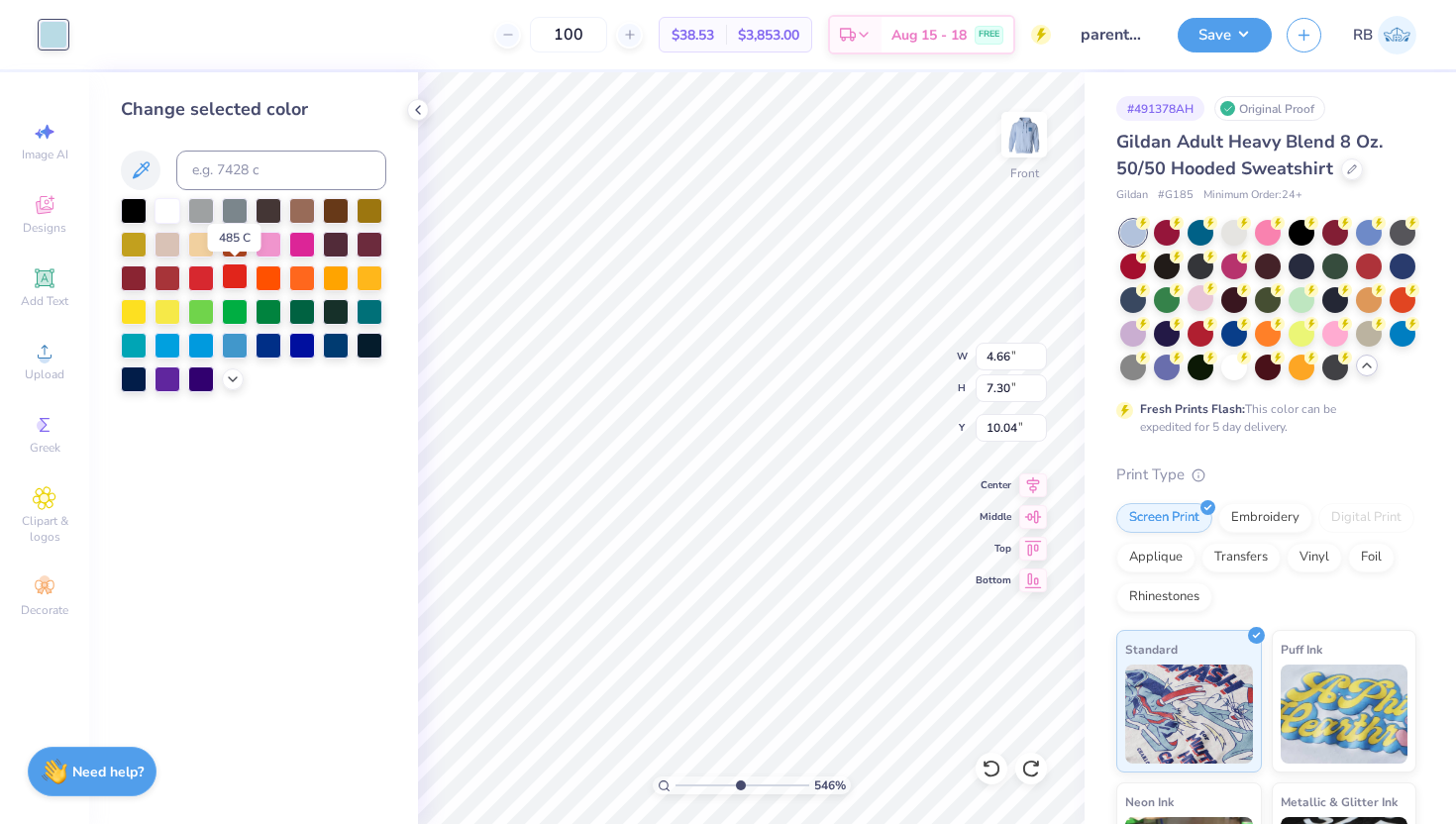 click at bounding box center [235, 276] 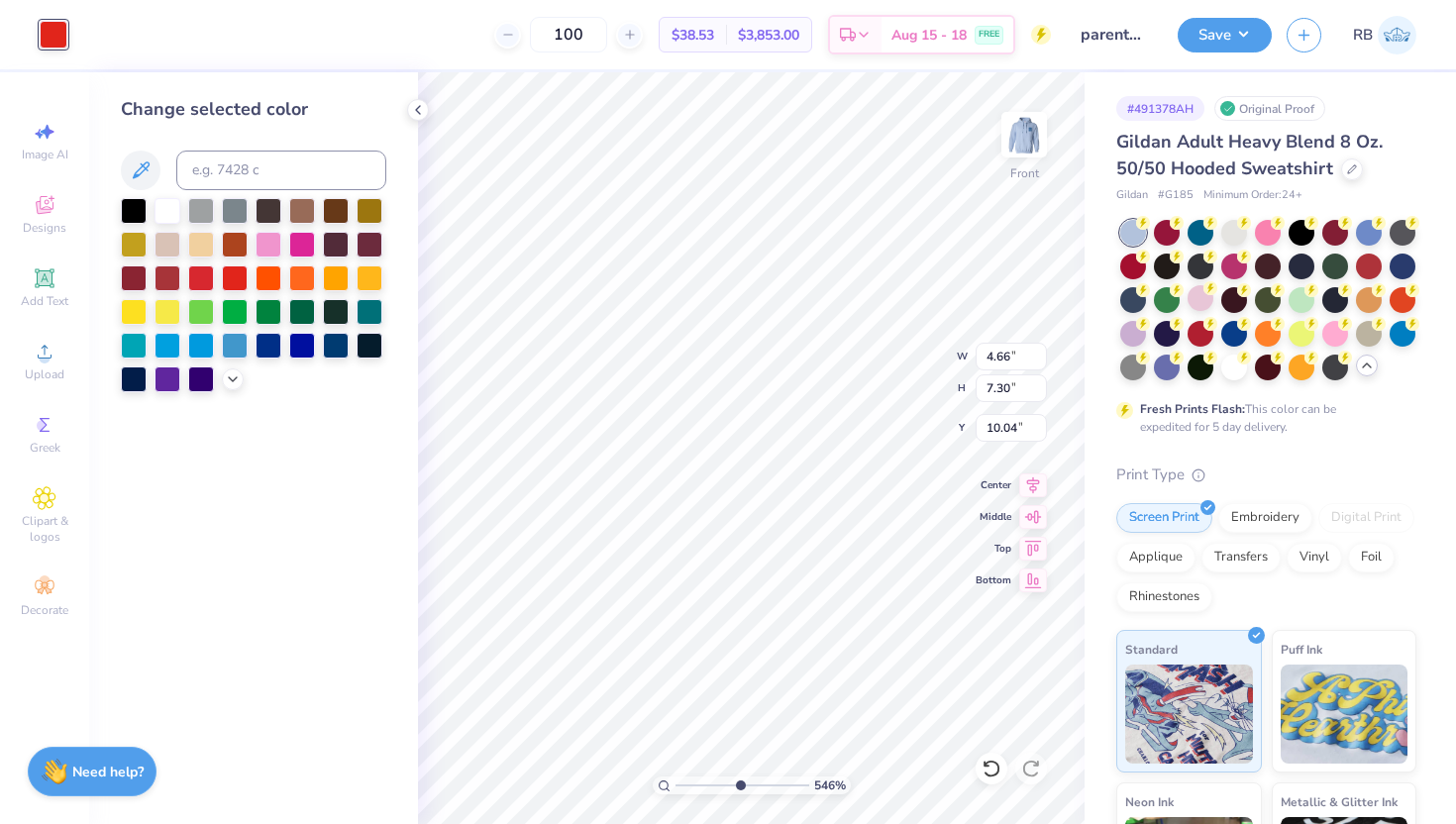 click on "Change selected color" at bounding box center (254, 448) 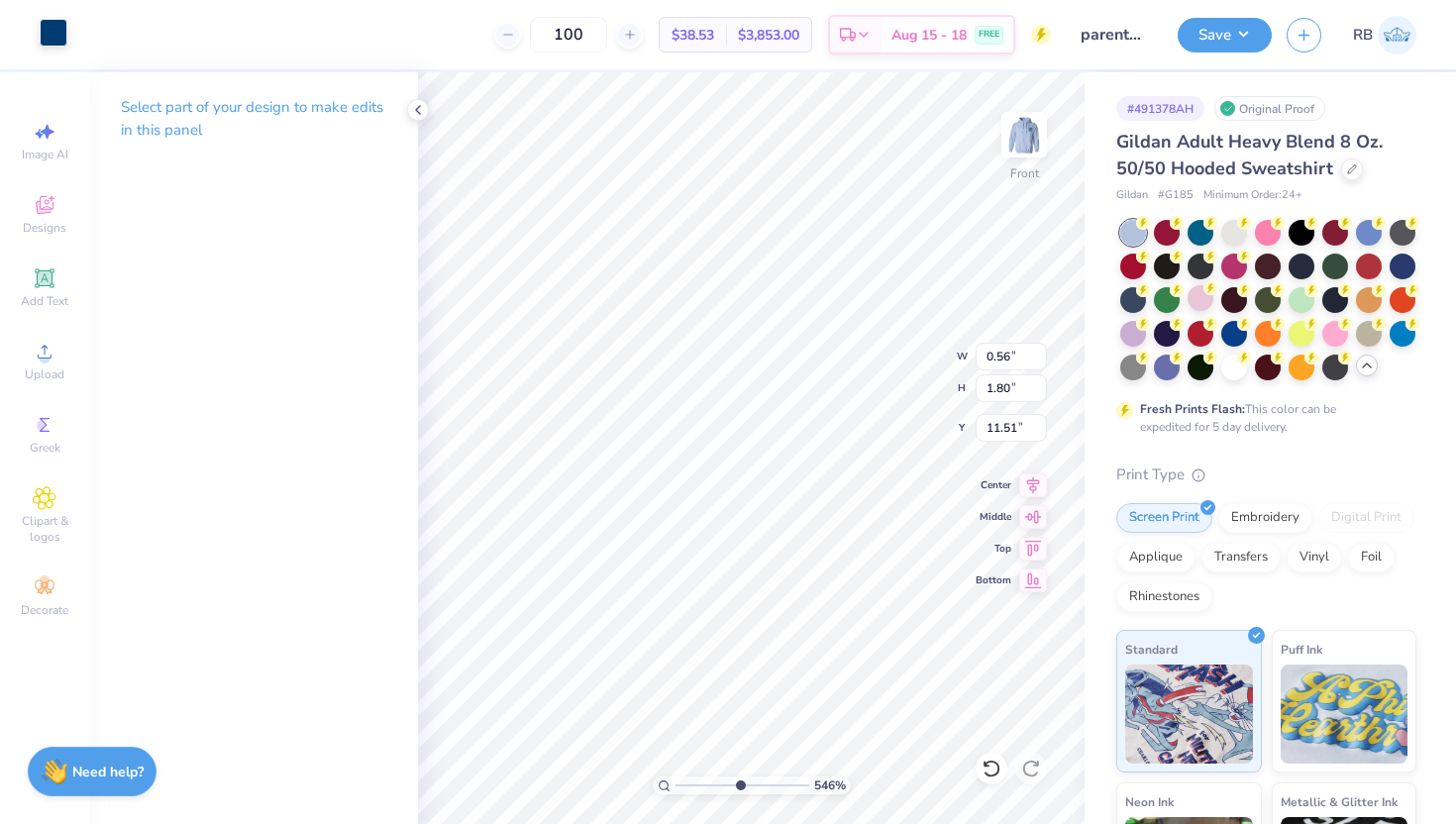 click at bounding box center [53, 33] 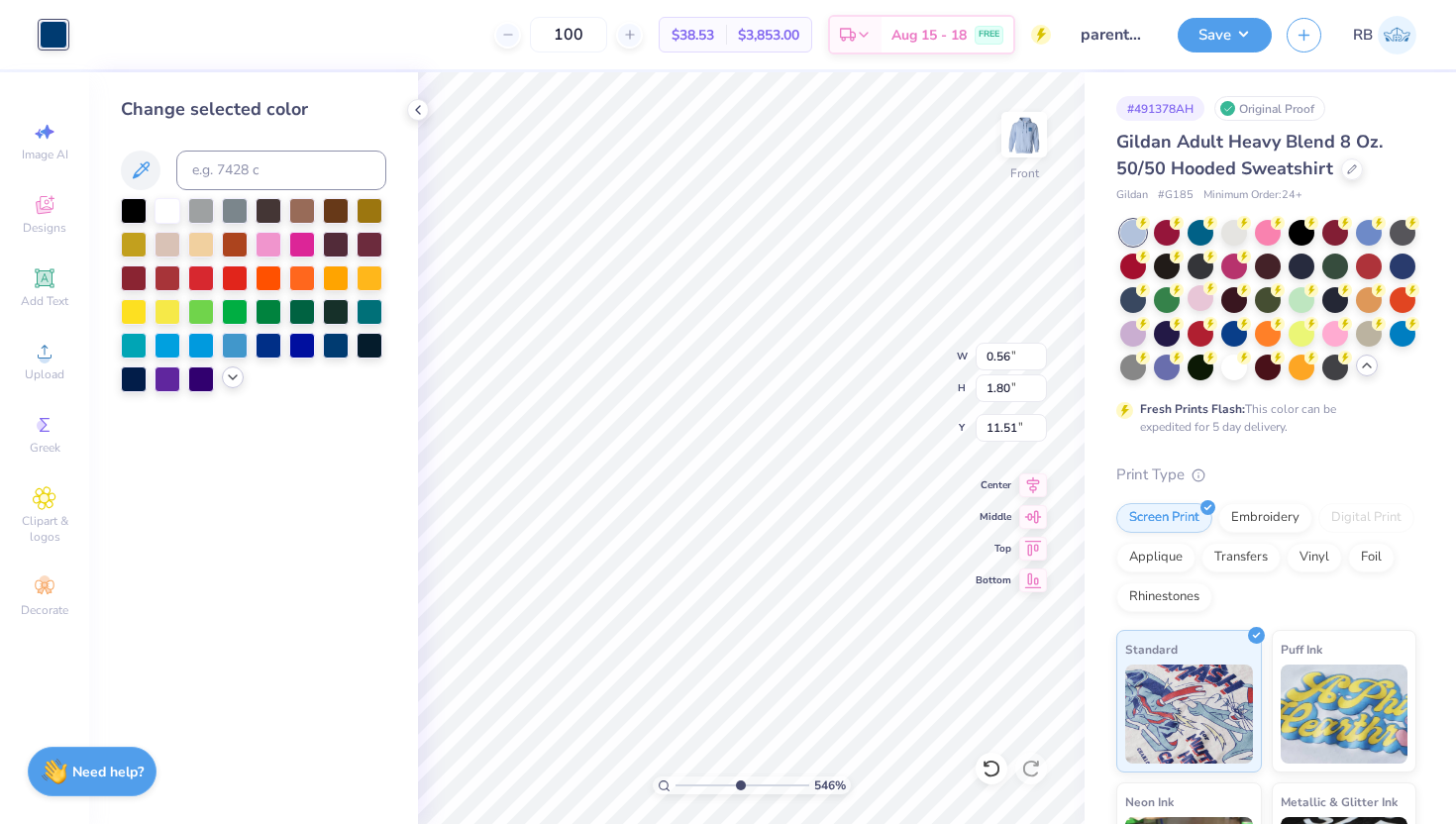 click 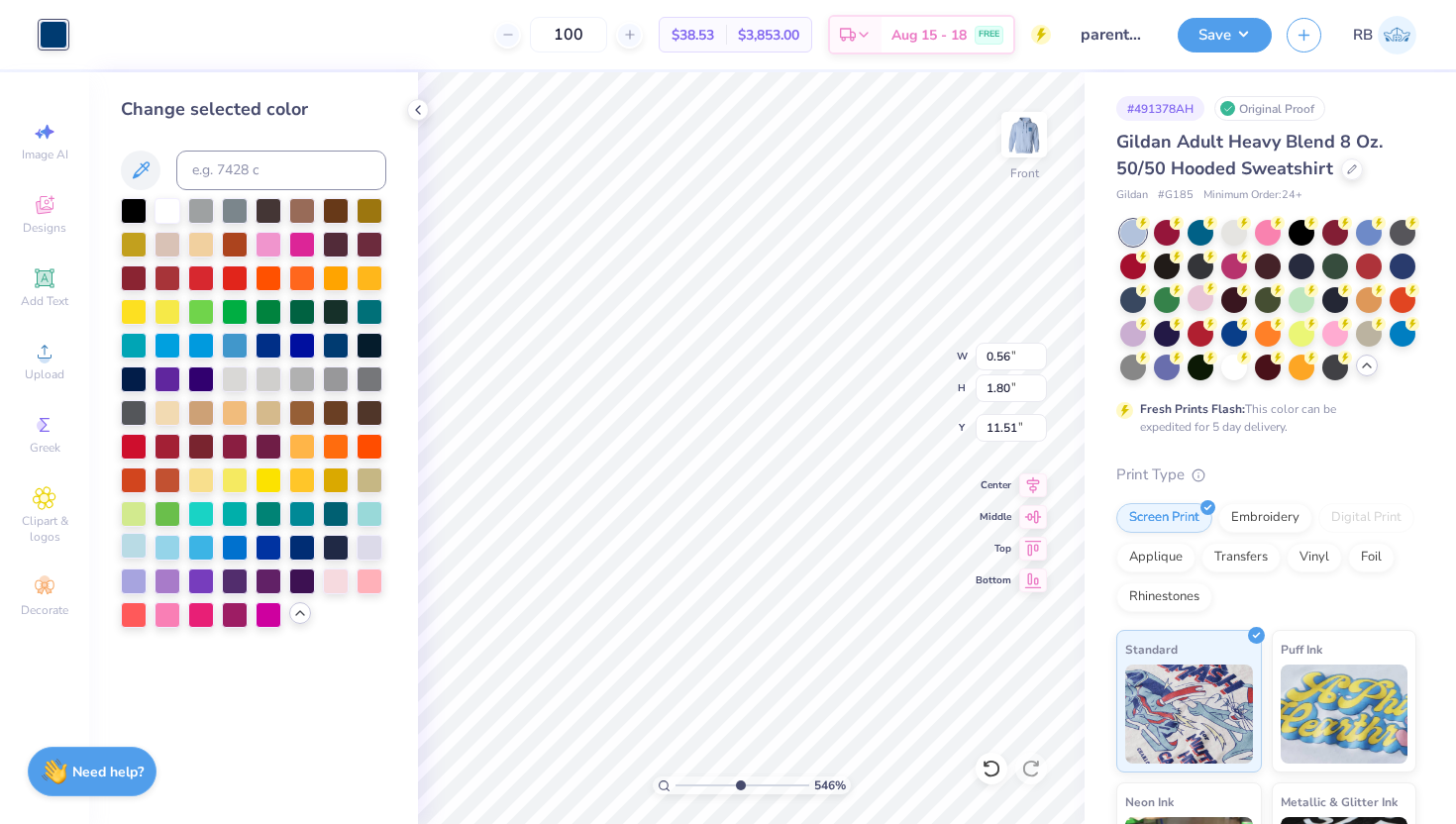 click at bounding box center (134, 546) 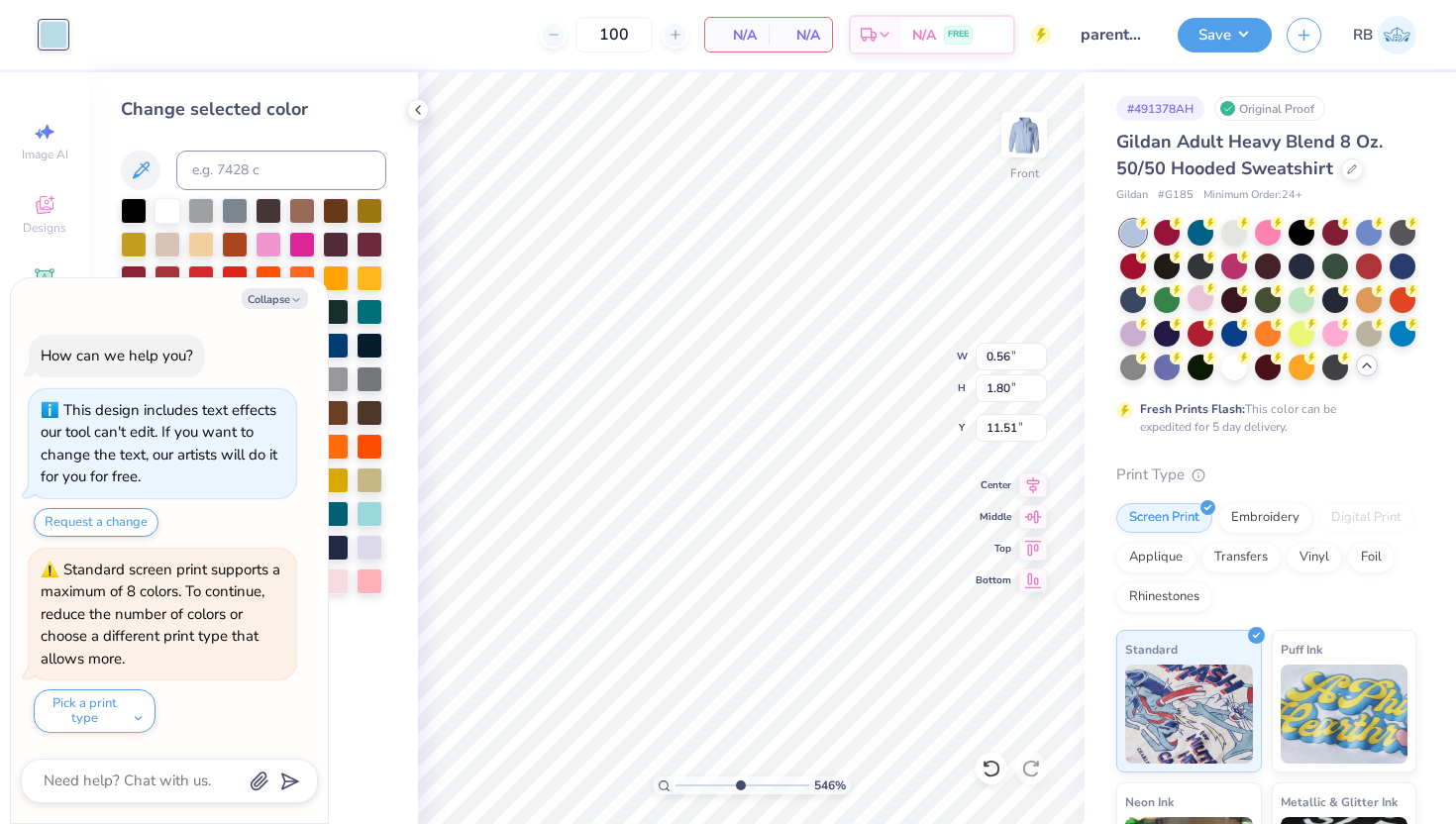 type on "x" 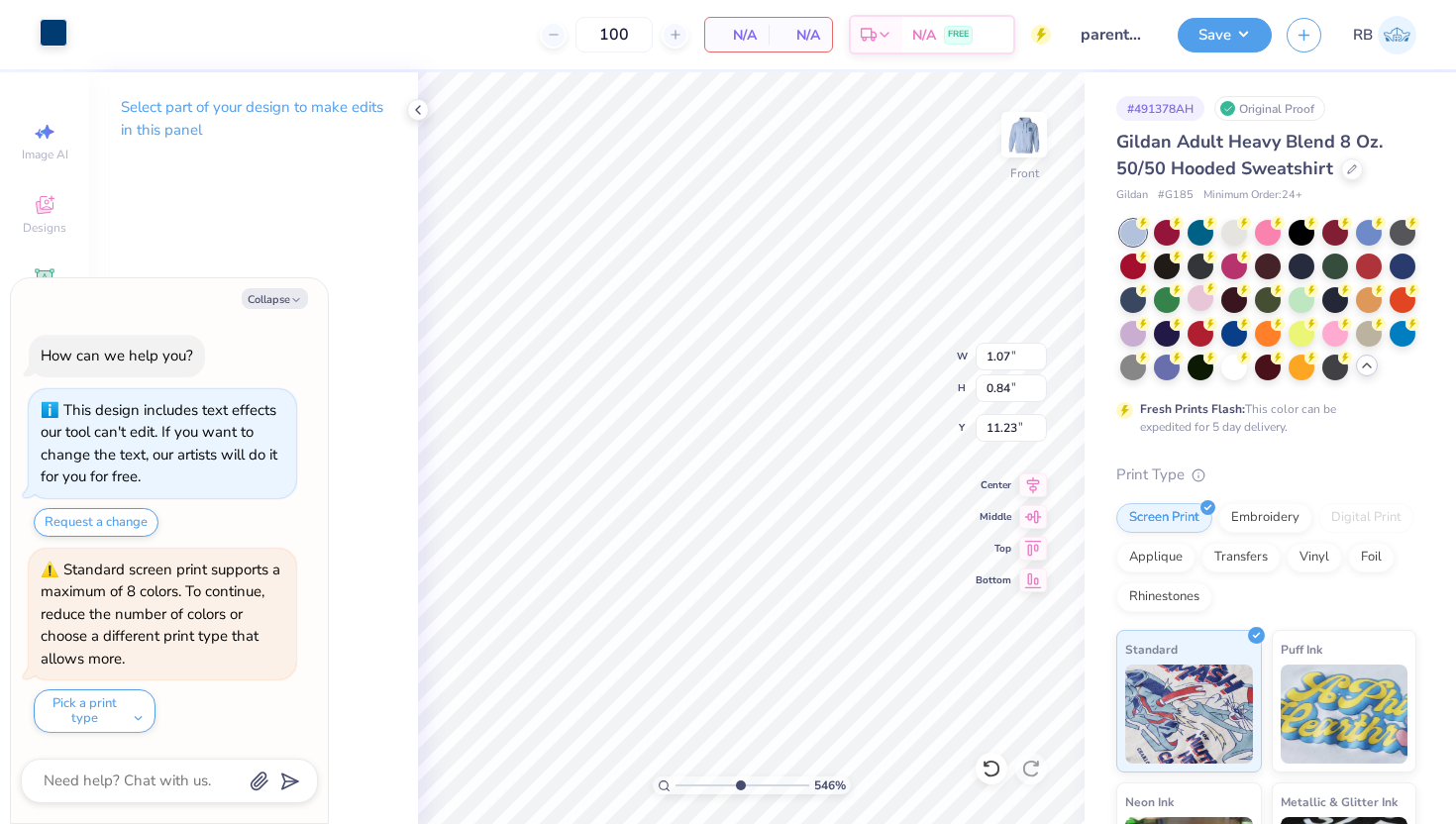 click at bounding box center [53, 33] 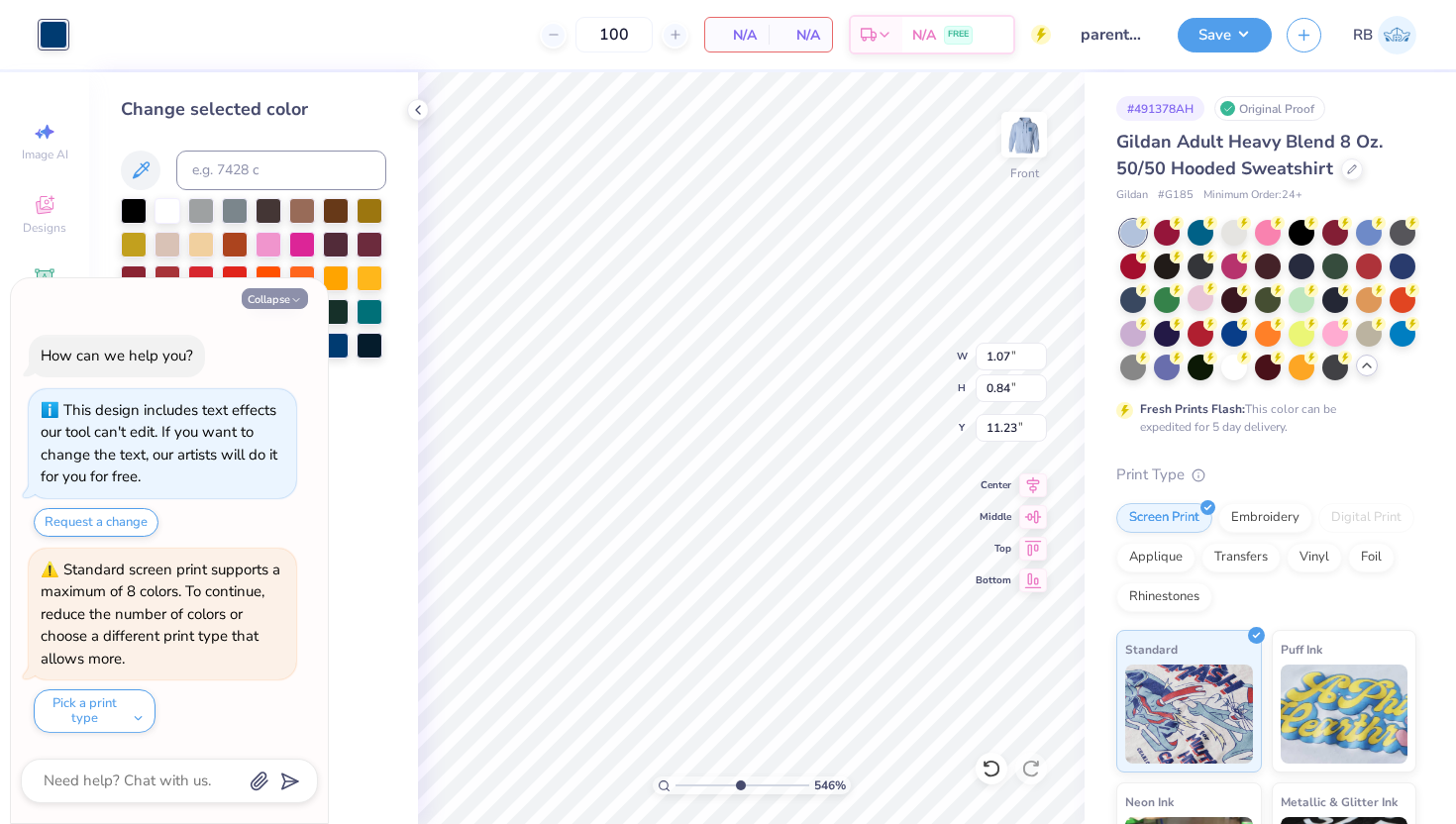 click on "Collapse" at bounding box center (274, 298) 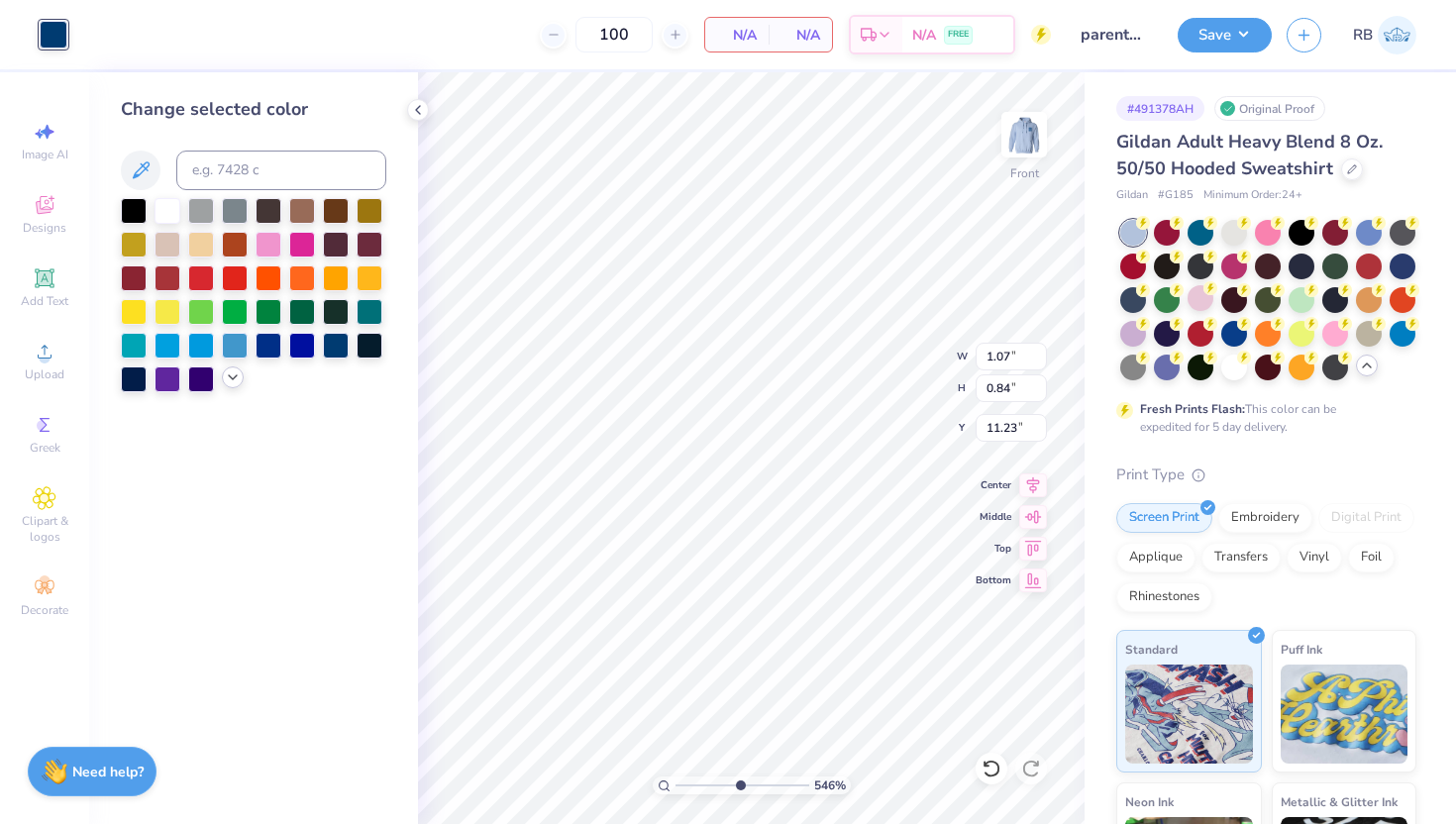 click 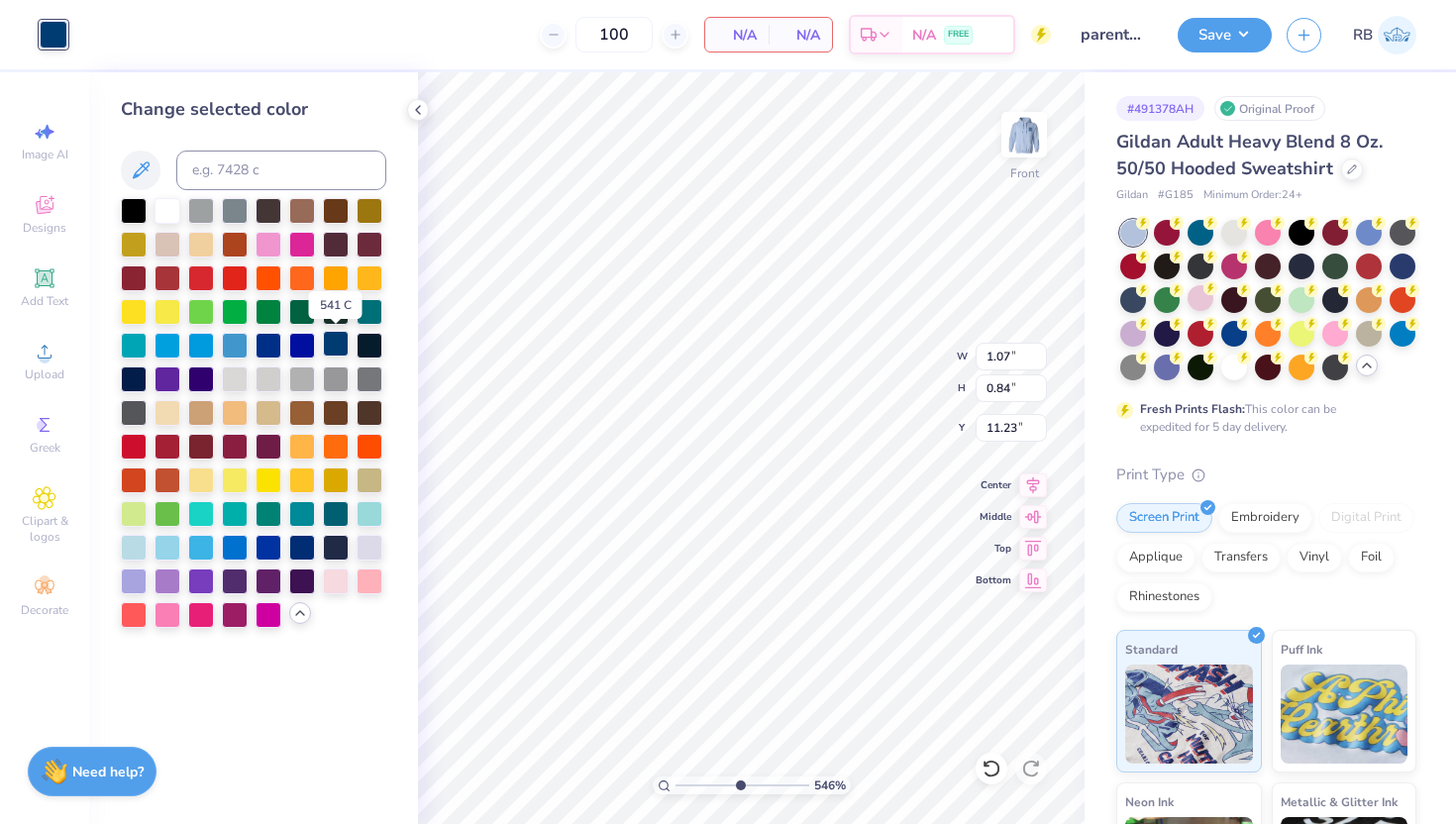 click at bounding box center (336, 344) 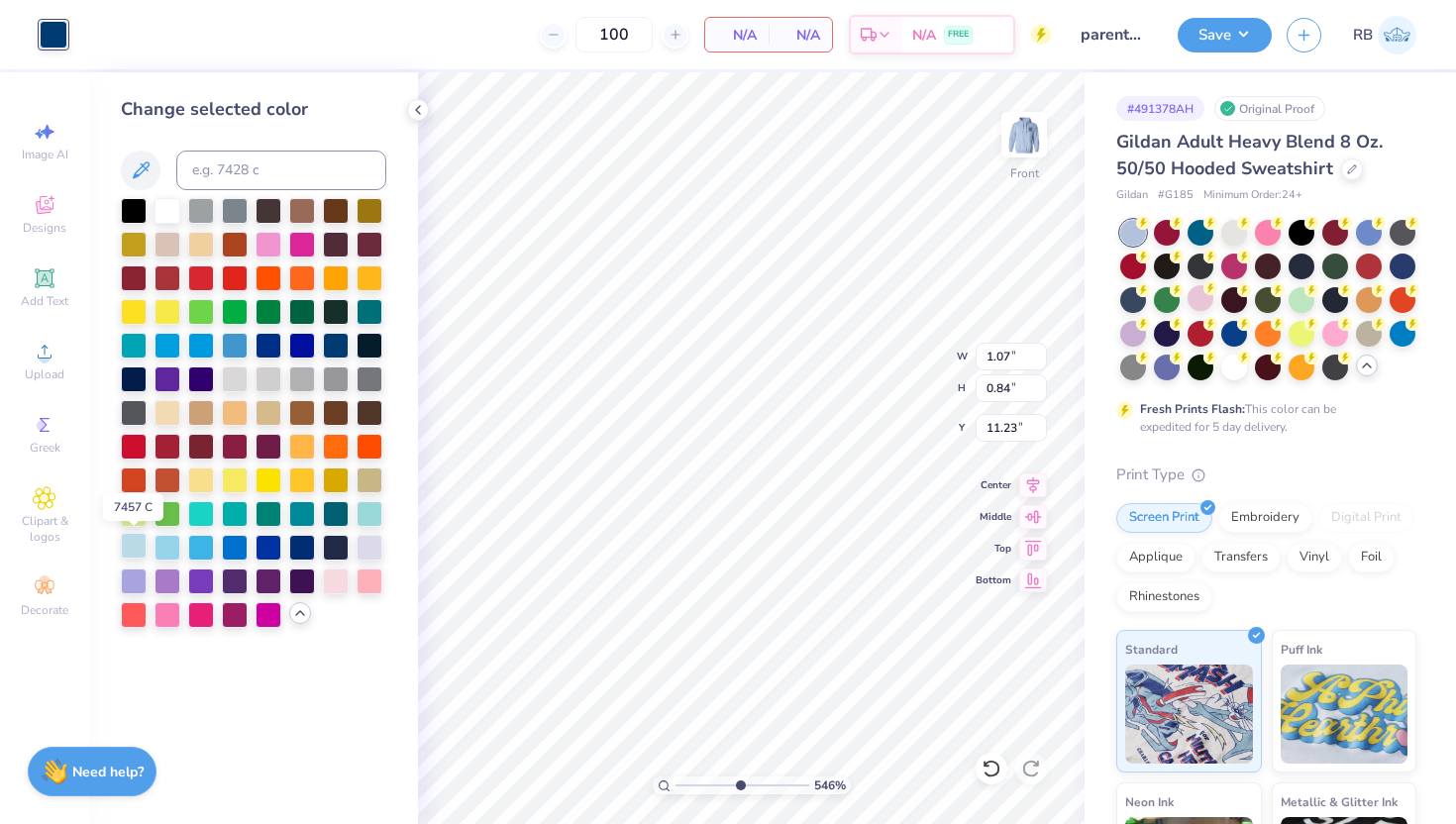 click at bounding box center [134, 546] 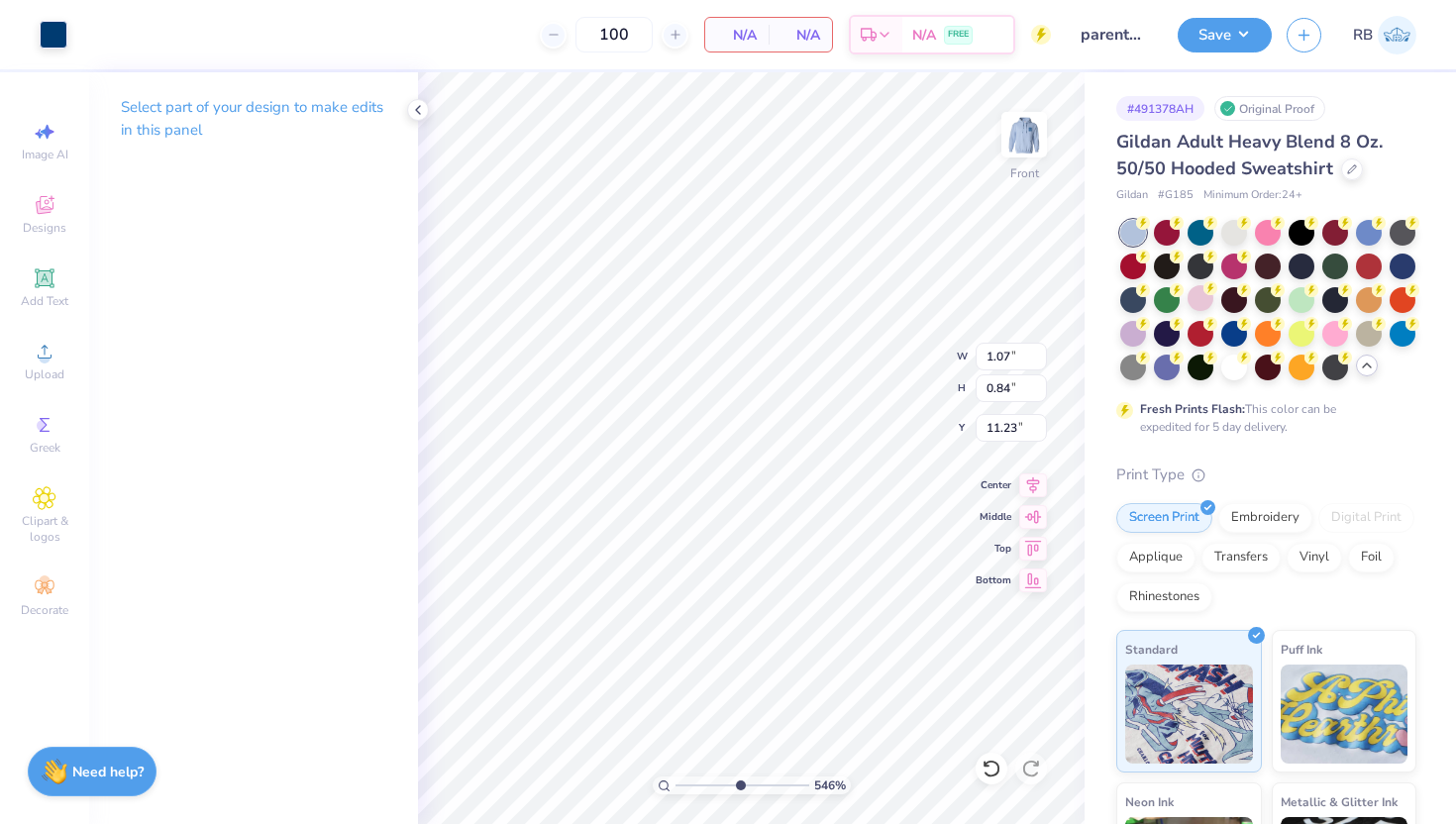 type on "0.97" 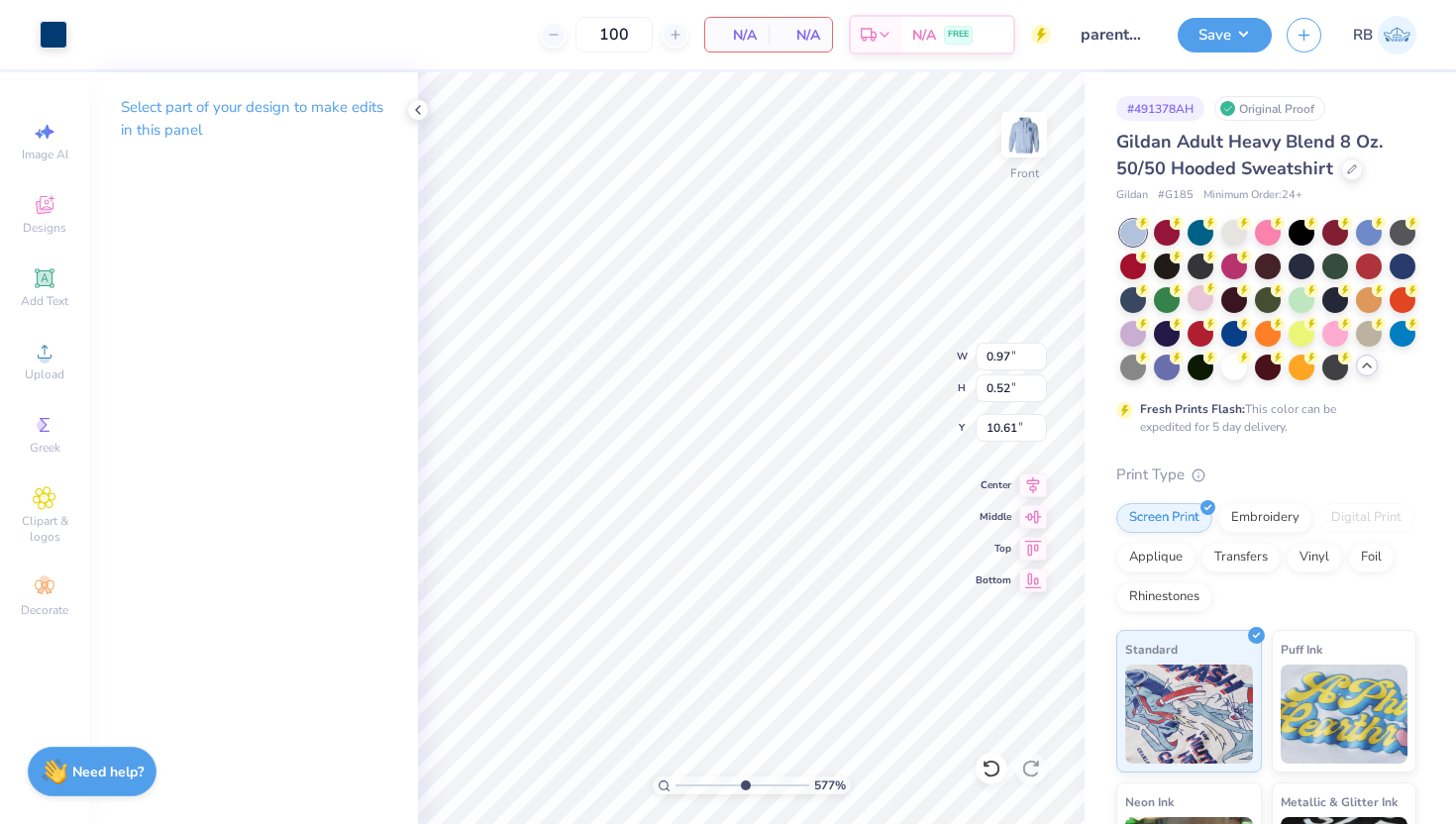 type on "5.78" 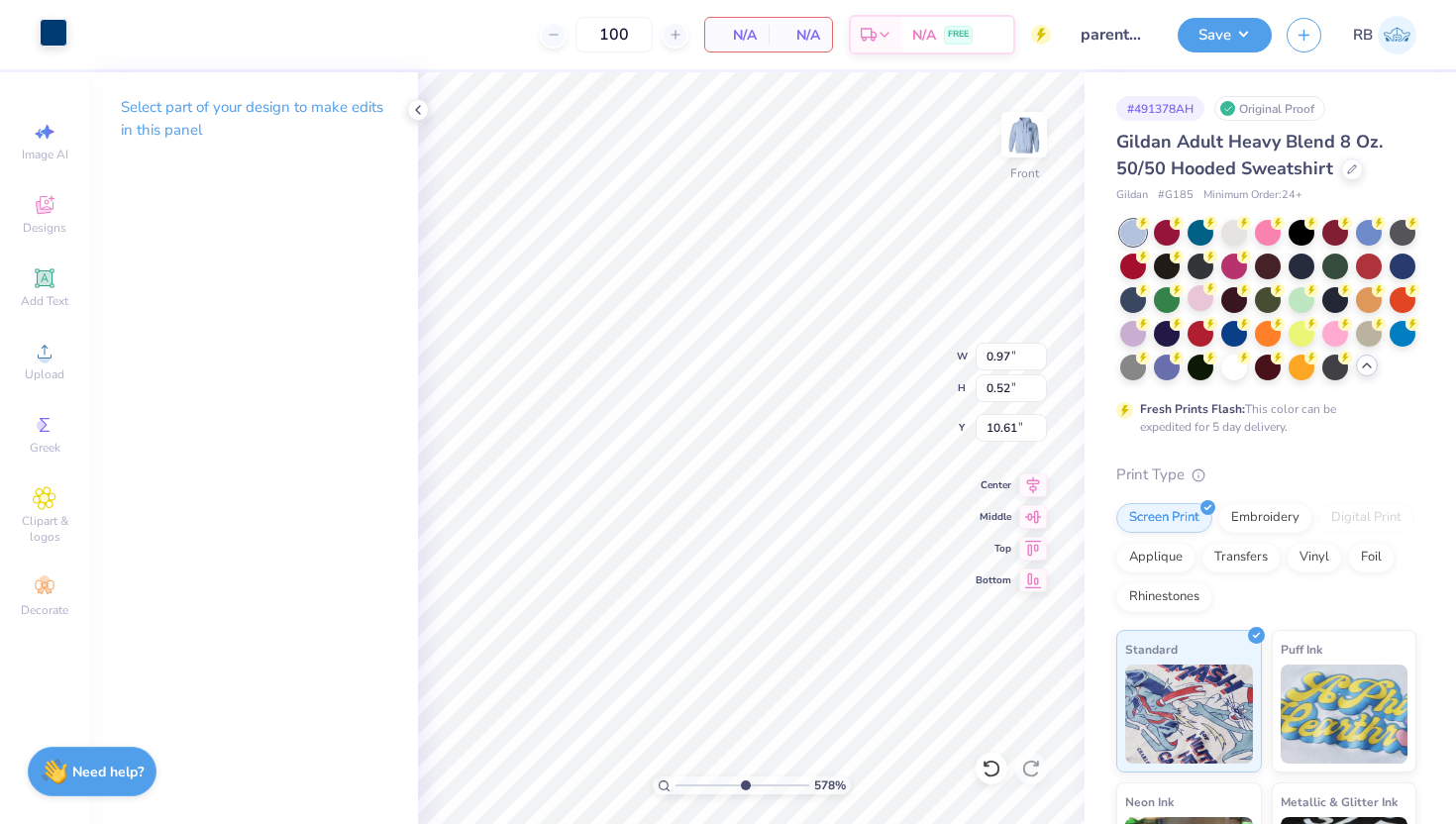 click at bounding box center (53, 33) 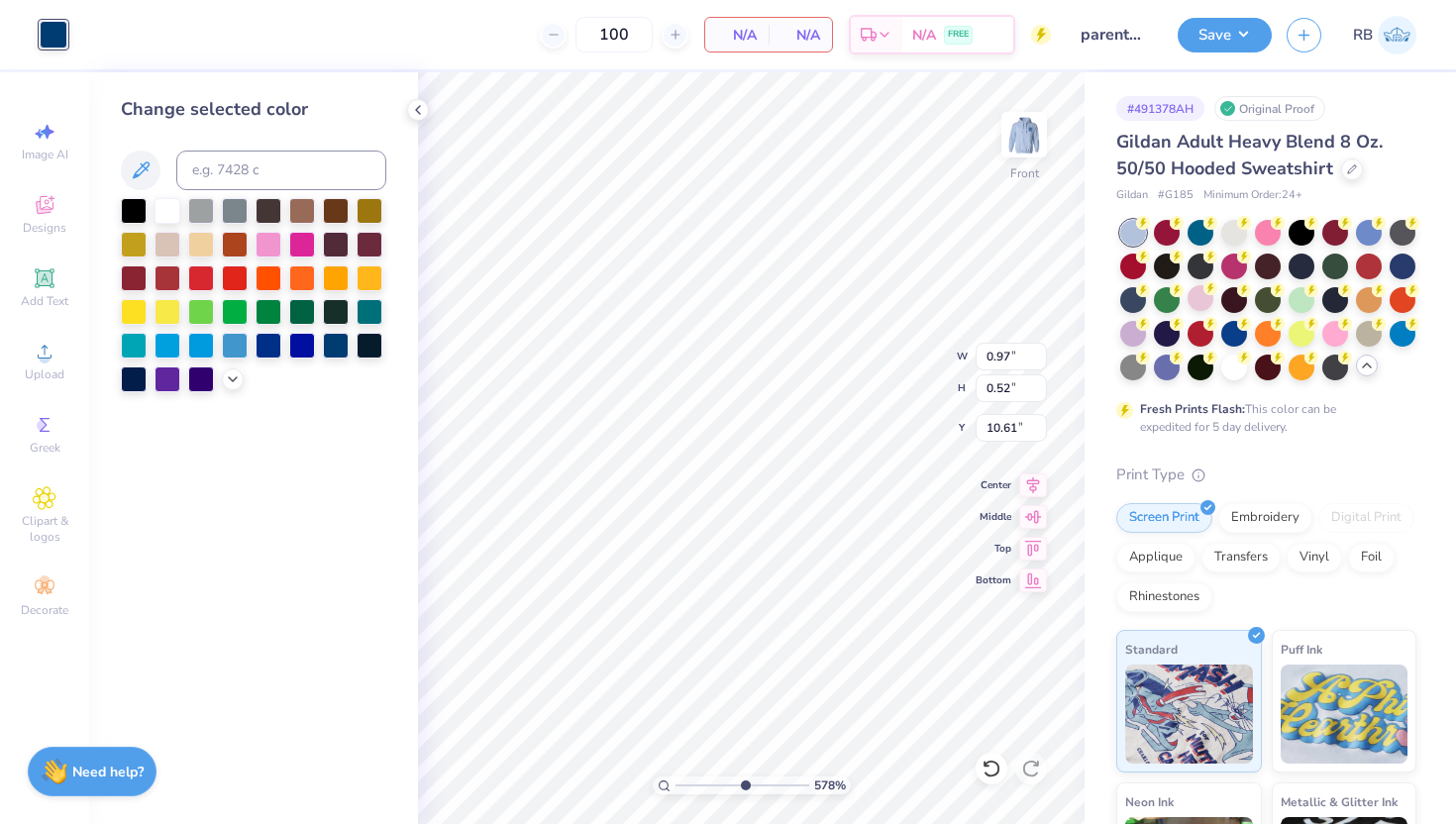 click at bounding box center (254, 295) 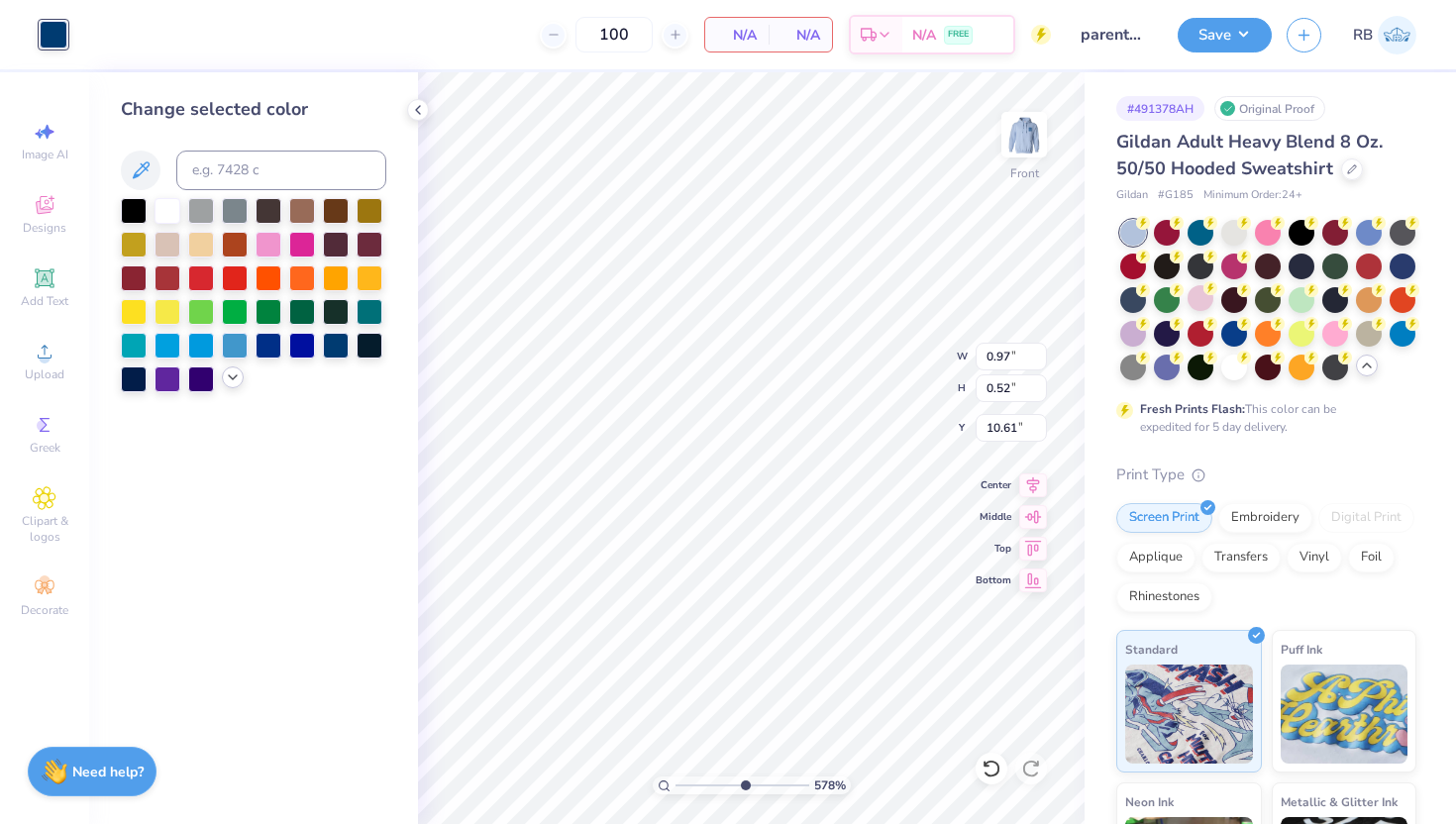 click 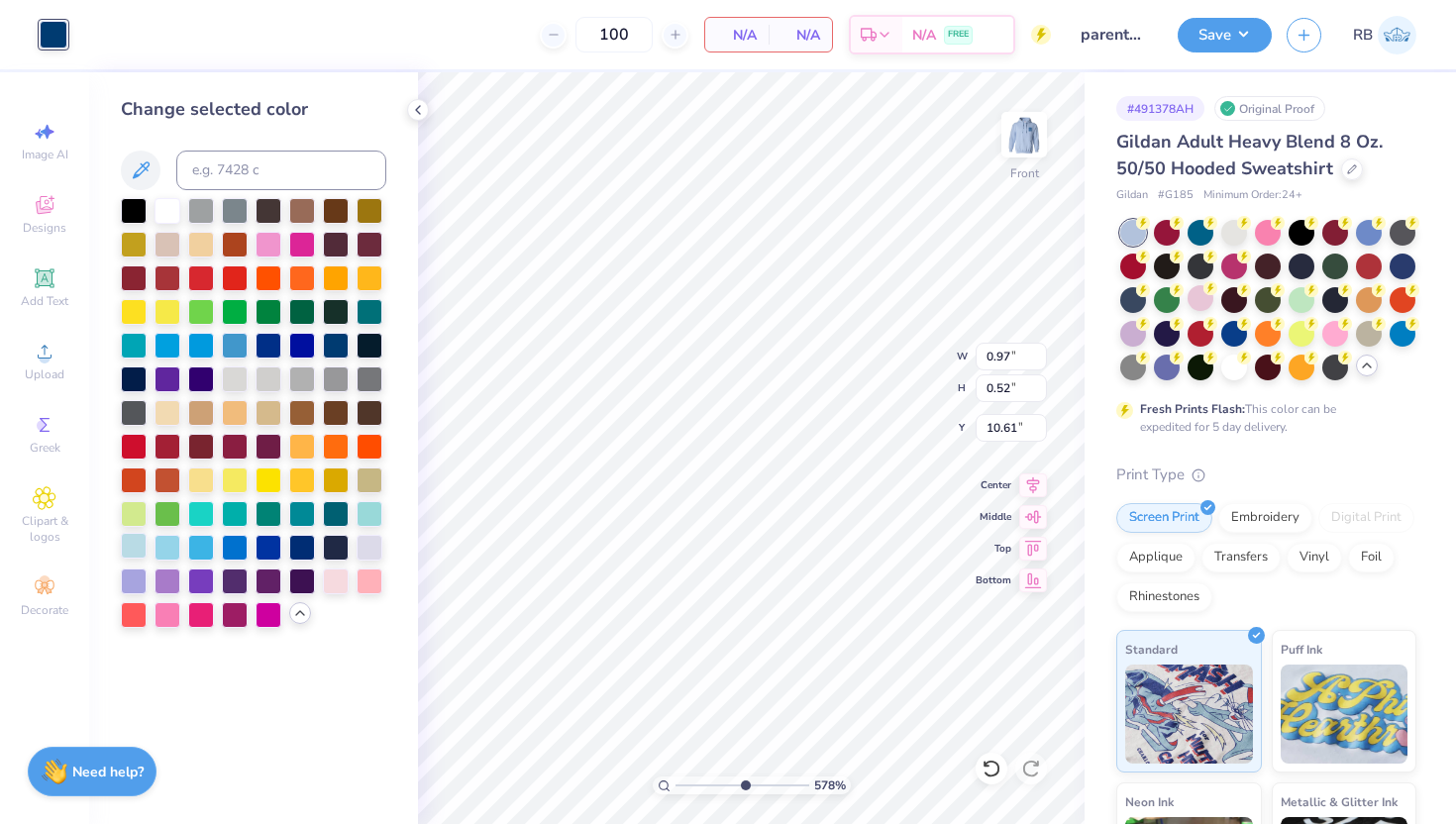 click at bounding box center (134, 546) 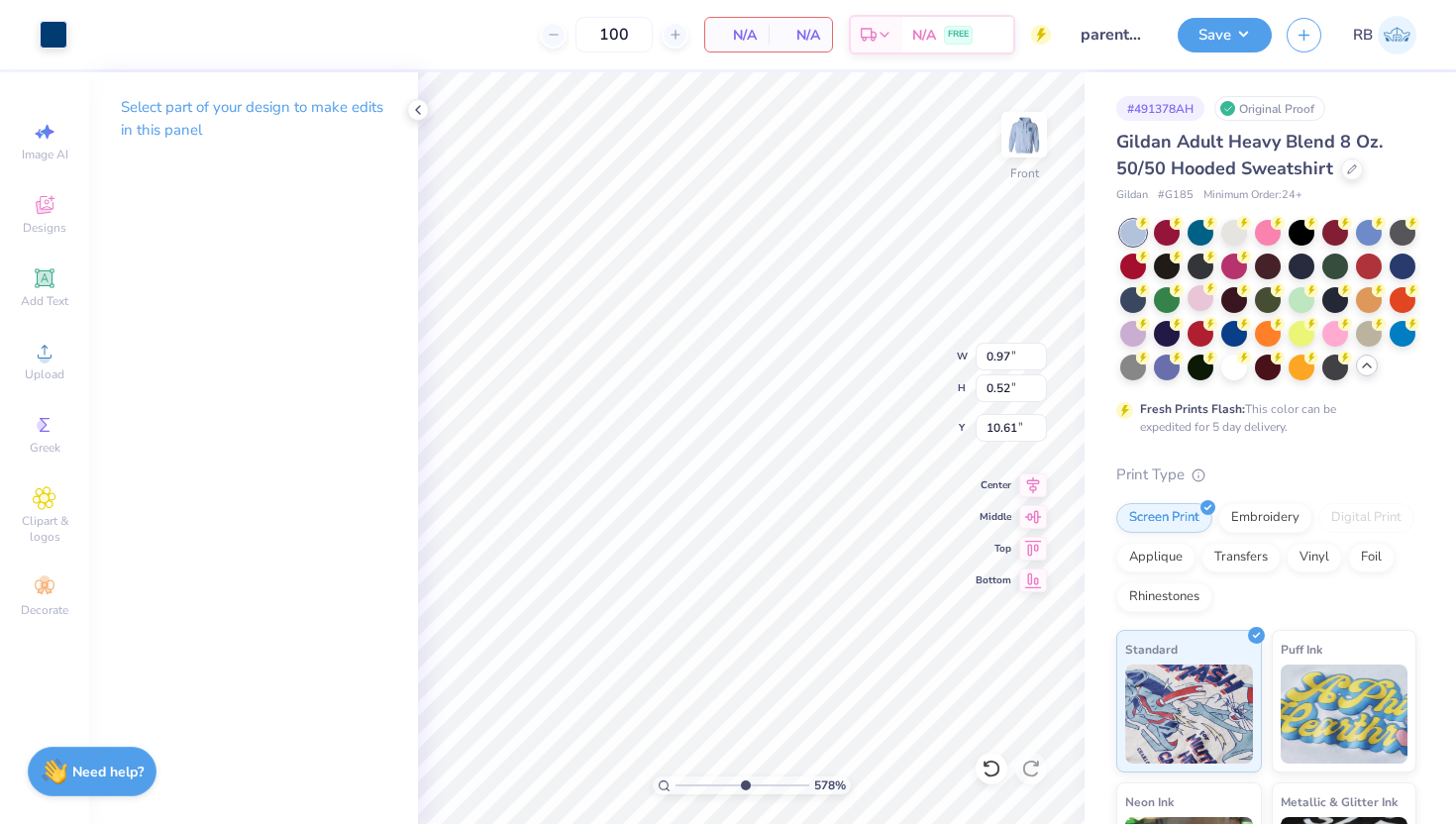 type on "0.27" 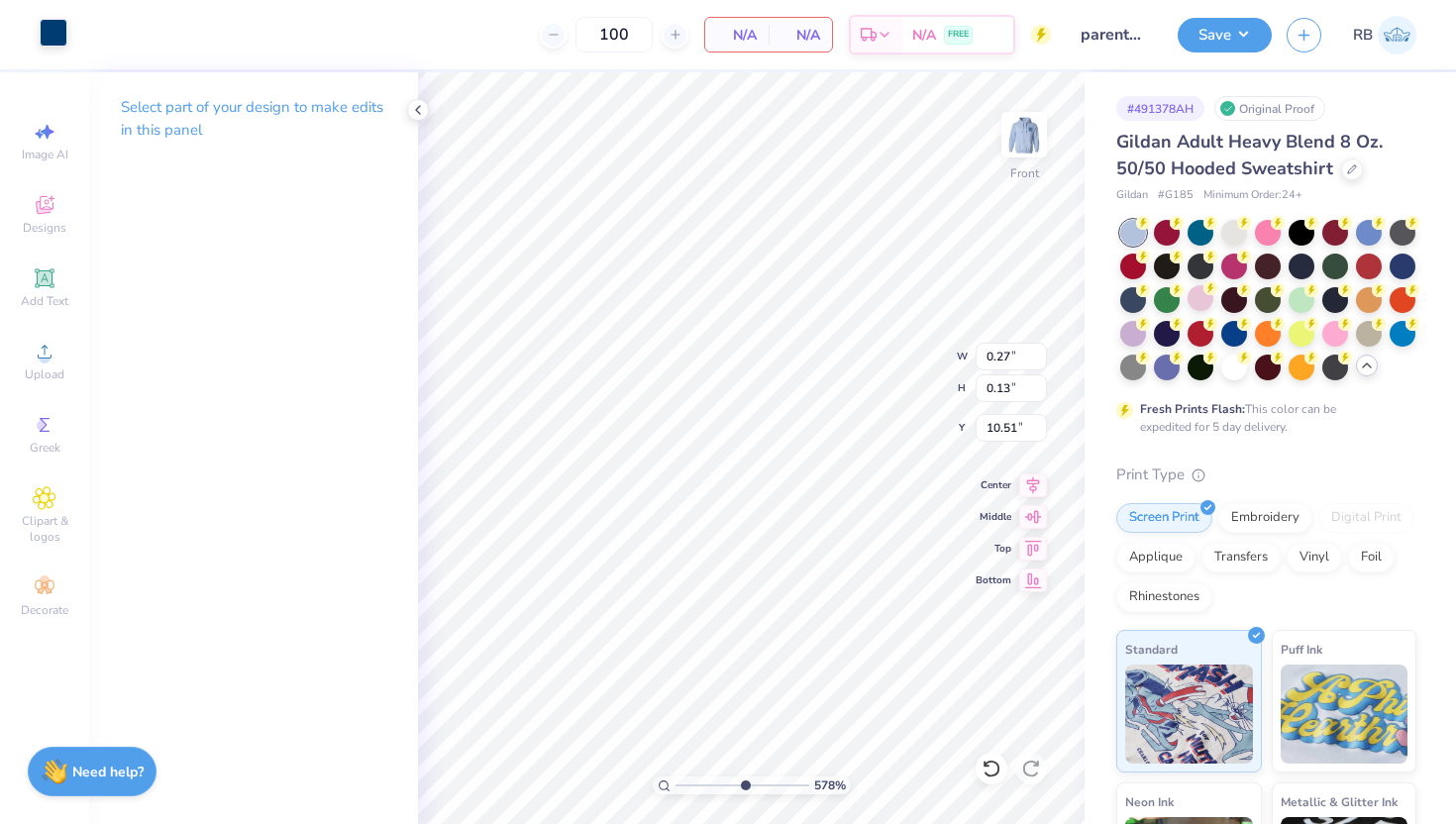 click at bounding box center [53, 33] 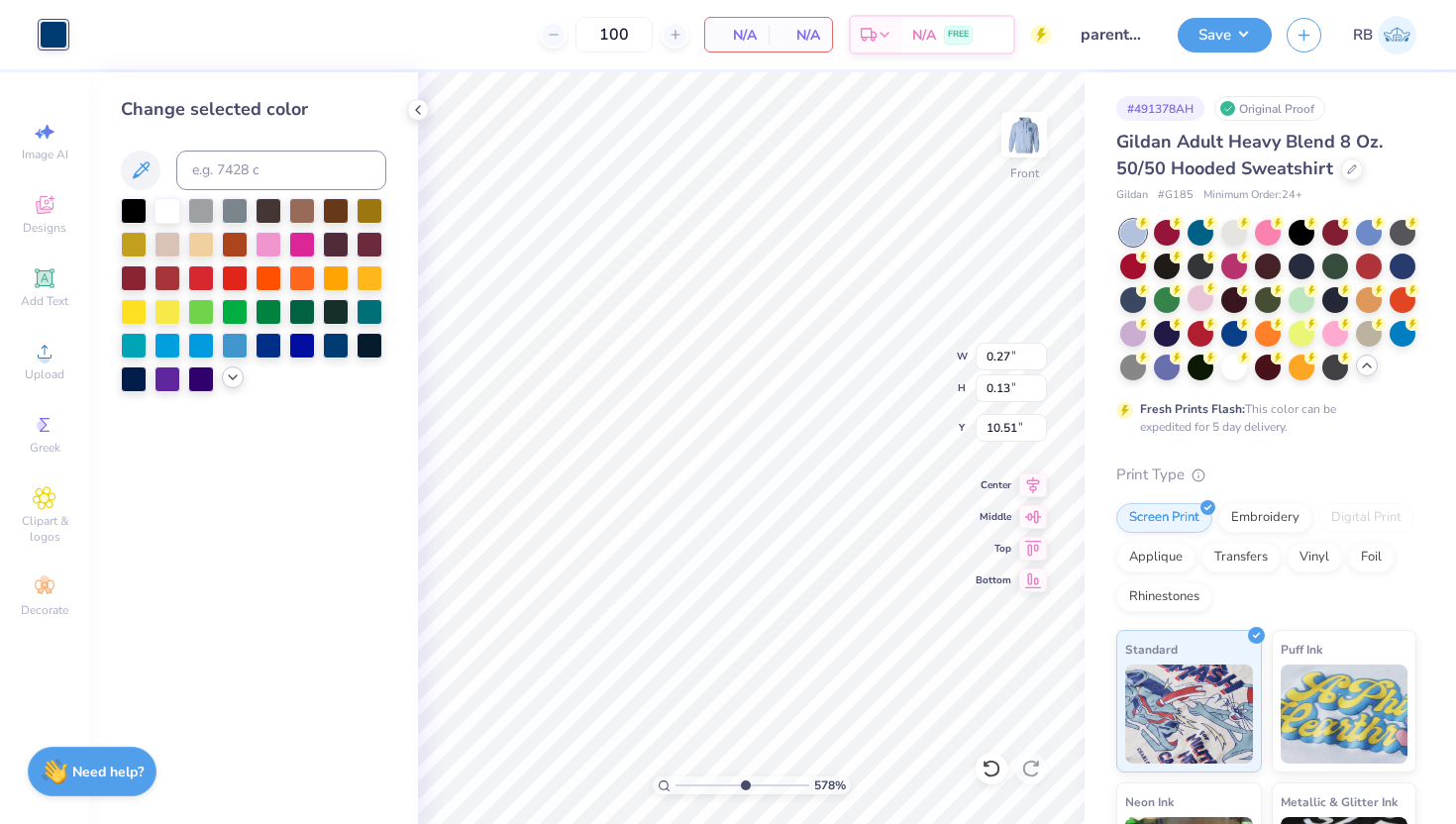 click 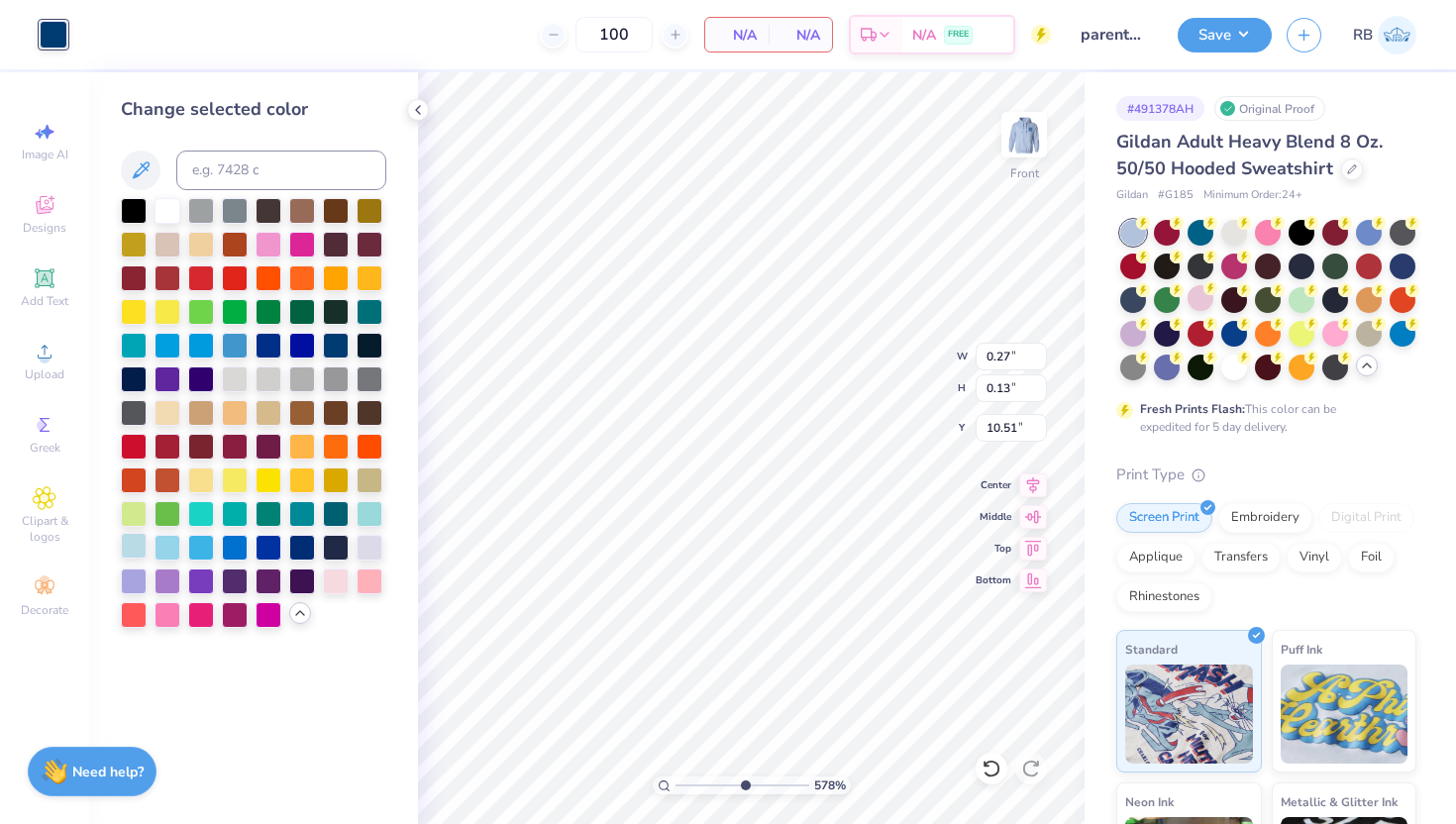 click at bounding box center (134, 546) 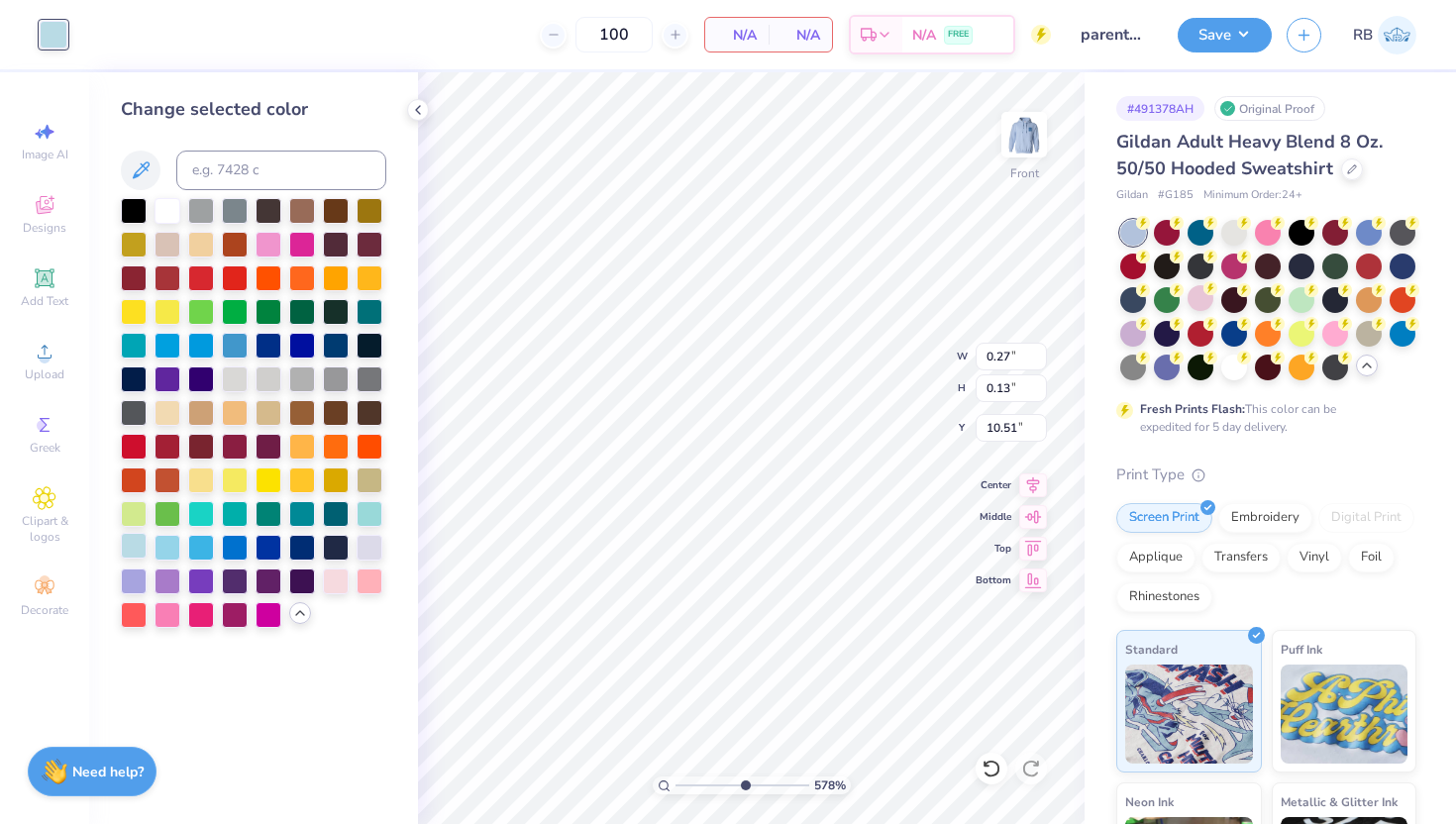 type on "0.13" 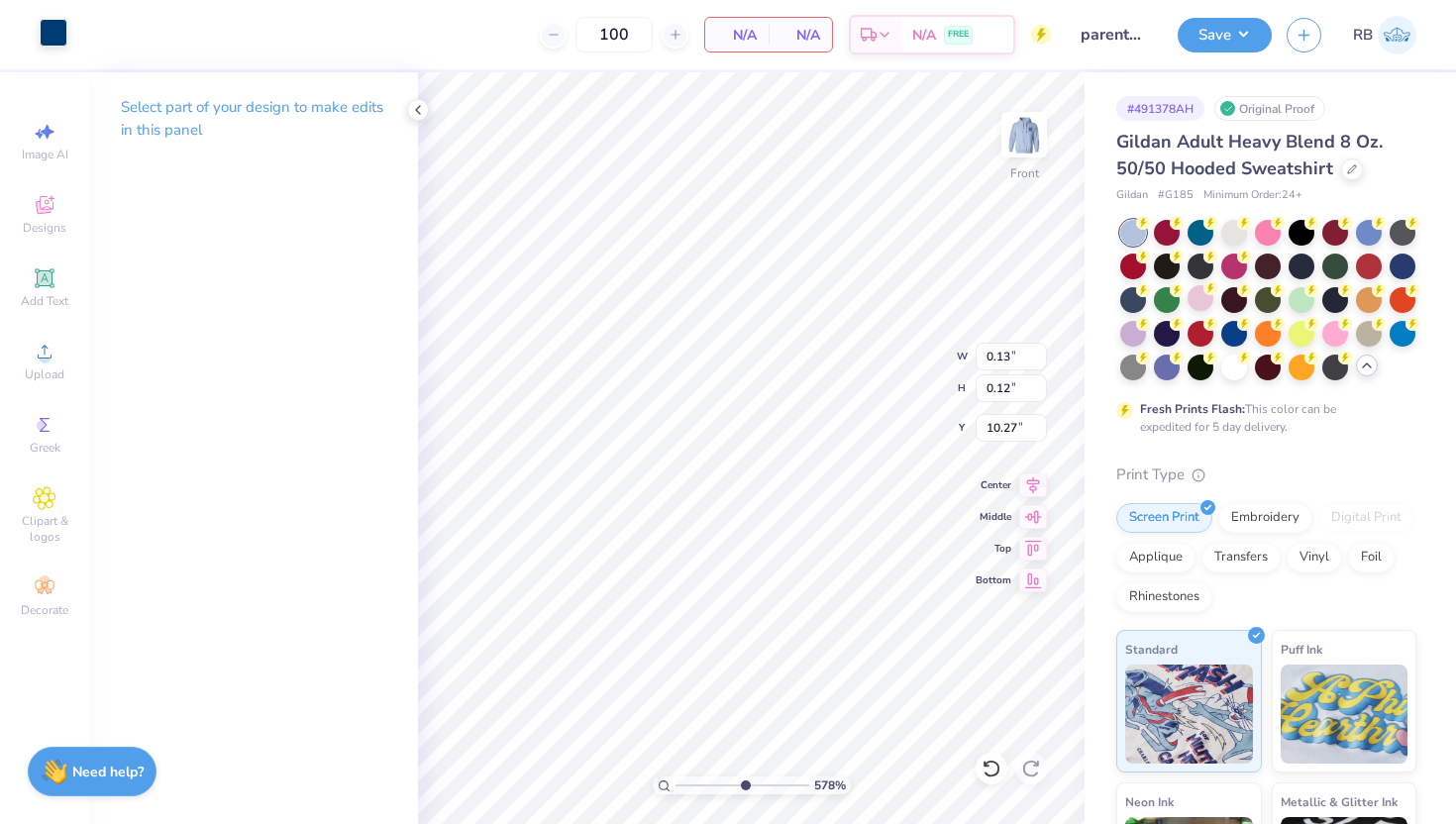 click at bounding box center [53, 33] 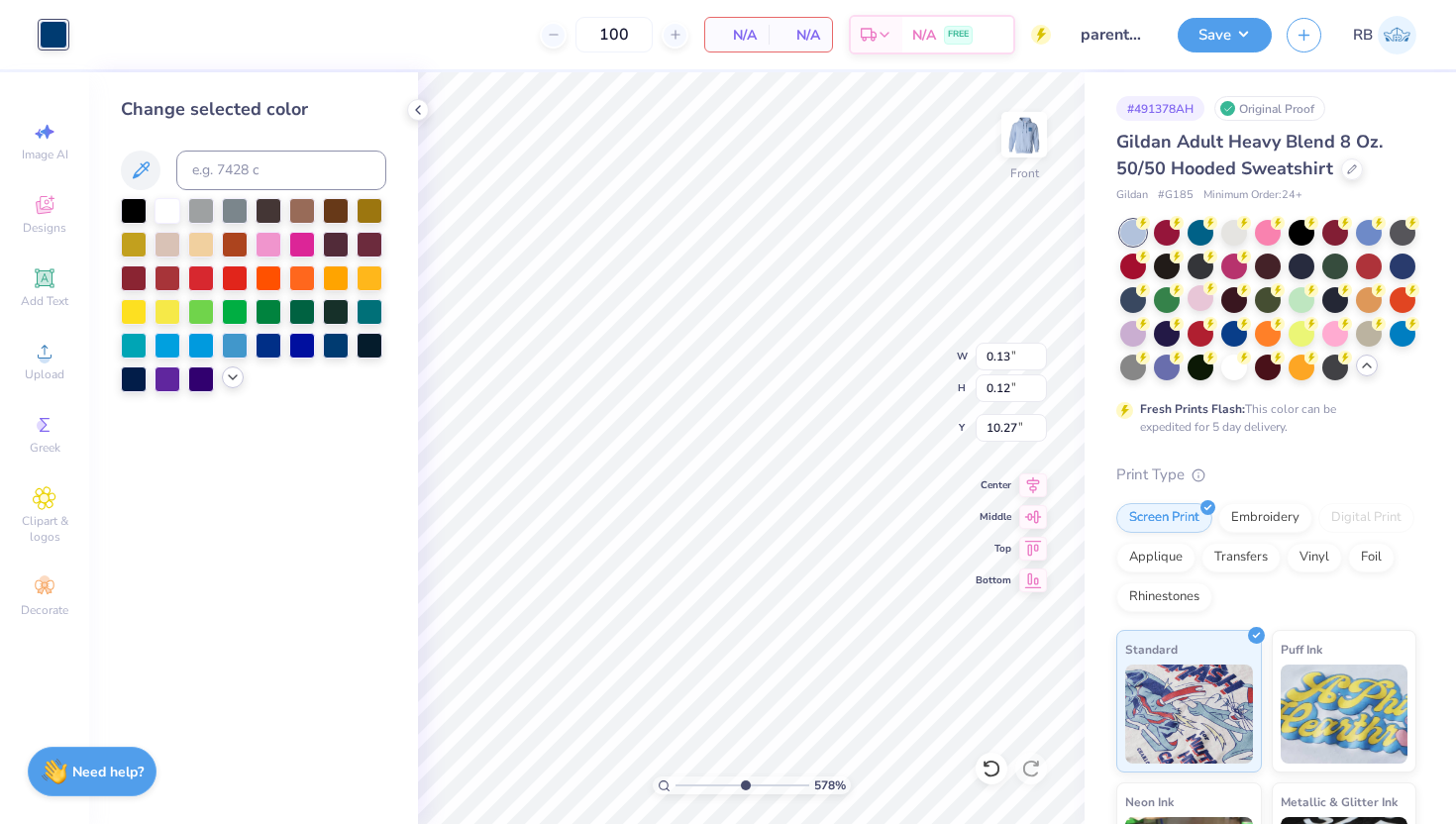 click 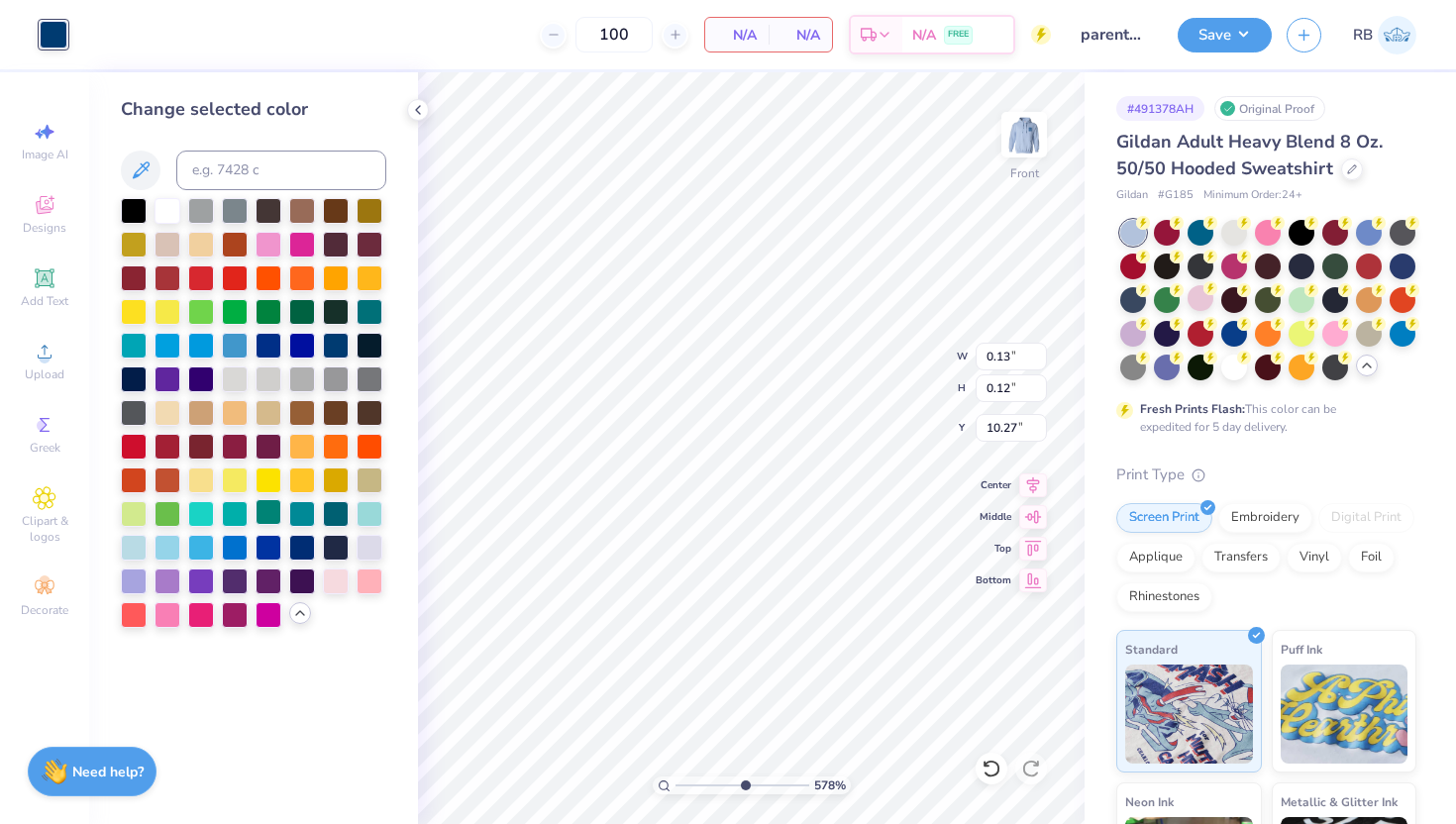 click at bounding box center (134, 548) 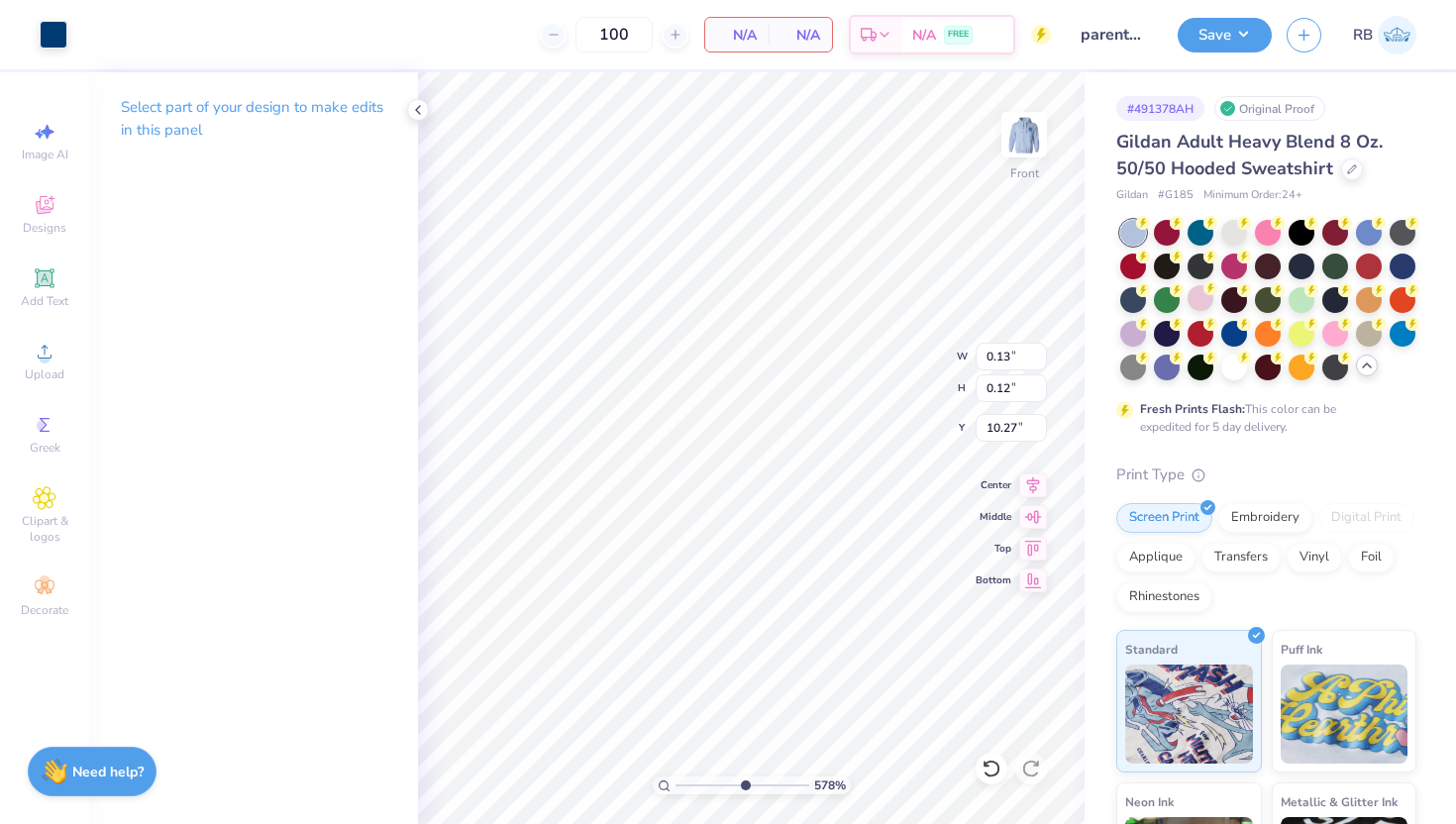 type on "0.70" 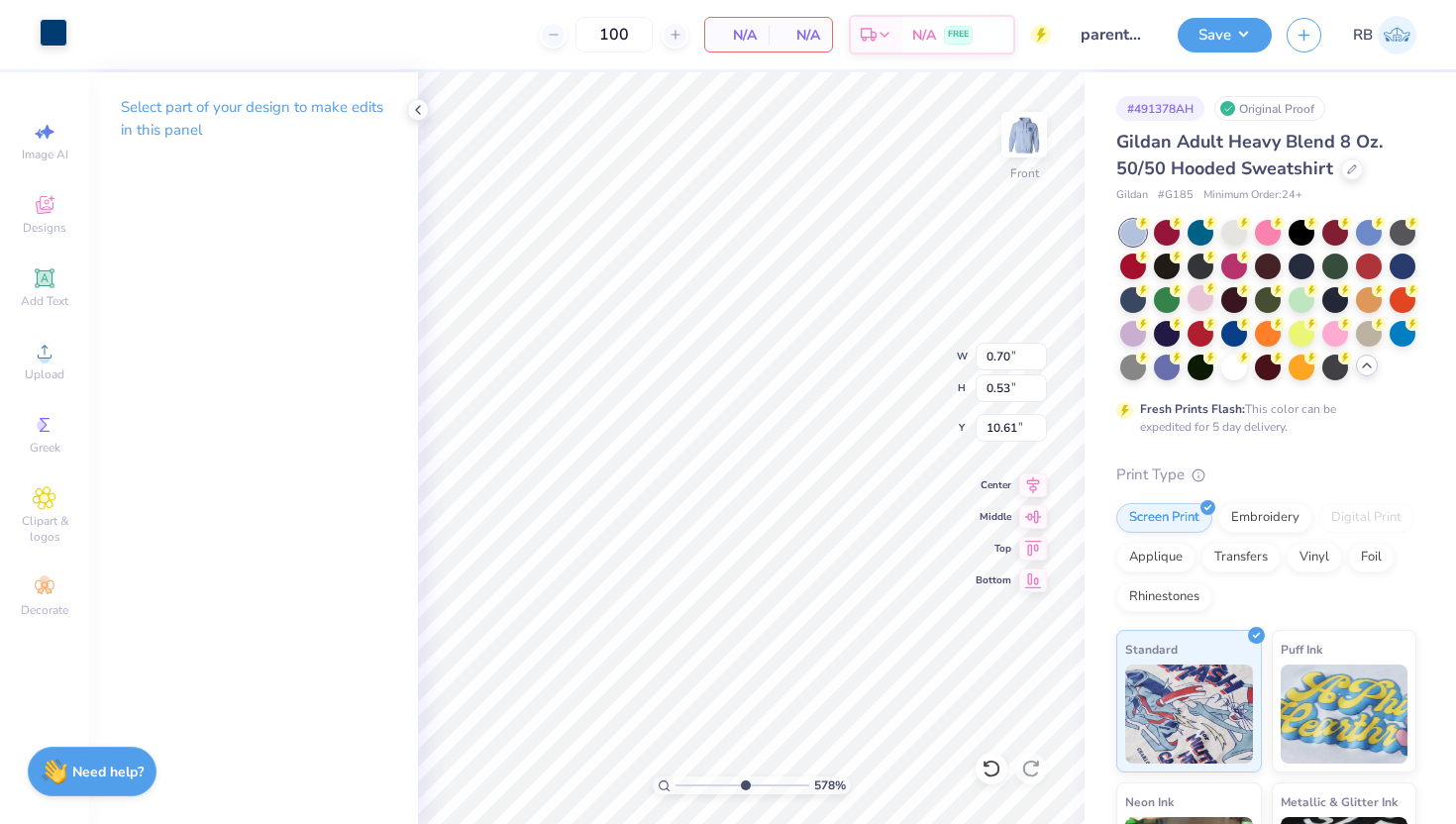 click at bounding box center [53, 33] 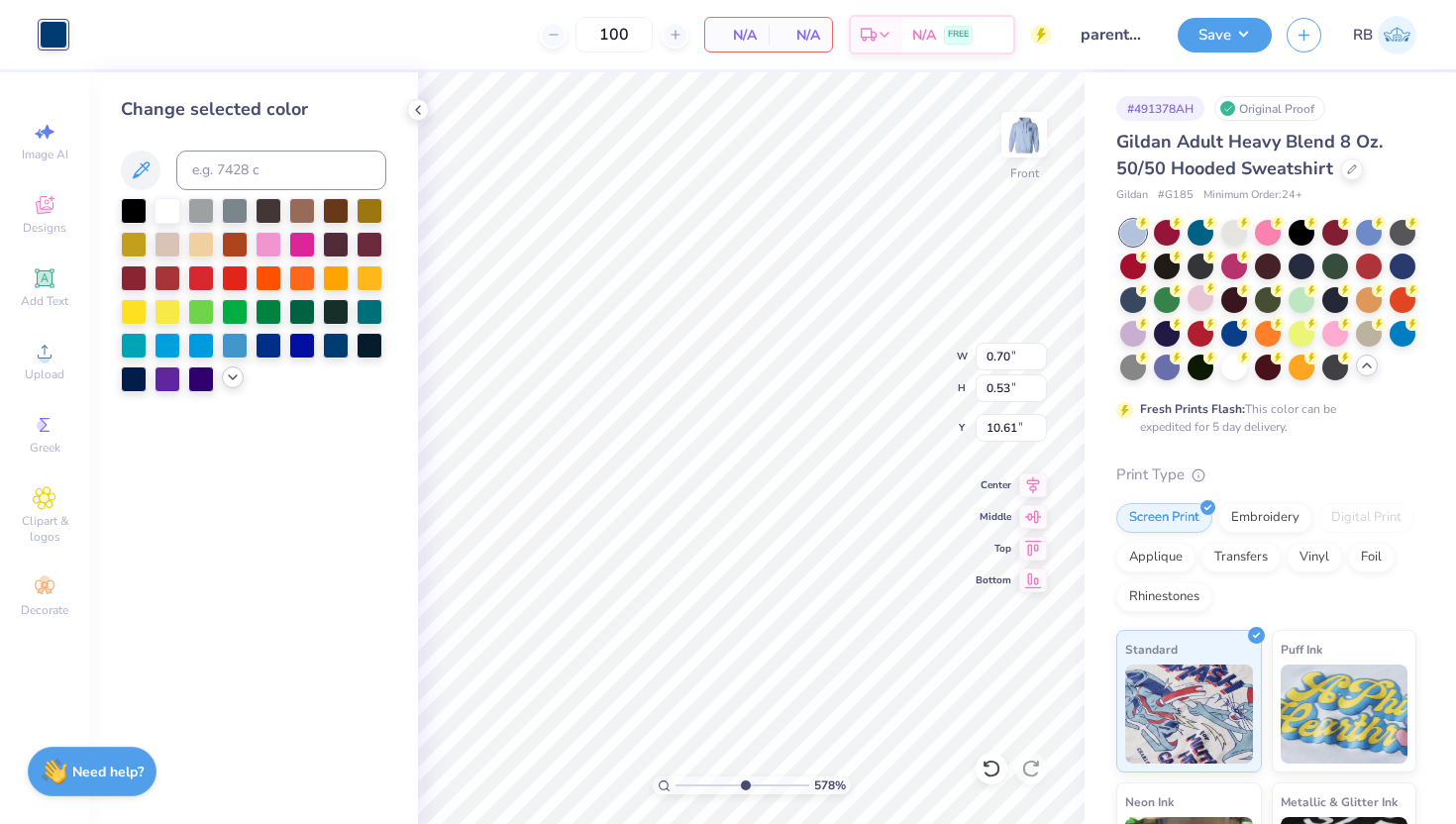 click 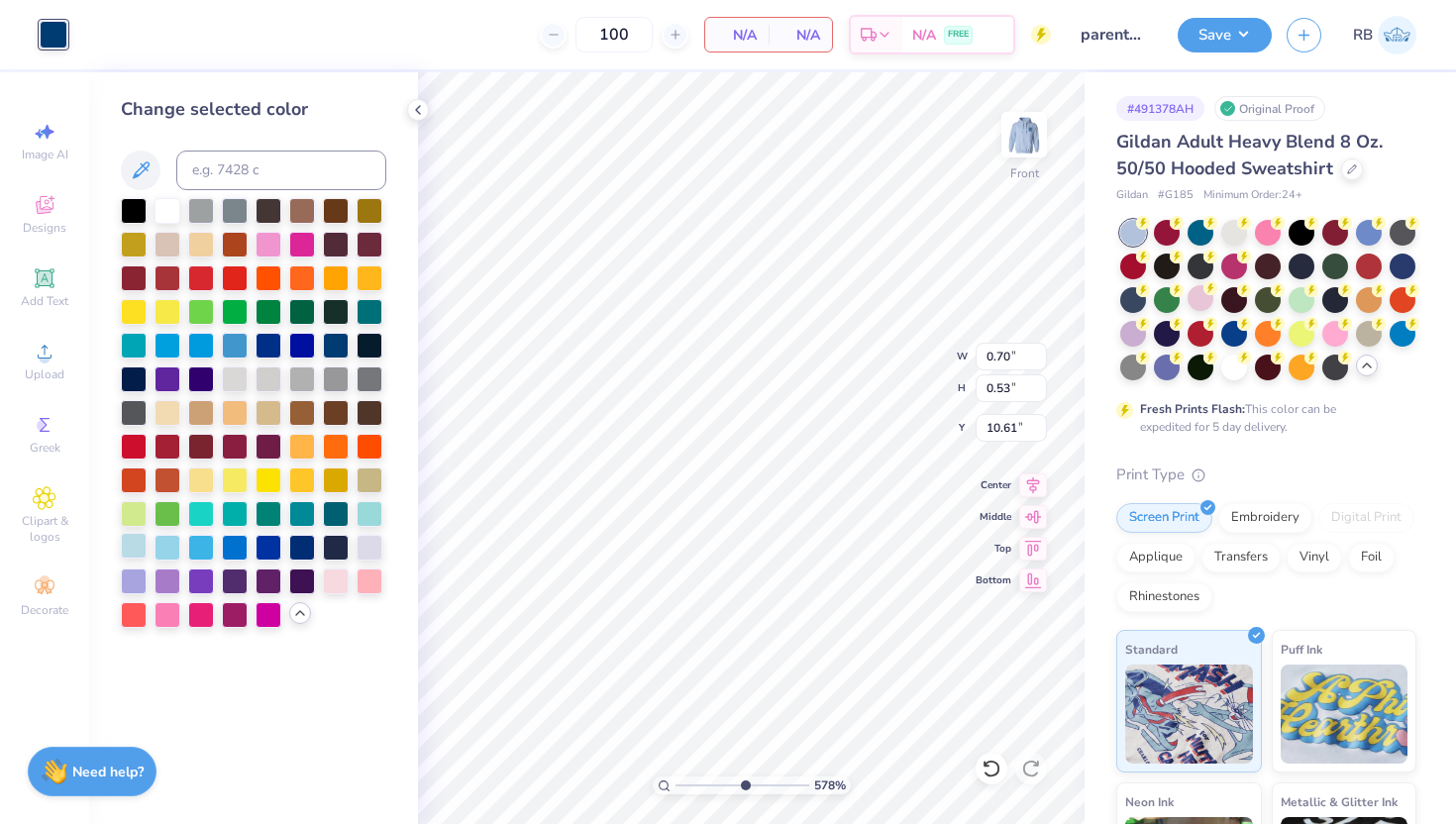 click at bounding box center (134, 546) 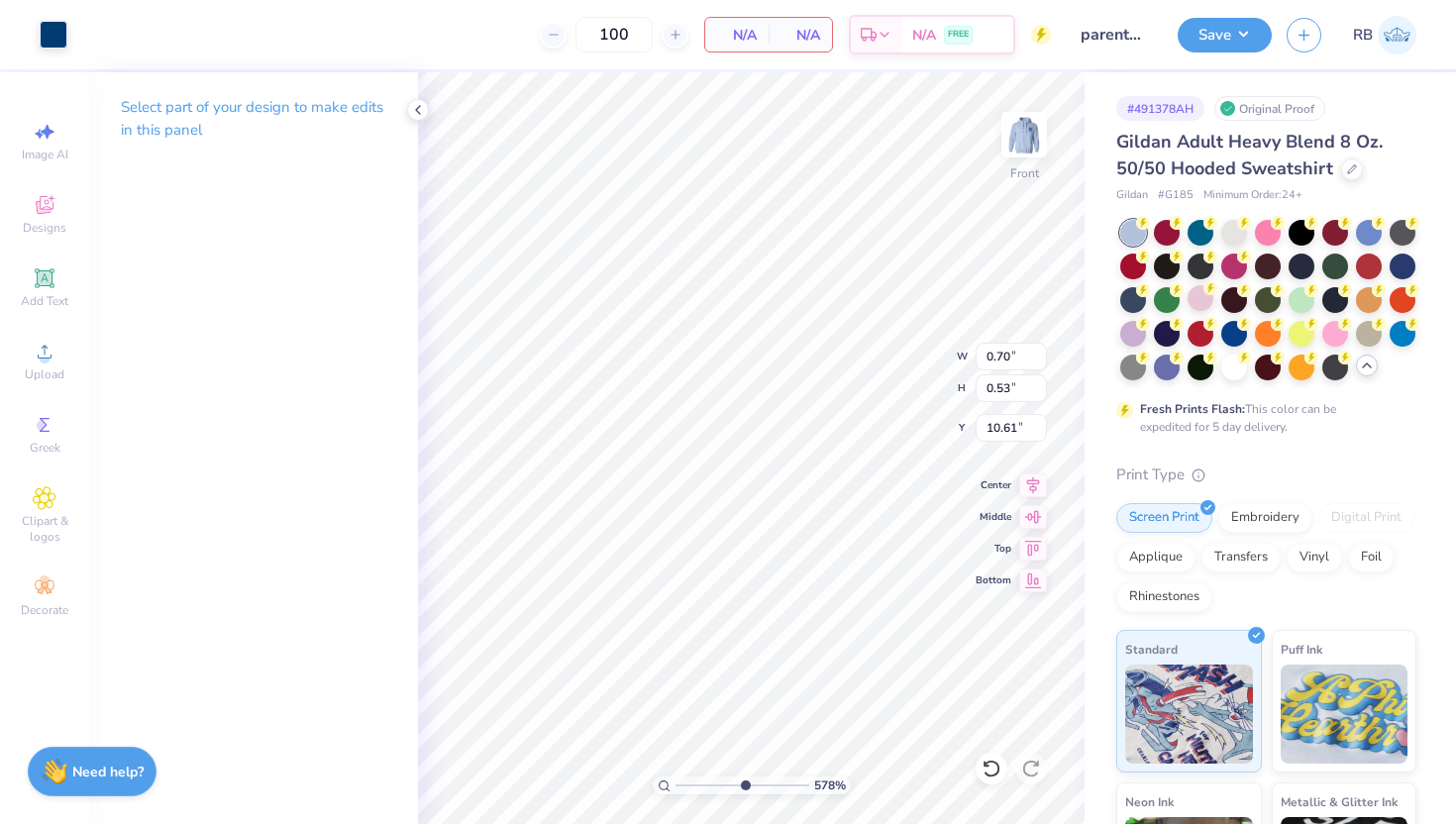 type on "0.40" 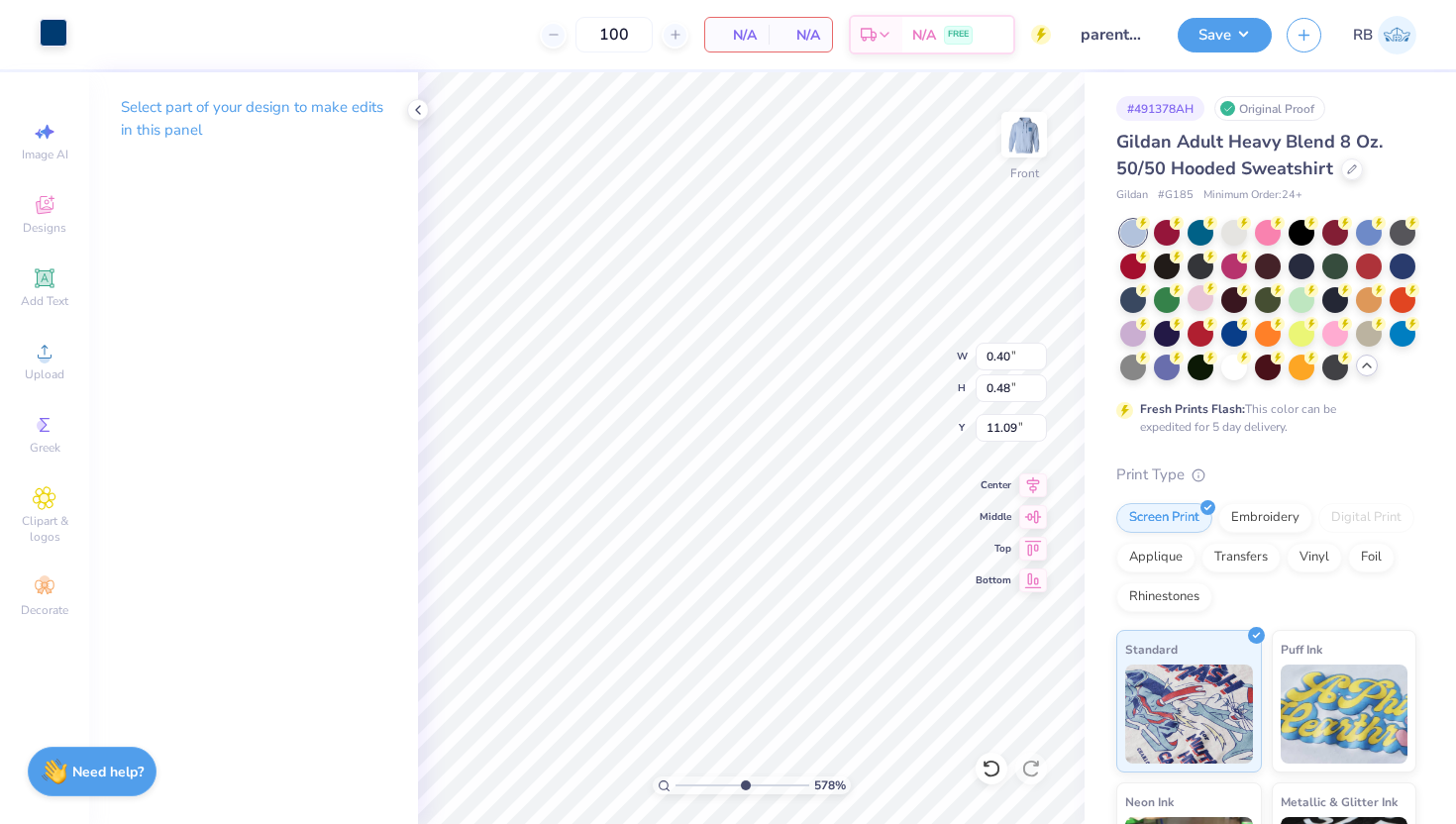 click at bounding box center [53, 33] 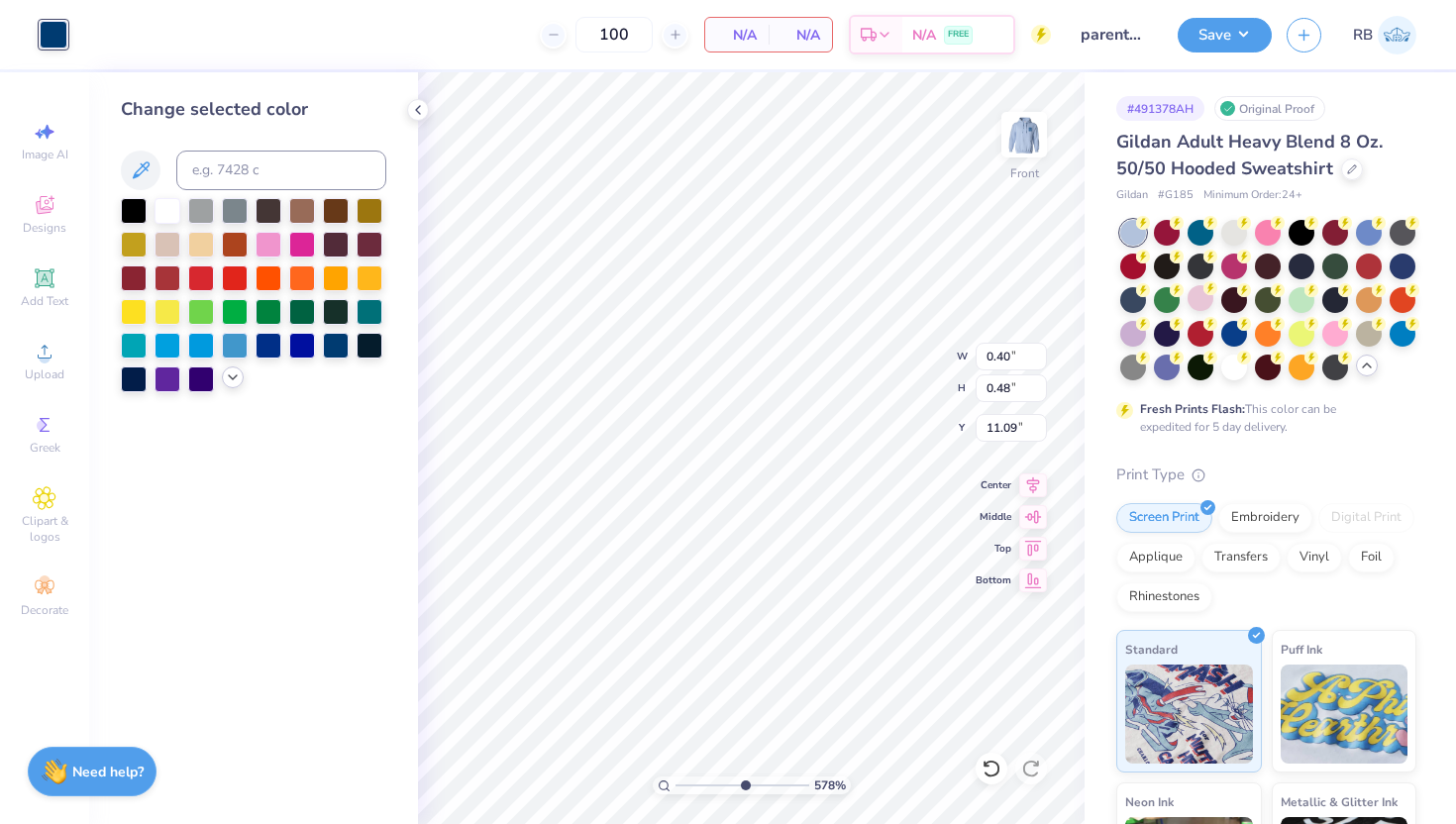 click 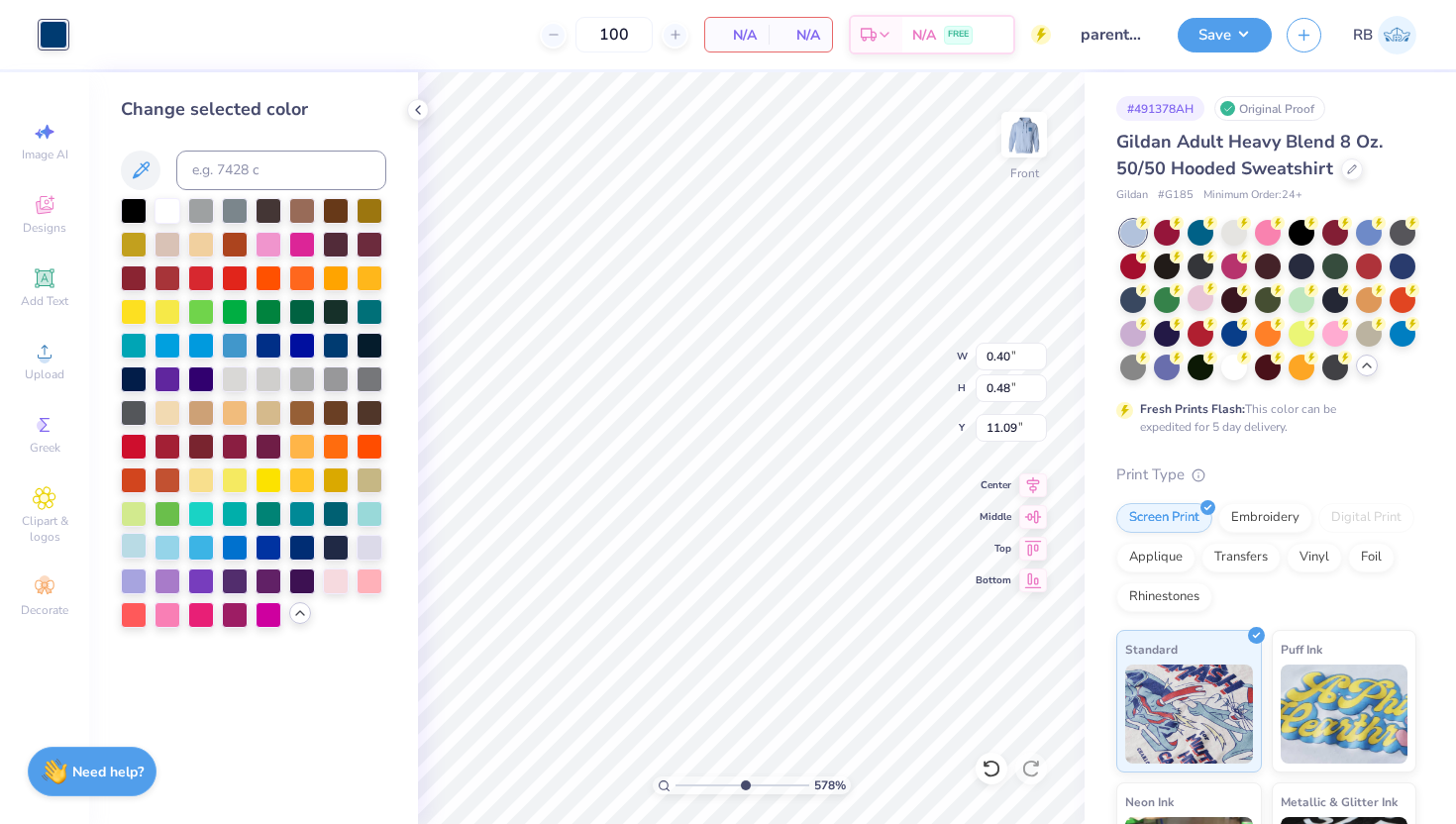 click at bounding box center [134, 546] 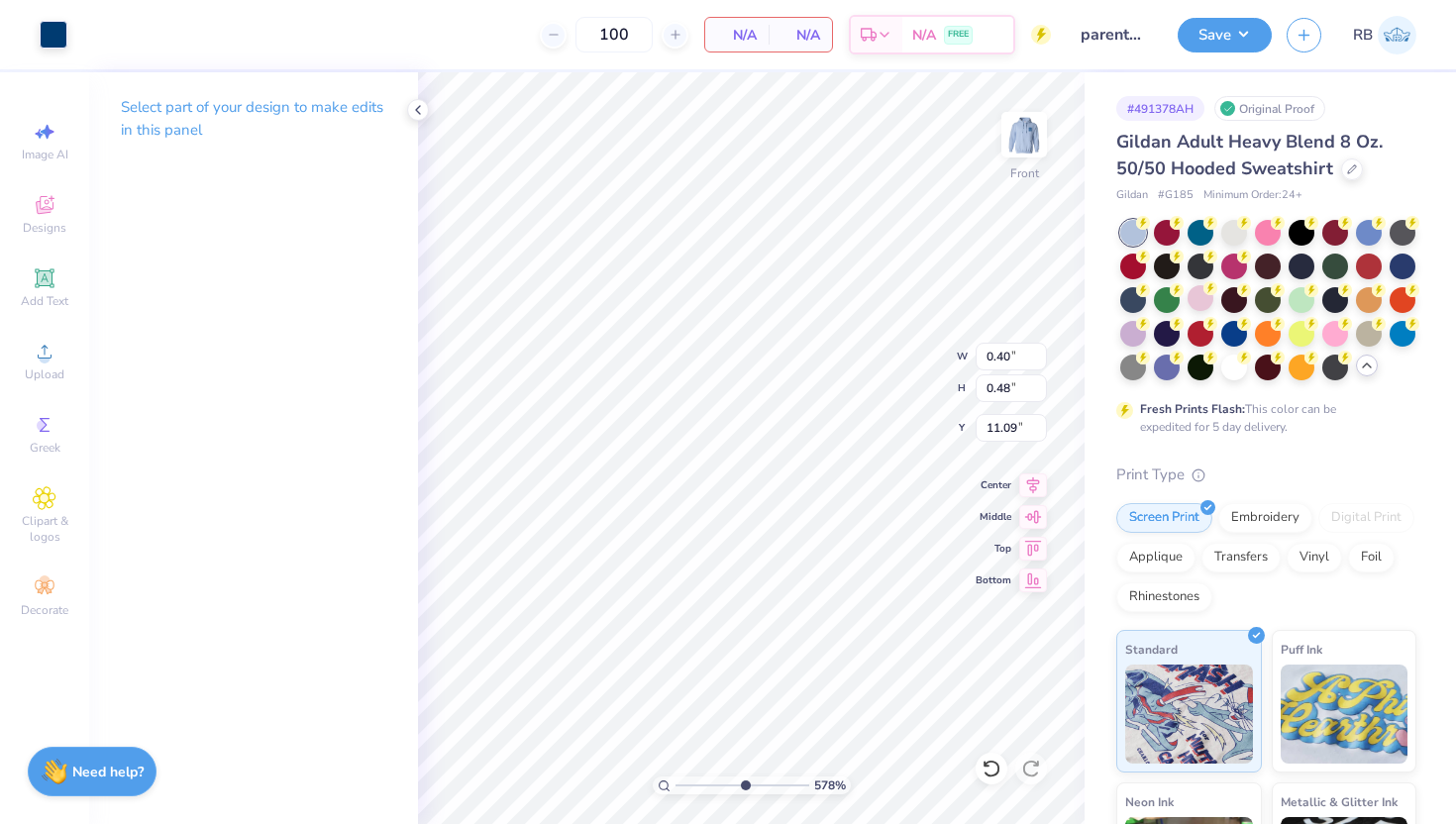 type on "0.13" 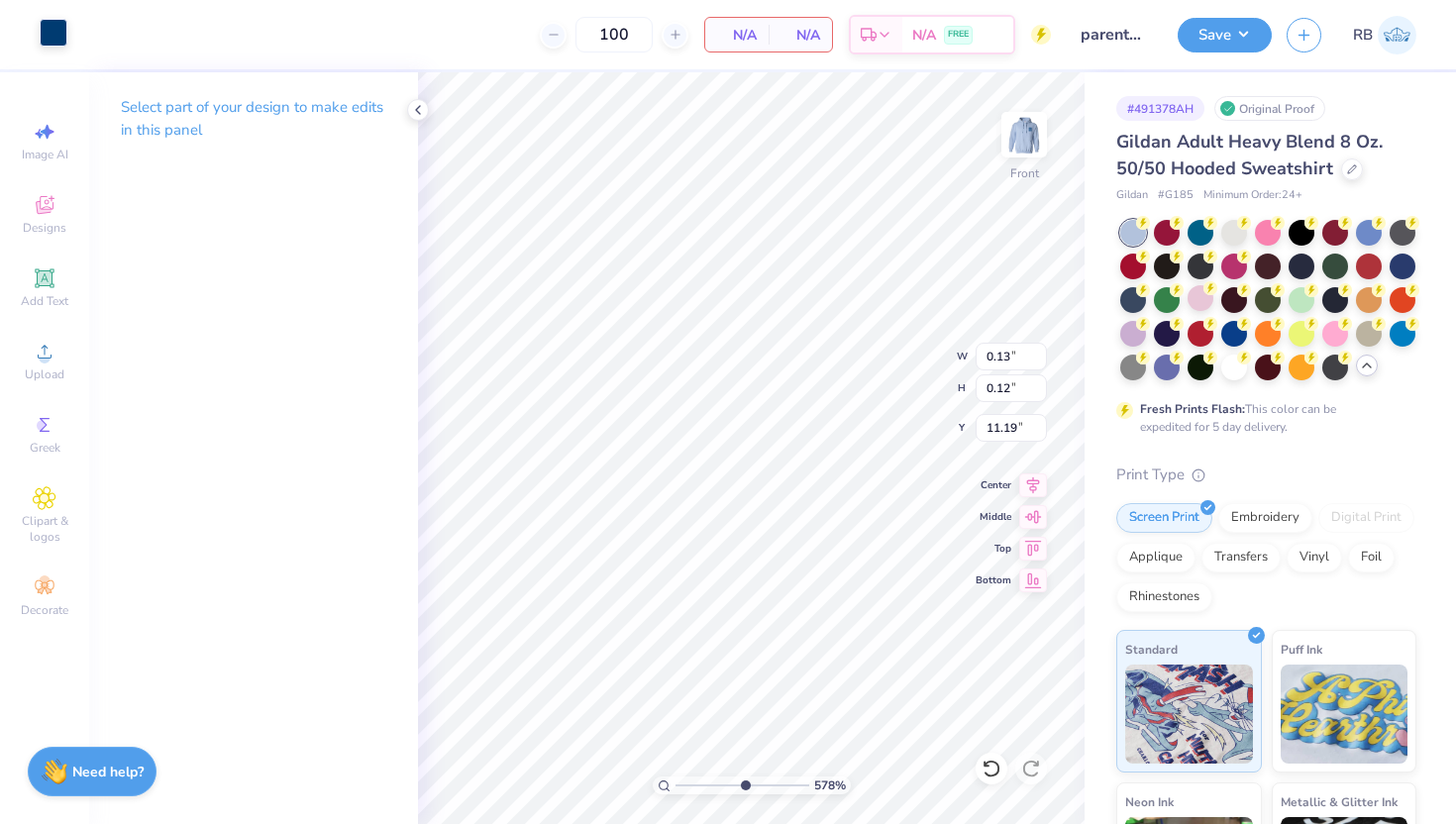 click at bounding box center [53, 33] 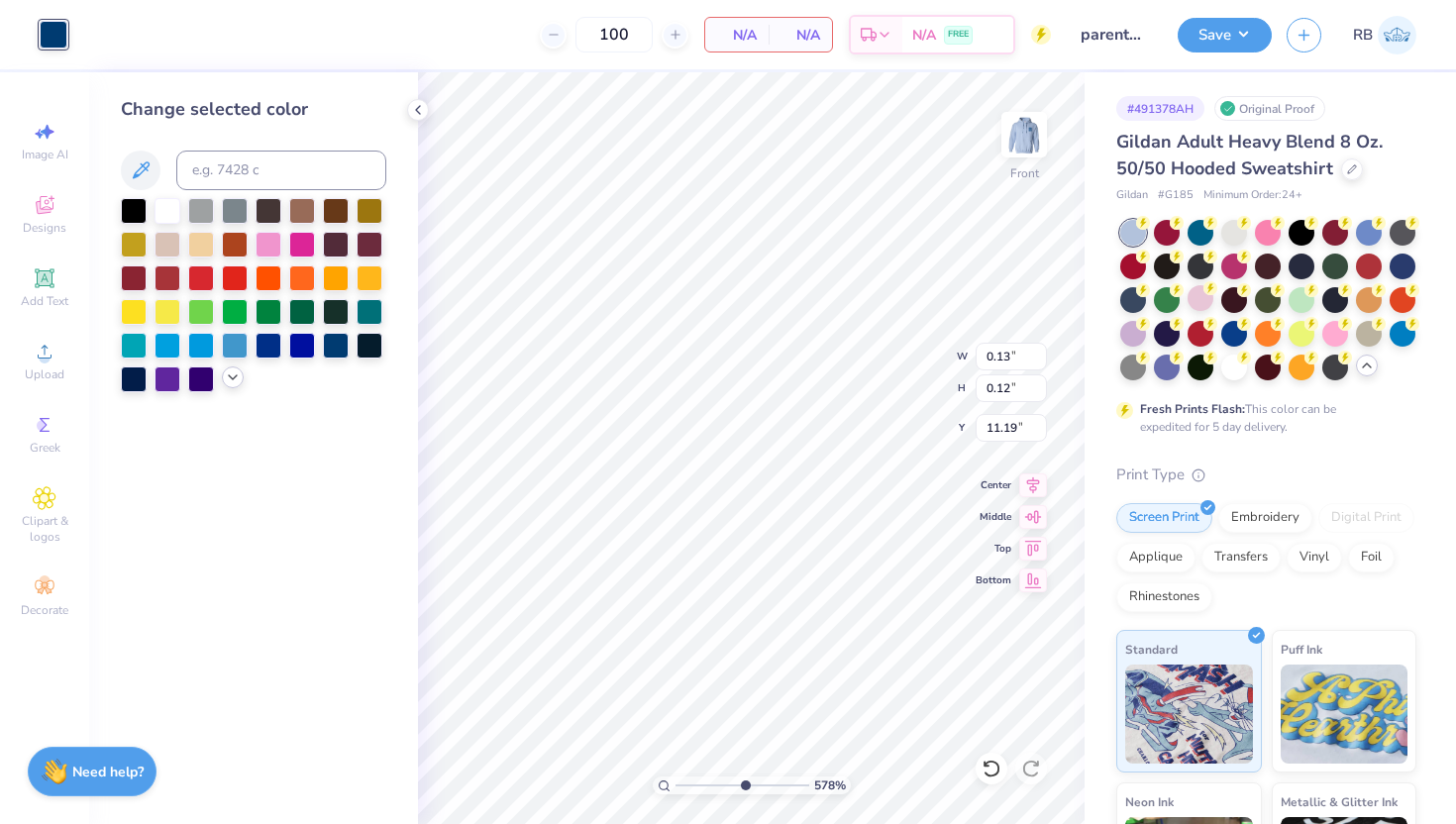 click 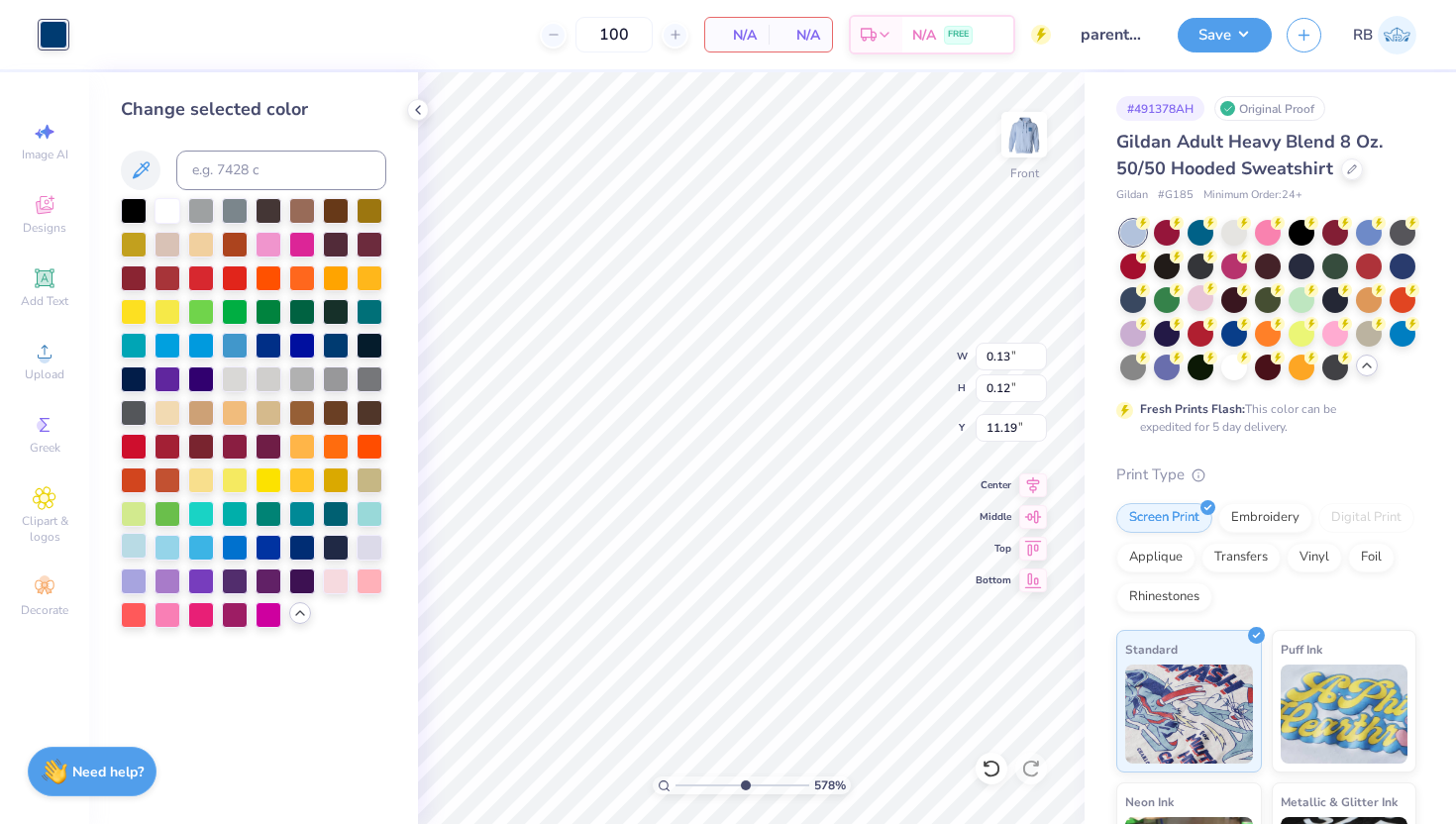 click at bounding box center (134, 546) 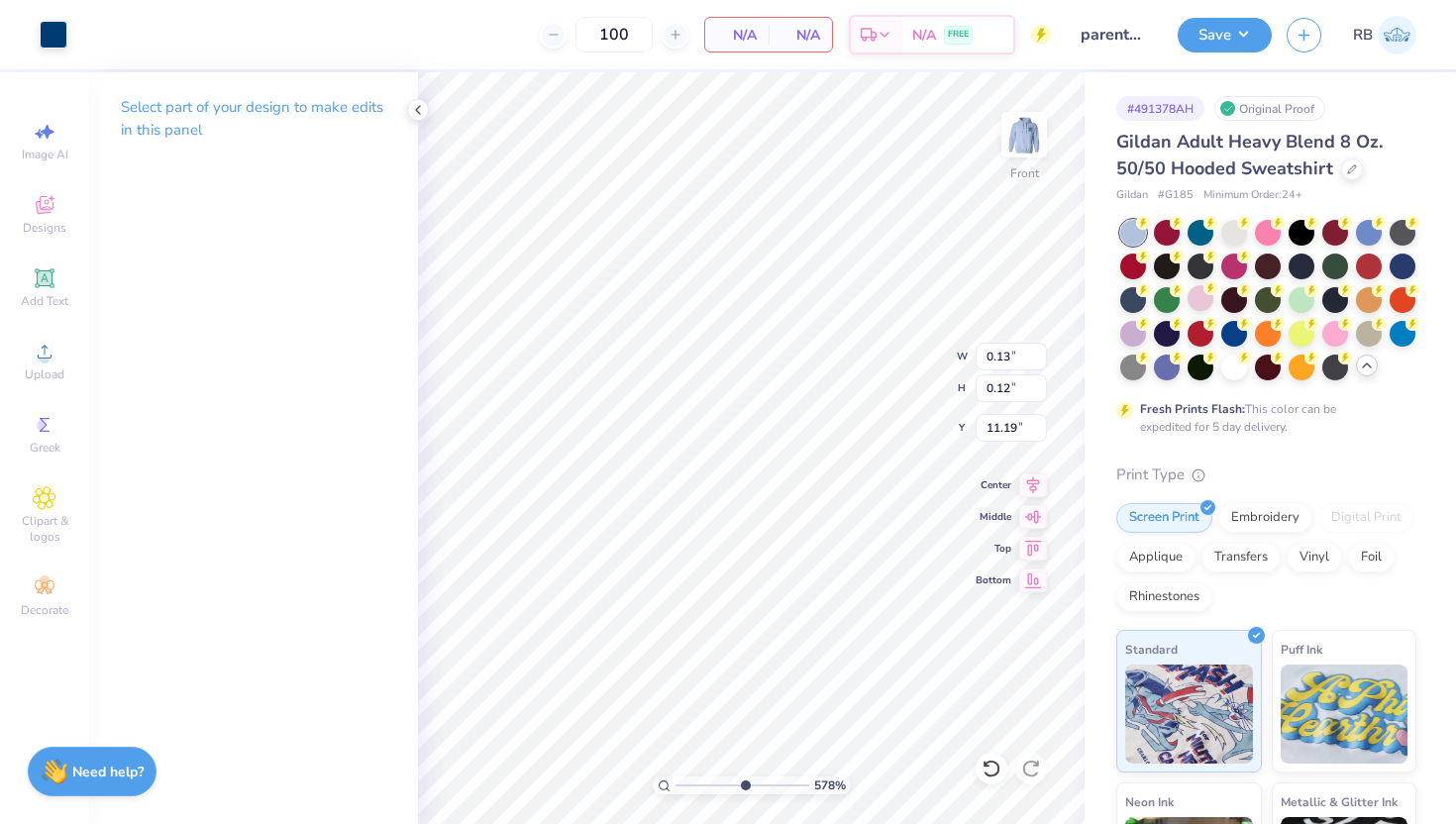 type on "0.31" 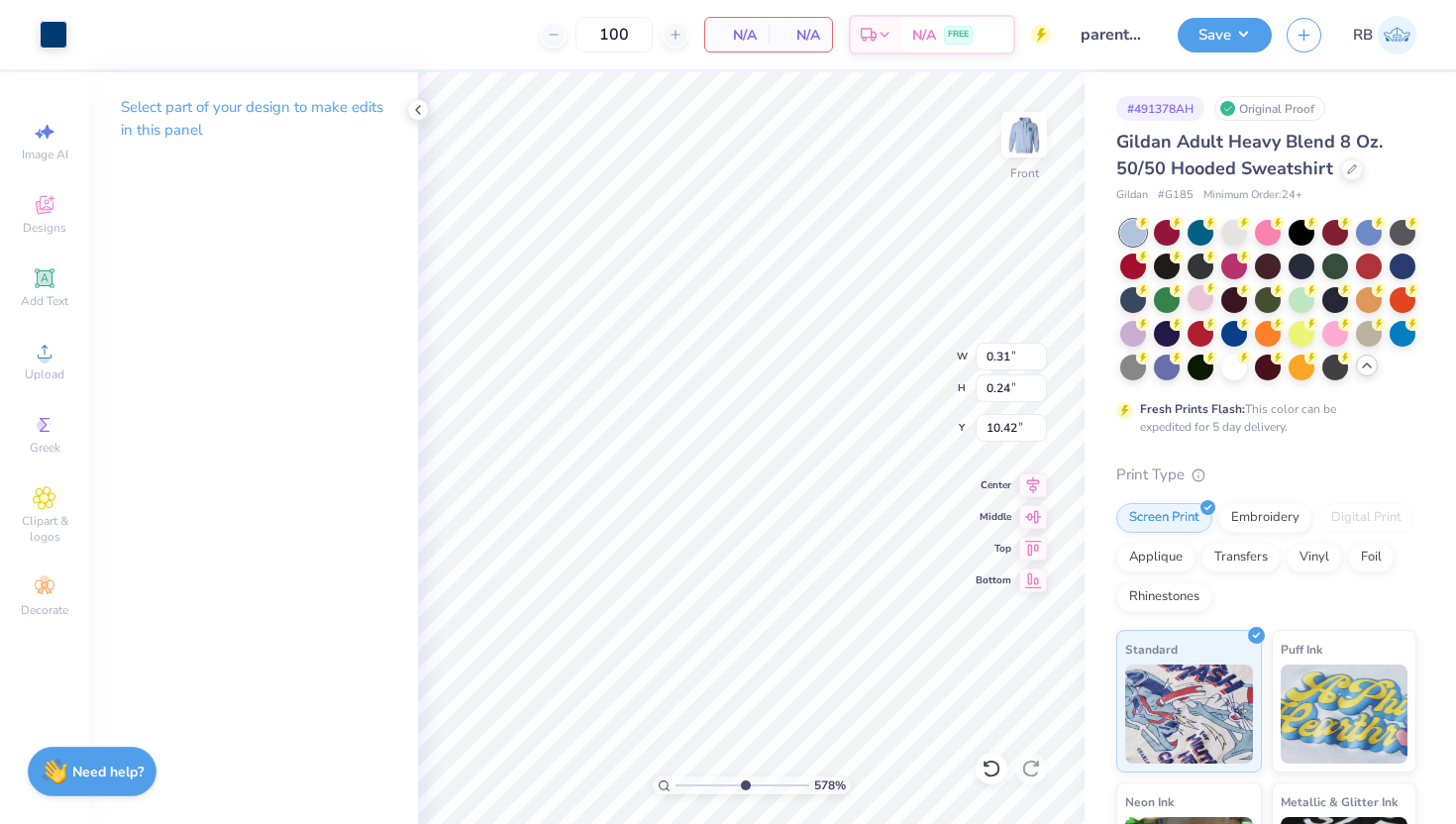 click on "Art colors" at bounding box center (34, 35) 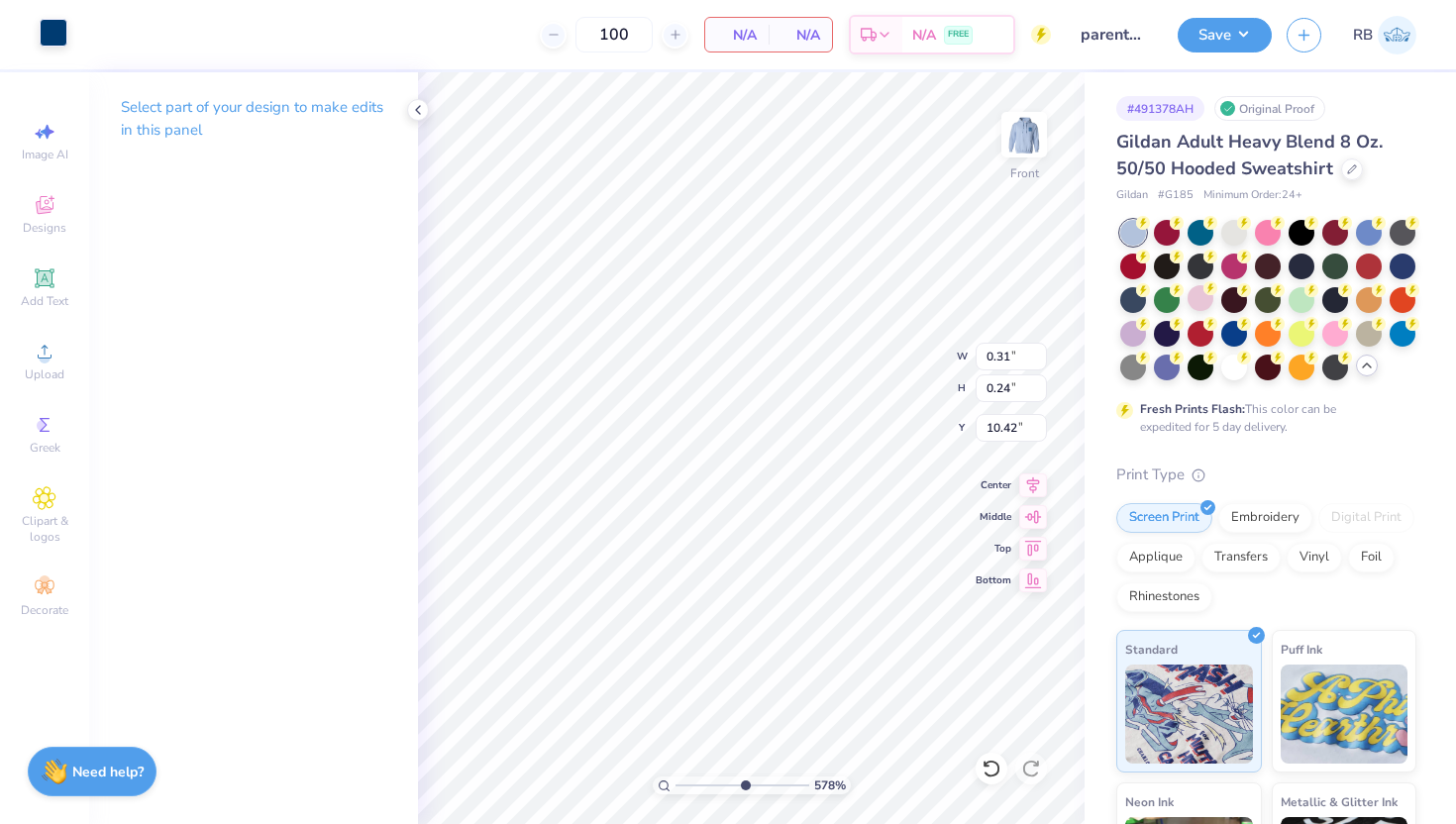 click at bounding box center (53, 33) 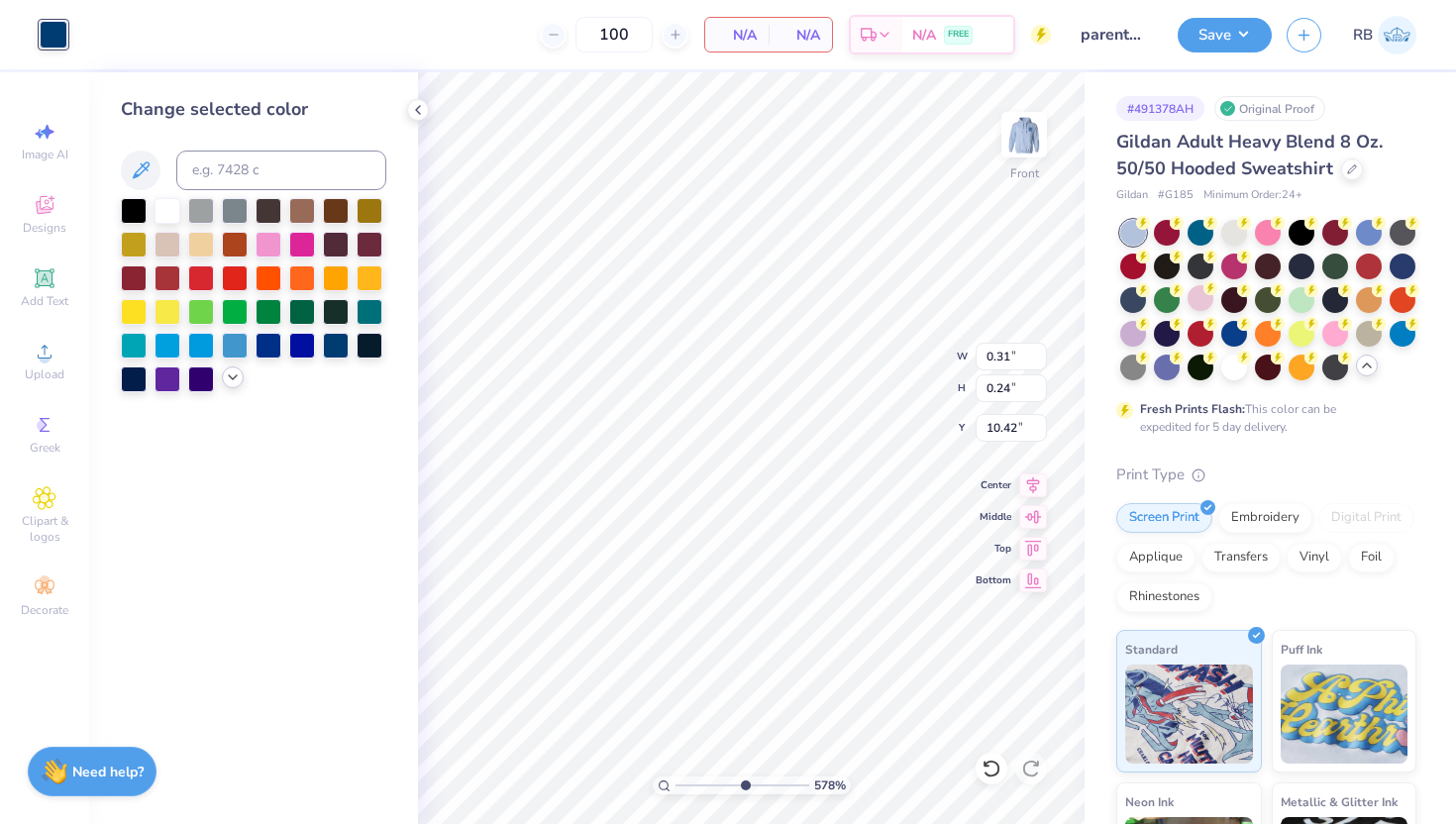 click 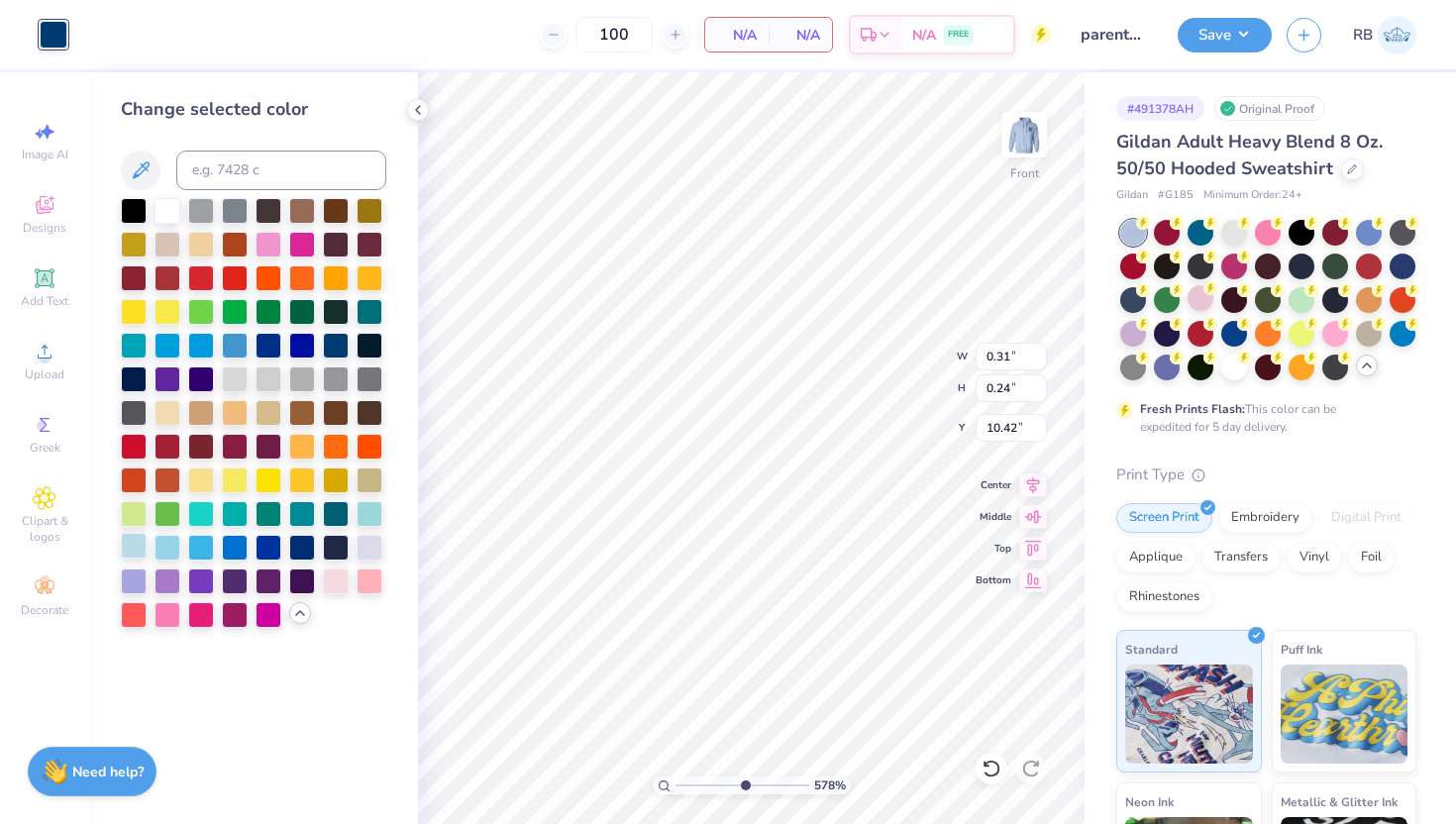click at bounding box center (134, 546) 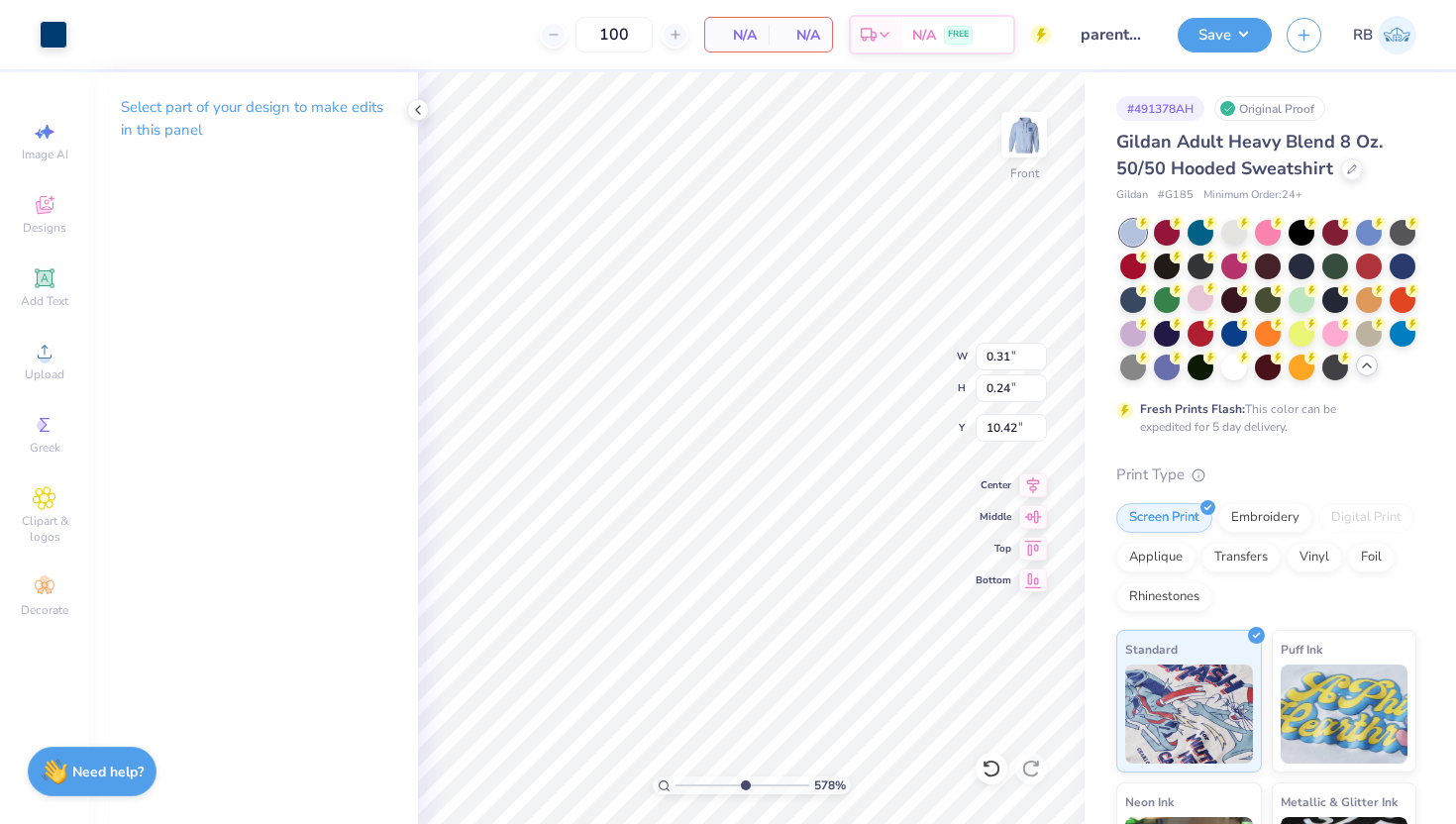 type on "2.41" 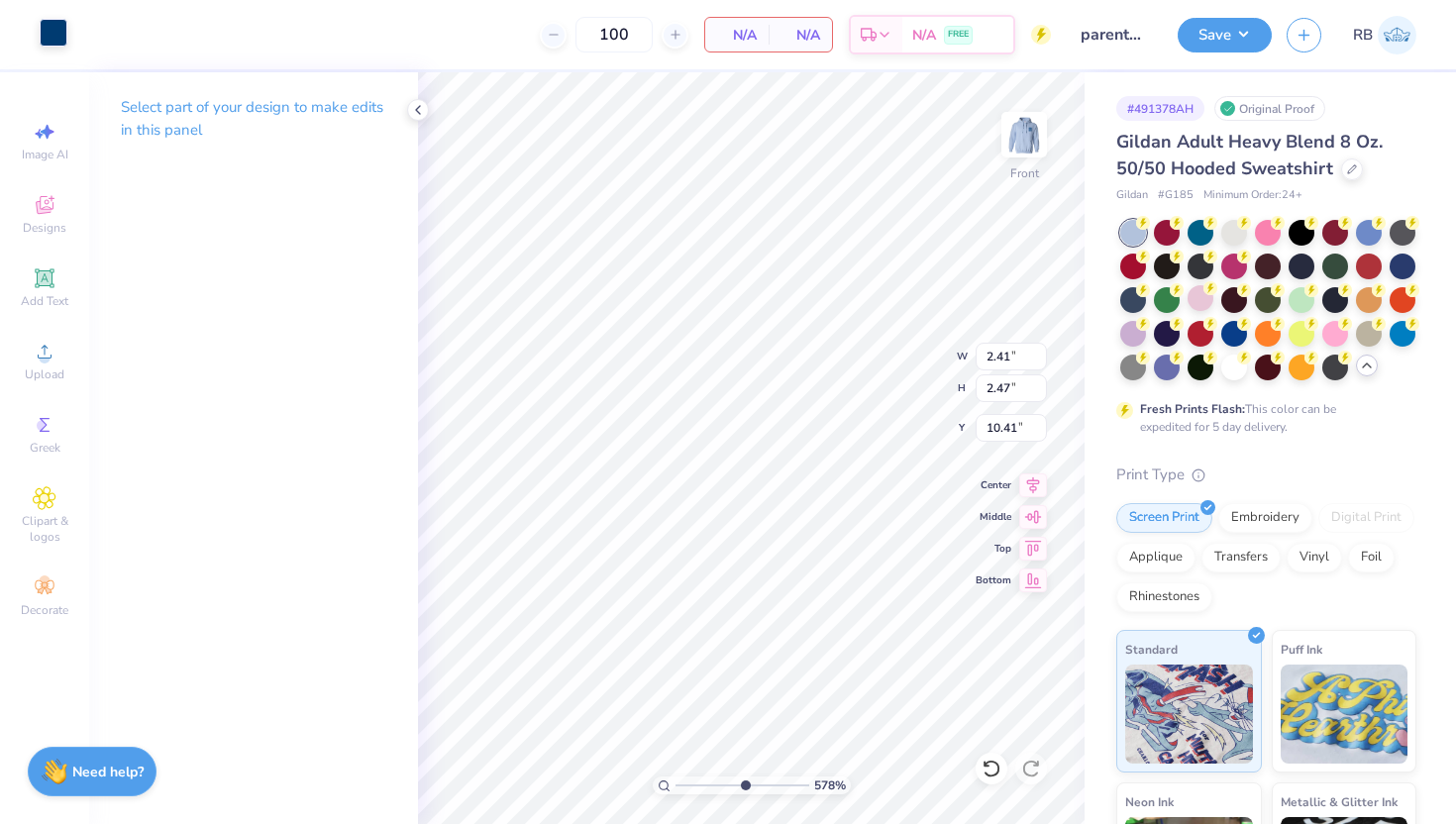 click at bounding box center (53, 33) 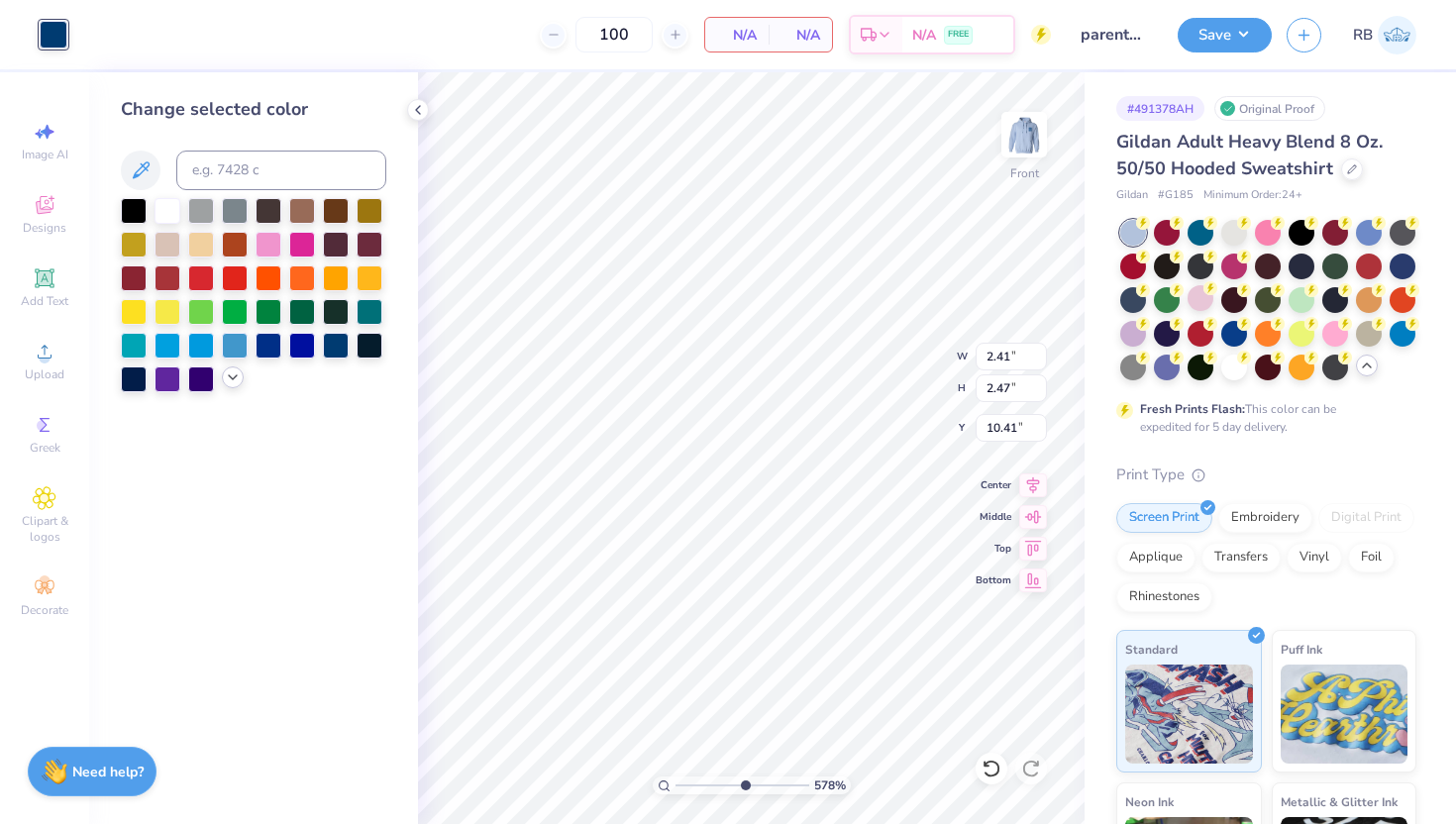 click 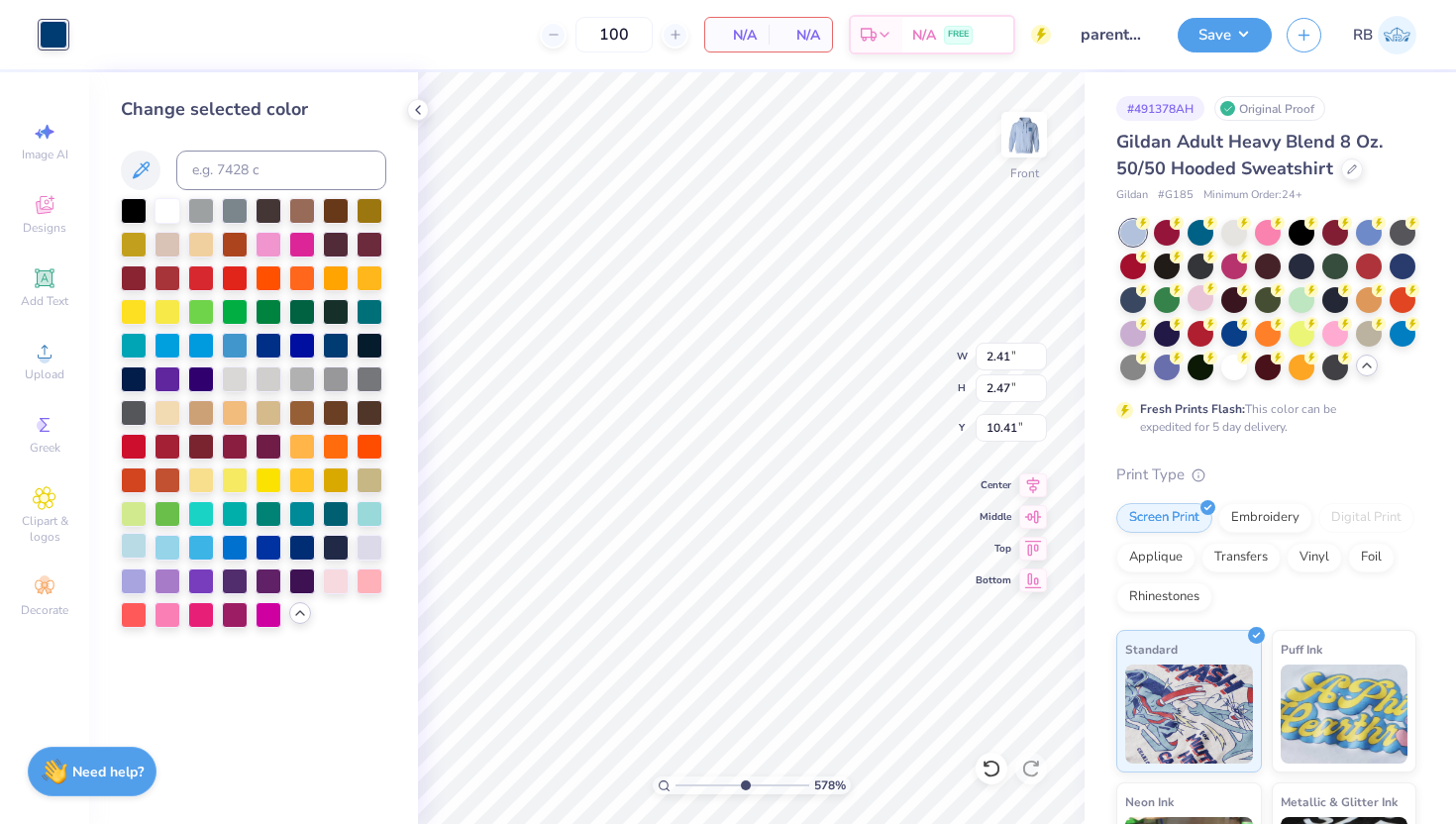 click at bounding box center [134, 546] 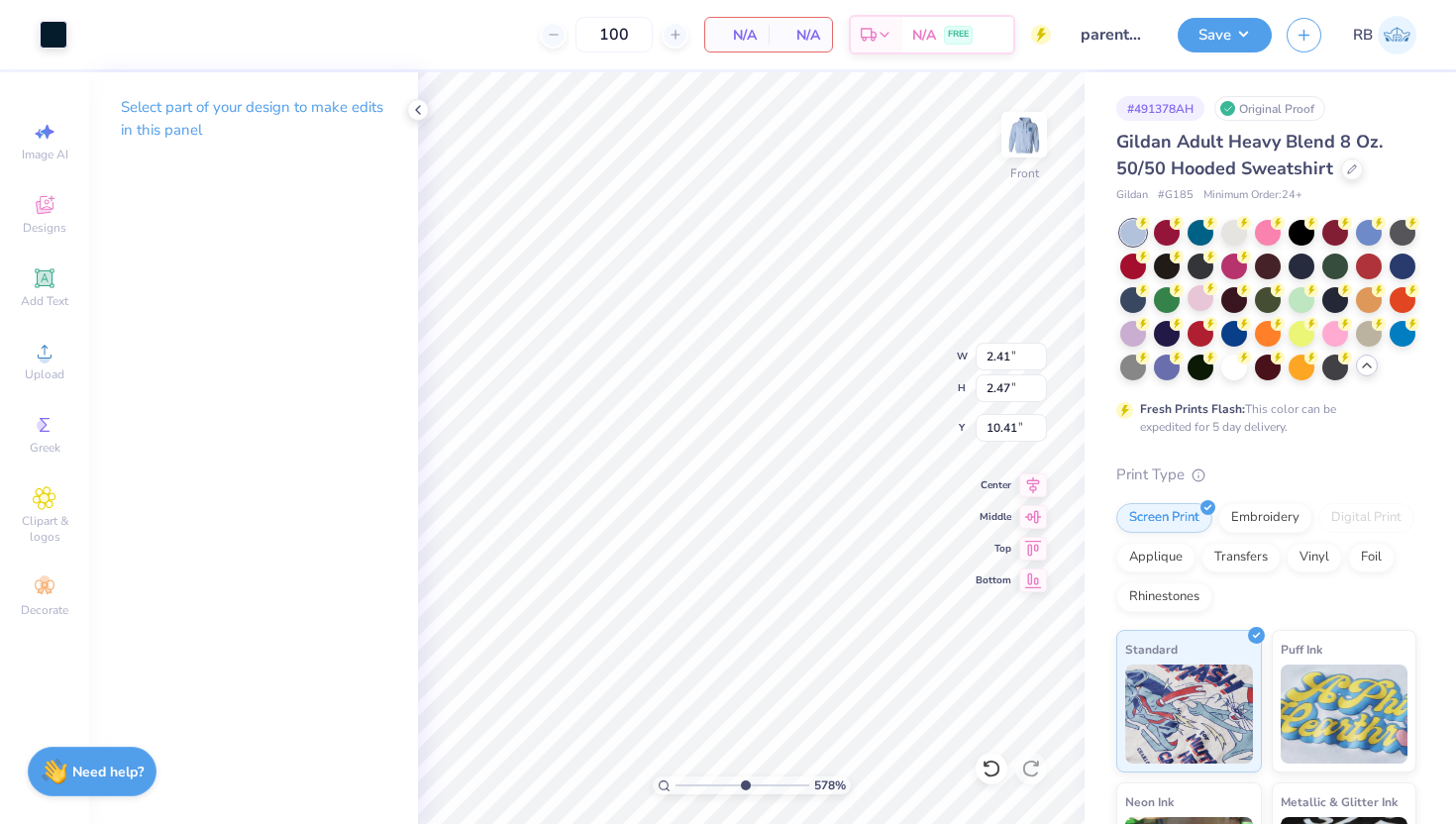 type on "1.21" 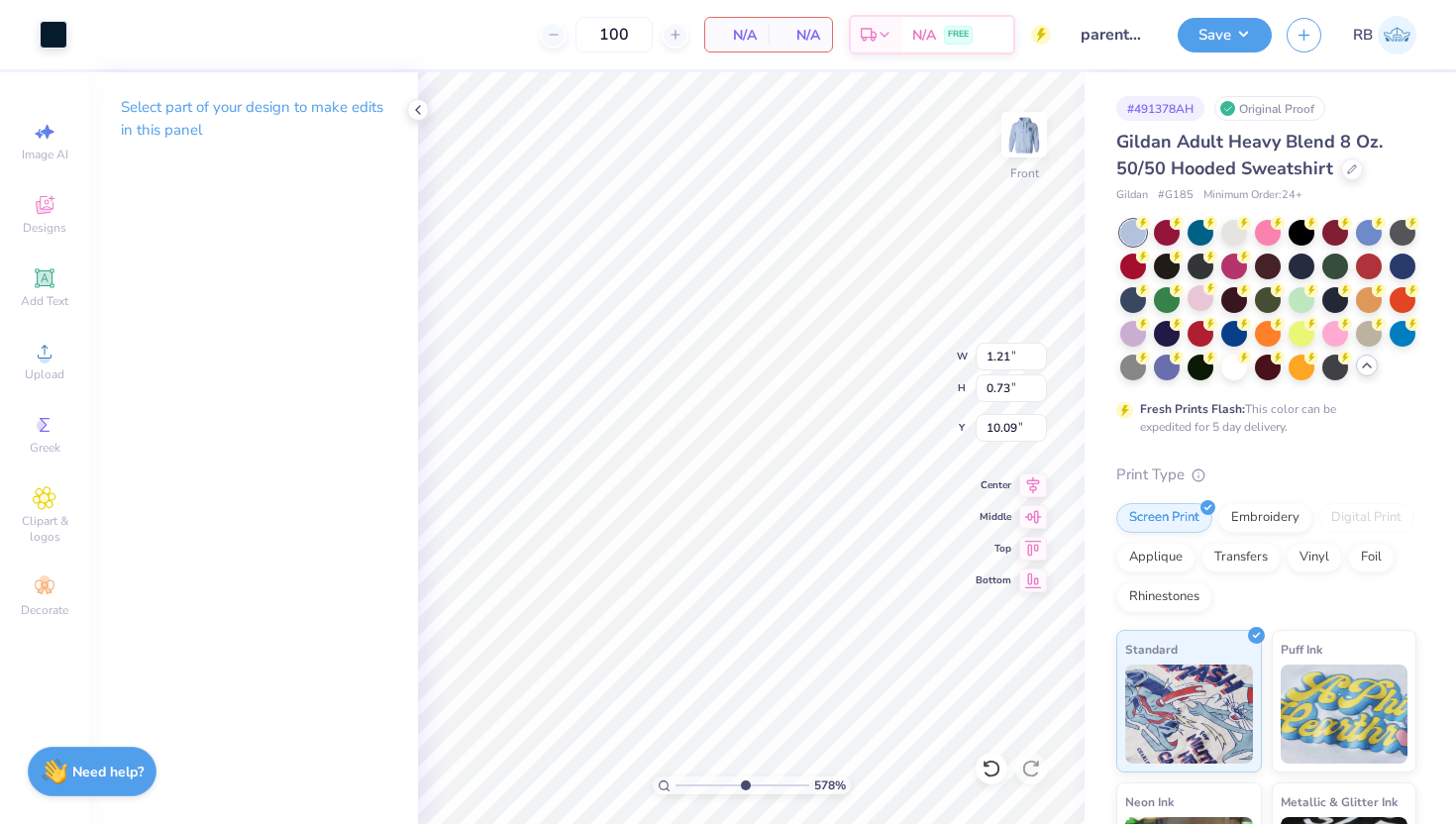 type on "4.66" 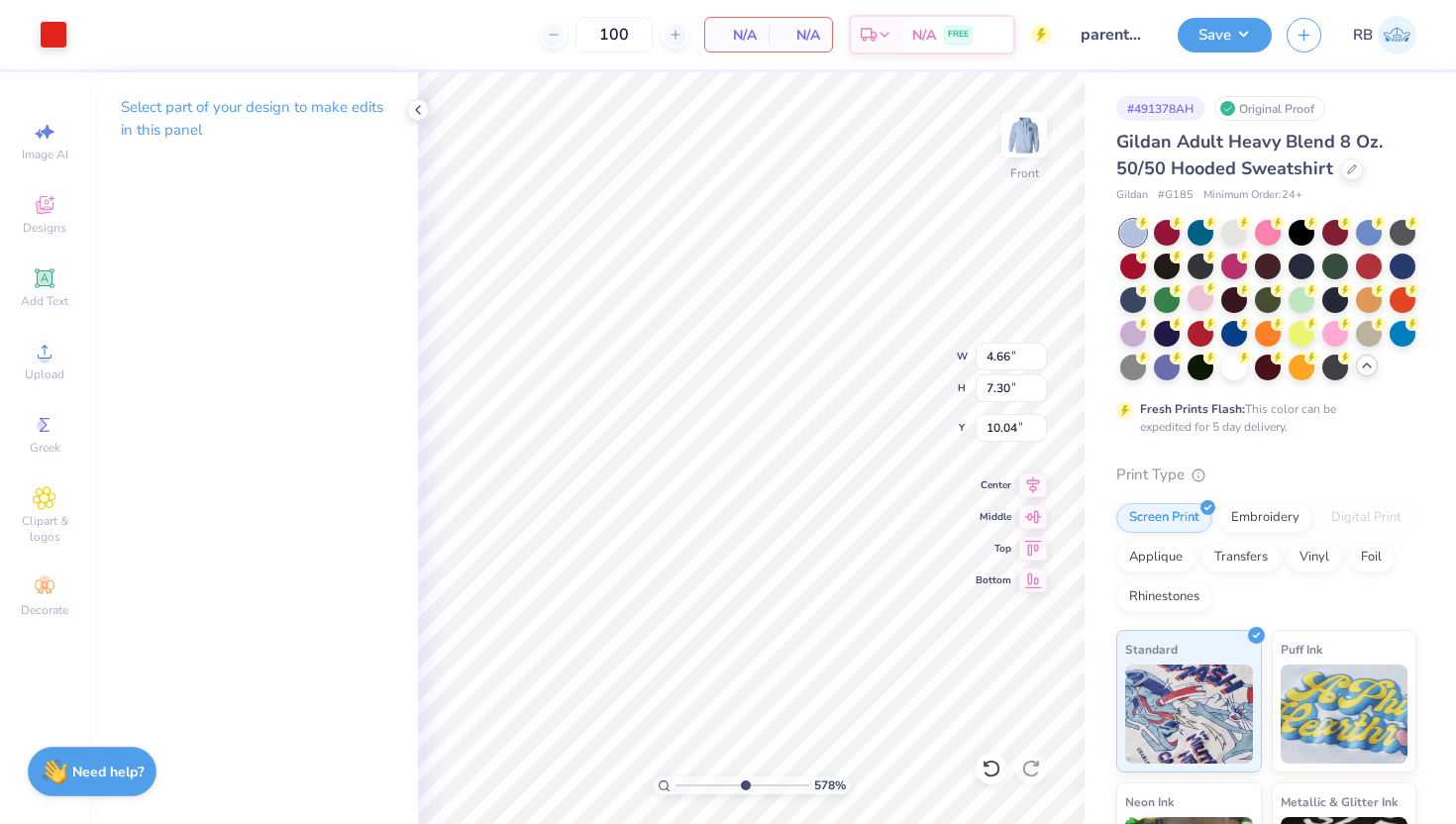 type on "1.76" 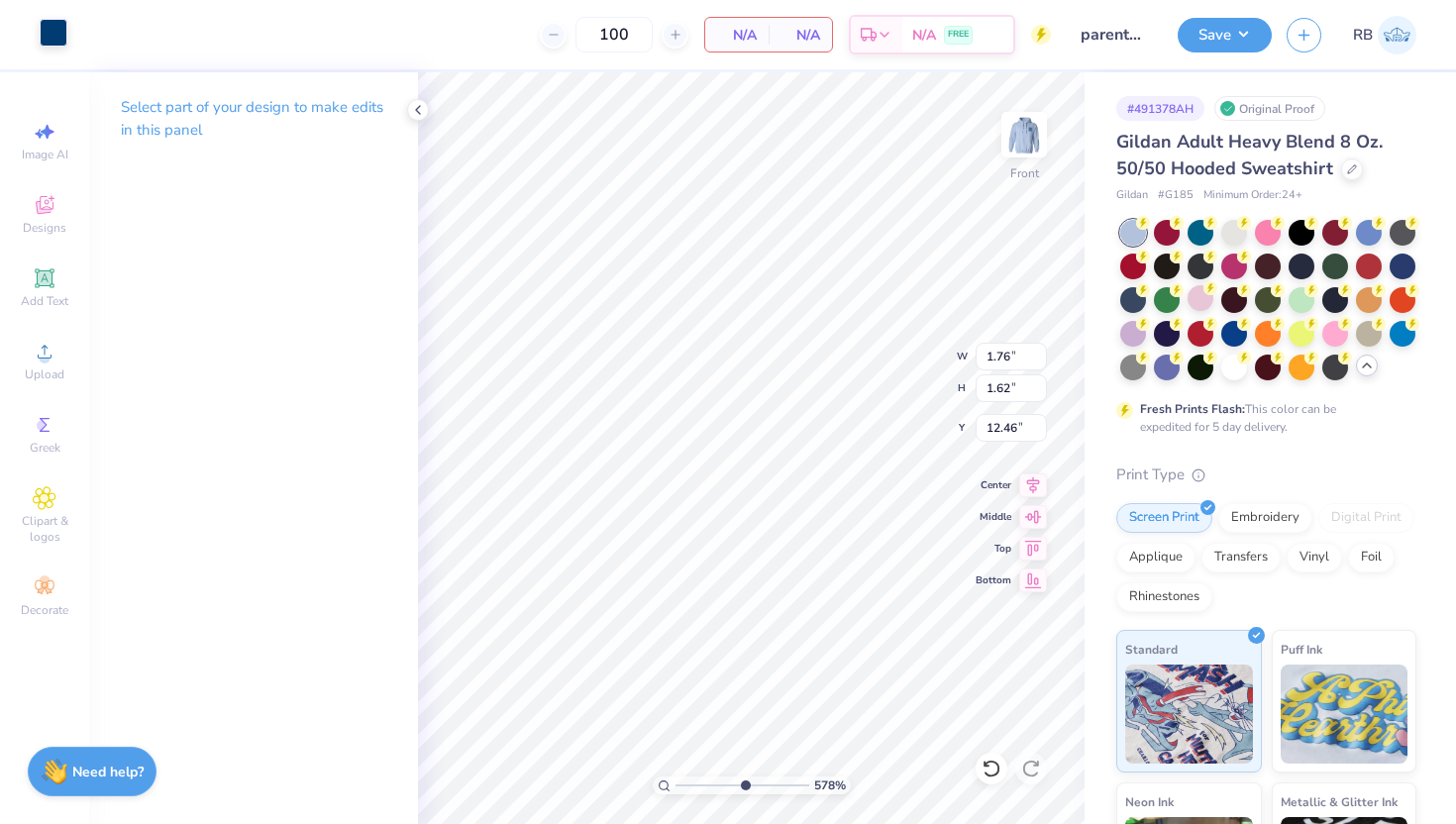 click at bounding box center (53, 33) 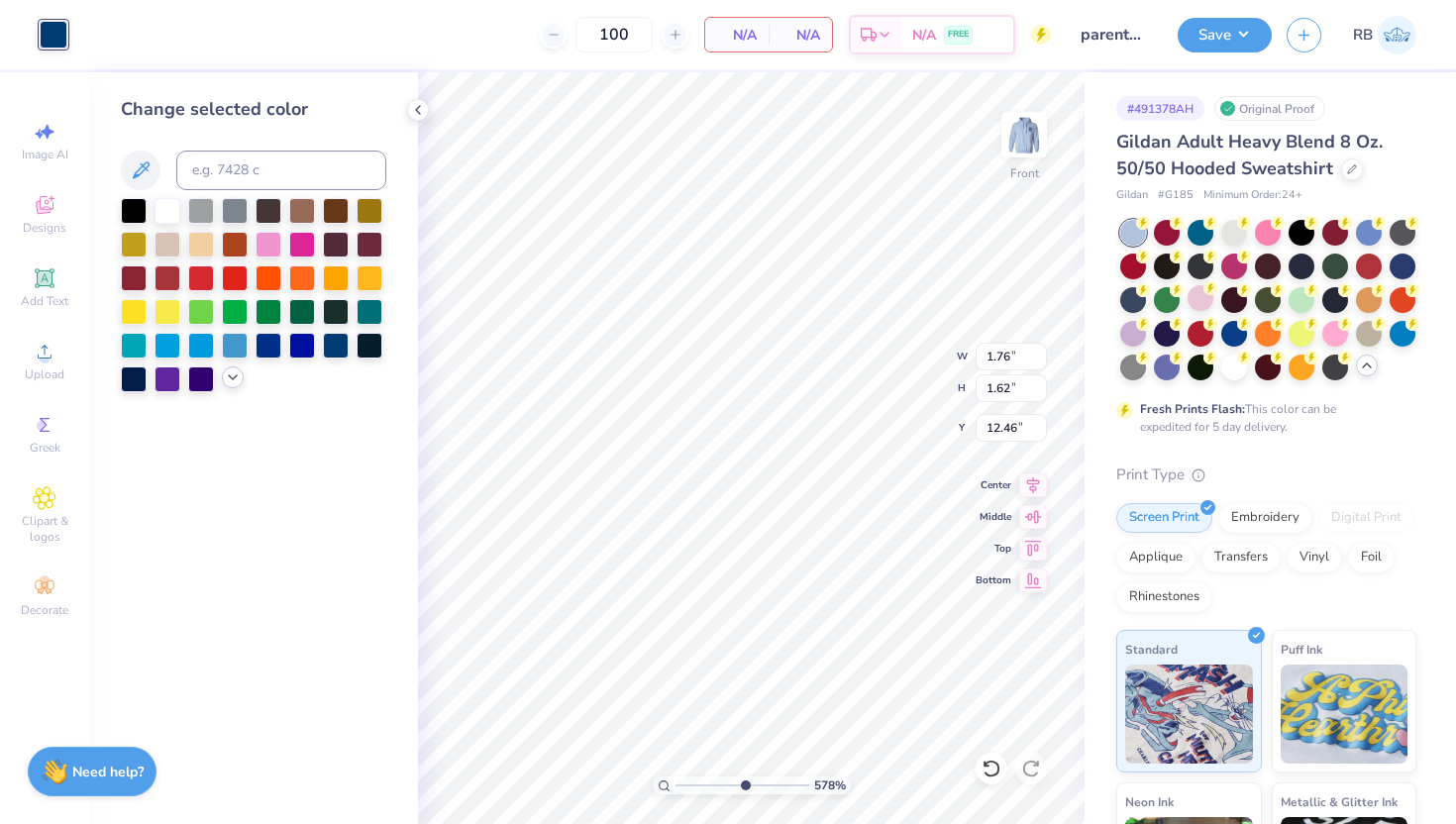 click 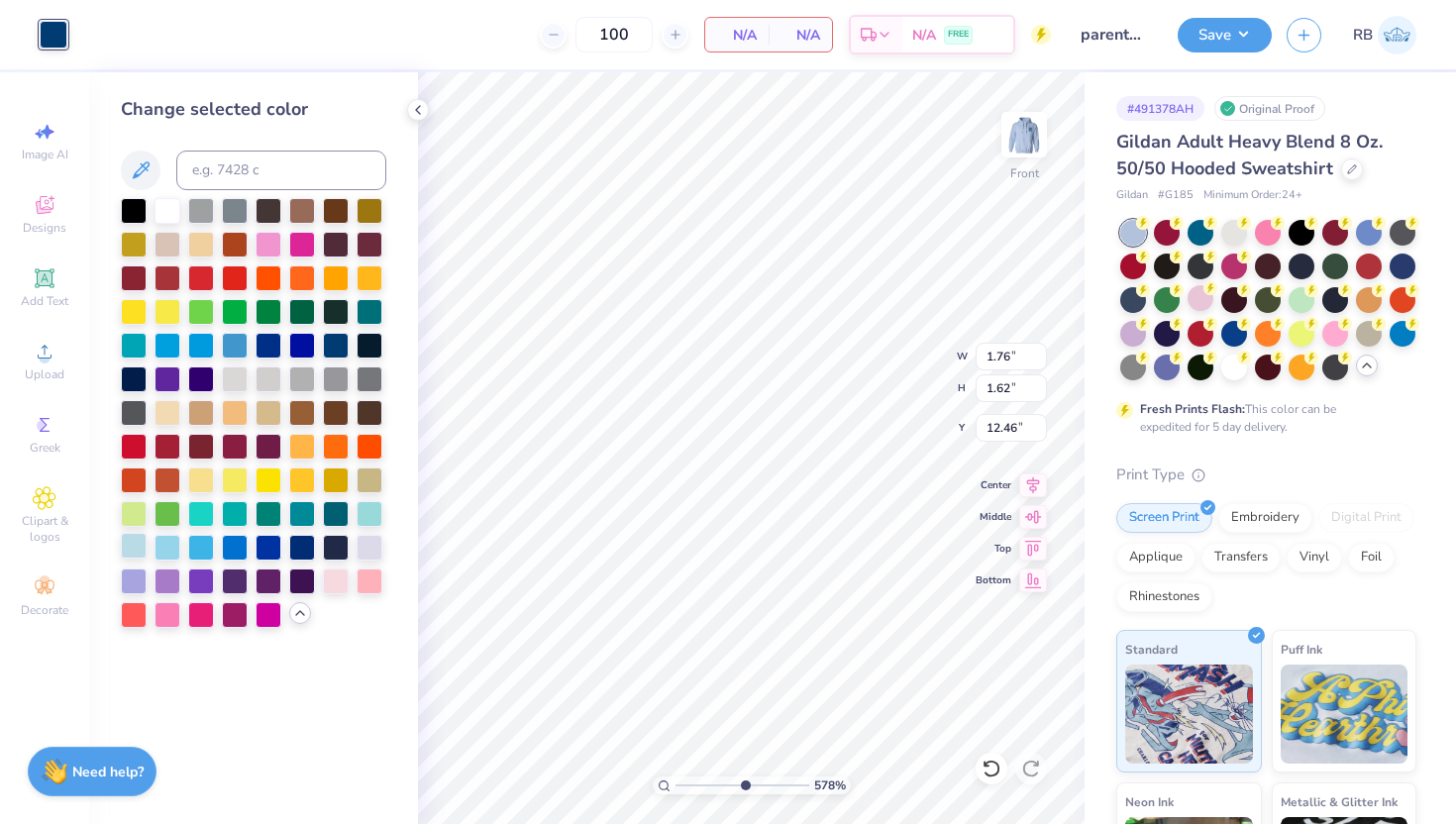 click at bounding box center (134, 546) 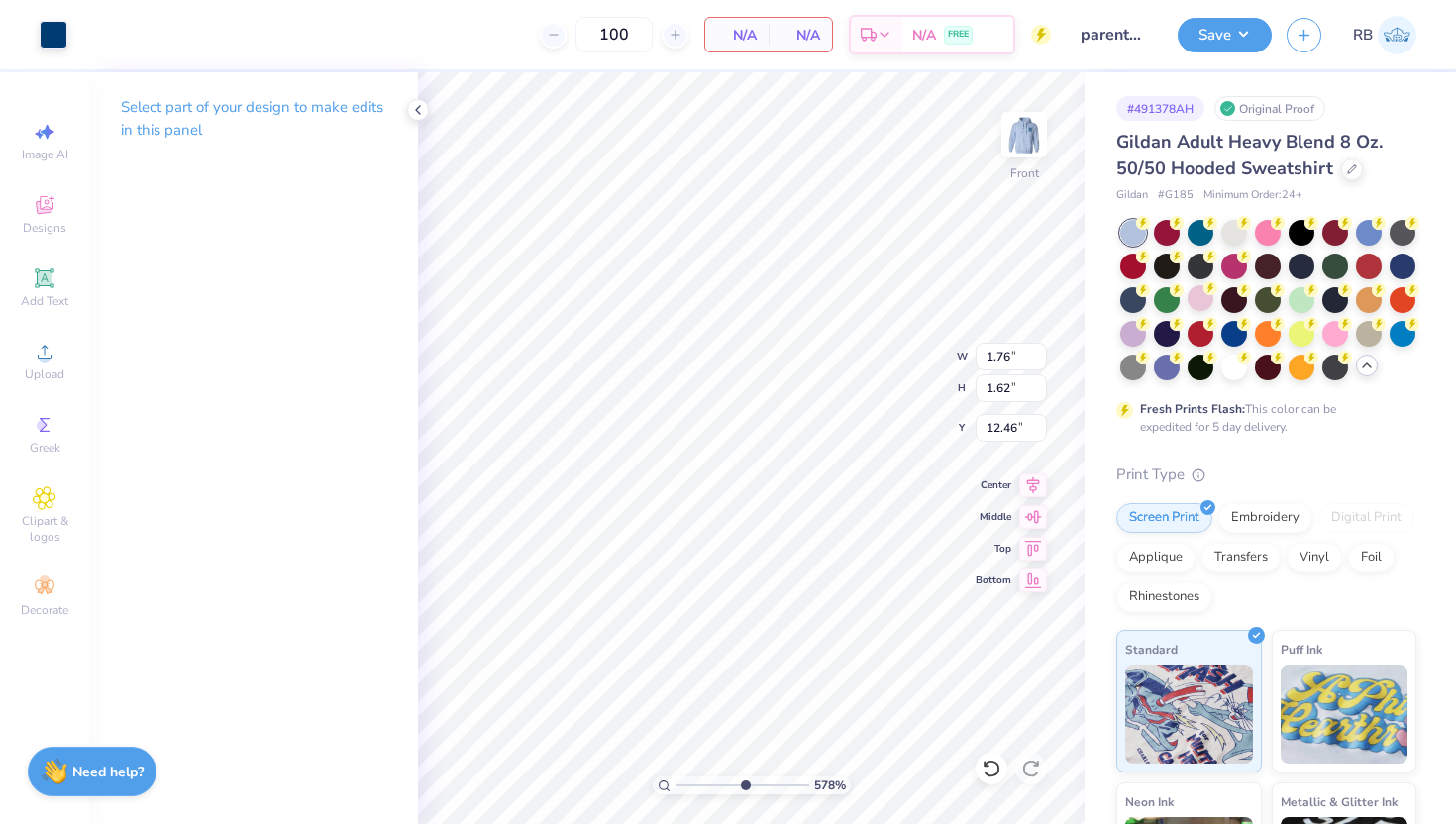 type on "0.32" 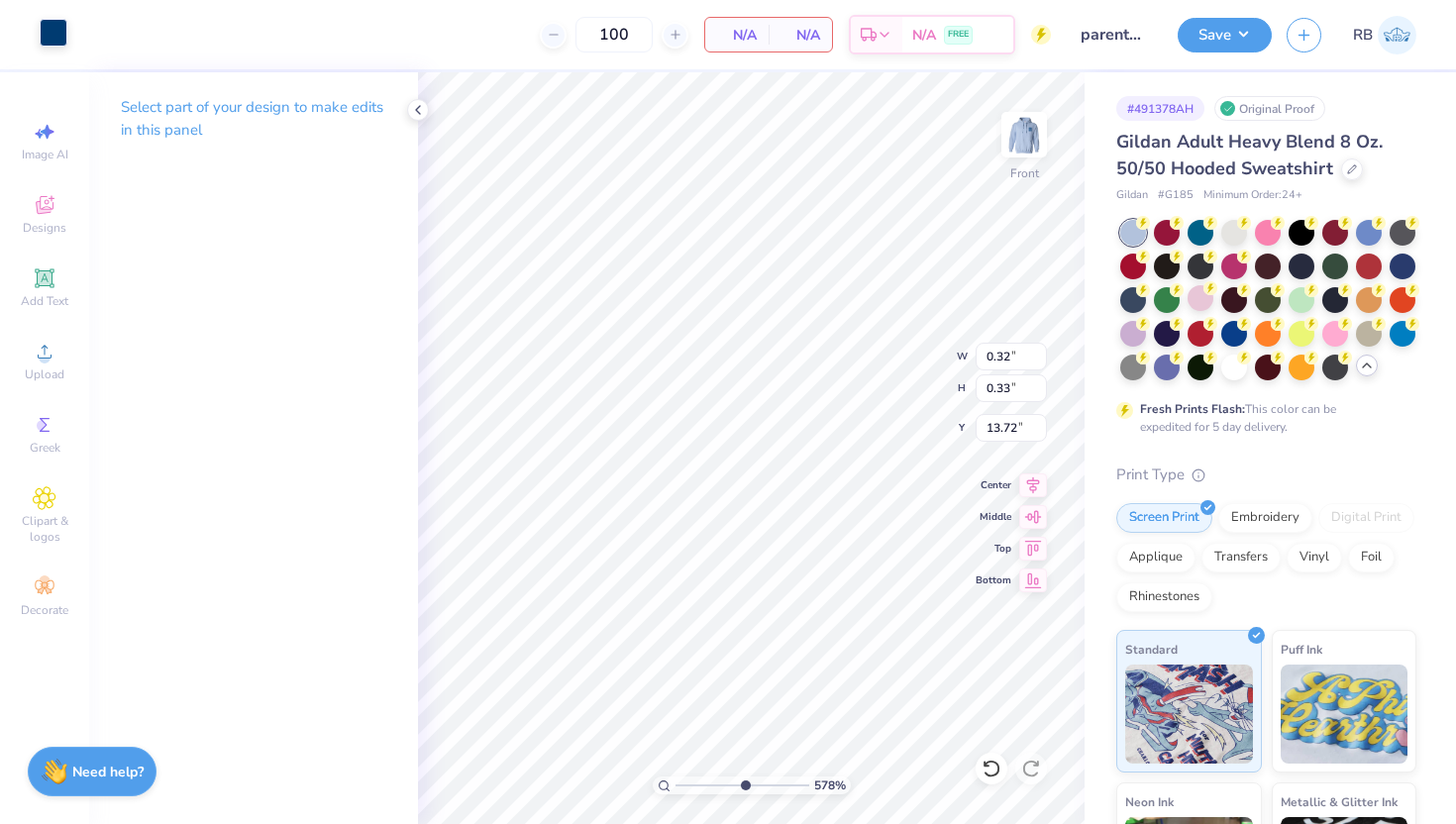 click at bounding box center (53, 33) 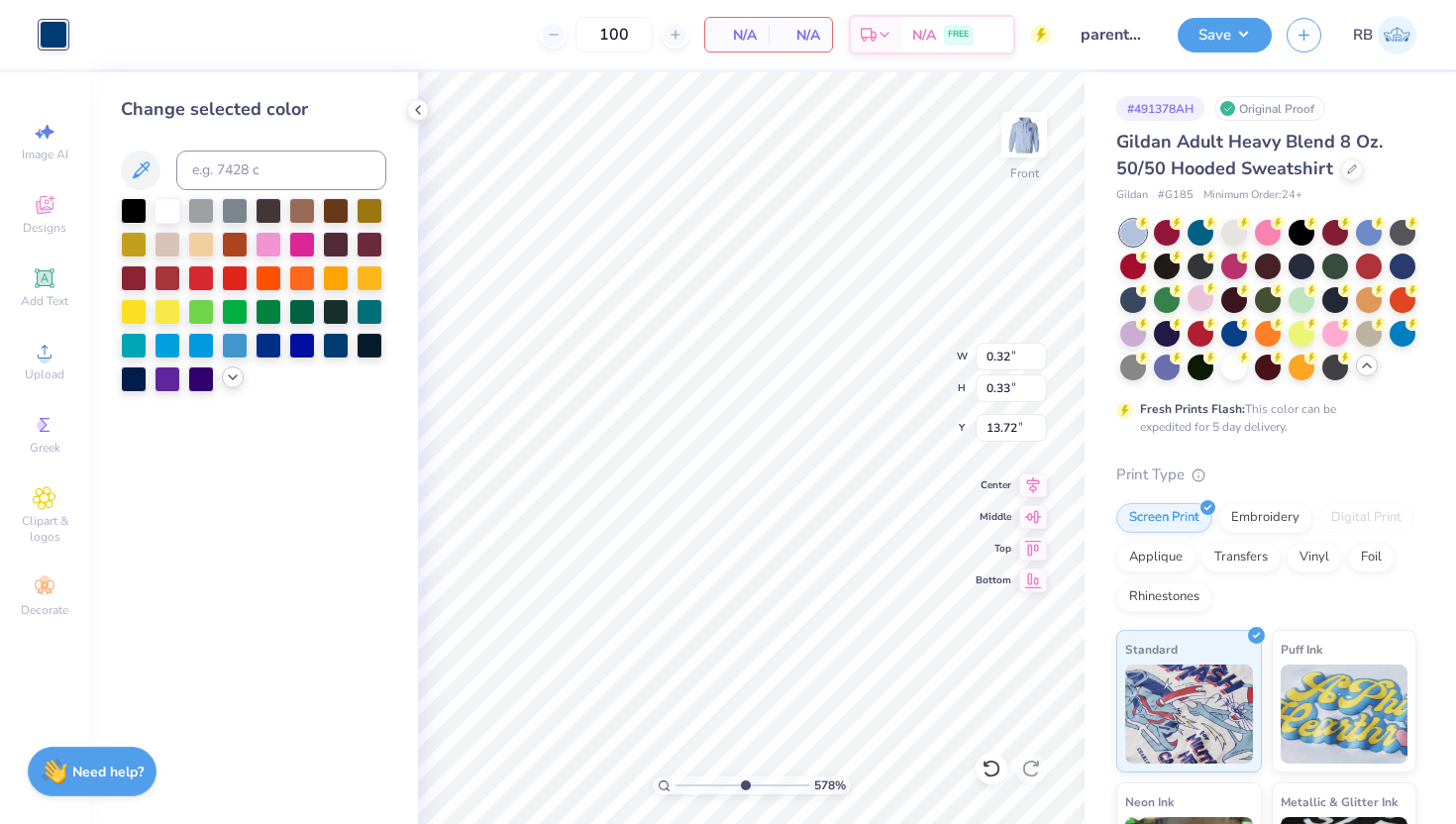 click at bounding box center [254, 295] 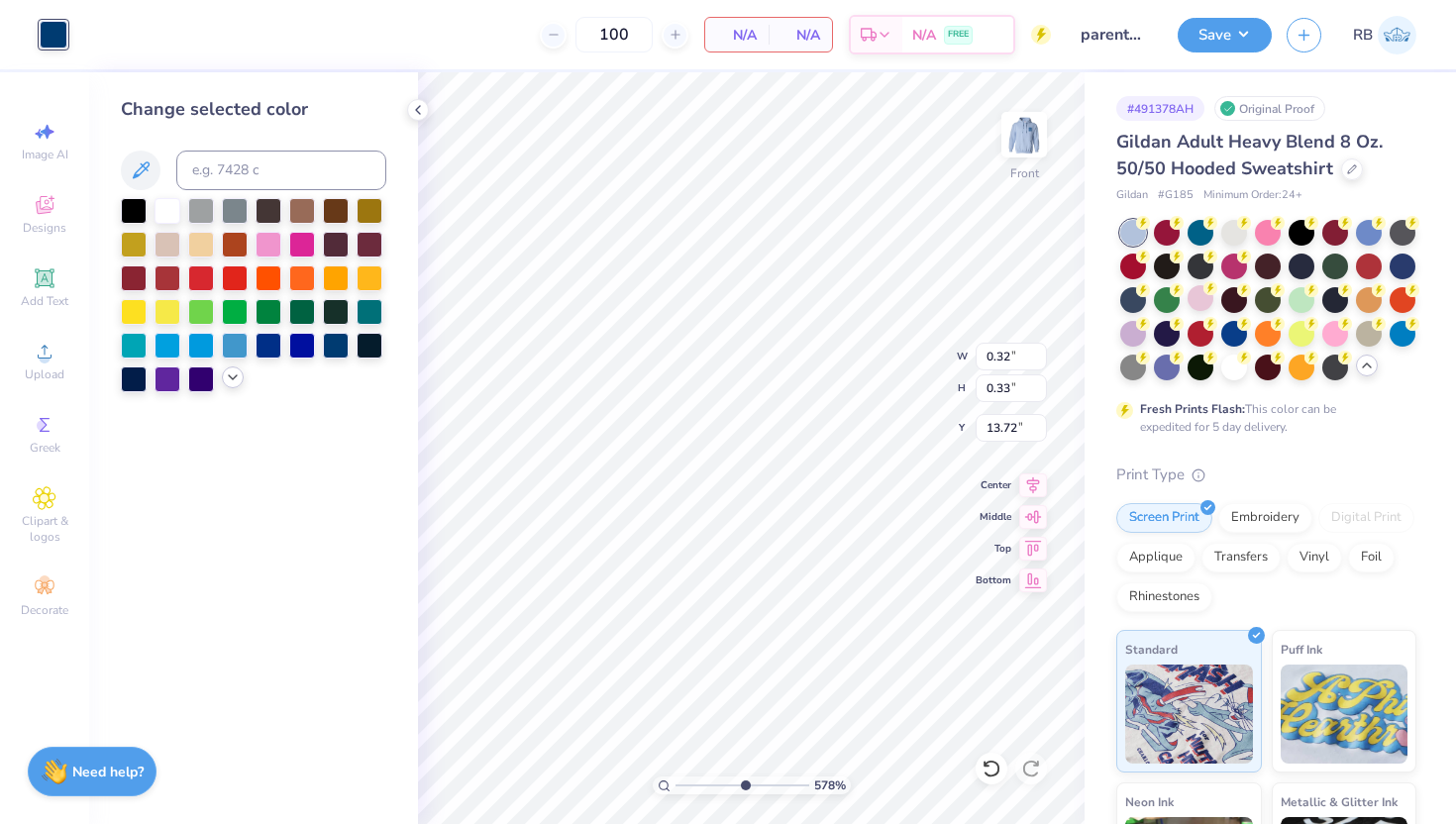 click 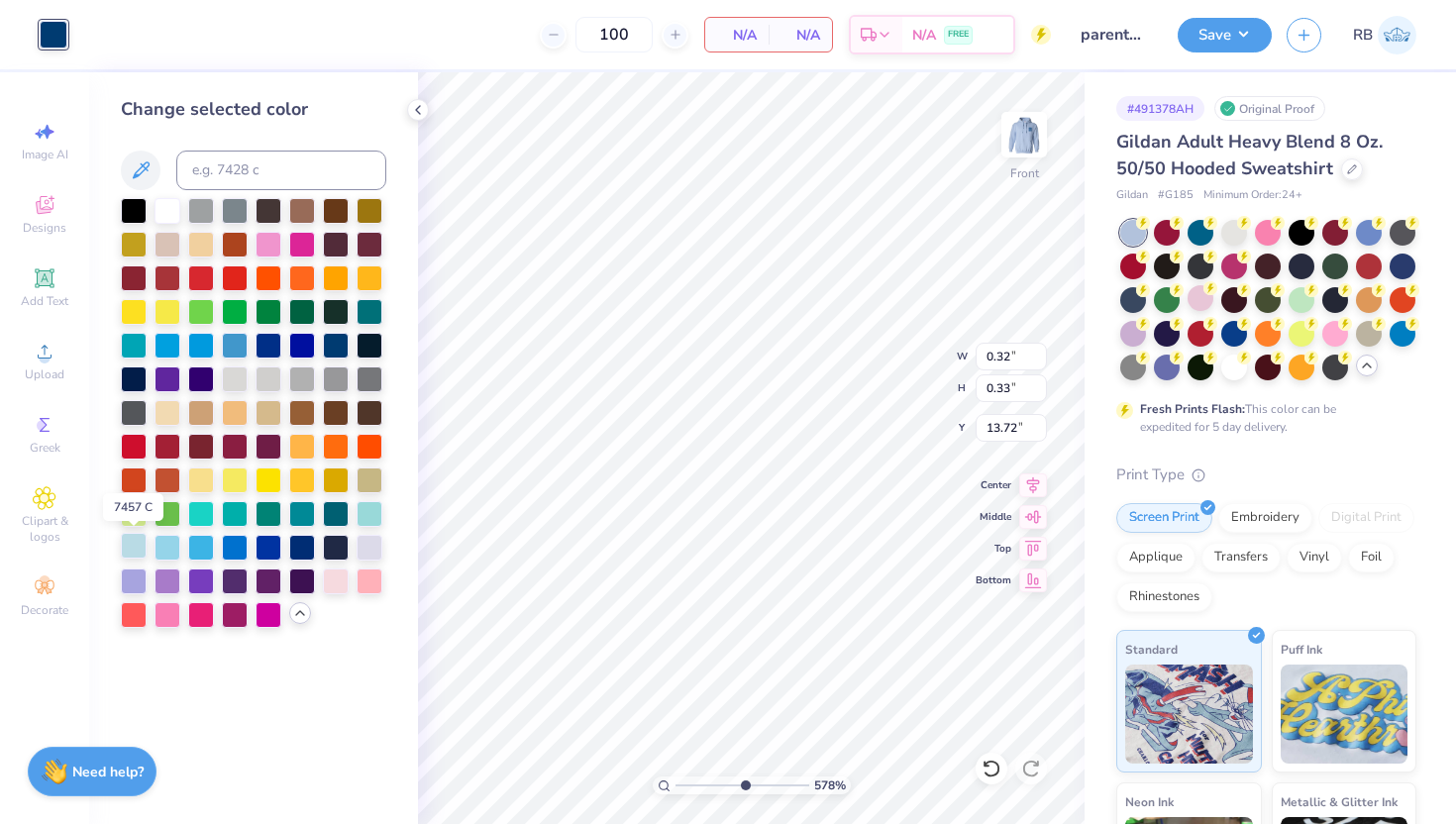 click at bounding box center [134, 546] 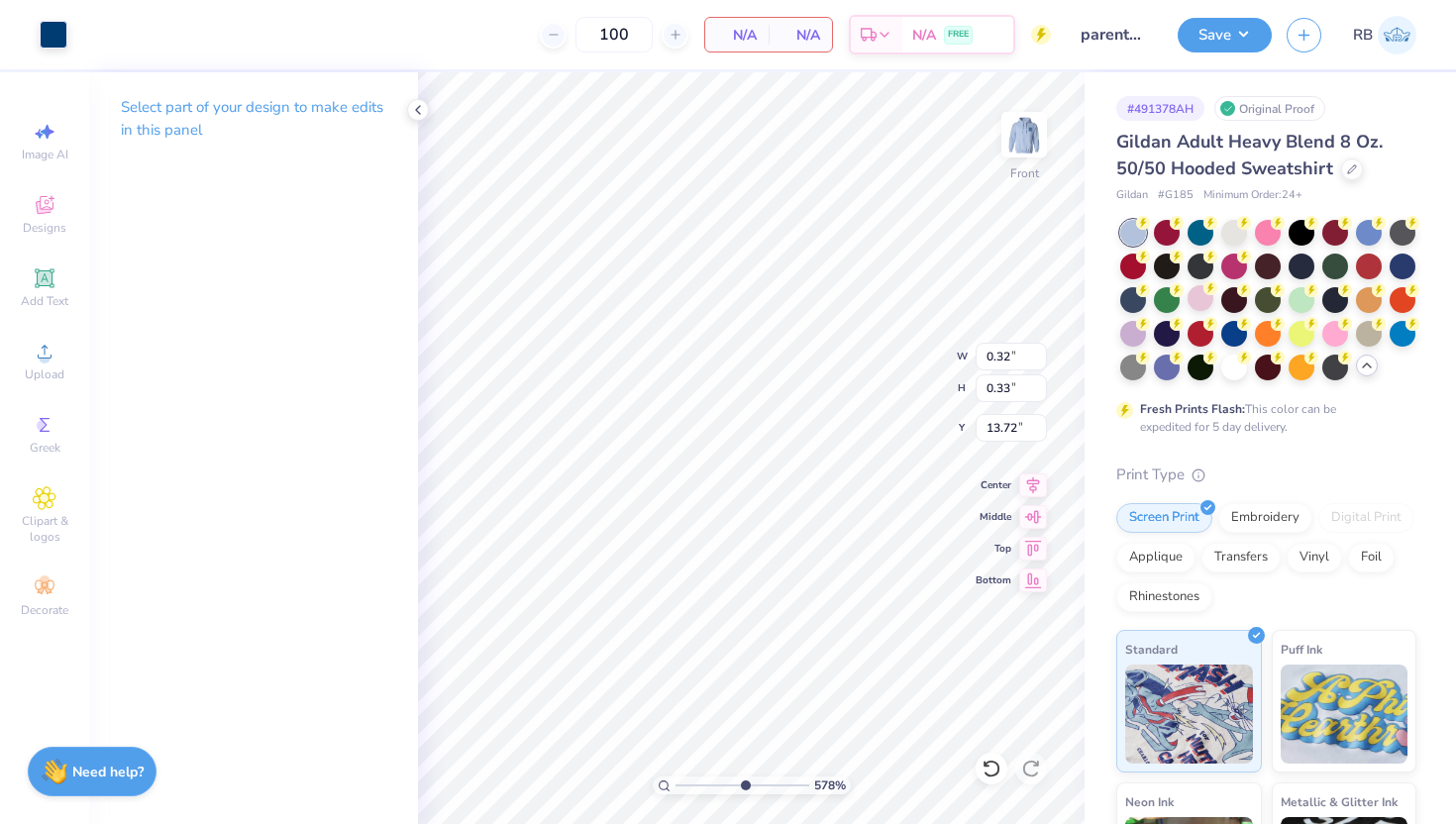 type on "0.60" 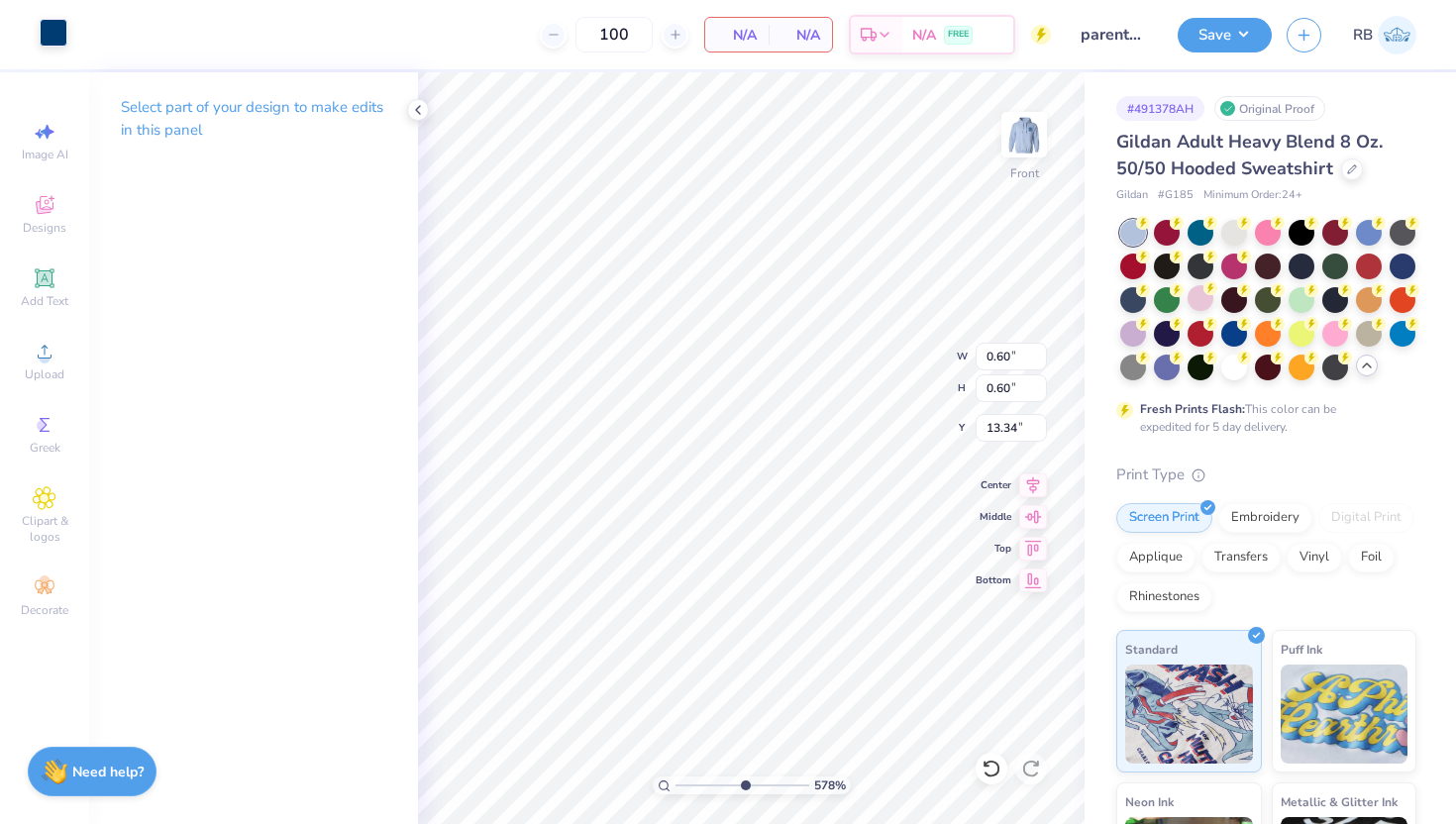 click at bounding box center (53, 33) 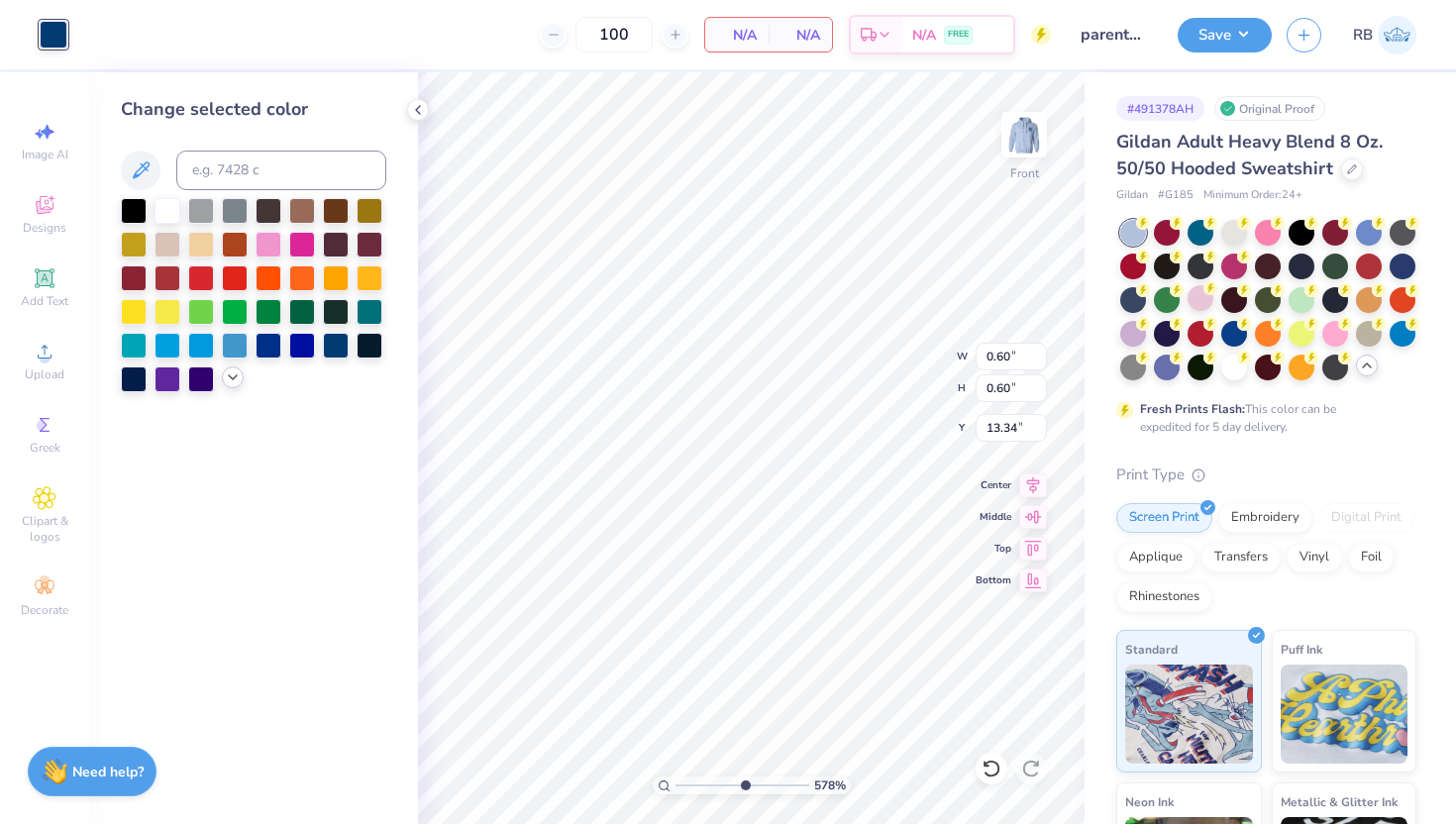 click 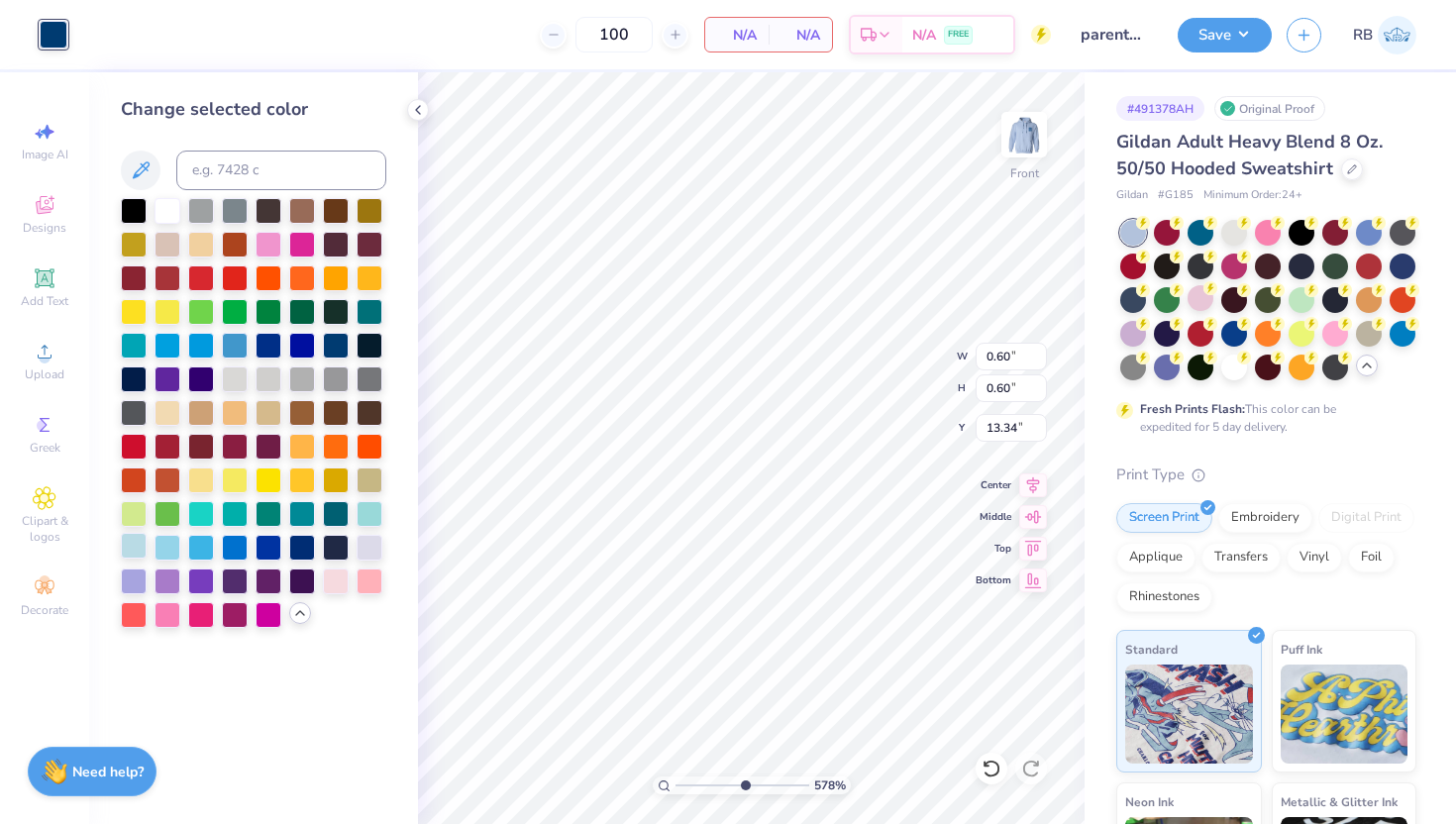 click at bounding box center (134, 546) 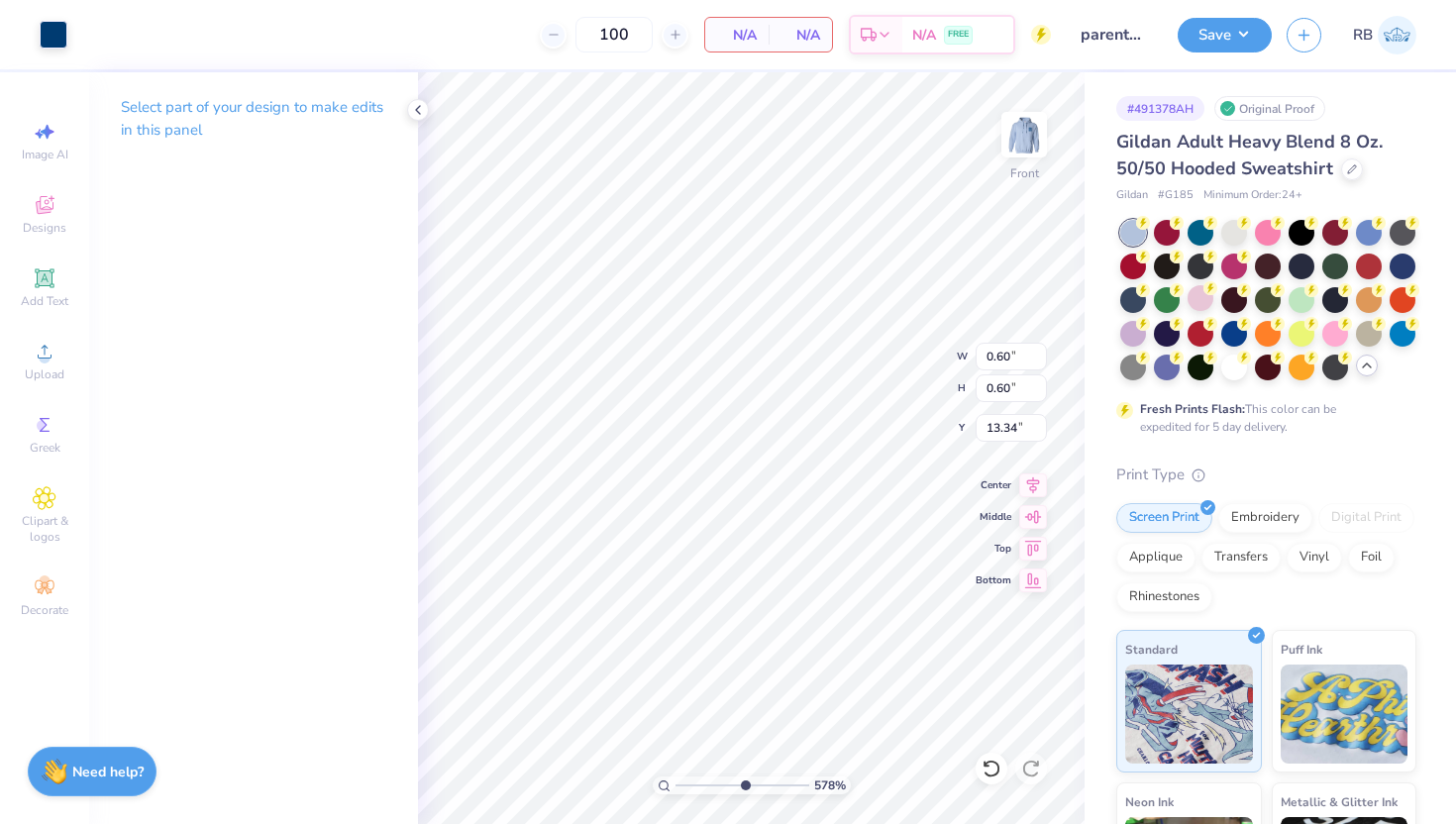 type on "0.23" 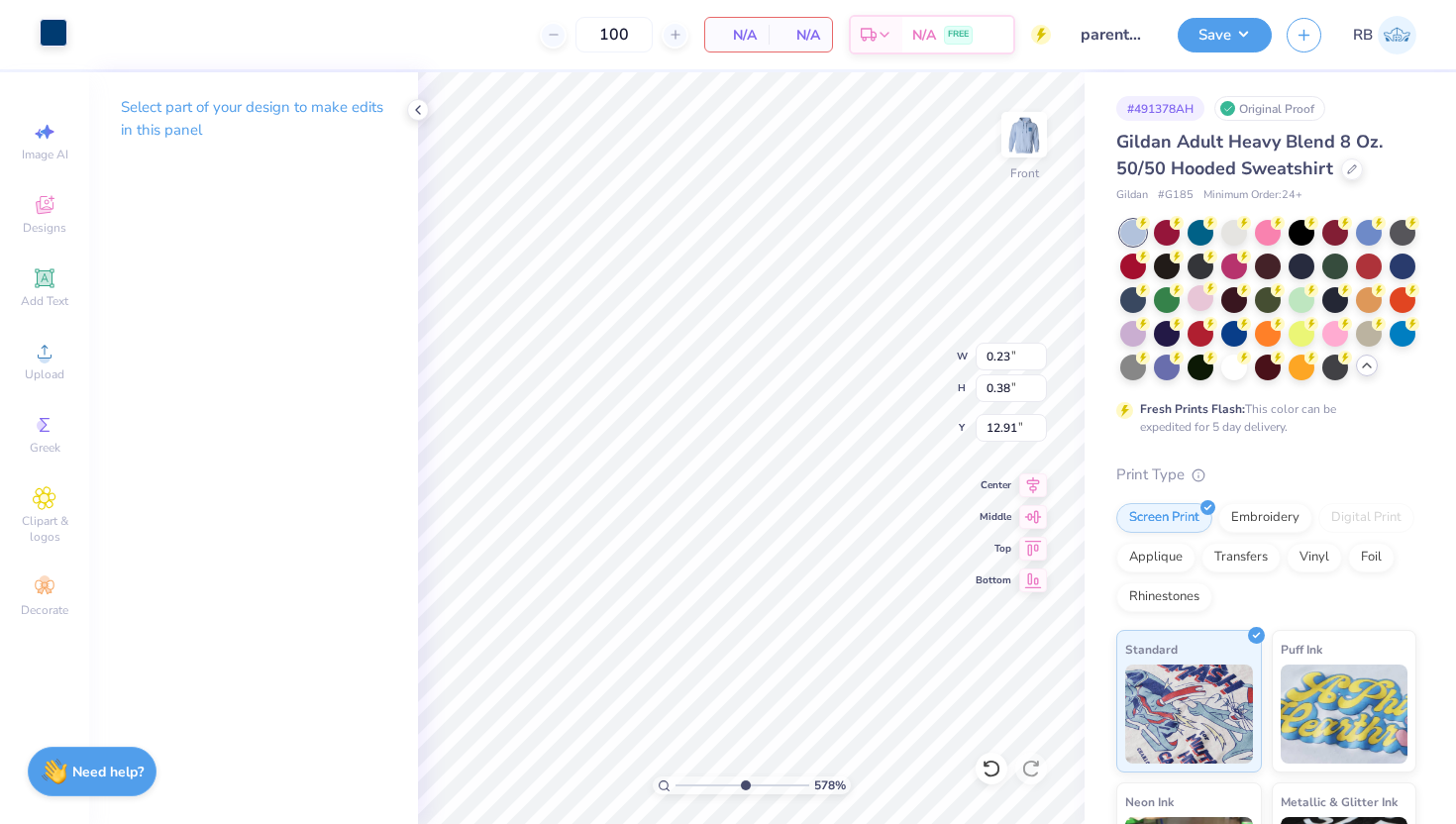 click at bounding box center [53, 33] 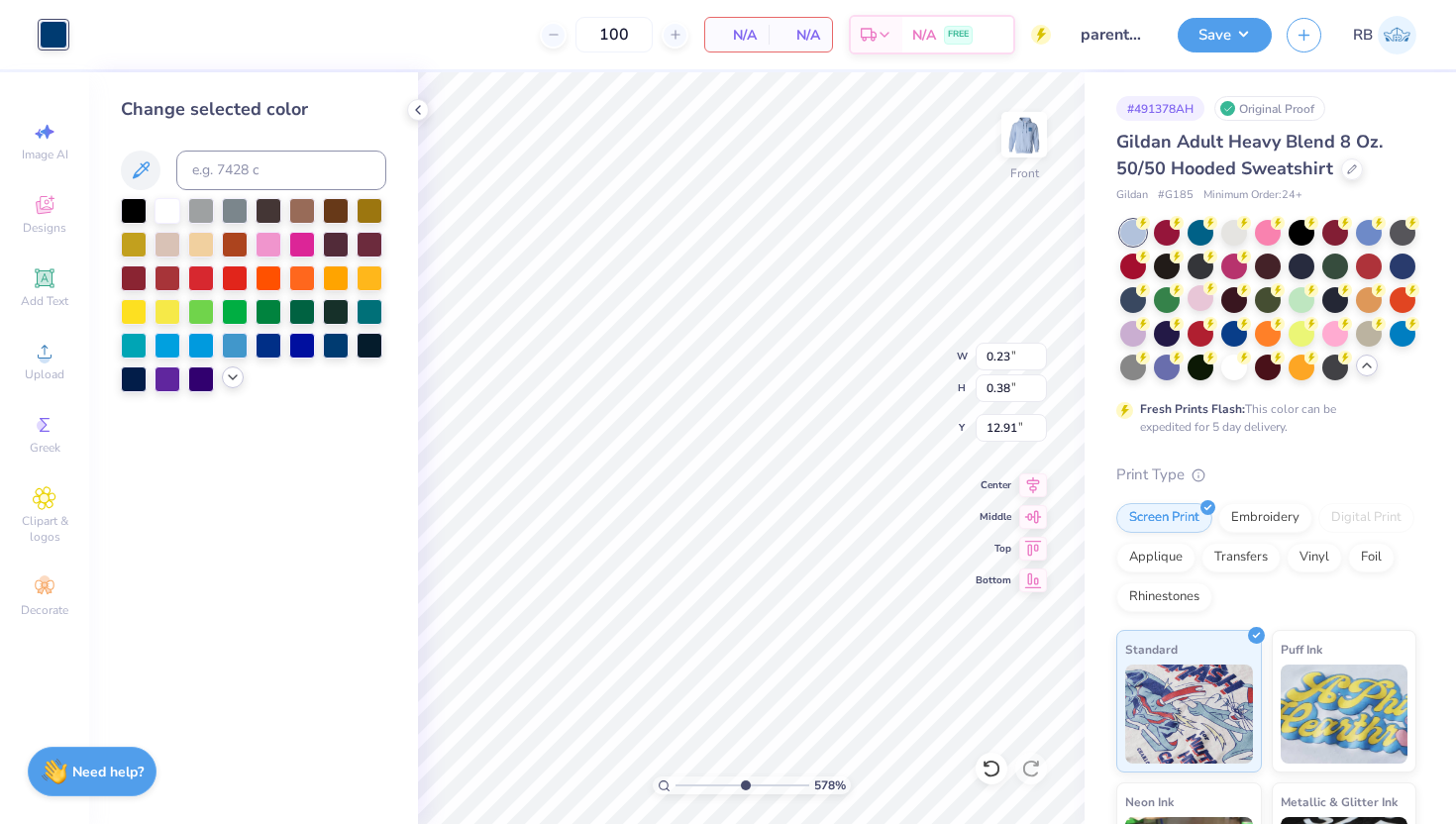click 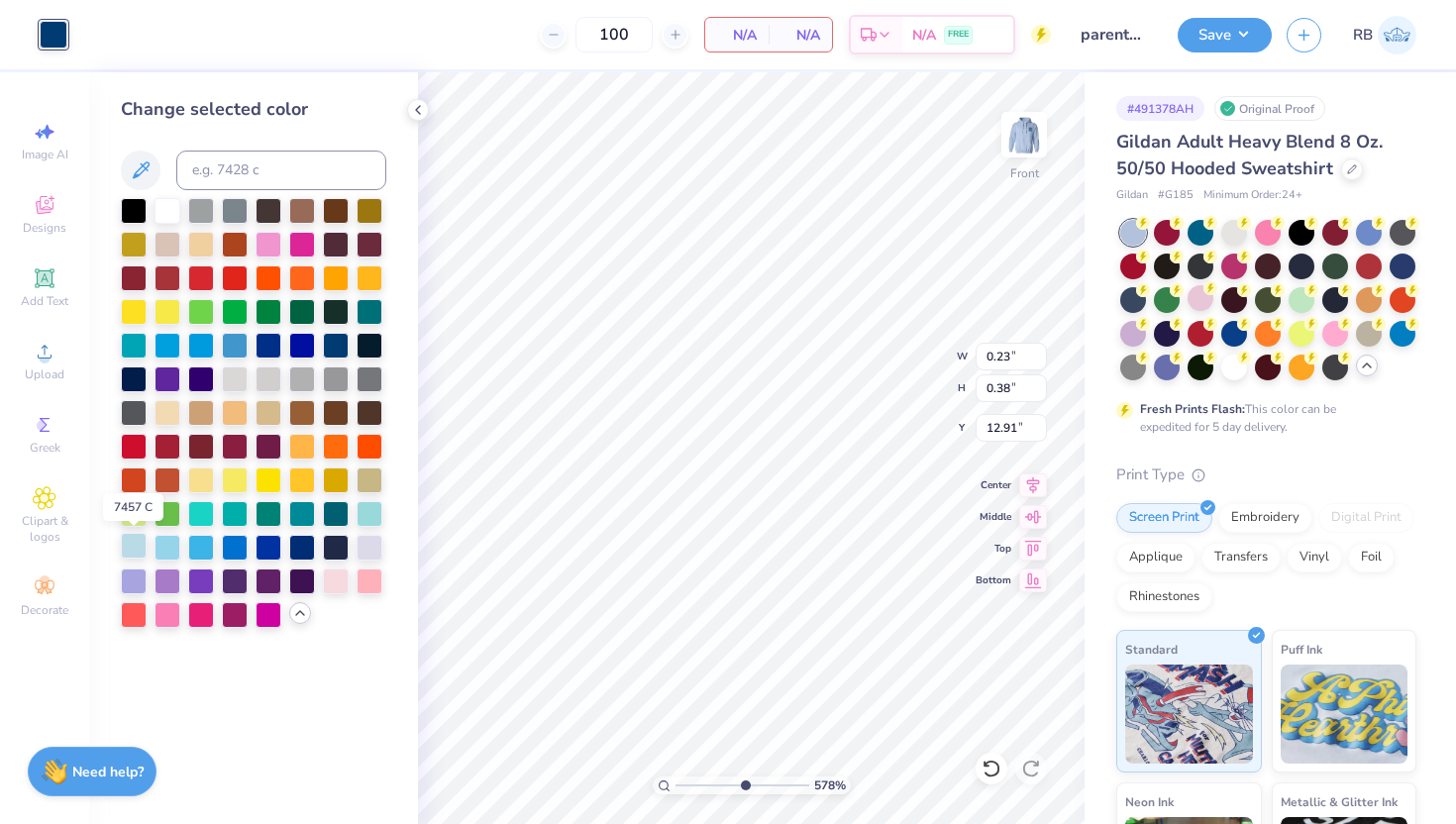 click at bounding box center (134, 546) 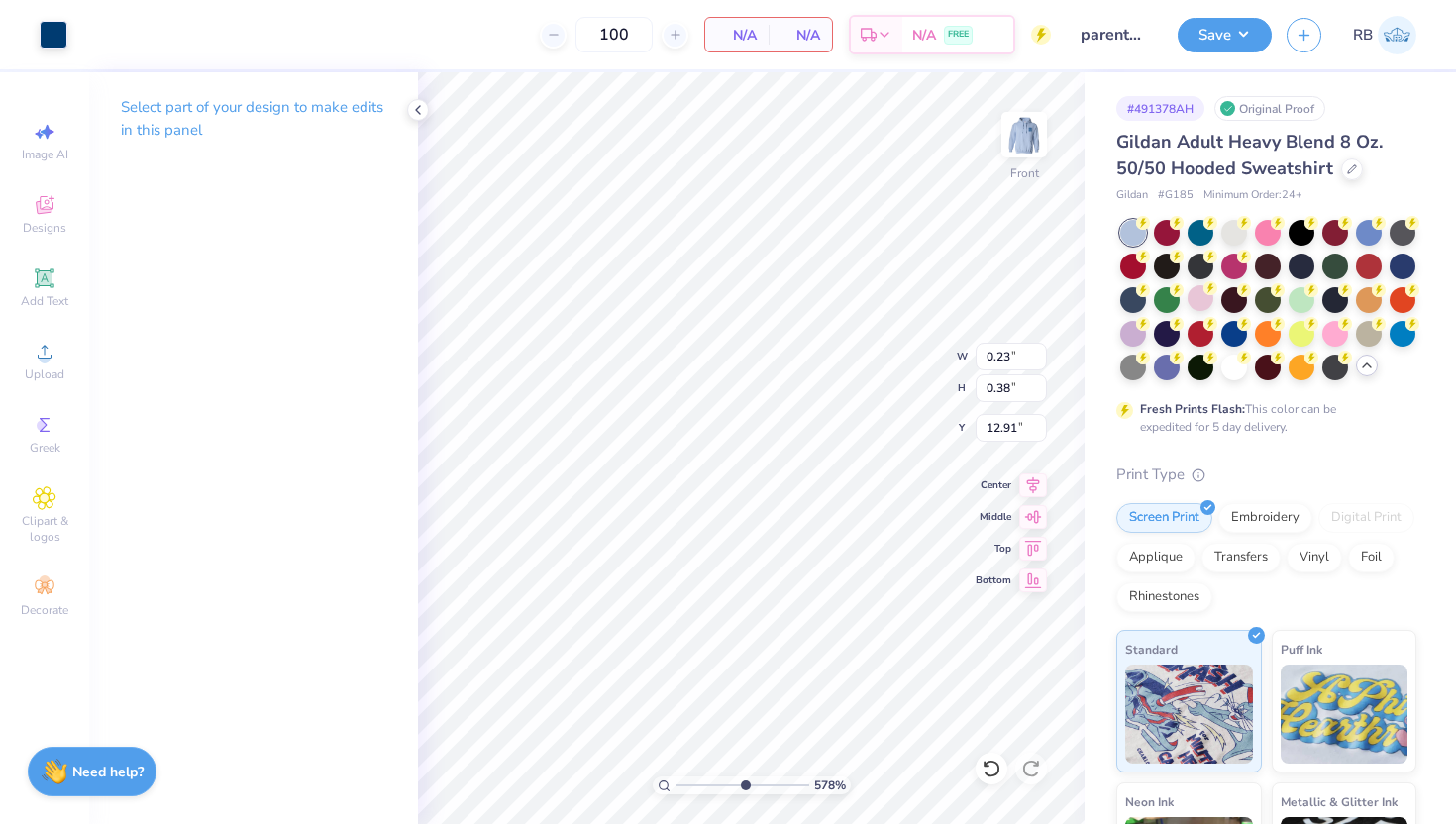 type on "0.56" 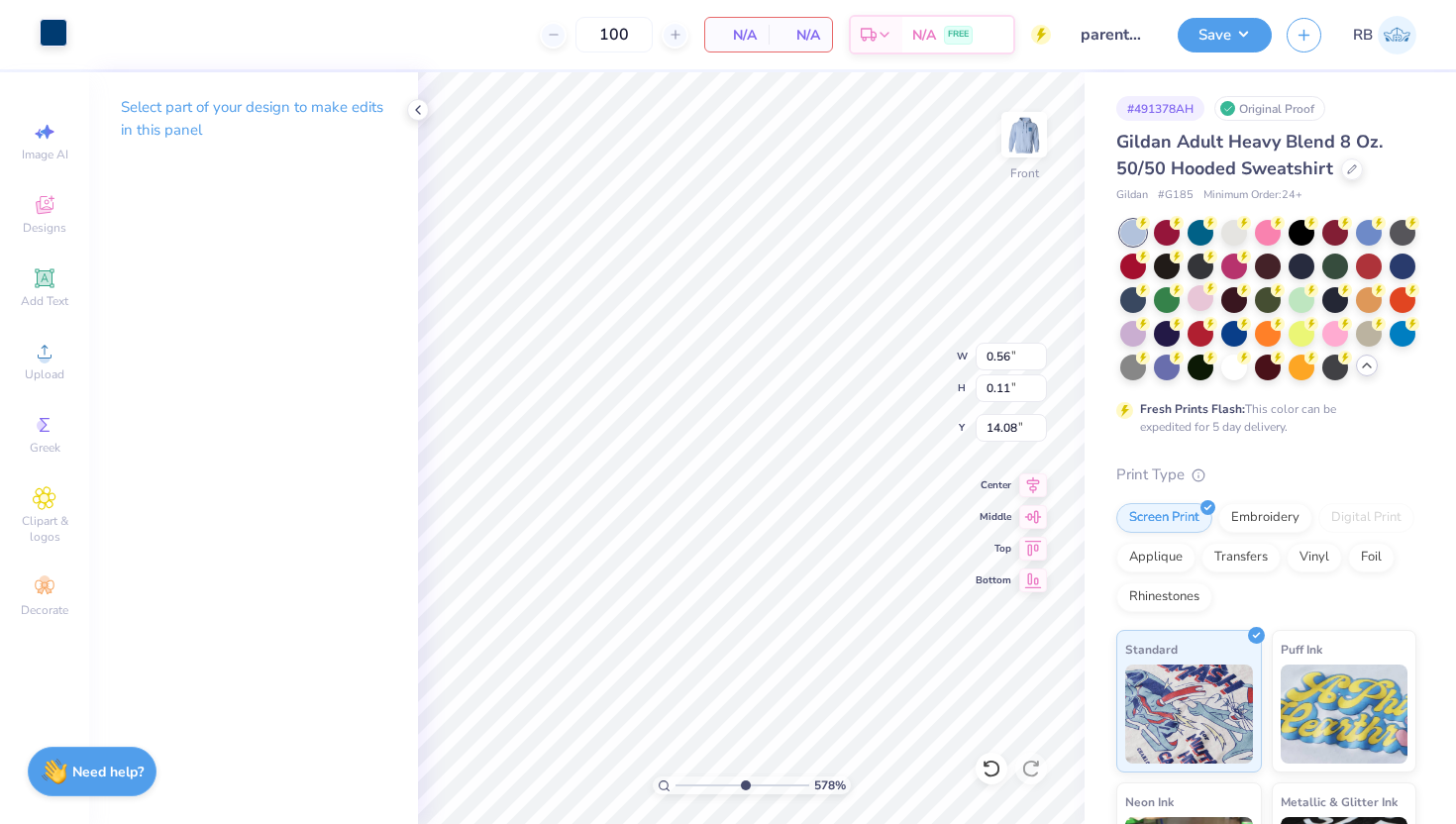 click at bounding box center (53, 33) 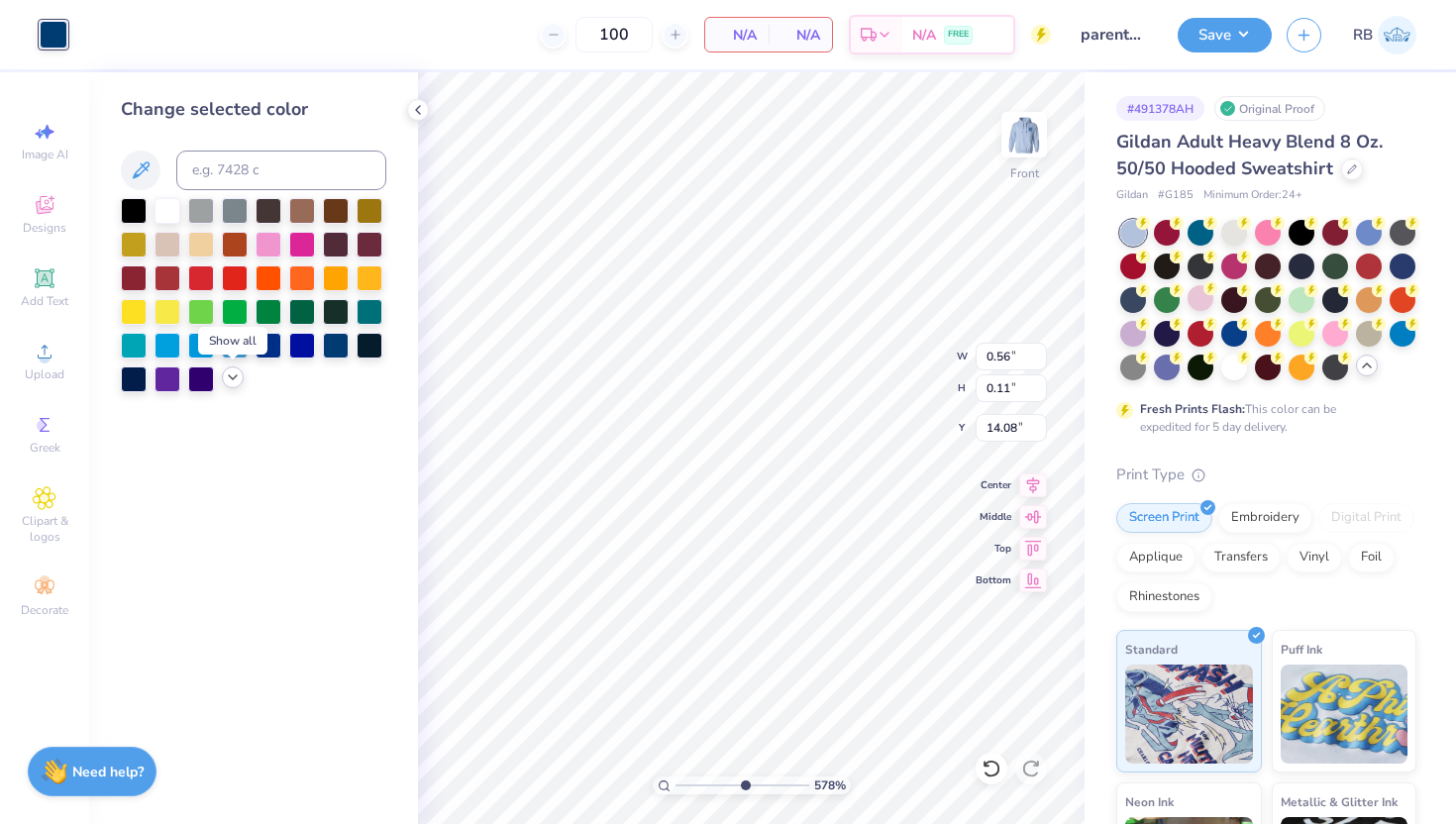 click 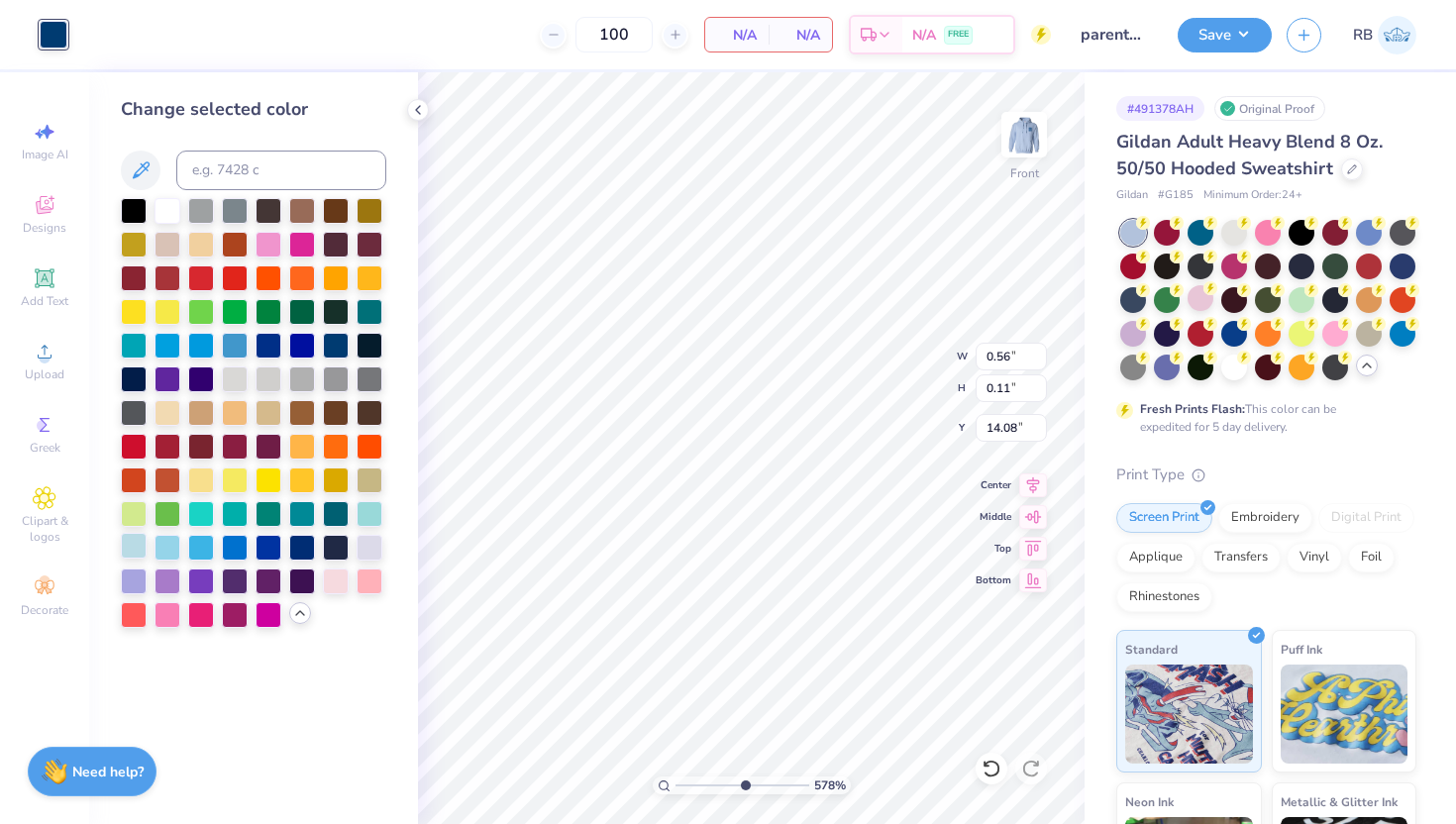click at bounding box center [134, 546] 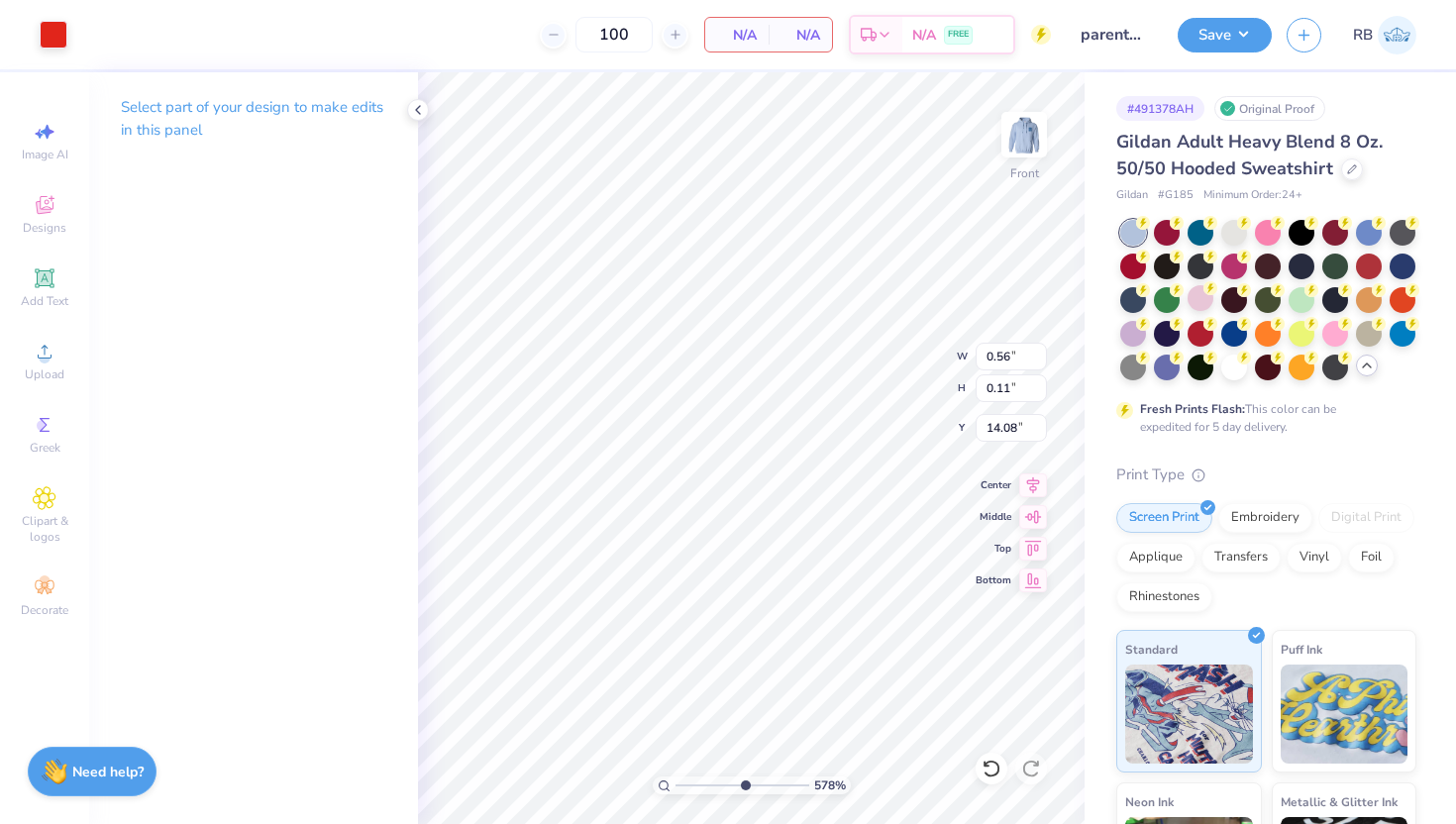 type on "4.66" 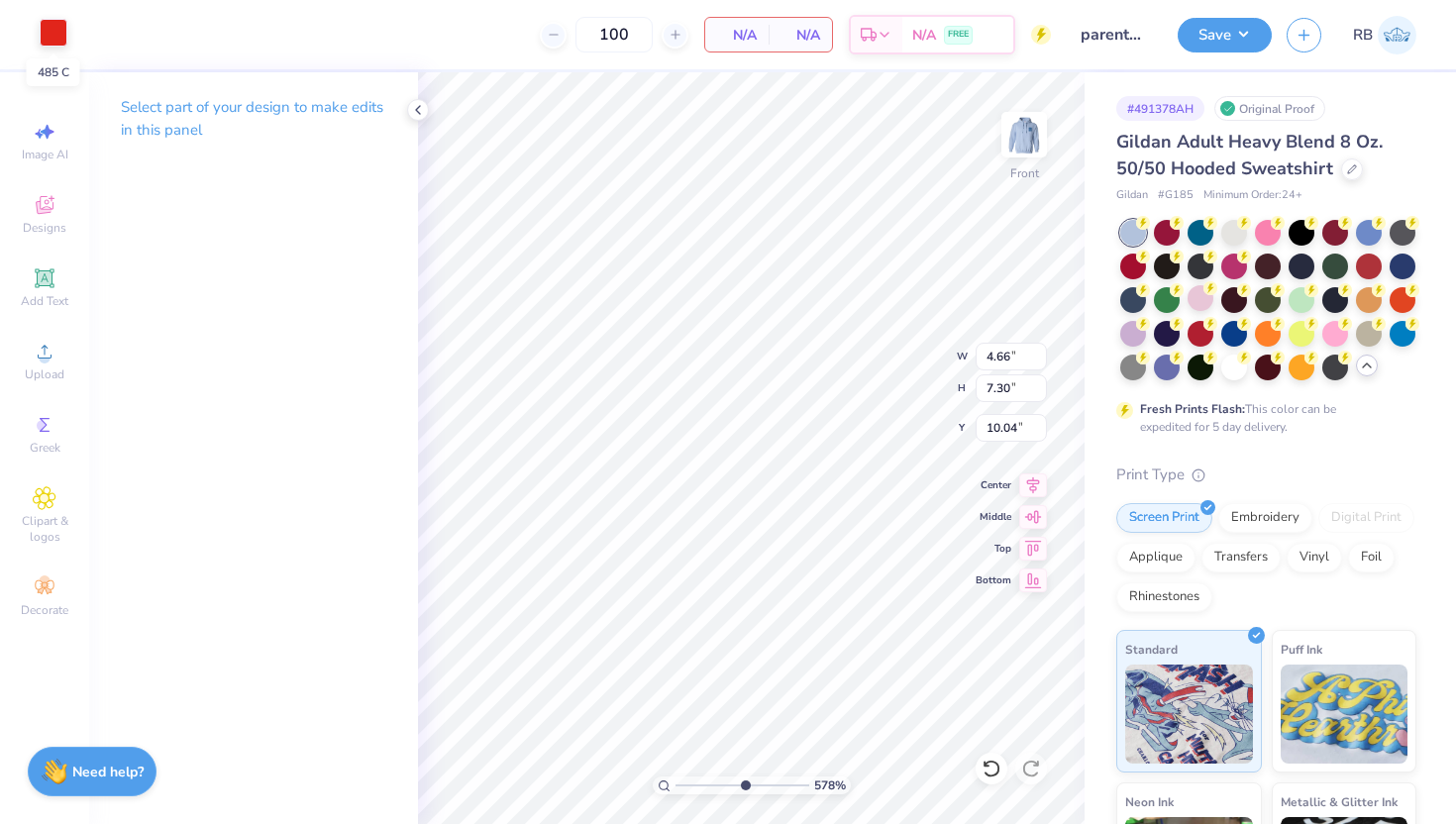 click at bounding box center [53, 33] 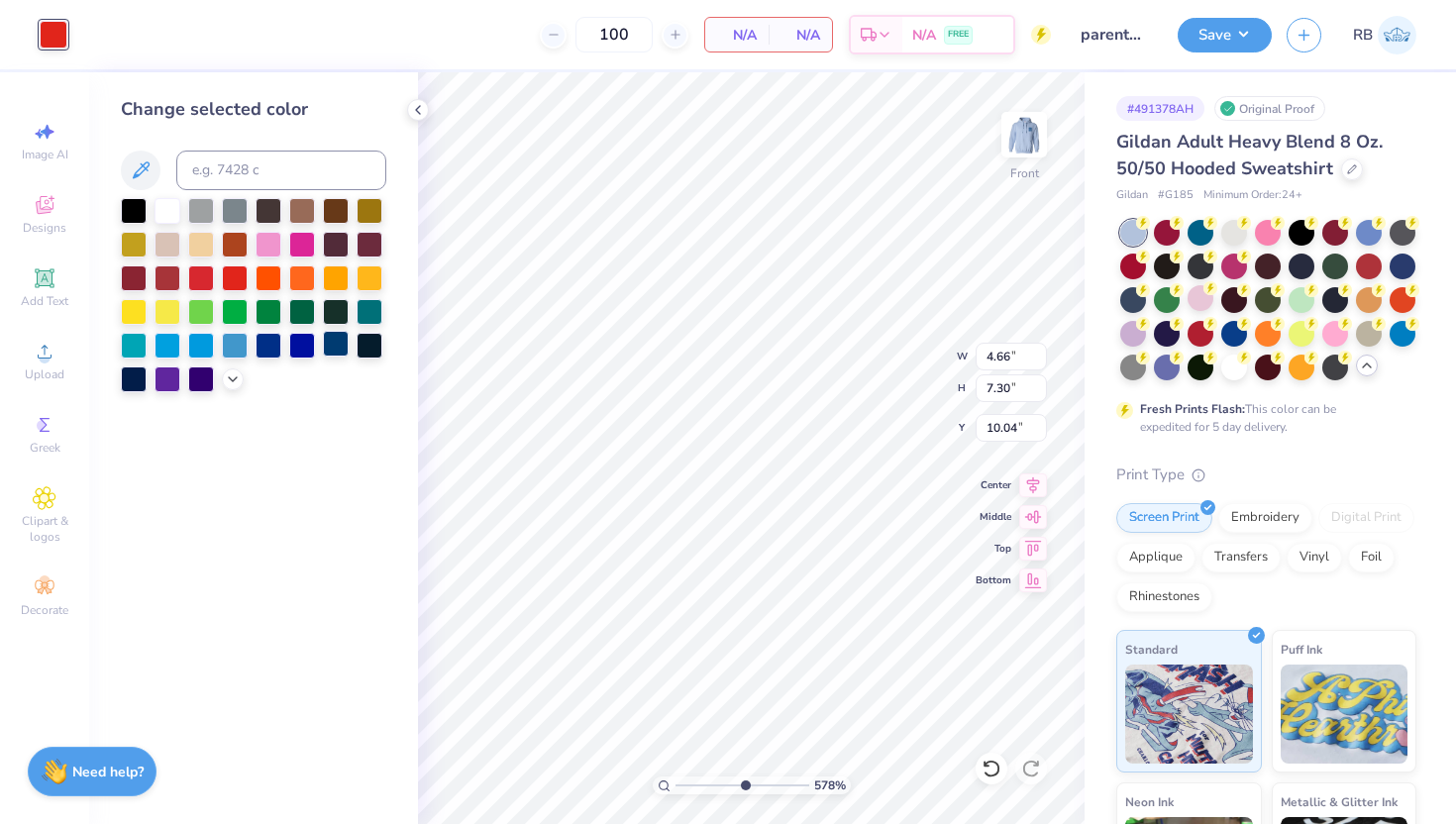 click at bounding box center [336, 344] 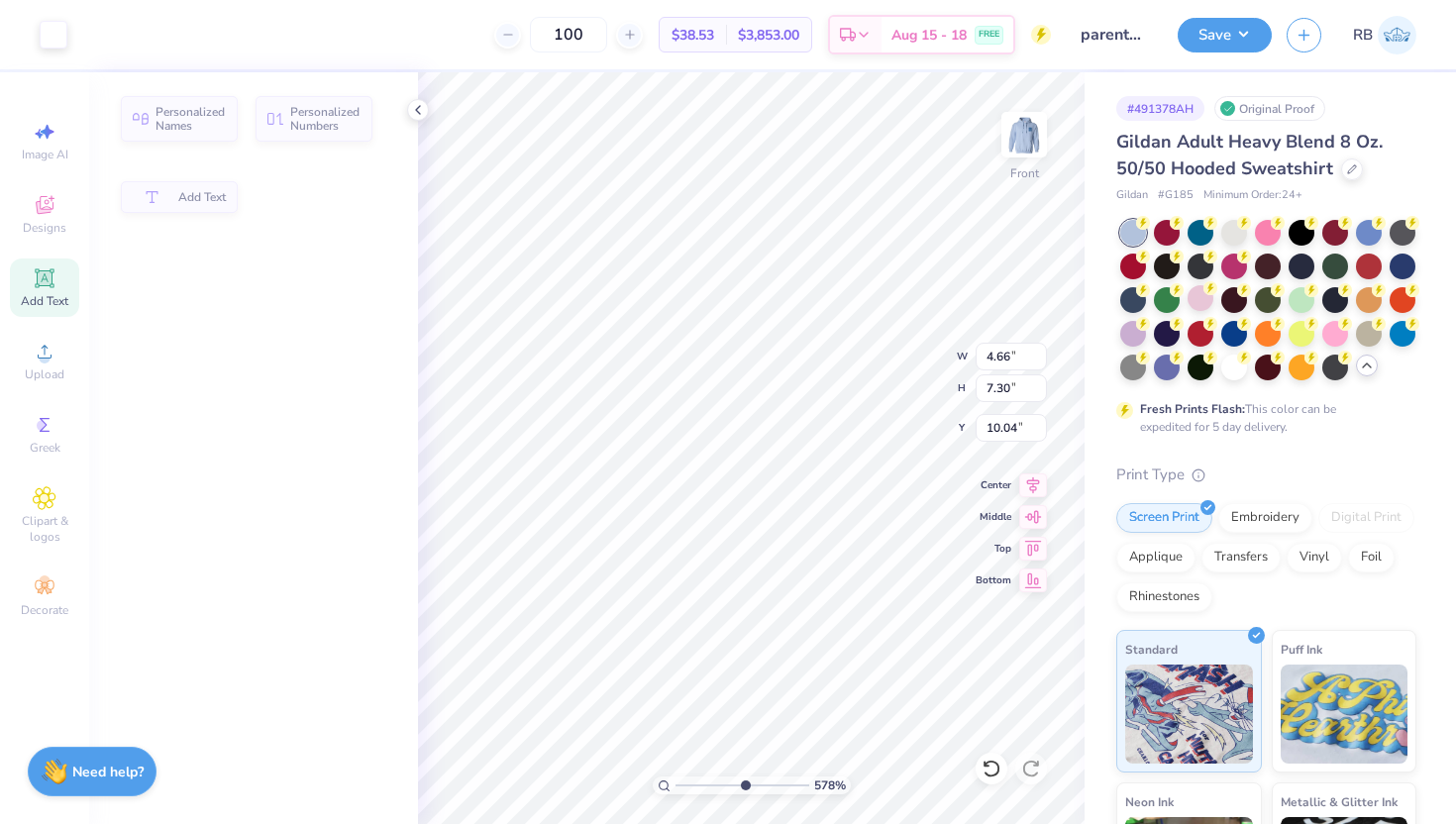 type on "9.17" 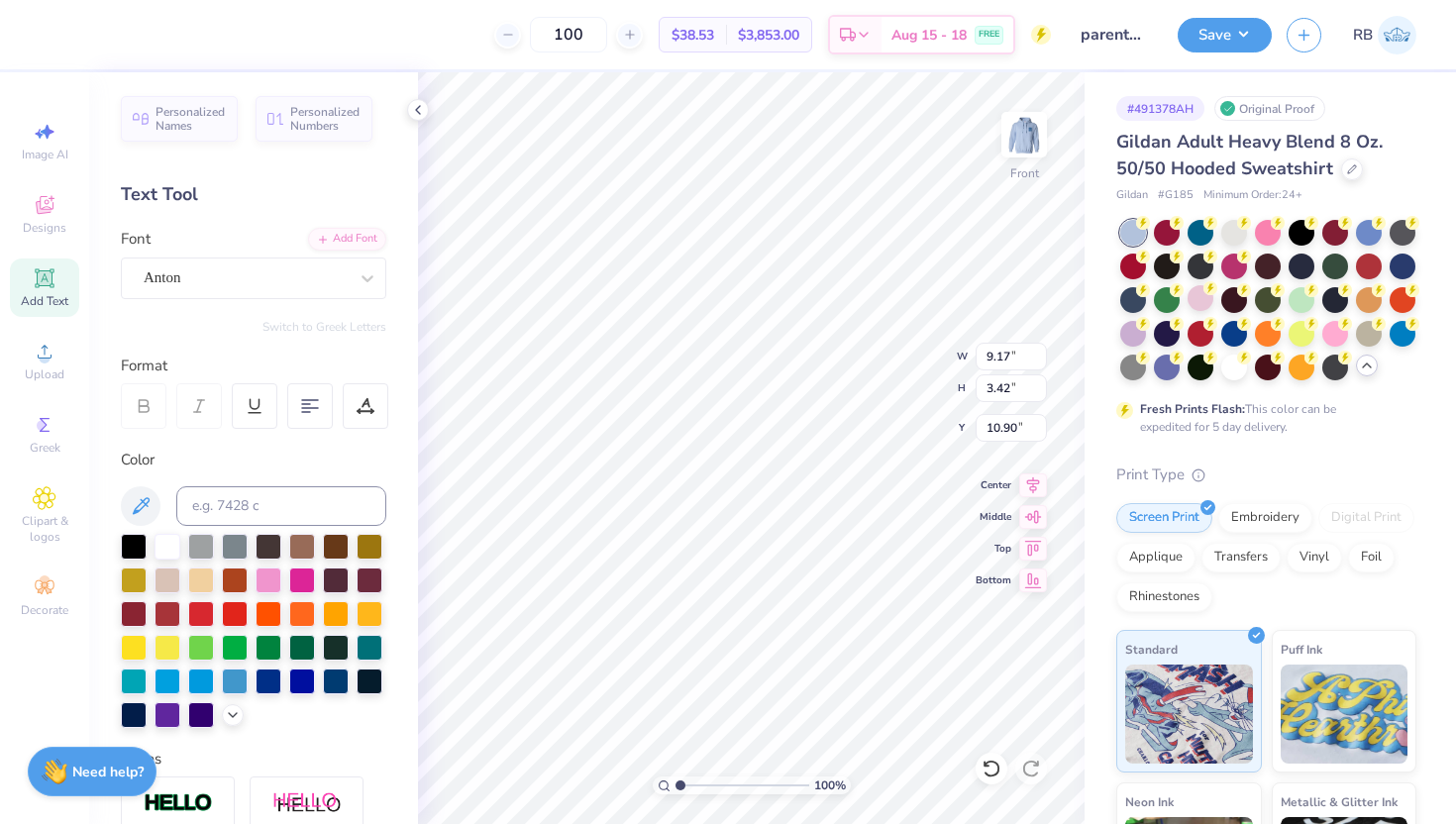drag, startPoint x: 746, startPoint y: 781, endPoint x: 666, endPoint y: 781, distance: 80 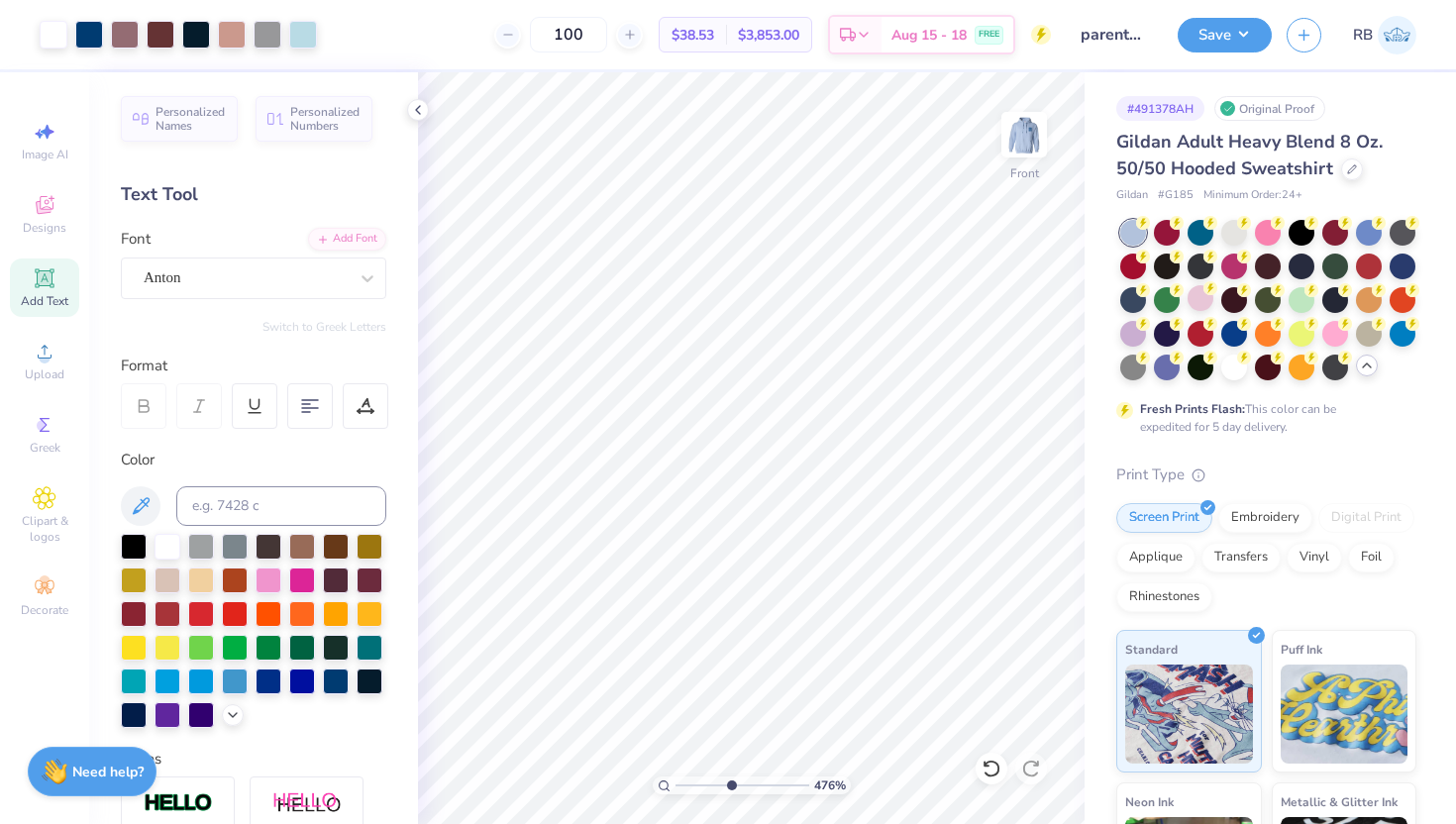 drag, startPoint x: 680, startPoint y: 783, endPoint x: 730, endPoint y: 783, distance: 50 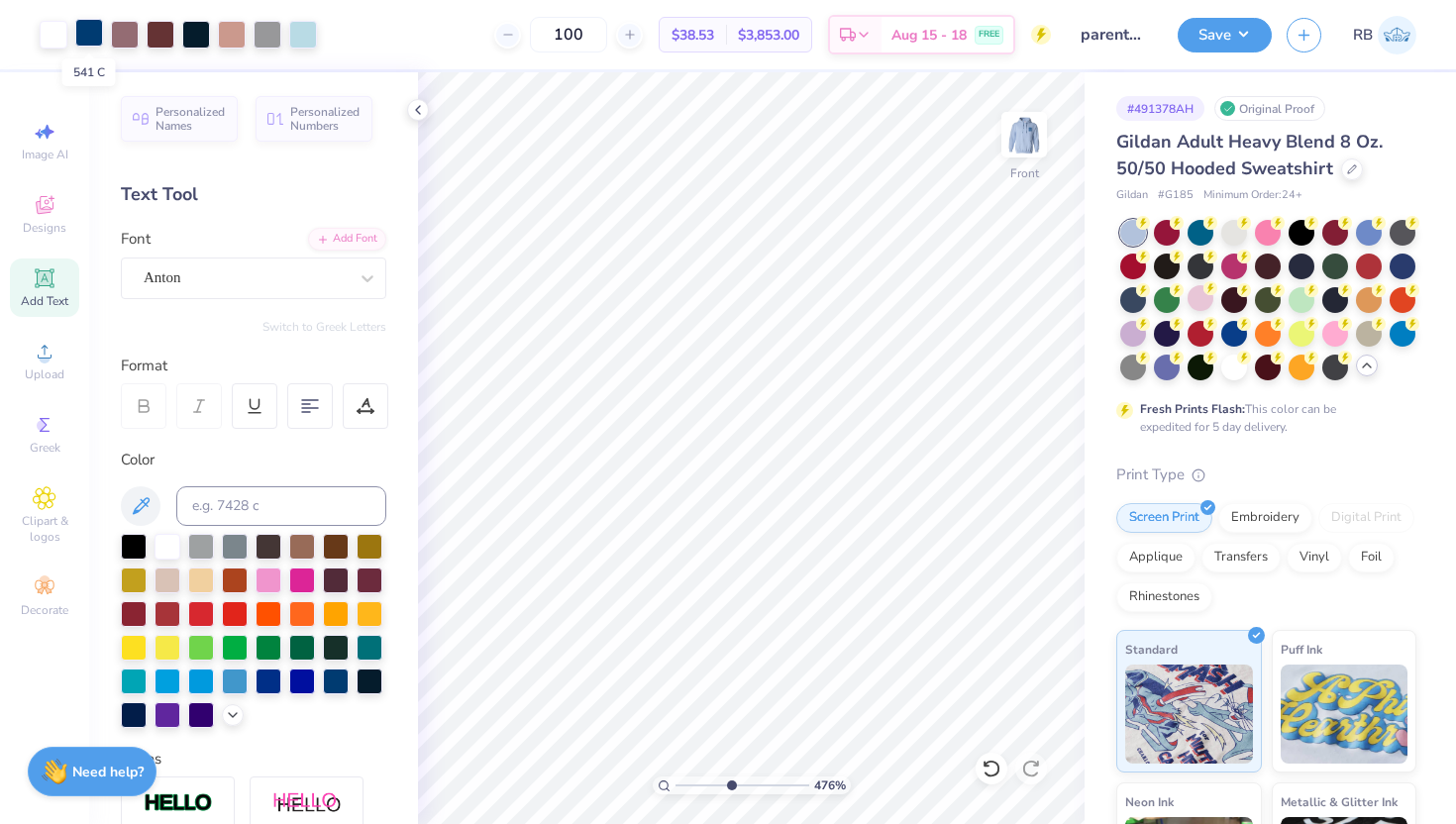 click at bounding box center (89, 33) 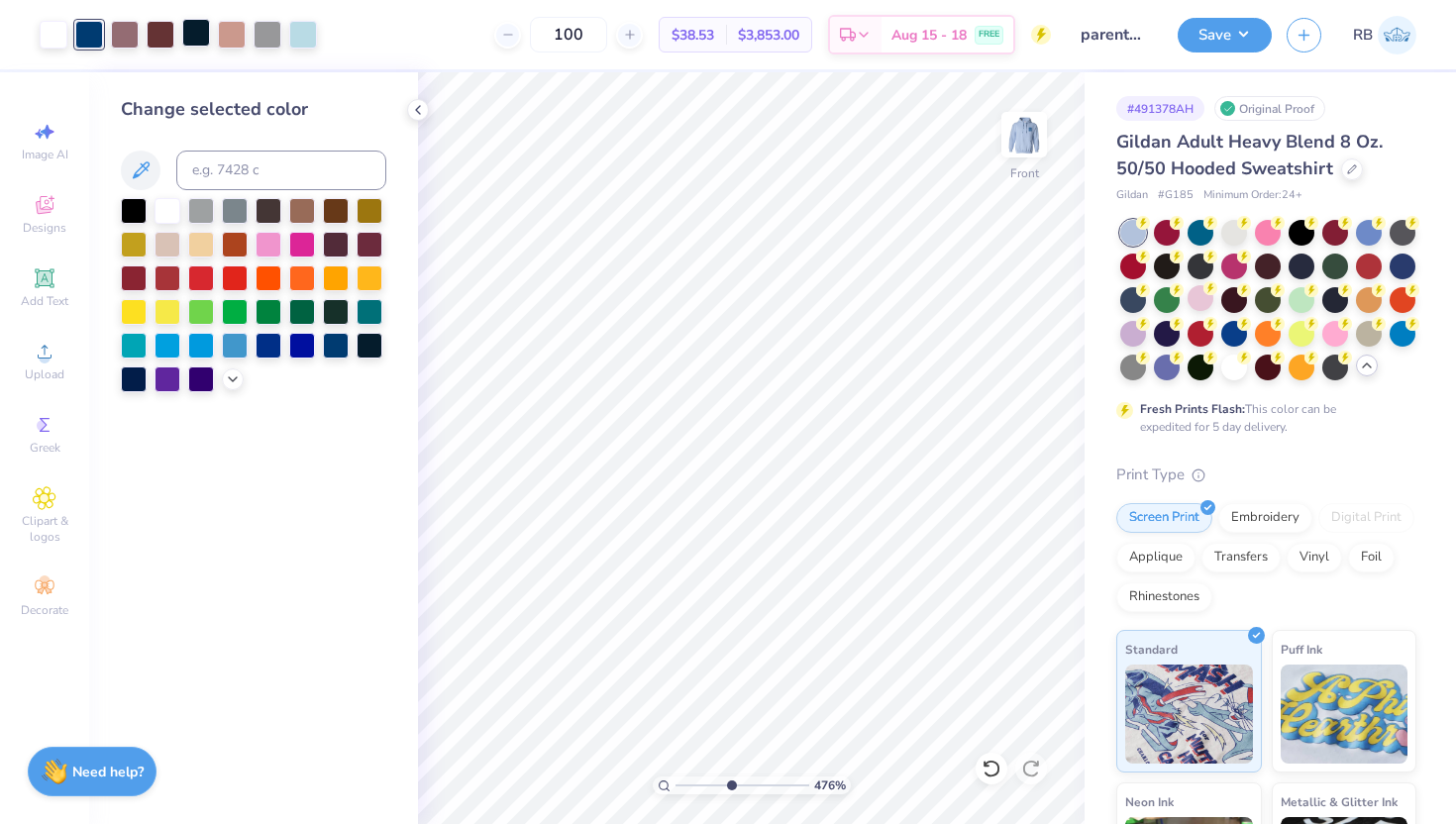 click at bounding box center [196, 33] 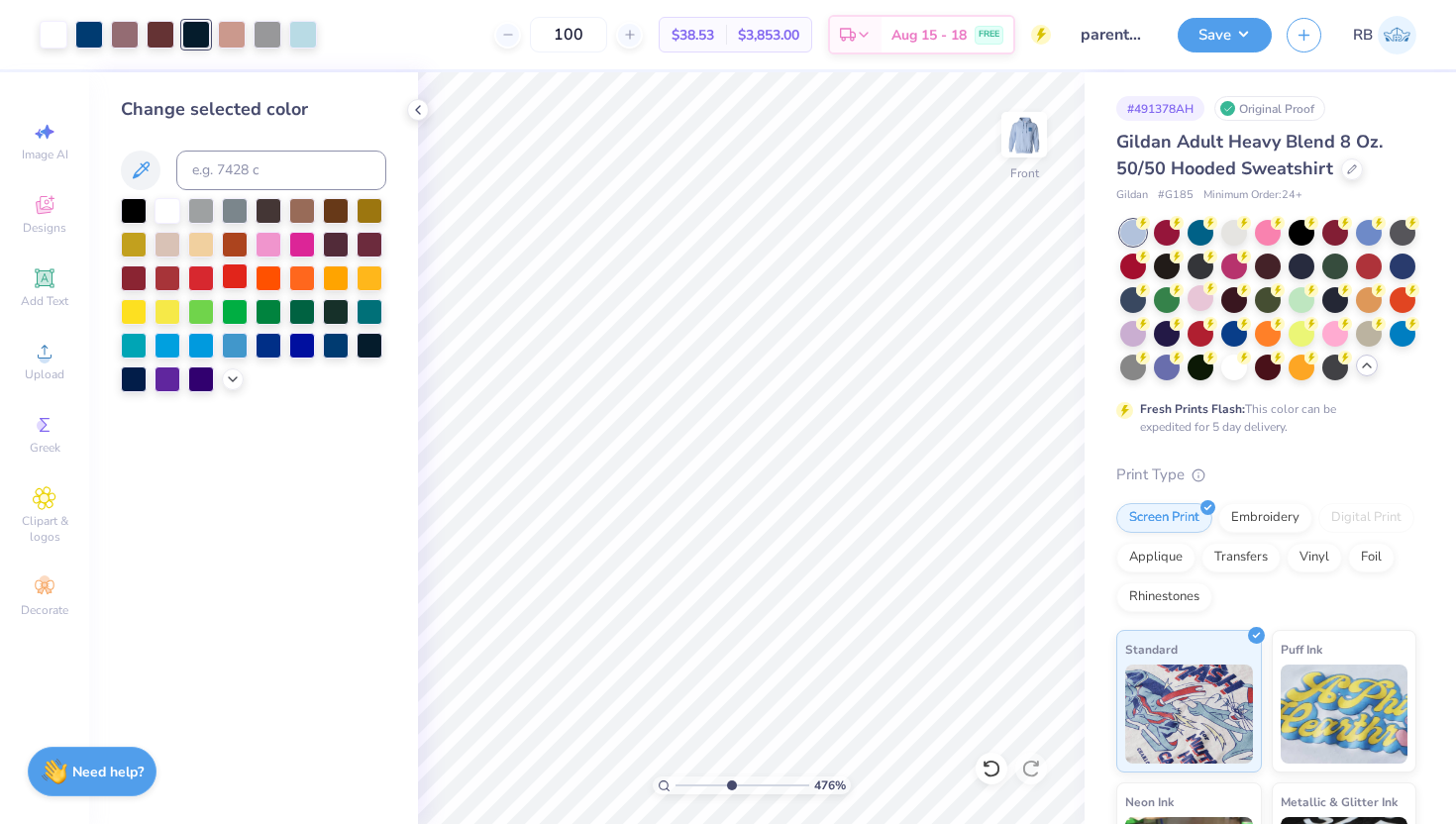 click at bounding box center [235, 276] 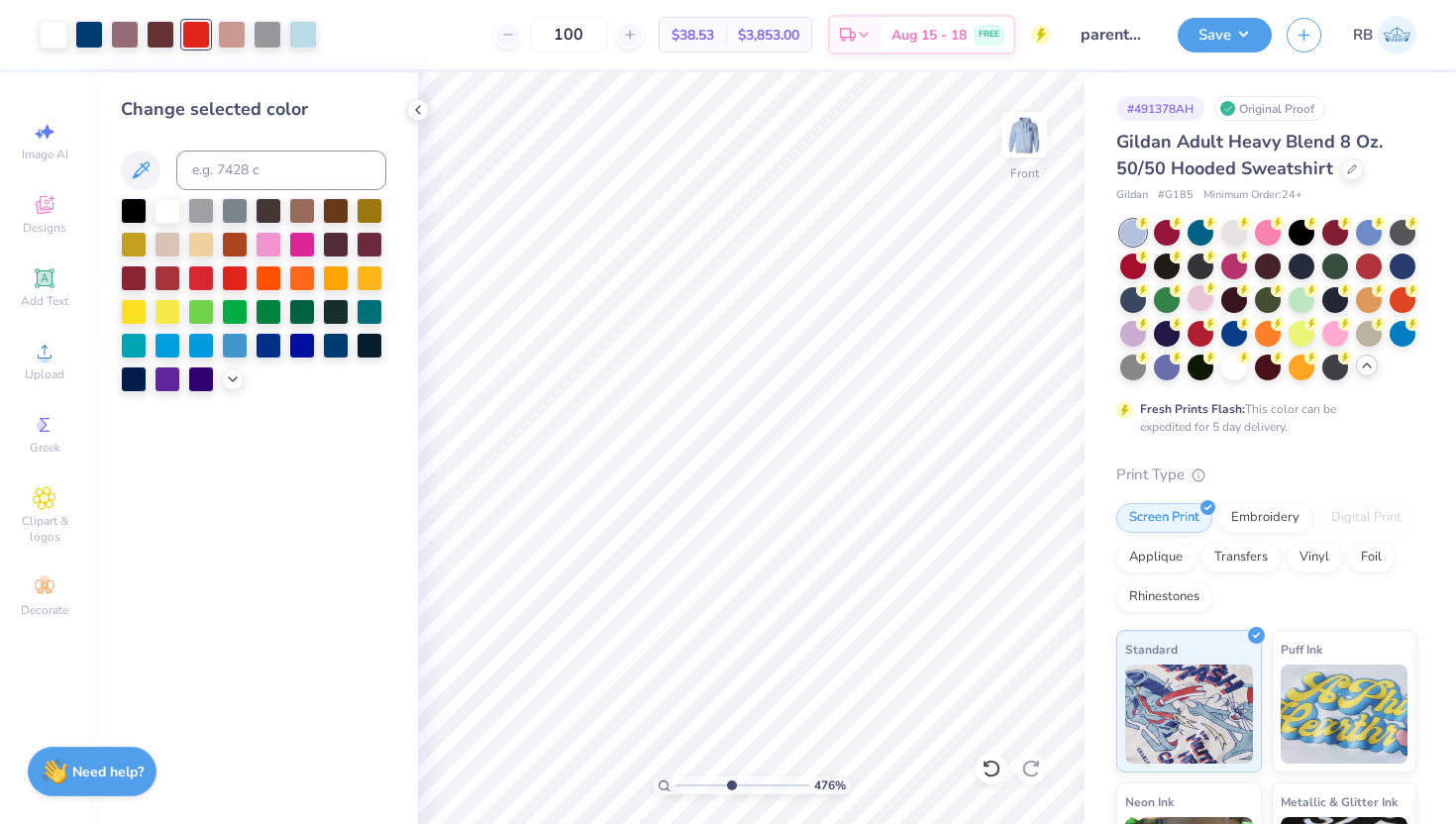 click on "Art colors" at bounding box center (158, 35) 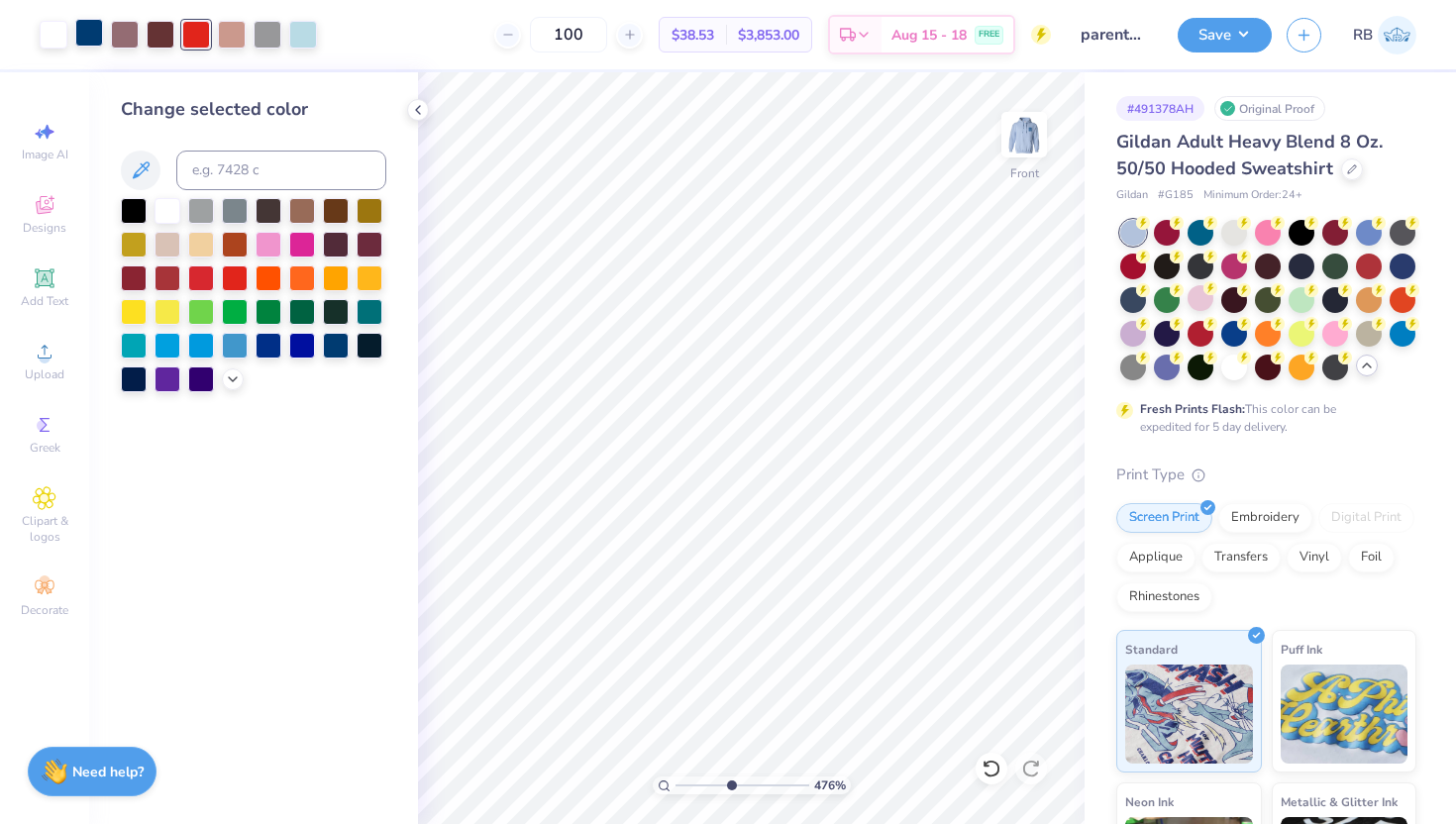 click at bounding box center [89, 33] 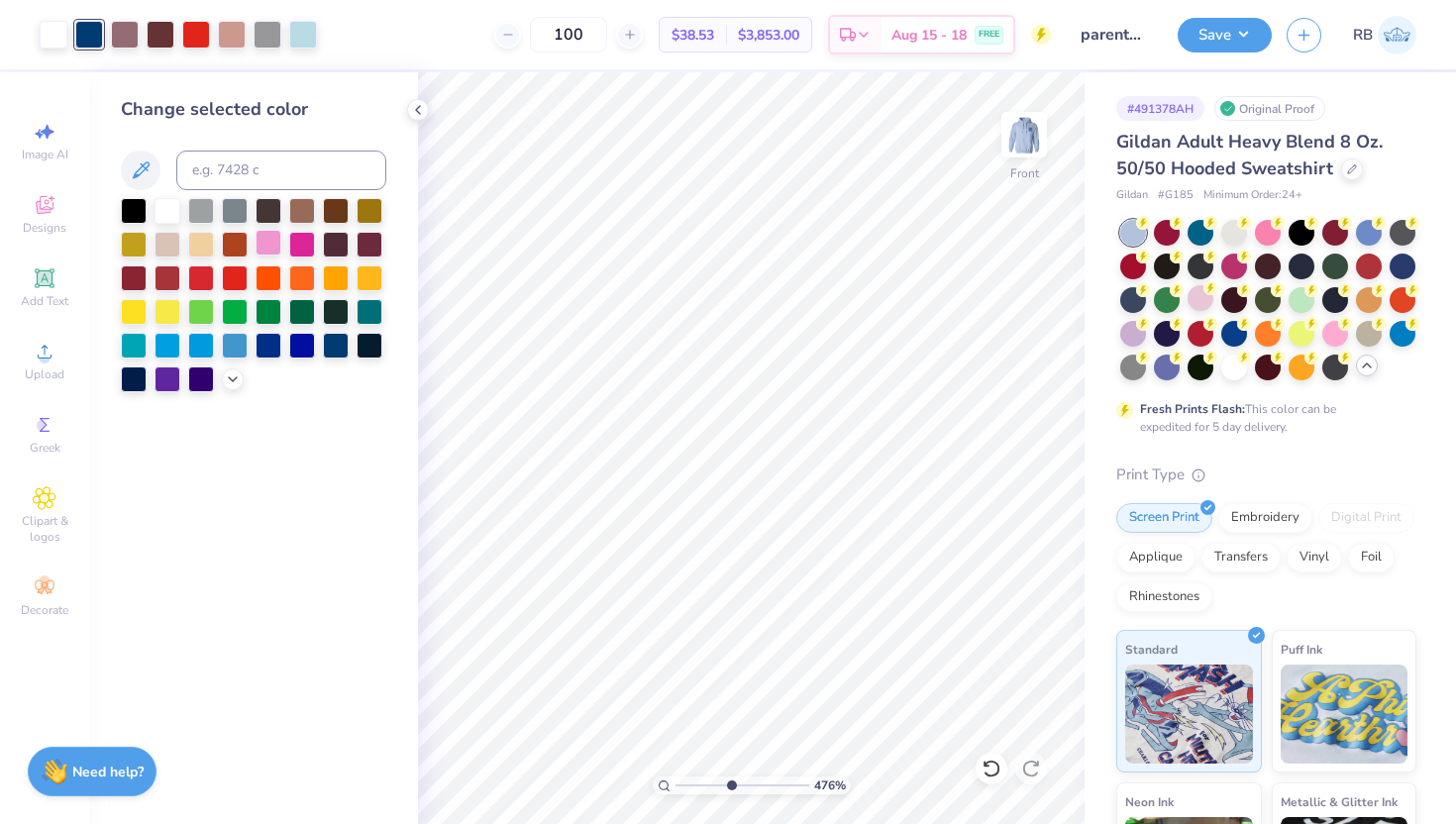 click at bounding box center (268, 243) 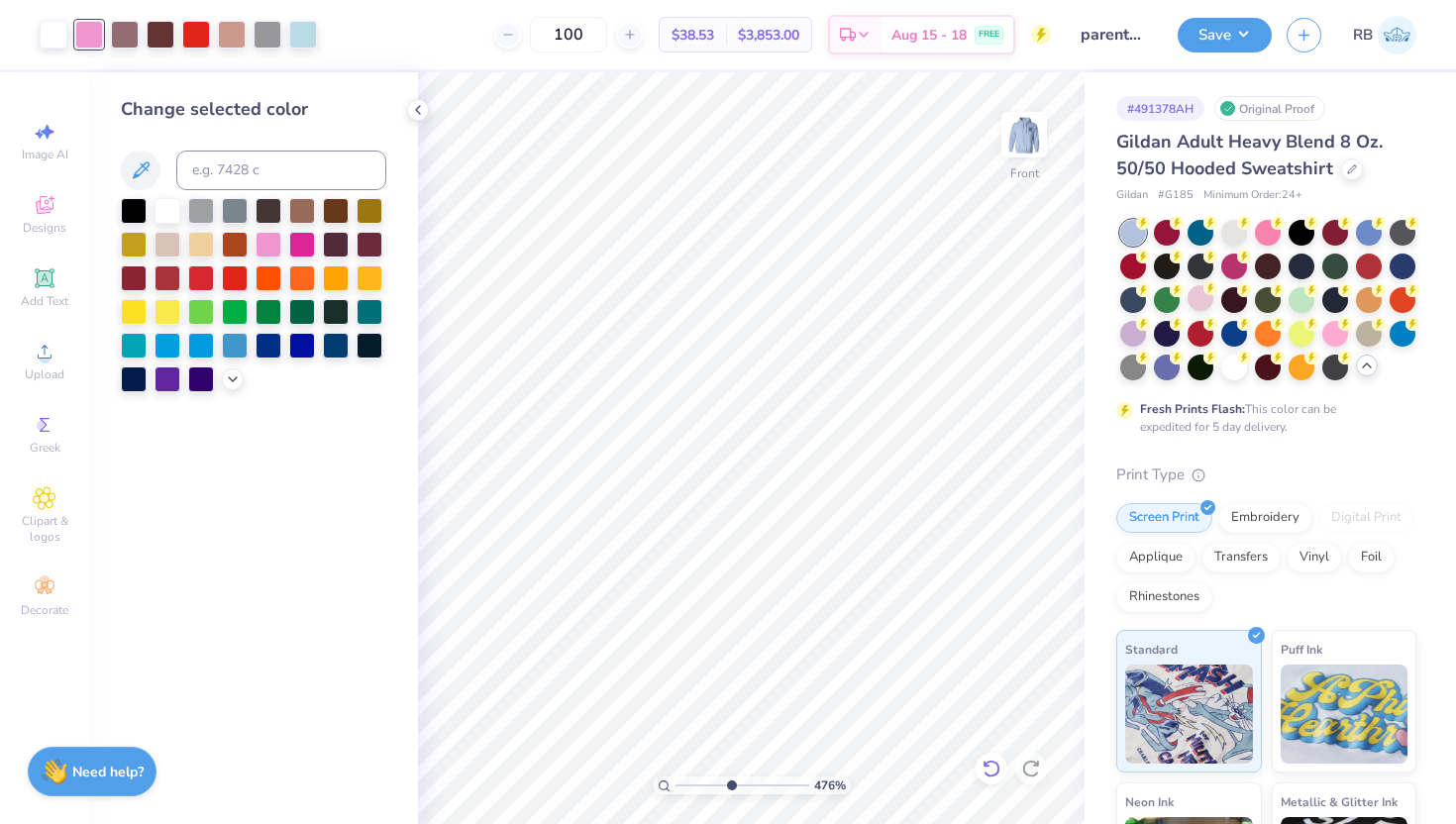 click 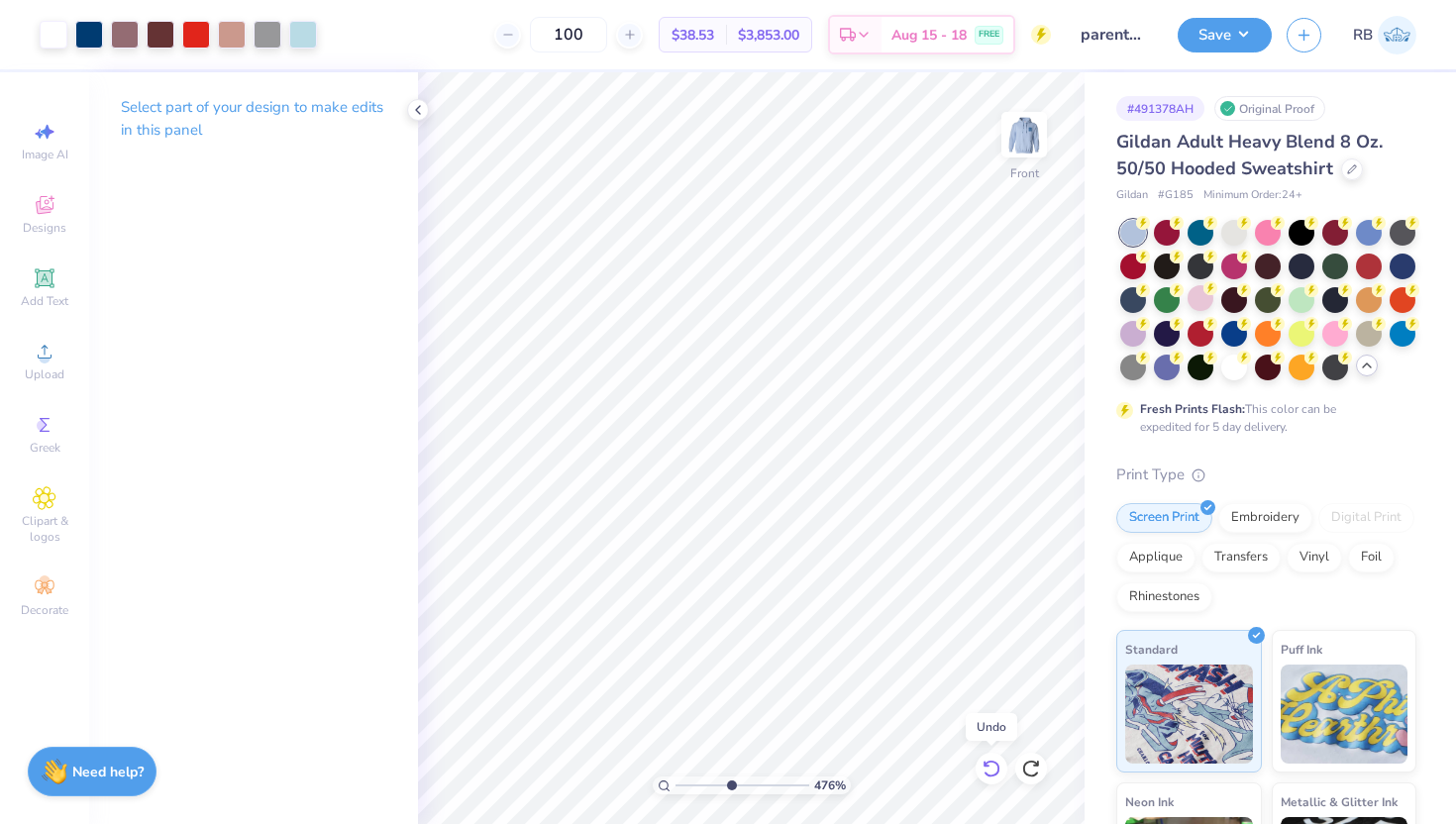 click 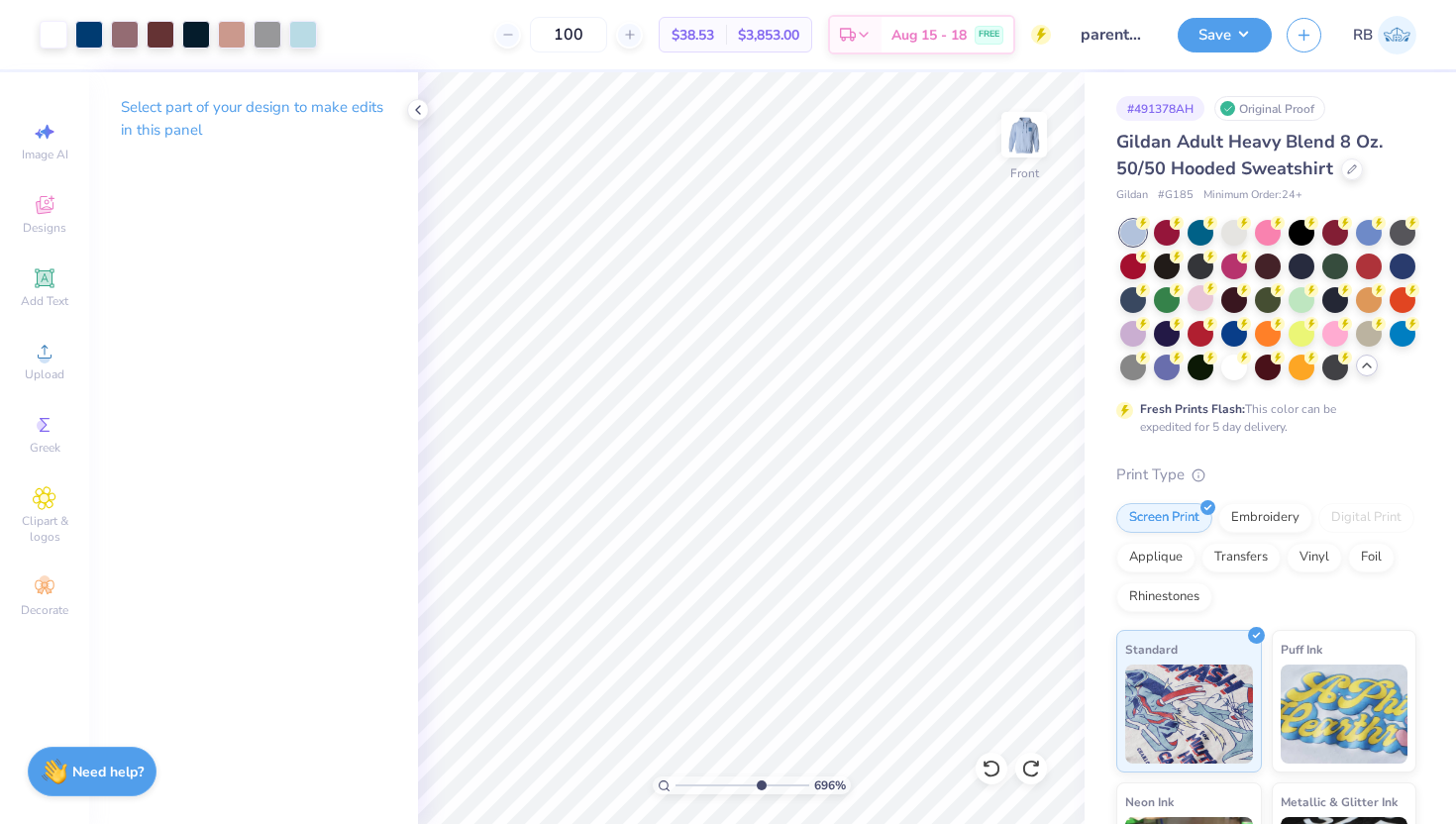 drag, startPoint x: 730, startPoint y: 787, endPoint x: 758, endPoint y: 784, distance: 28.160256 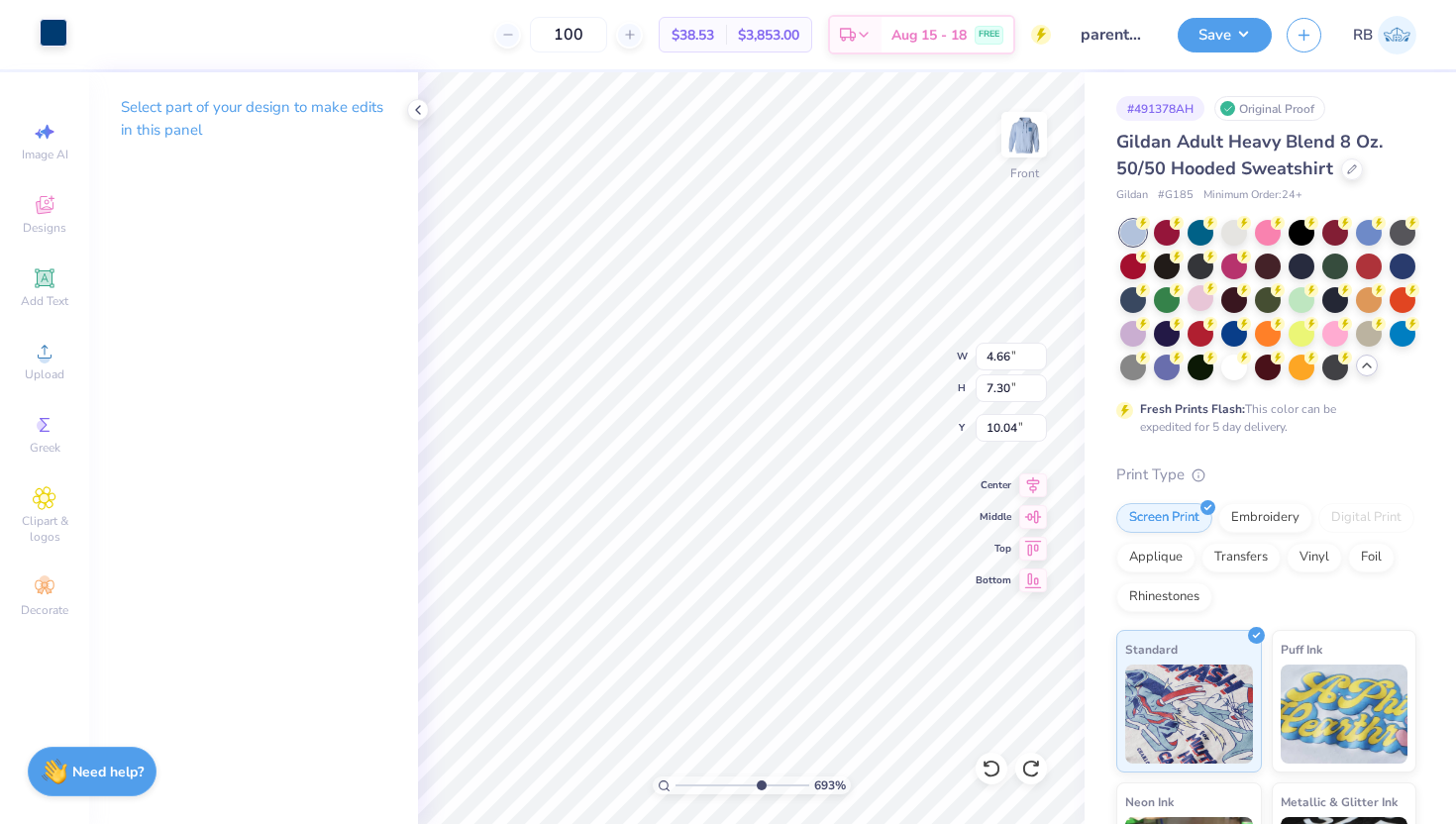 click at bounding box center [53, 33] 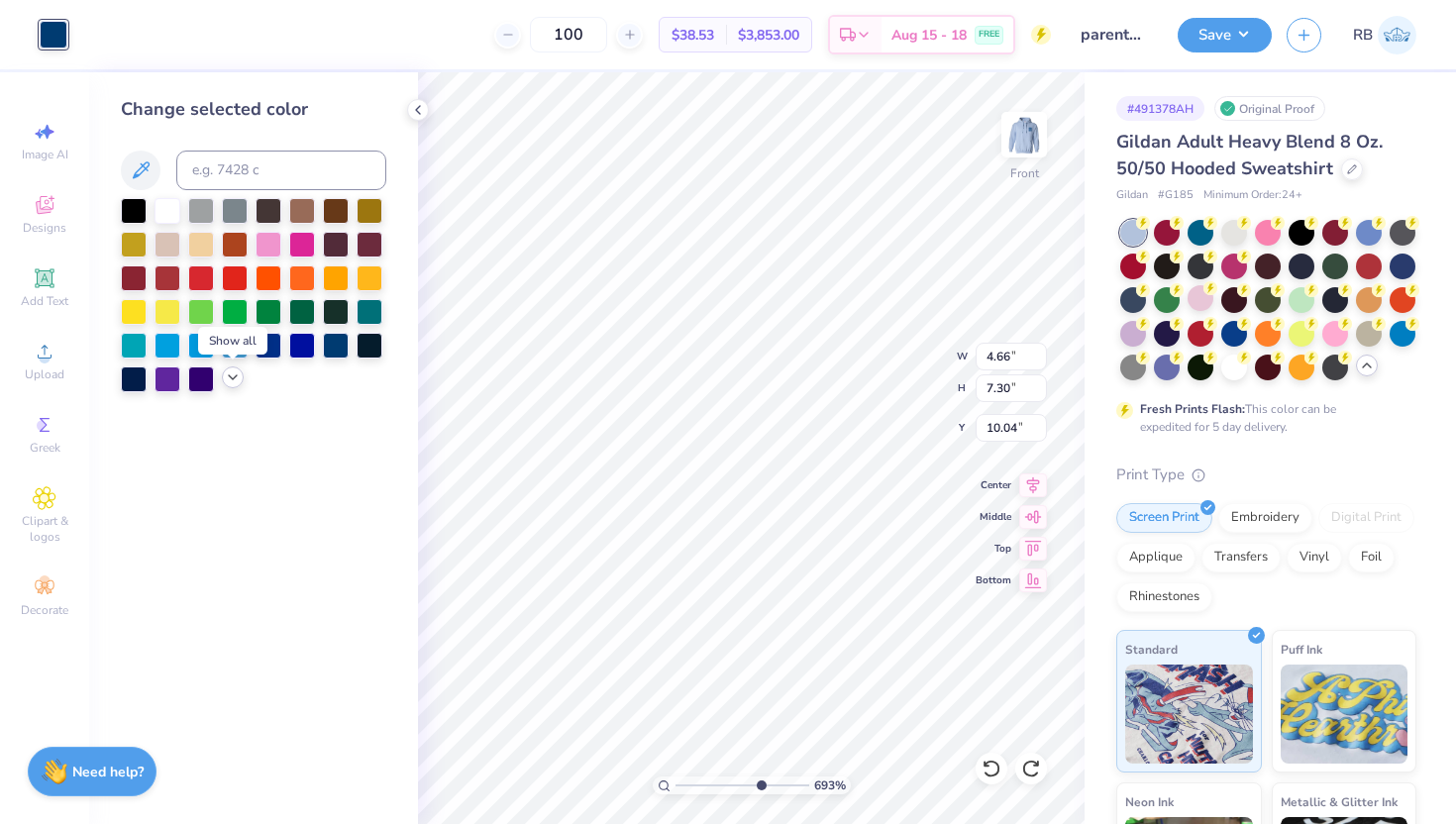 click 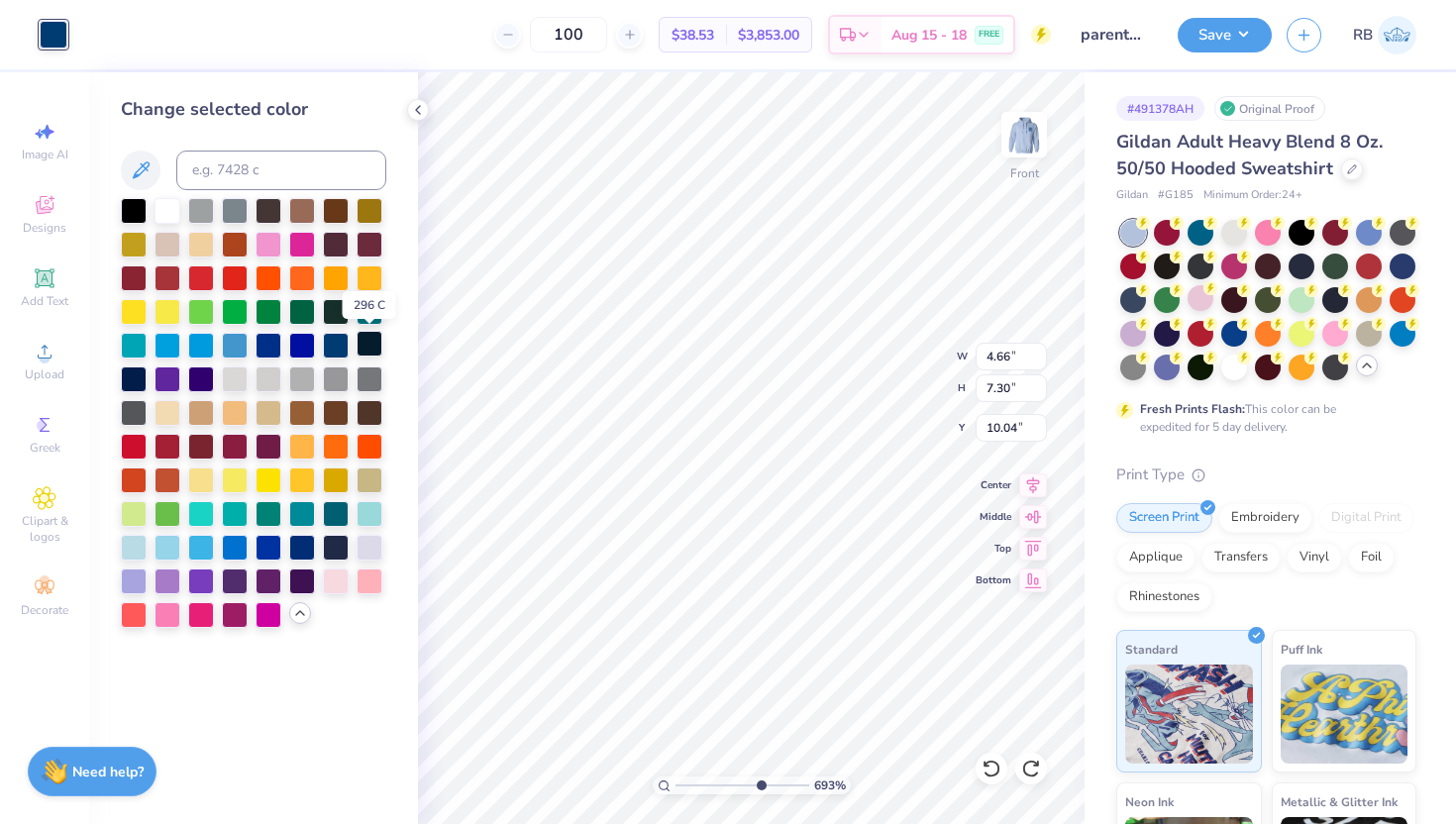 click at bounding box center (369, 344) 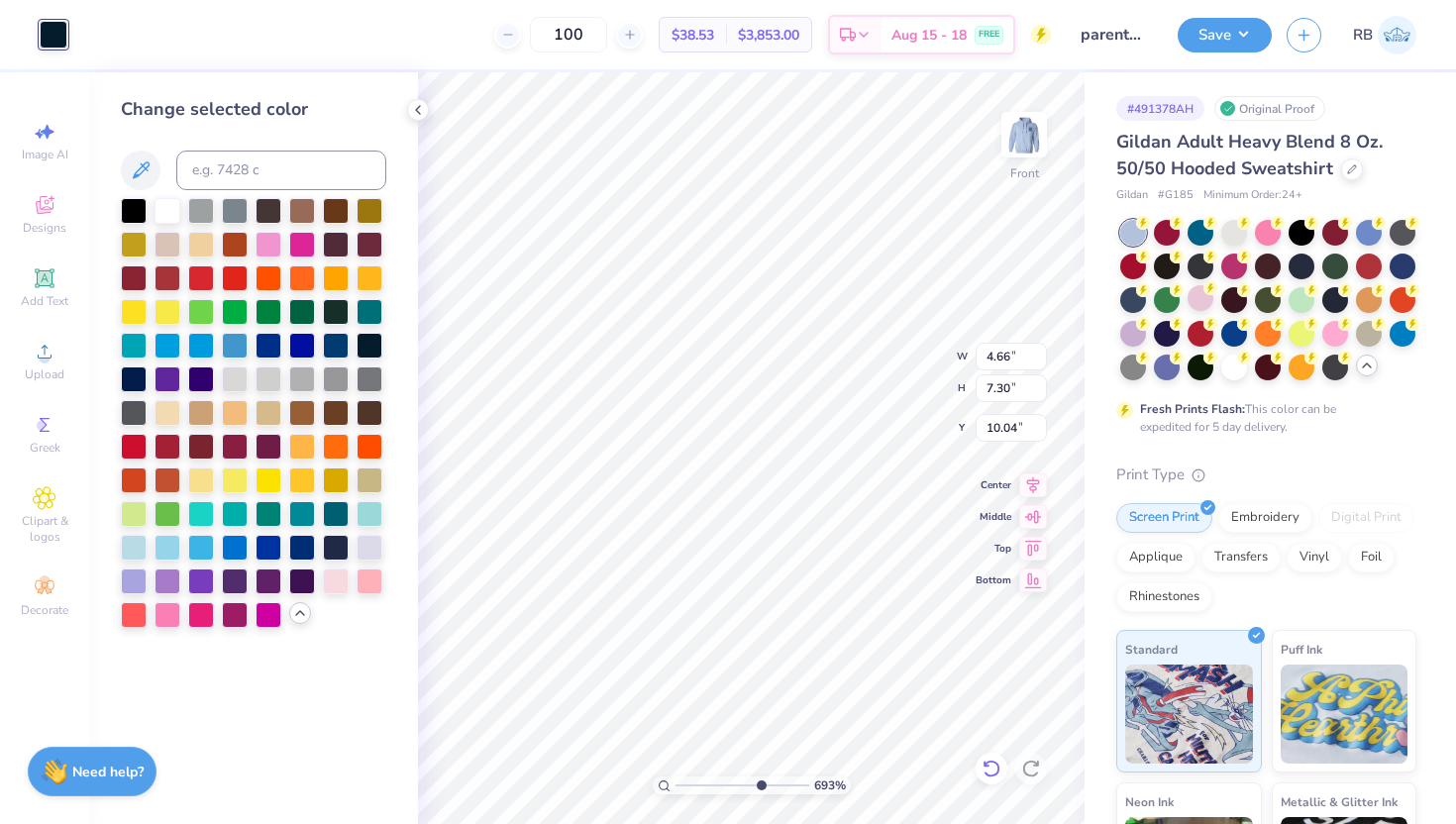 click 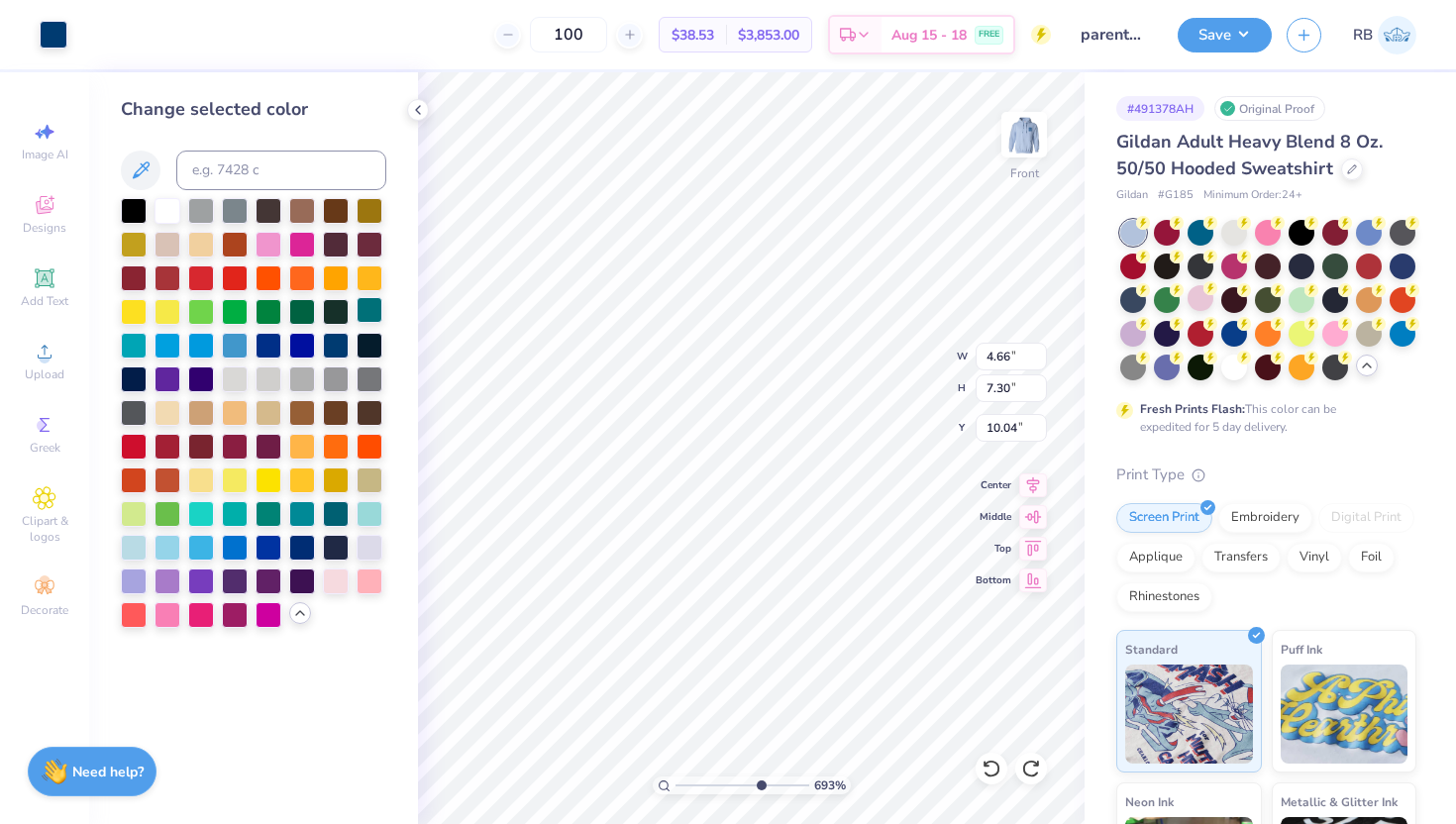 click at bounding box center [369, 310] 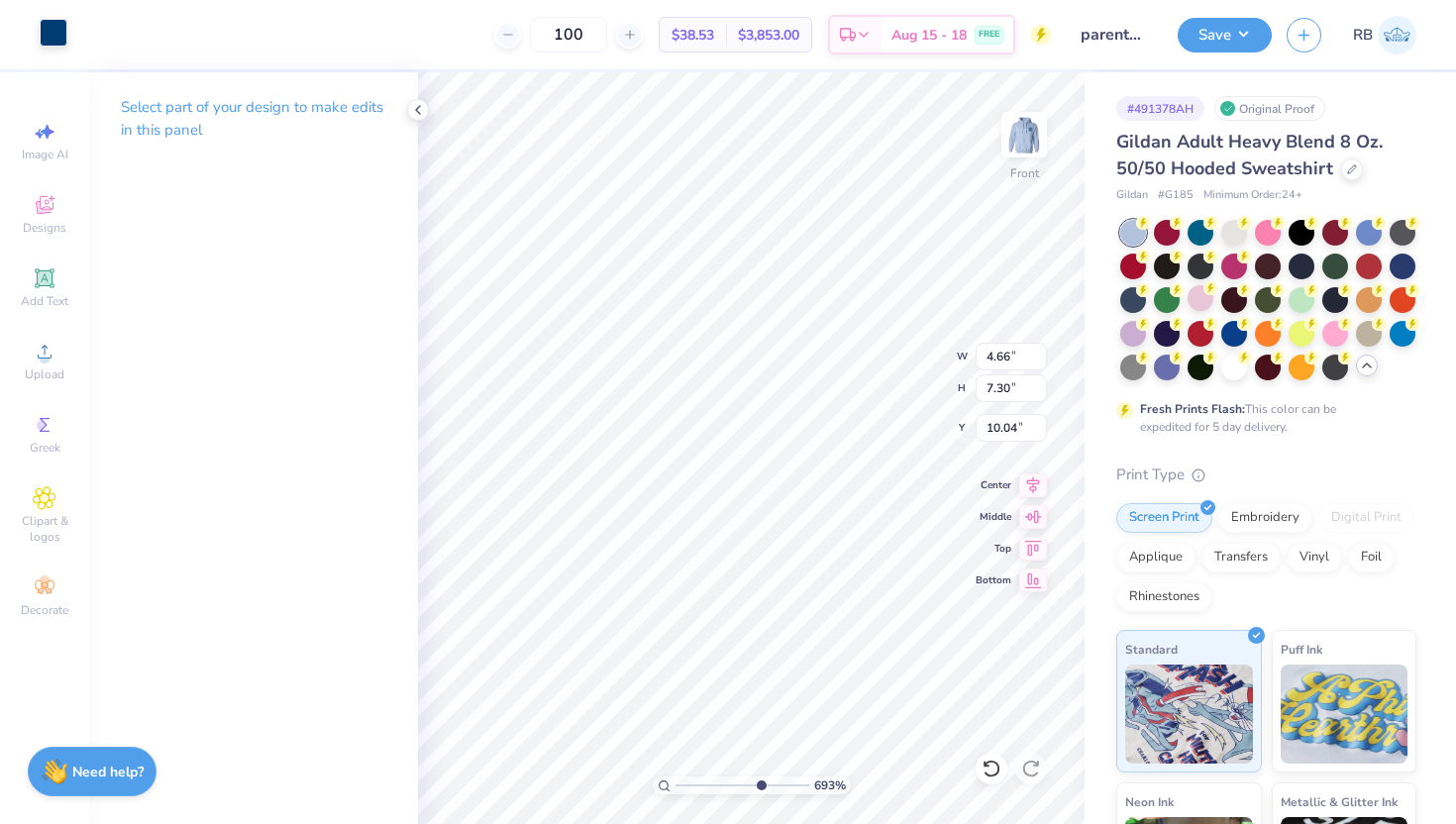click at bounding box center (53, 33) 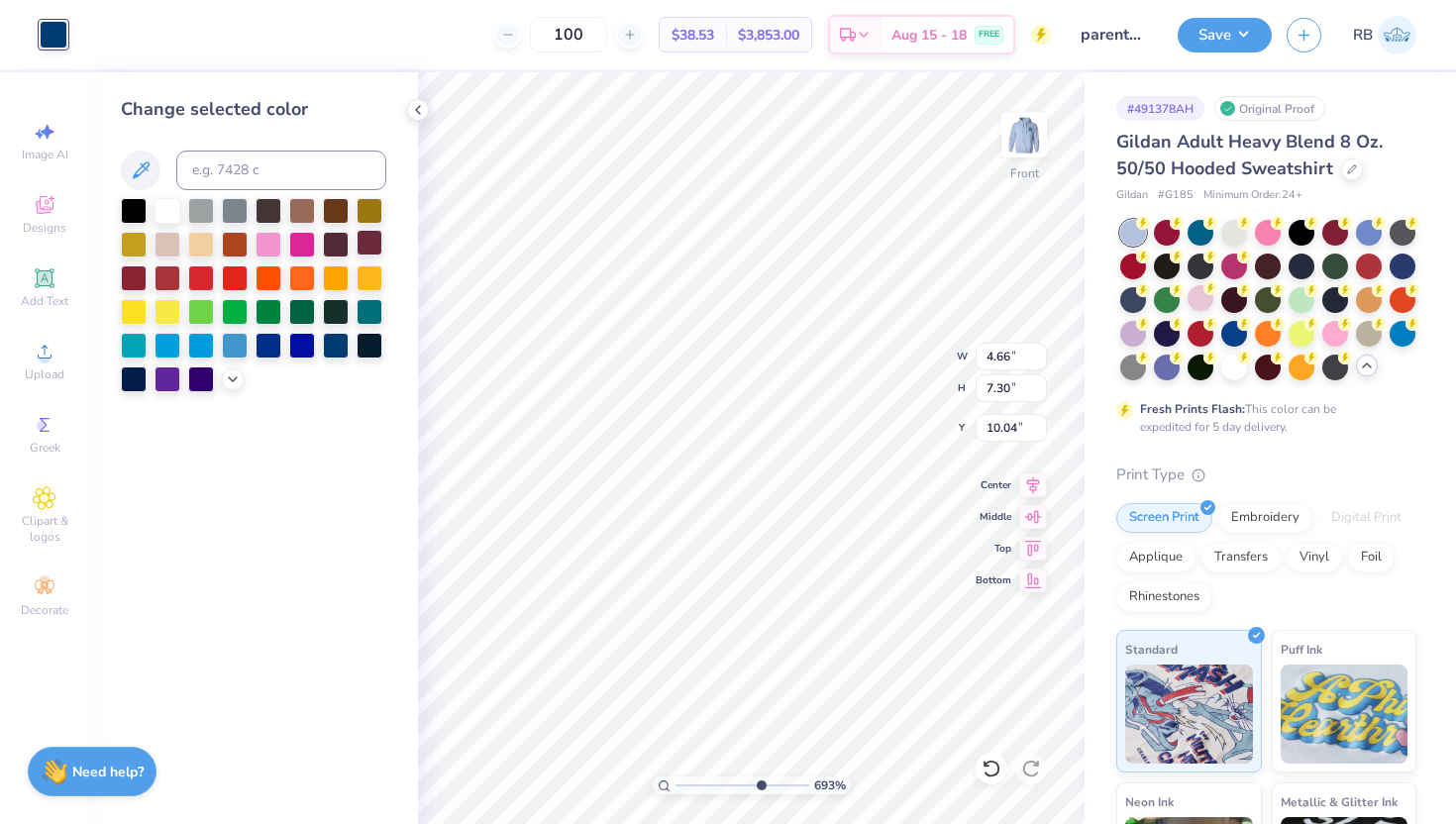 click at bounding box center (369, 243) 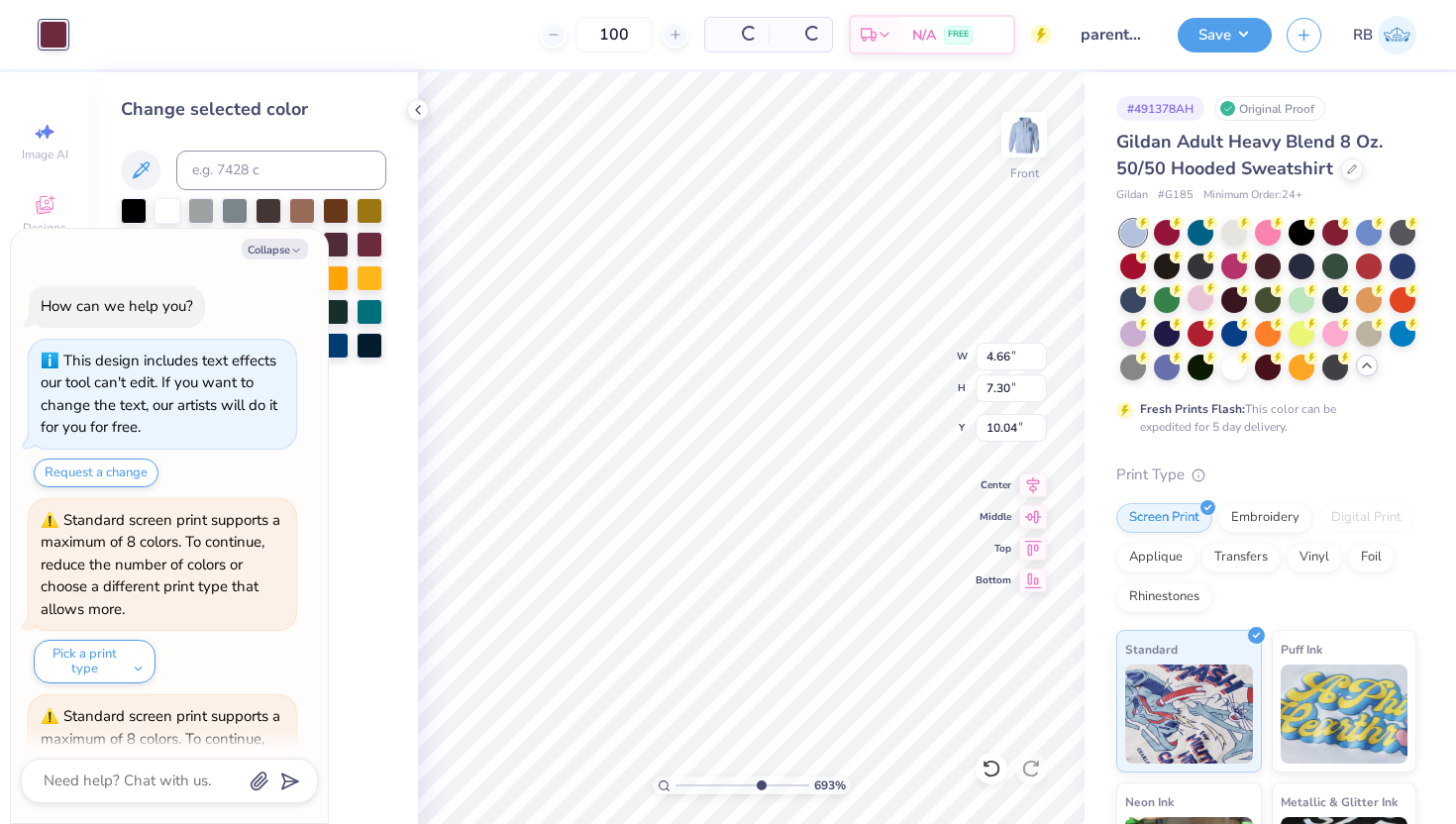 scroll, scrollTop: 147, scrollLeft: 0, axis: vertical 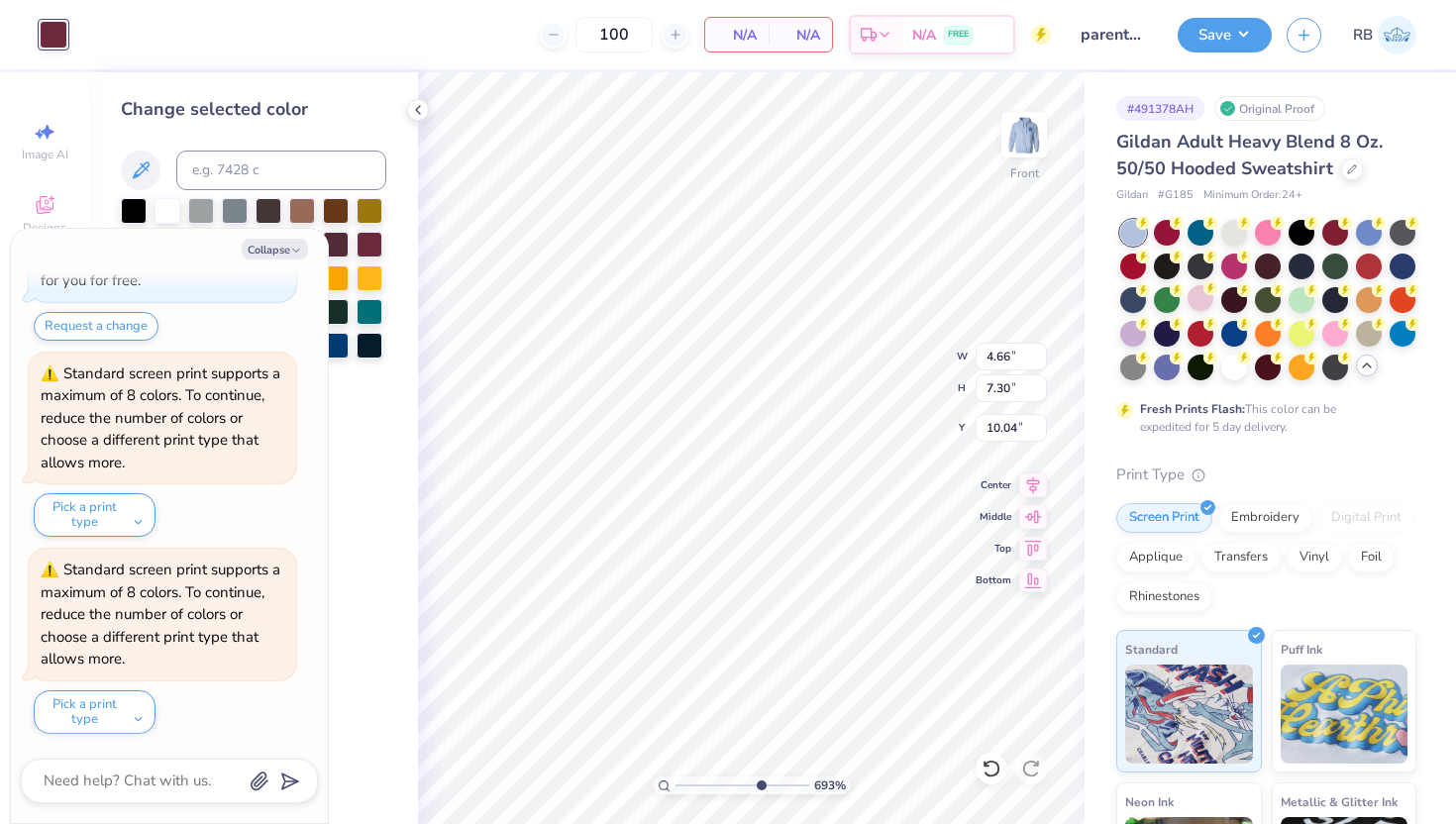 type on "x" 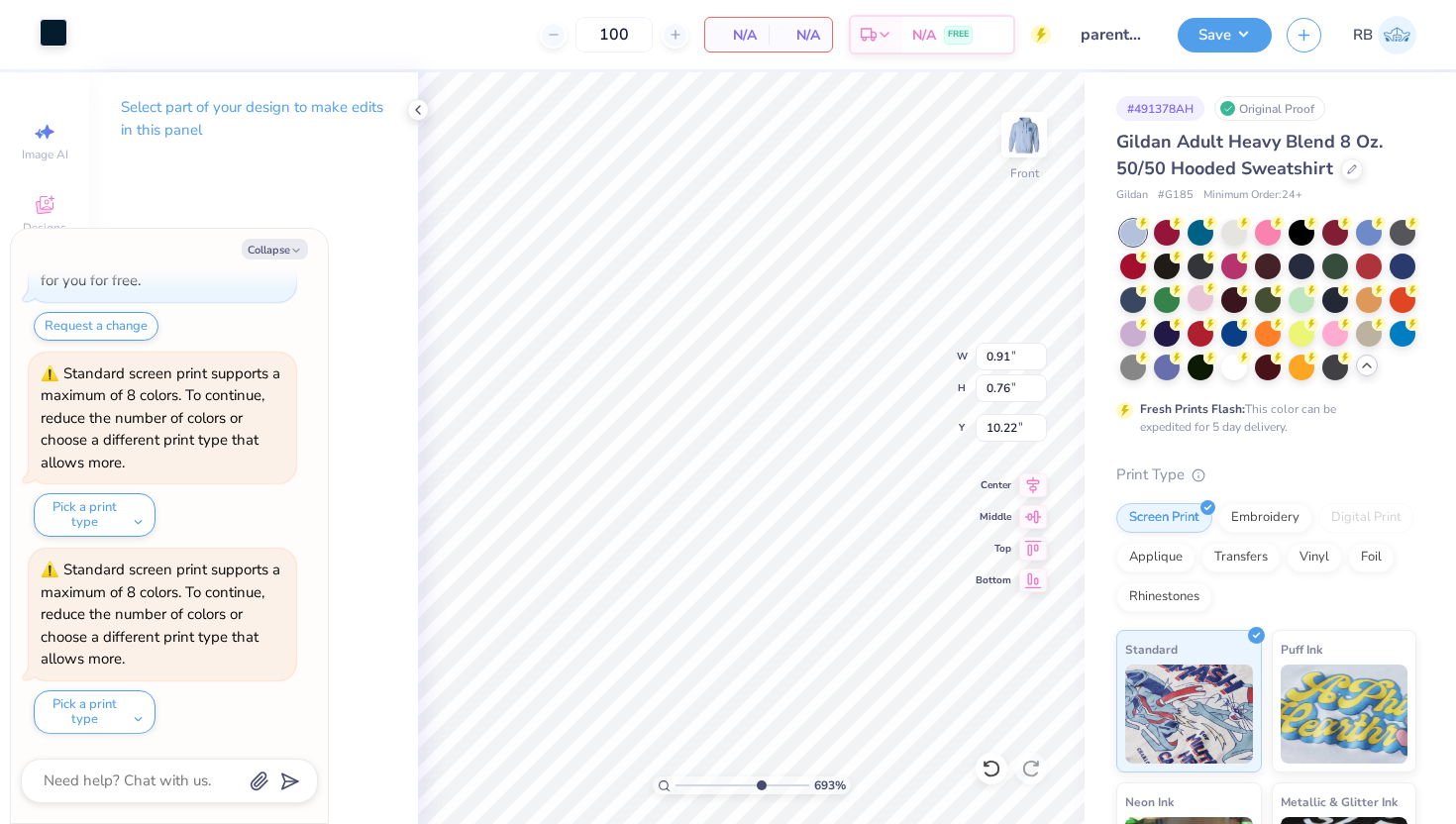 click at bounding box center [53, 33] 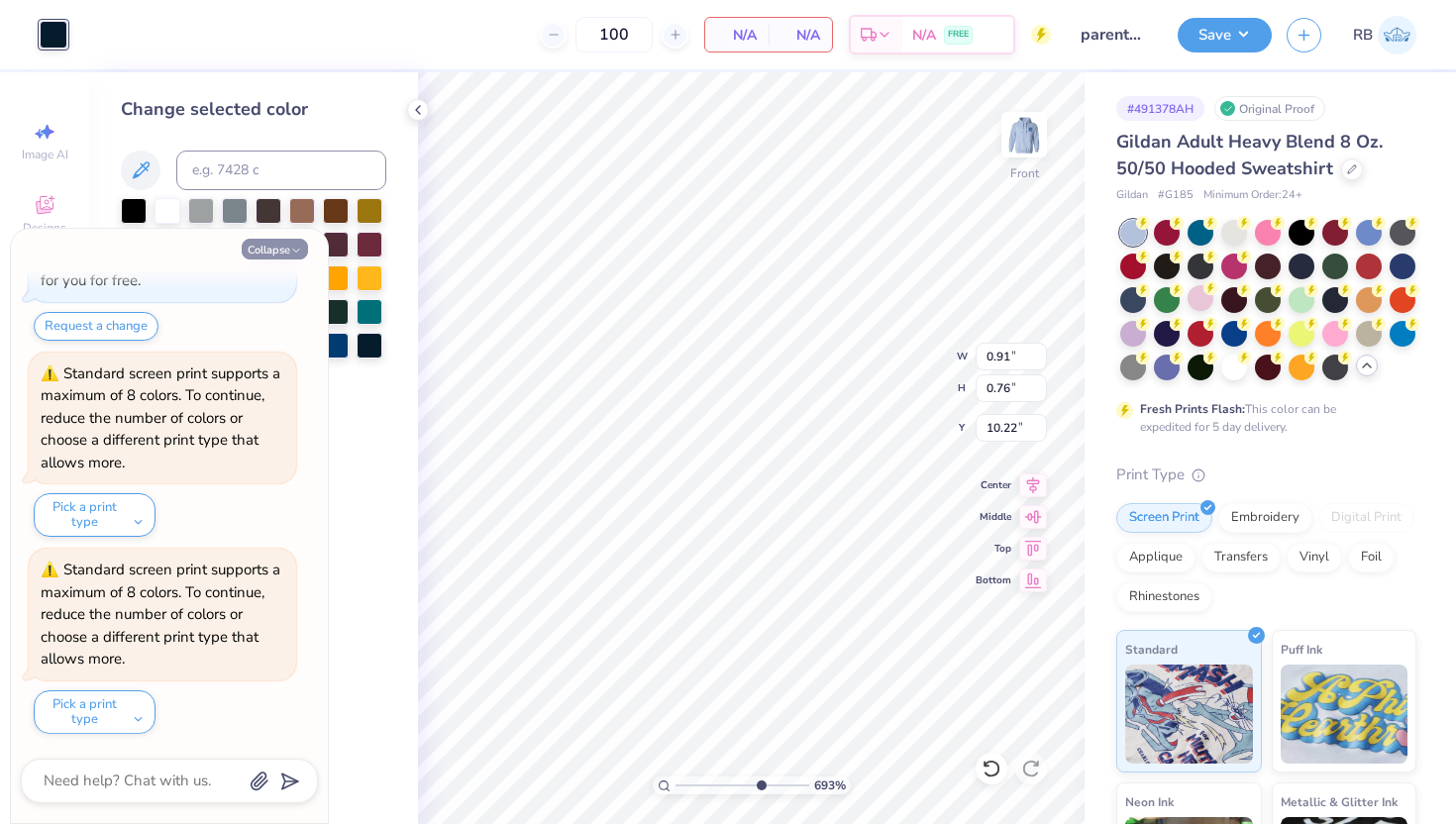 click 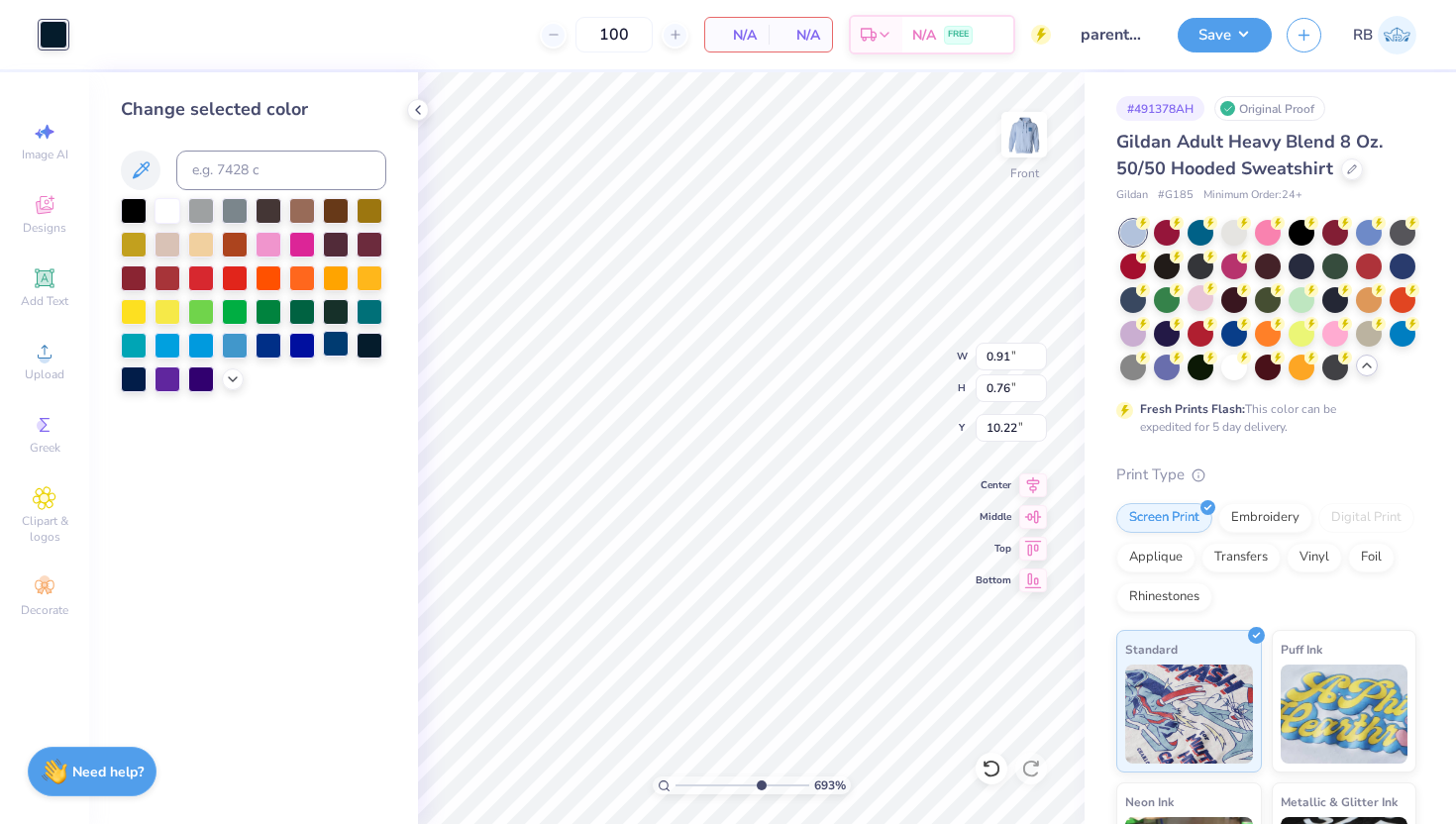 click at bounding box center [336, 344] 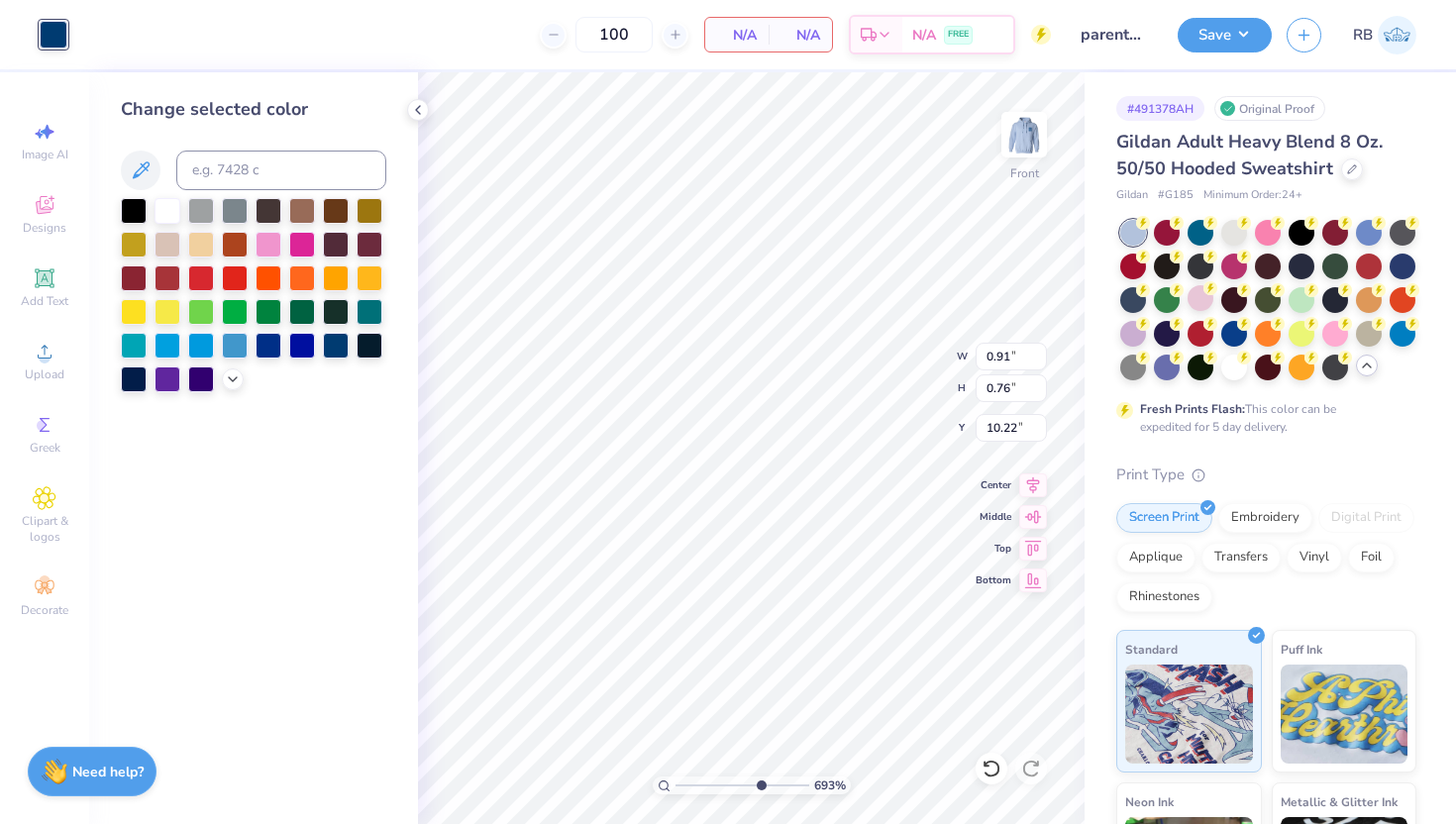 type on "1.11" 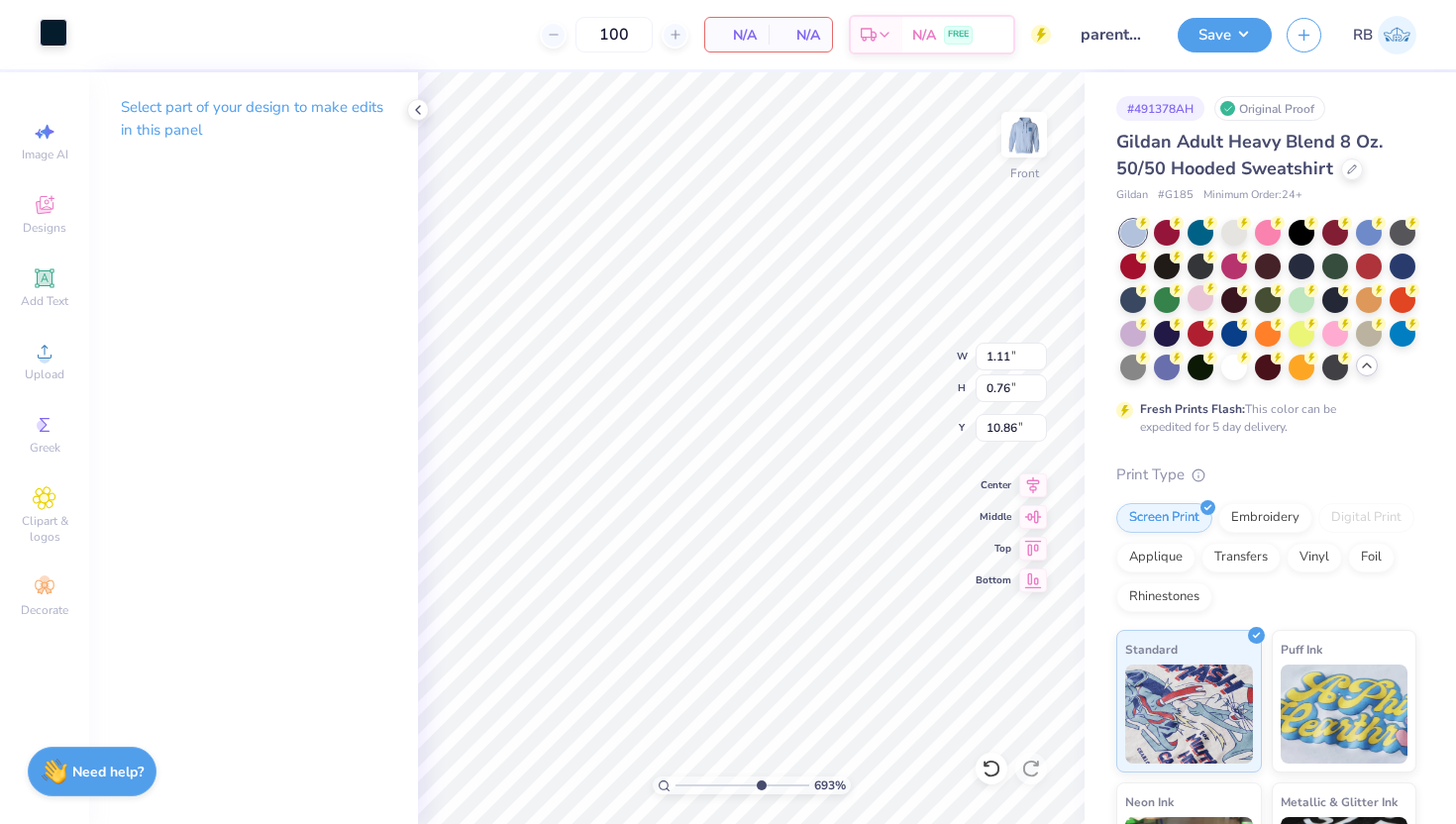 click at bounding box center (53, 33) 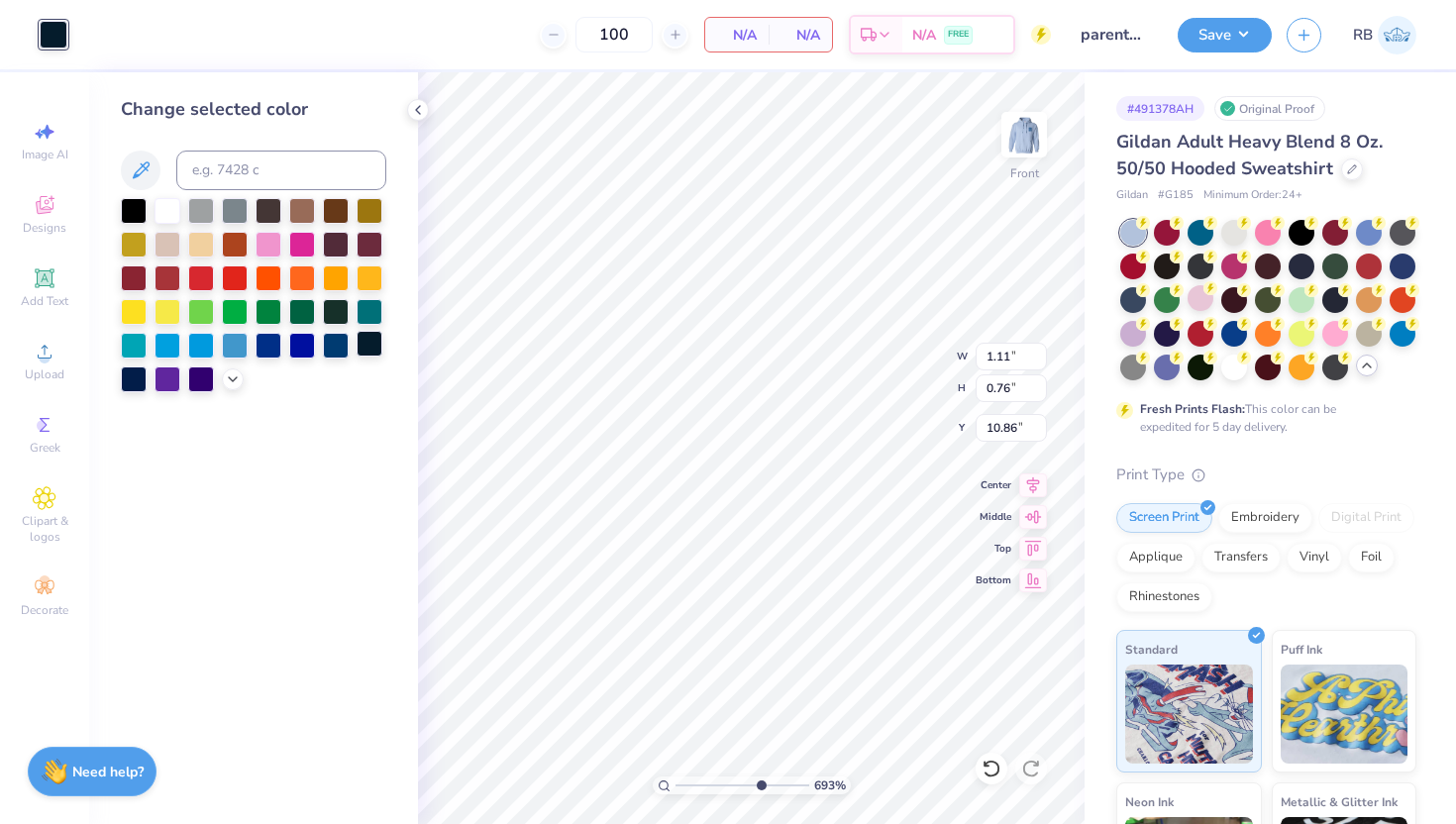 click at bounding box center [369, 344] 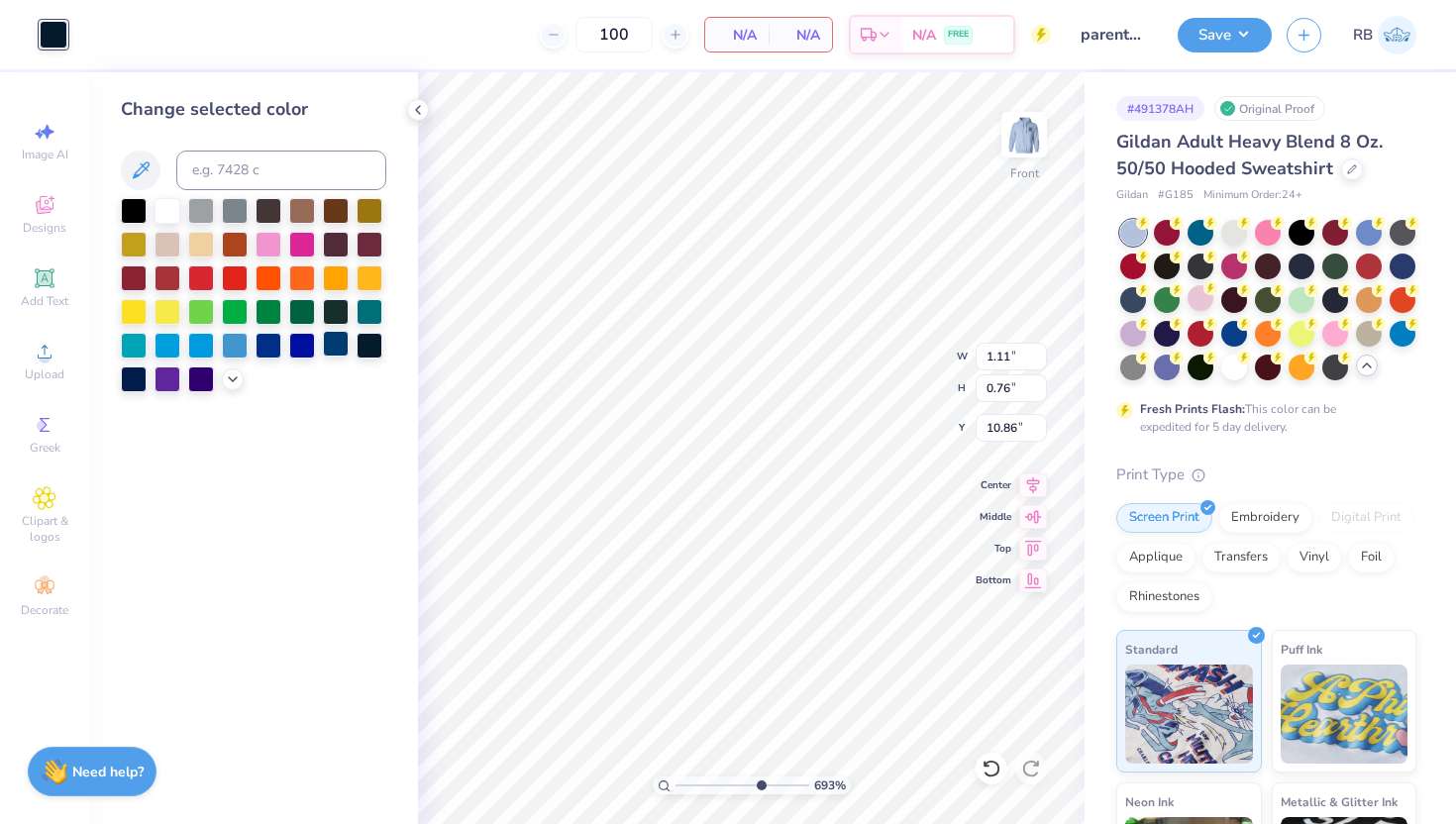 click at bounding box center [336, 344] 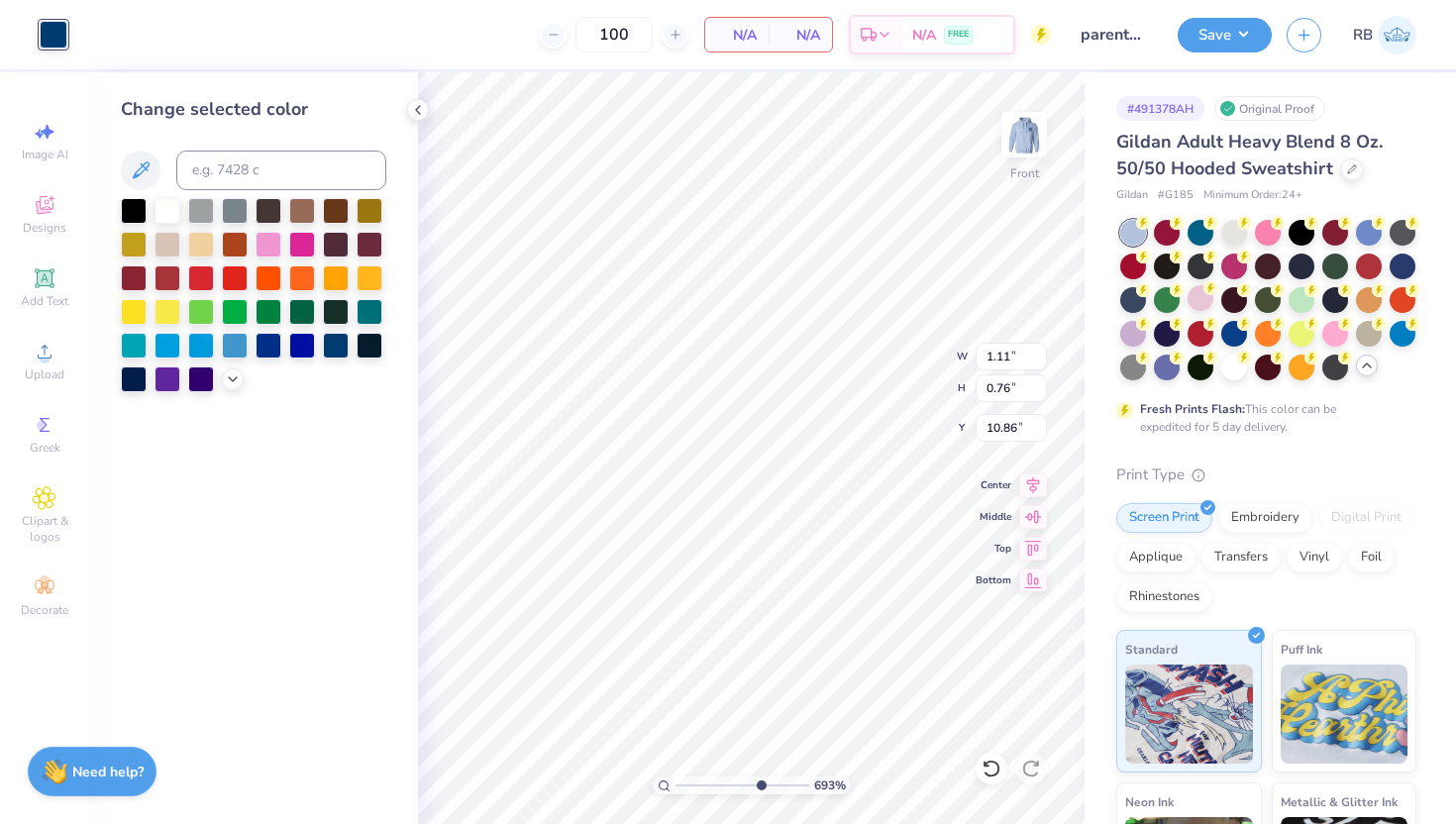 type on "0.34" 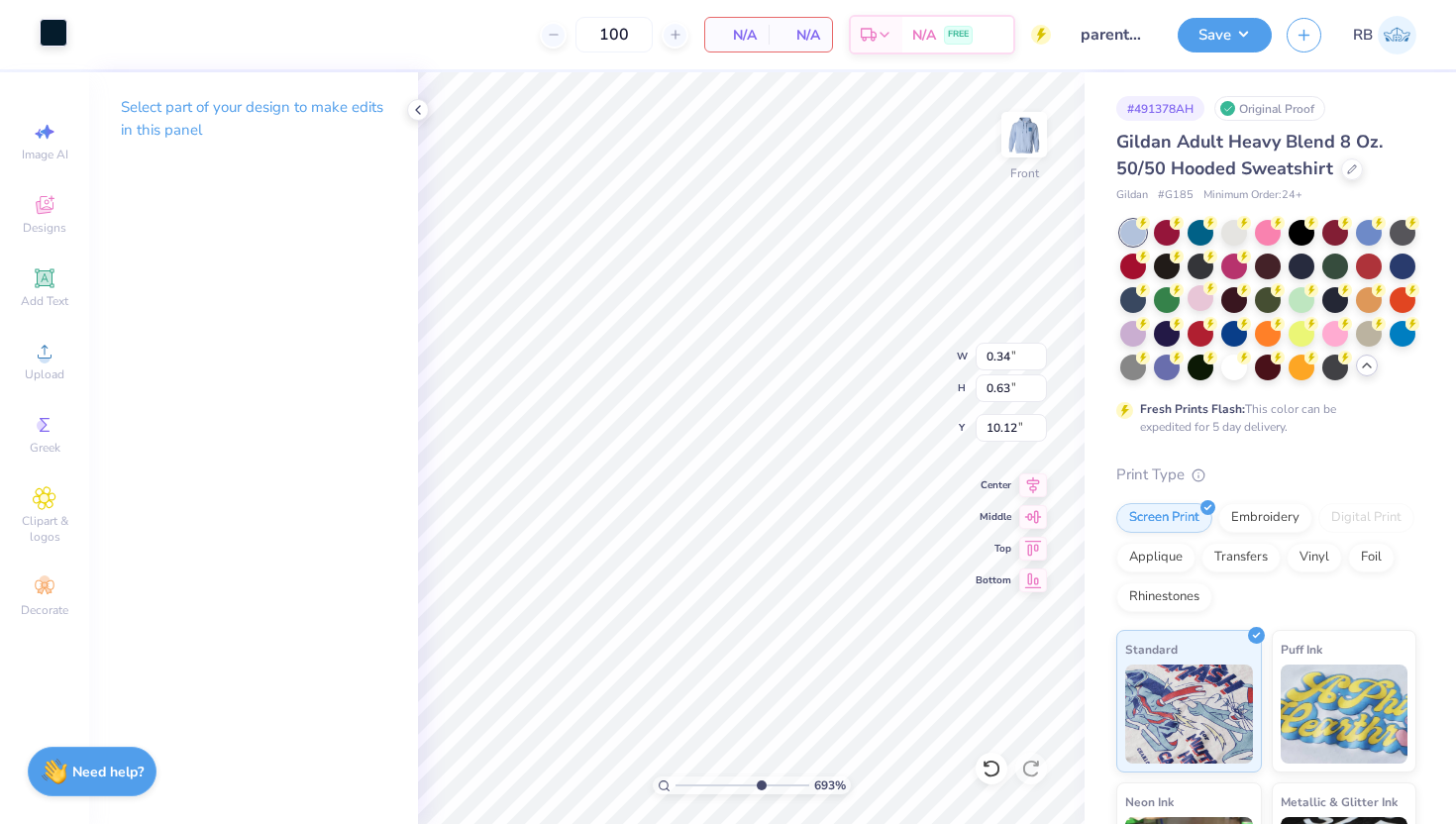 click at bounding box center (53, 33) 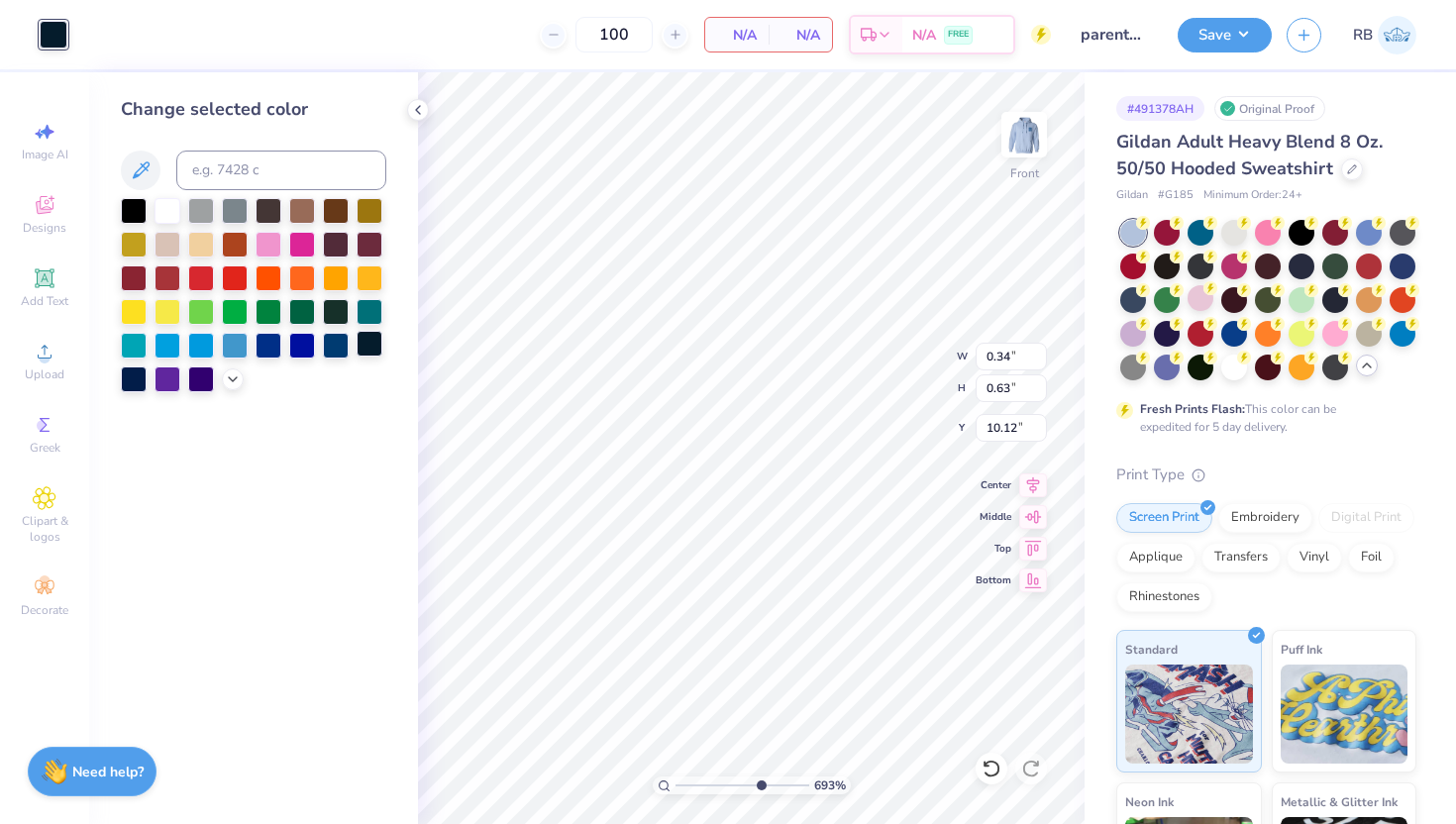 click at bounding box center (369, 344) 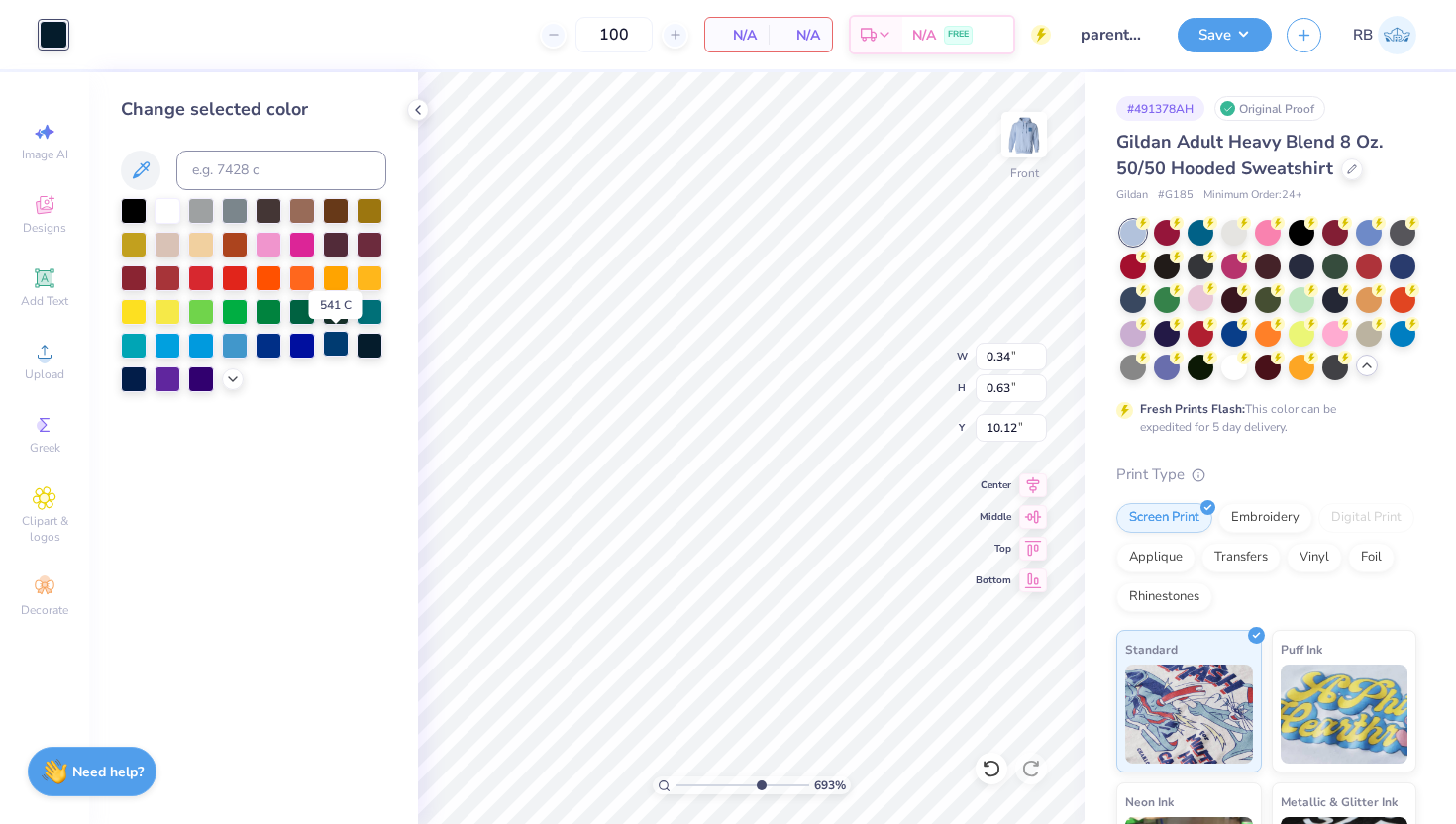 click at bounding box center [336, 344] 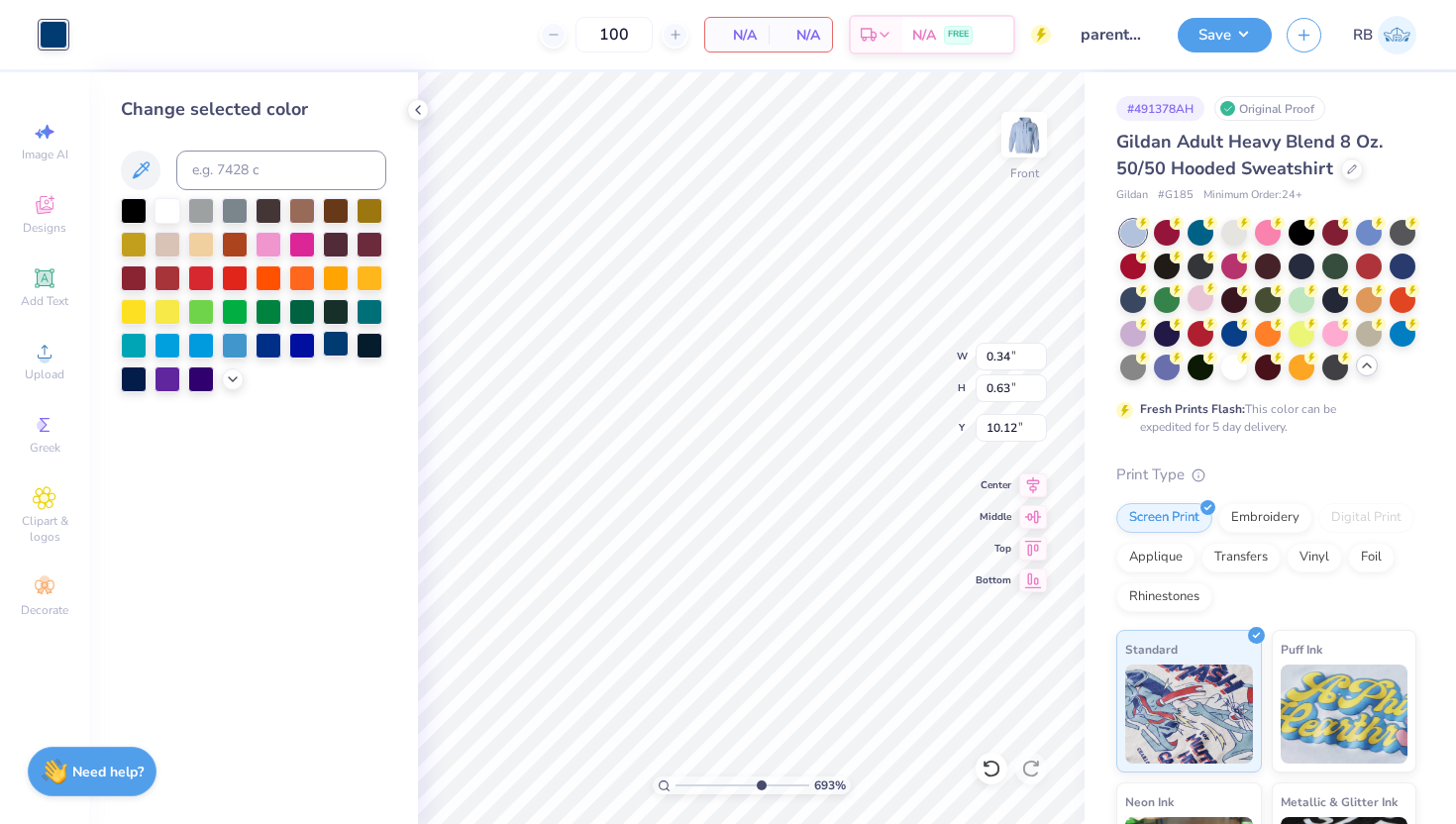 type on "1.21" 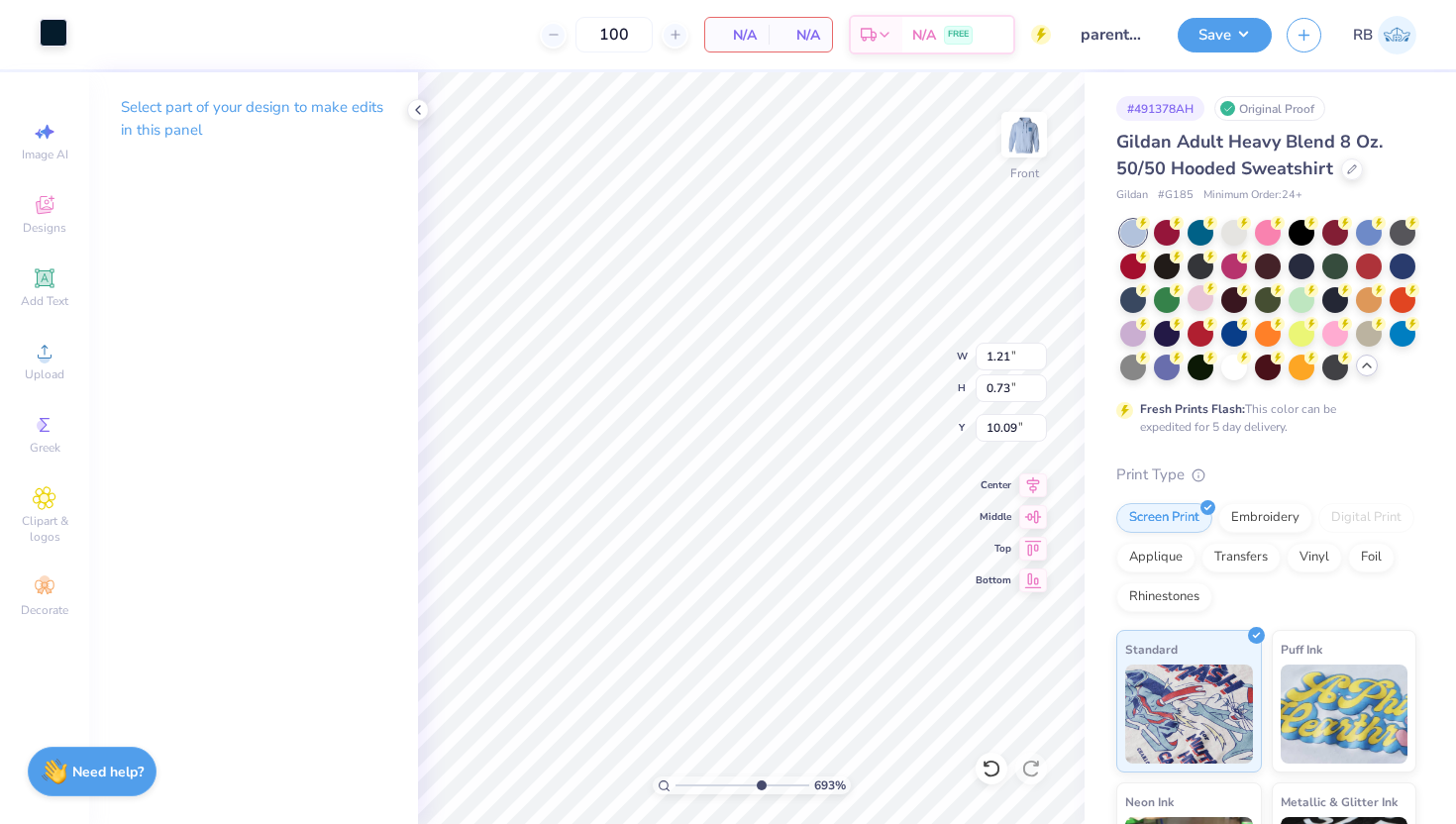 click at bounding box center (53, 33) 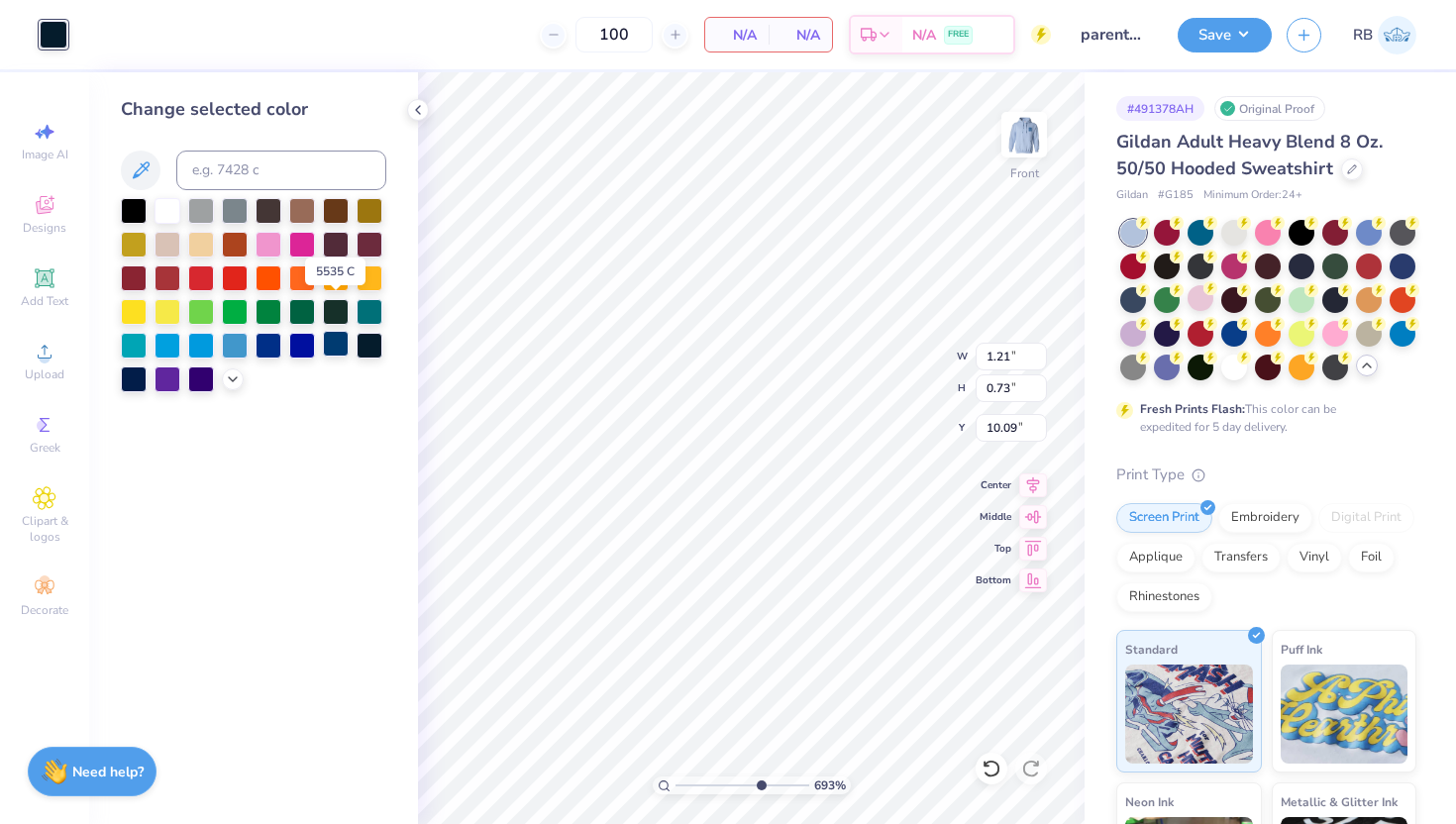click at bounding box center (336, 344) 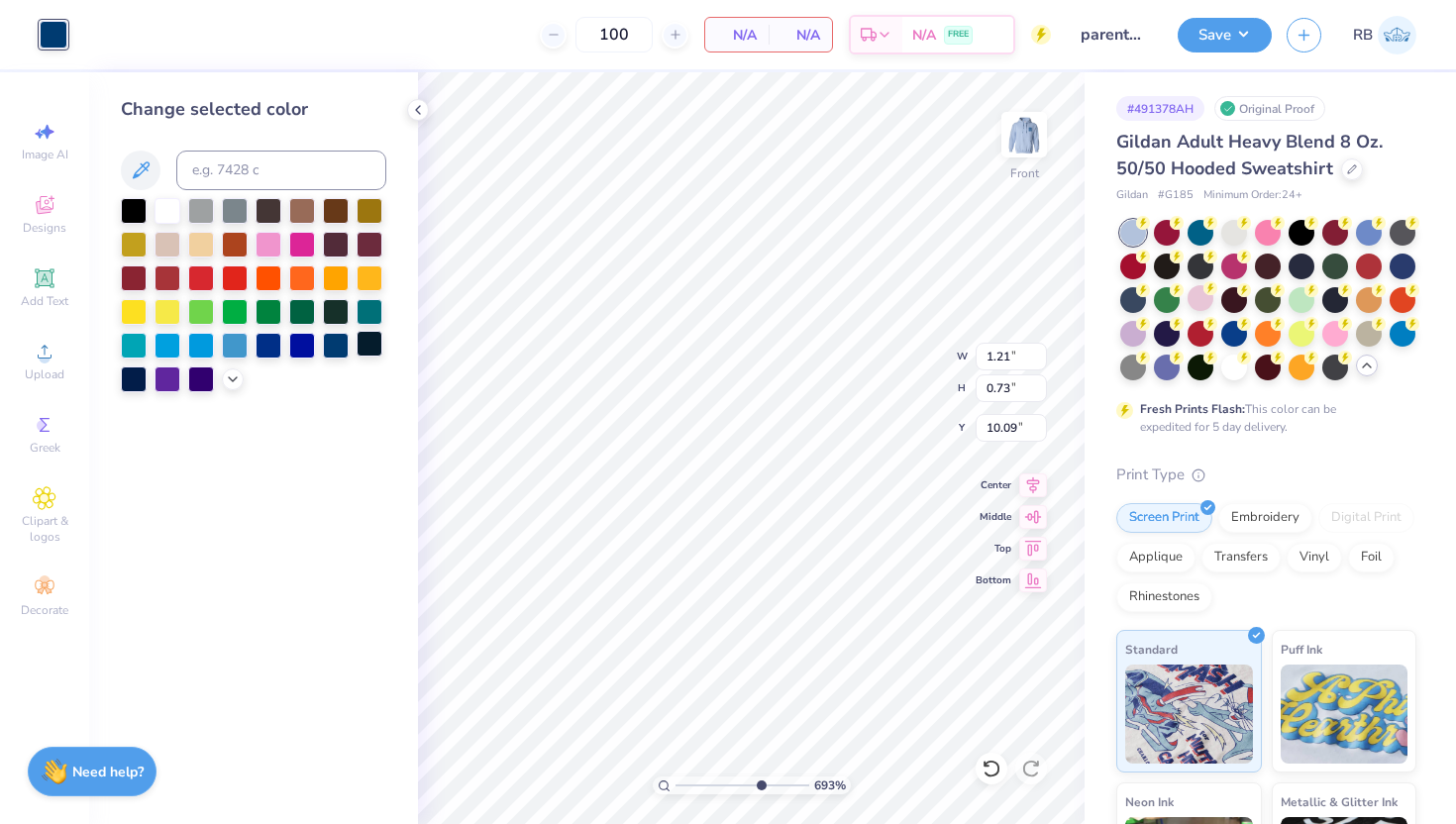 type on "0.03" 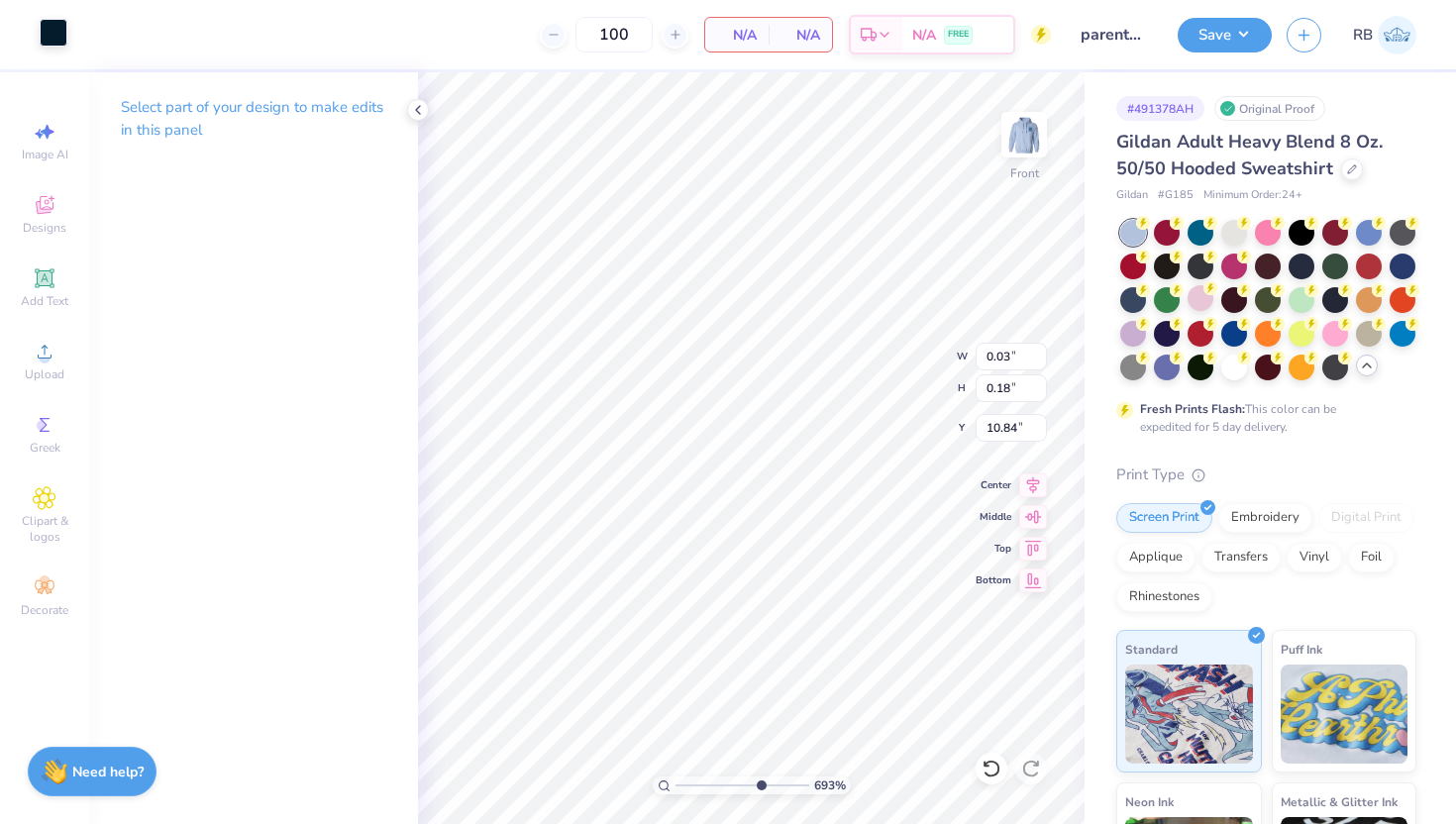 click at bounding box center [53, 33] 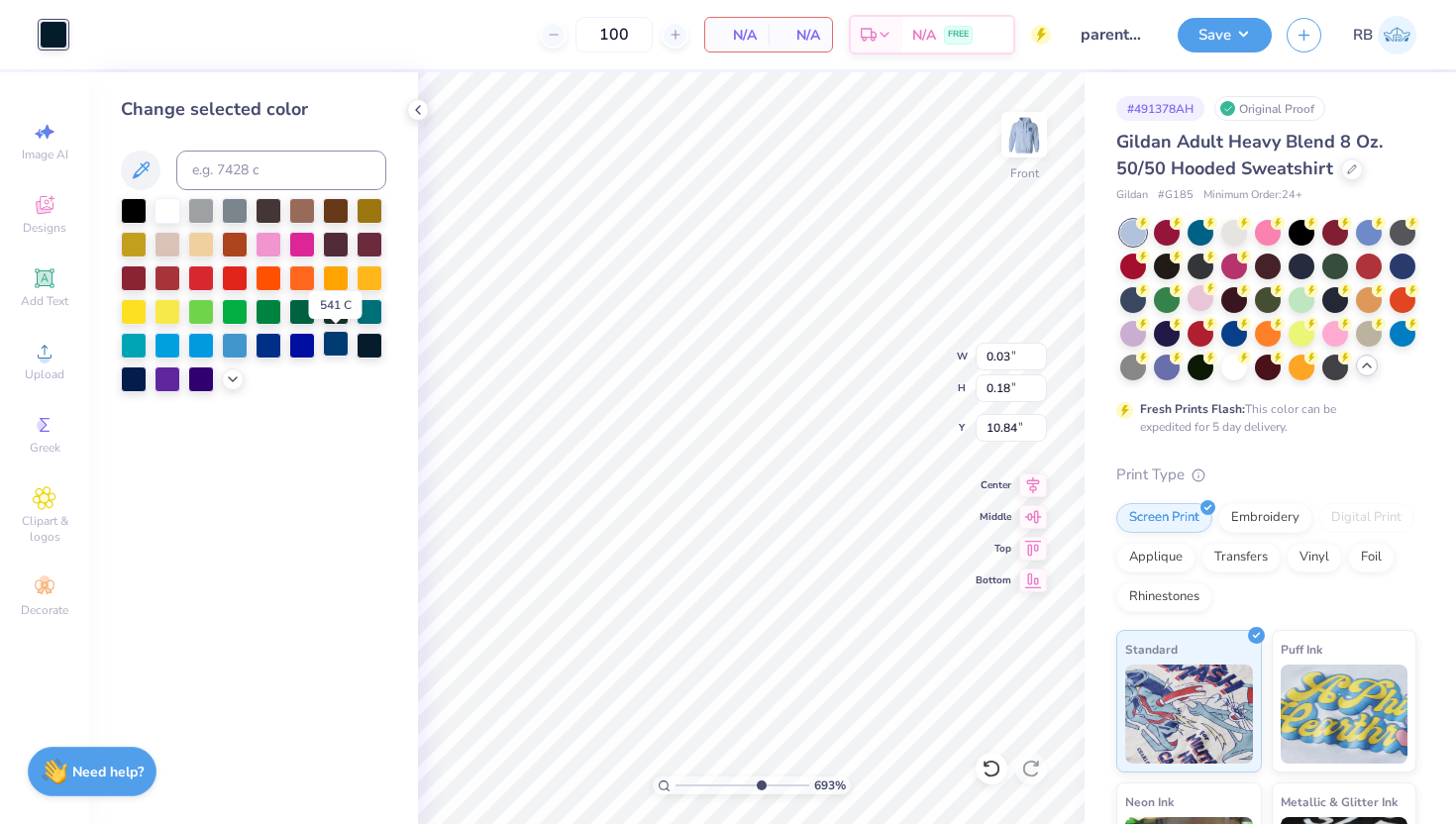 click at bounding box center [336, 344] 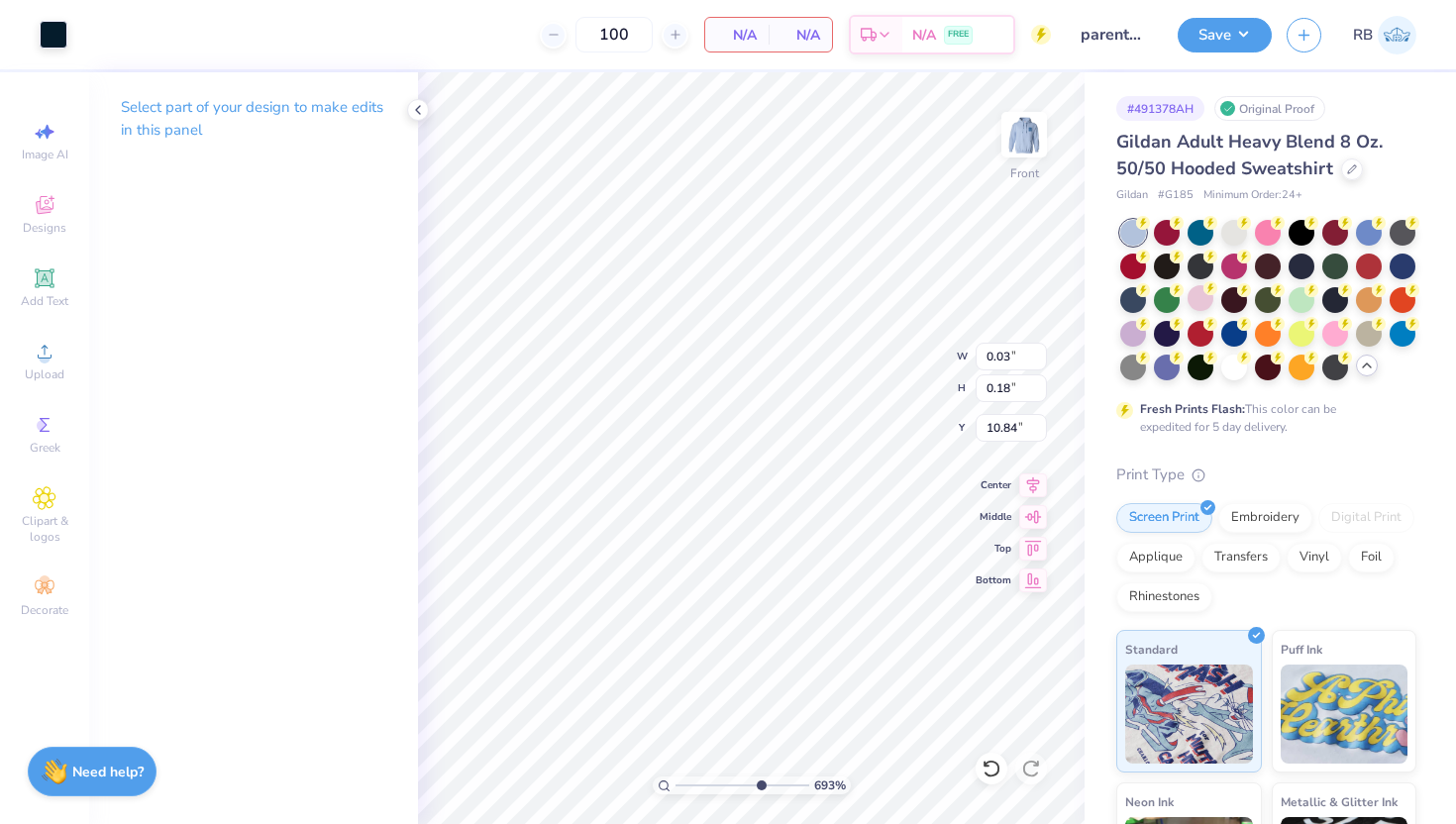 type on "0.05" 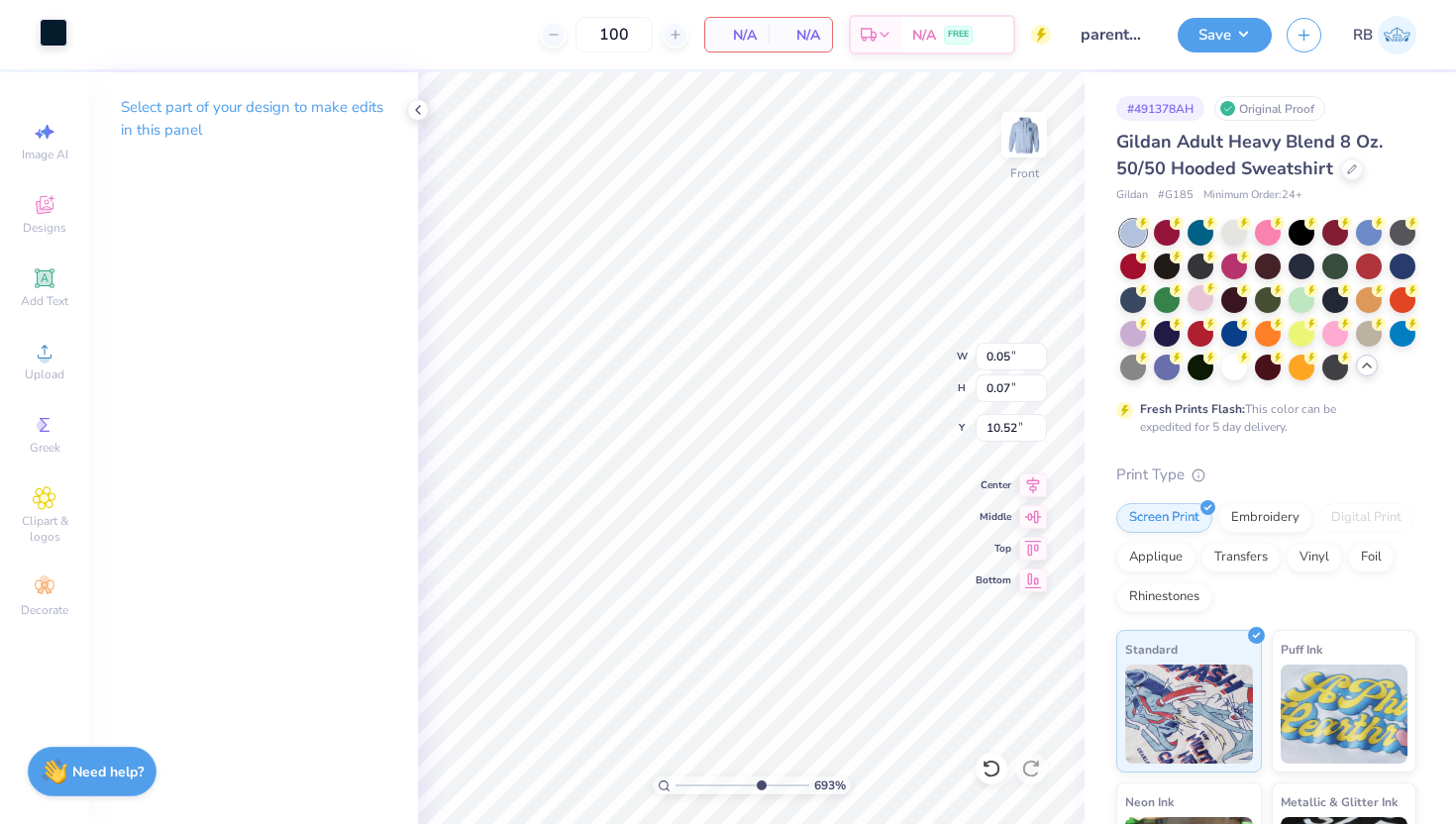 click at bounding box center [53, 33] 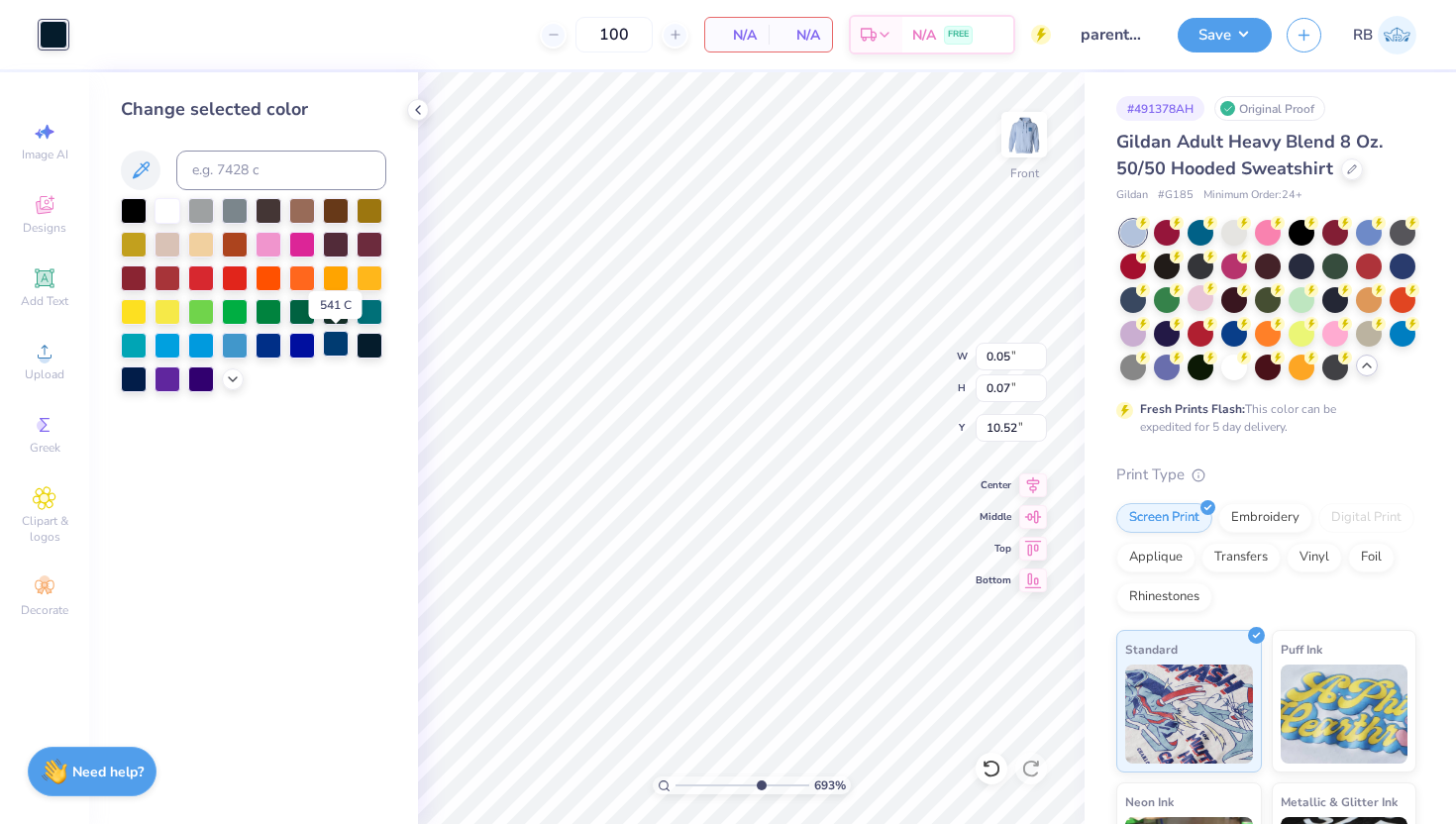 click at bounding box center (336, 344) 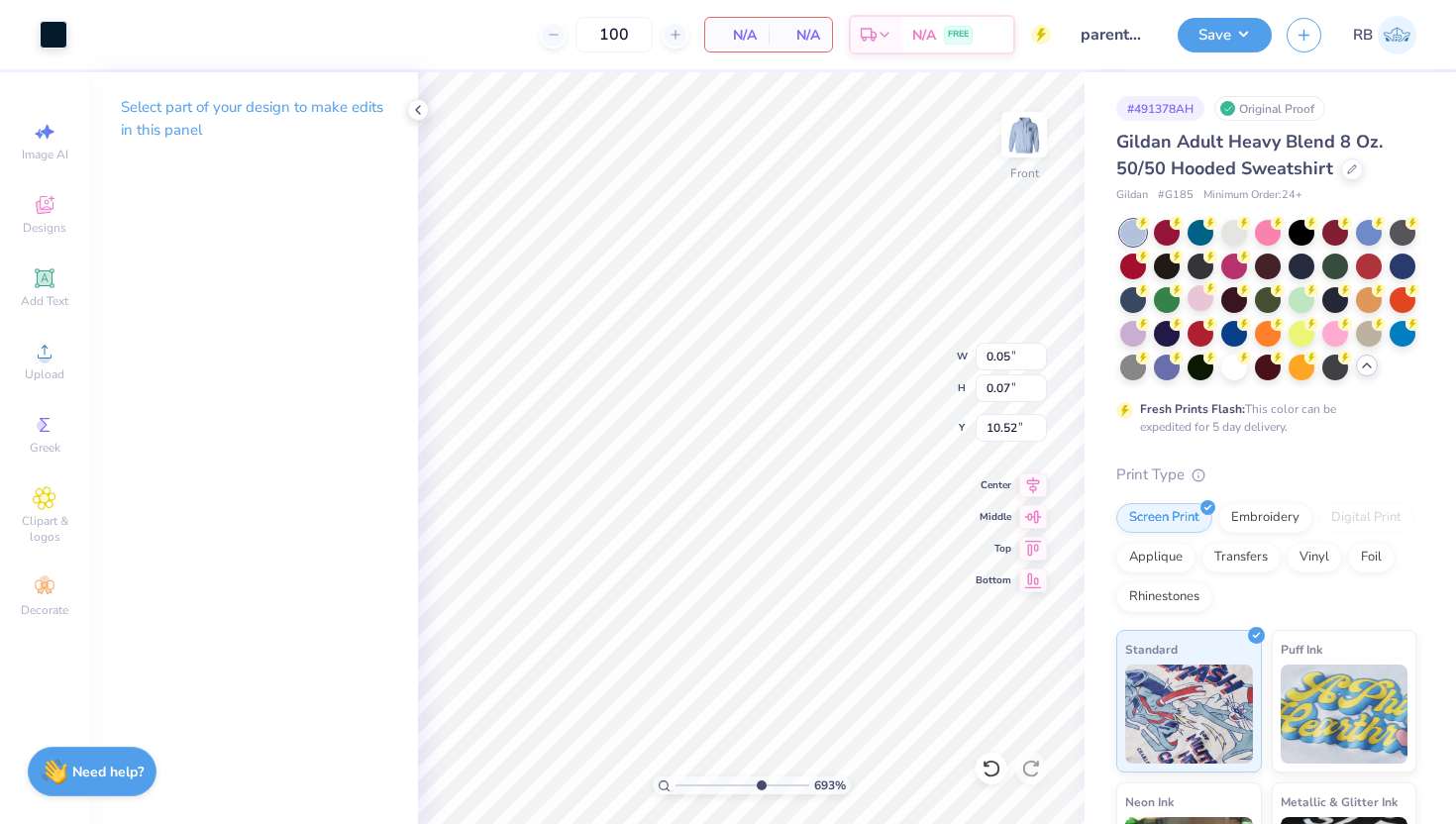 type on "0.38" 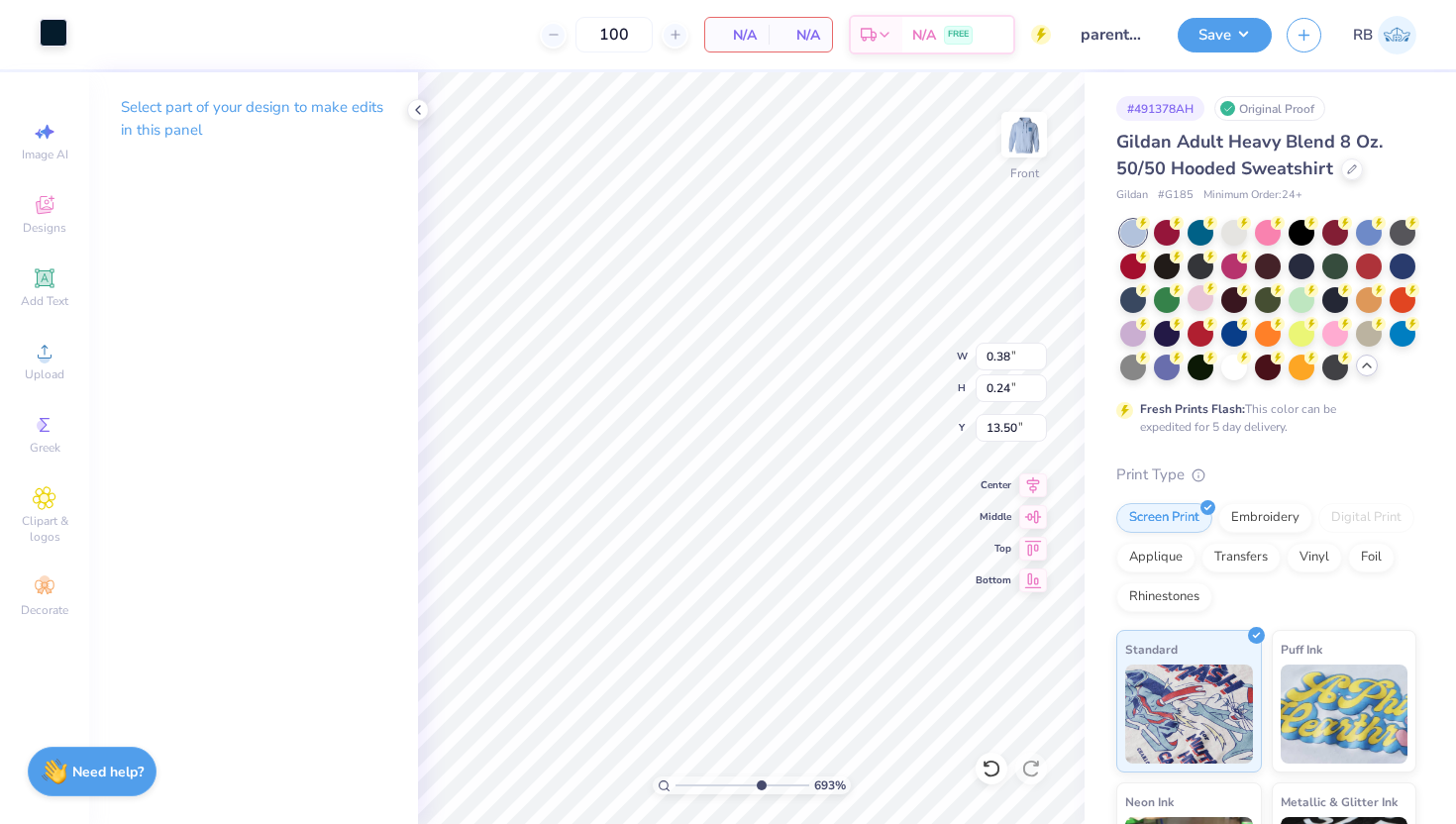 click at bounding box center (53, 33) 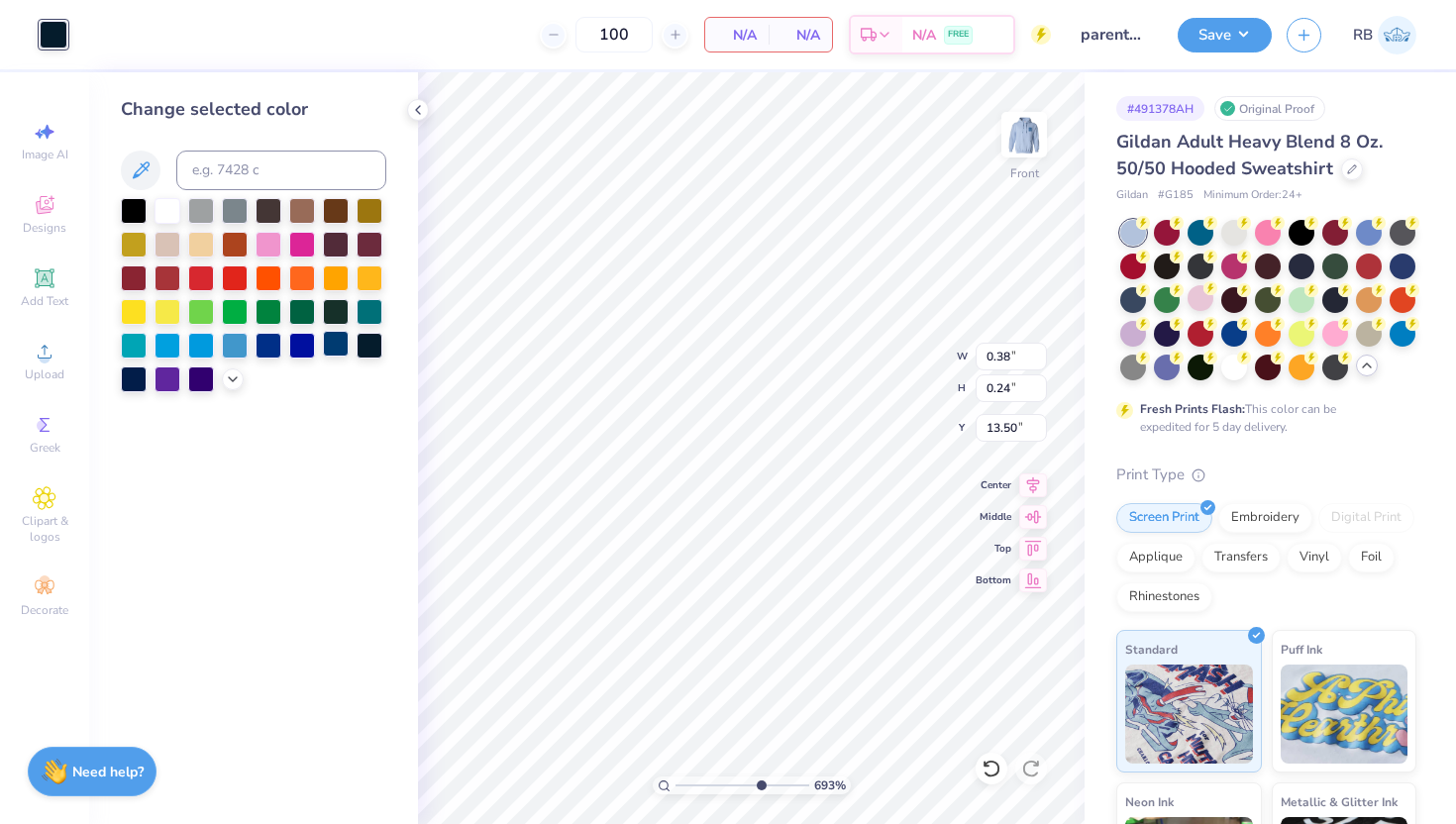 click at bounding box center (336, 344) 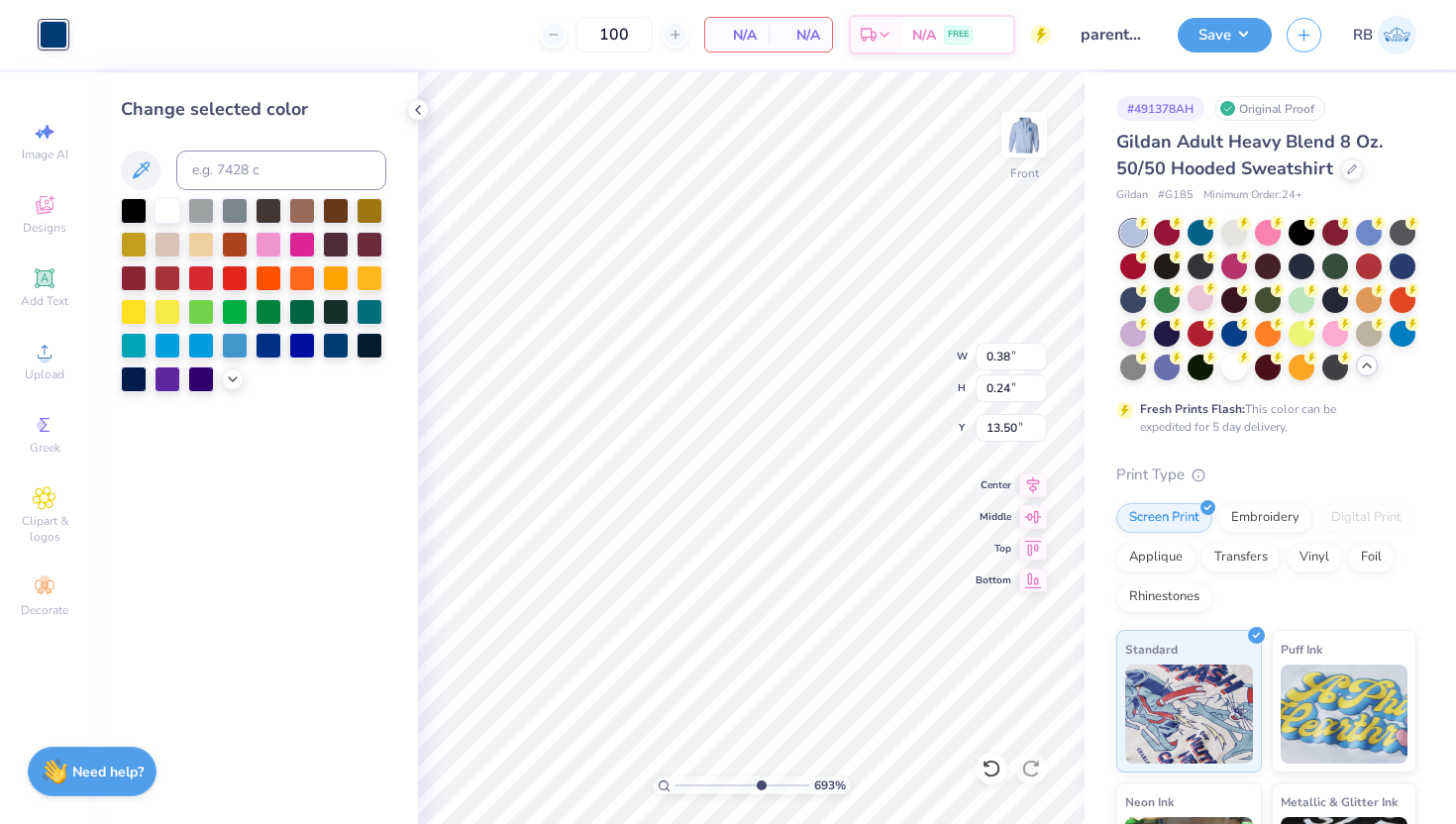 type on "1.07" 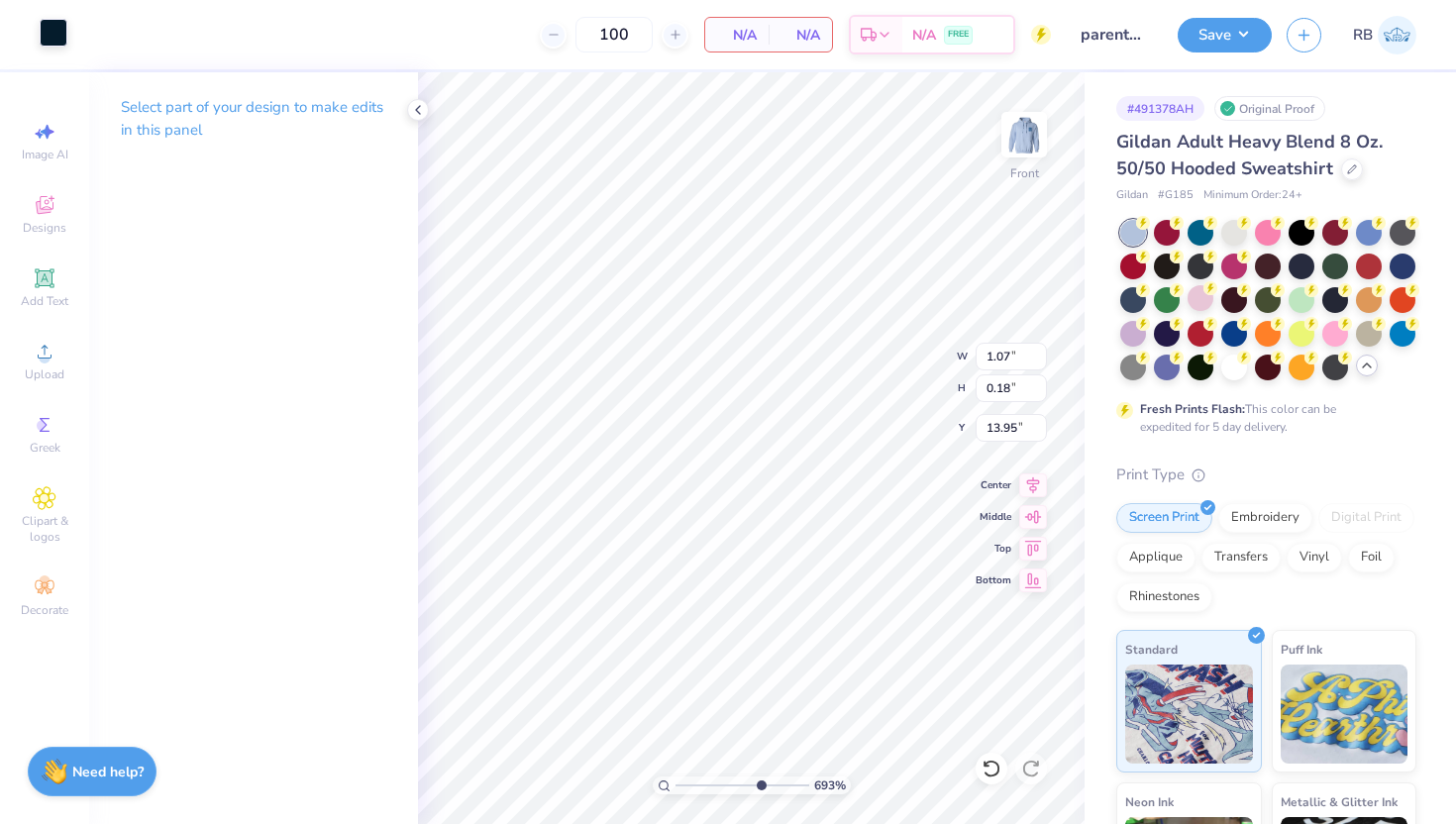 click at bounding box center [53, 33] 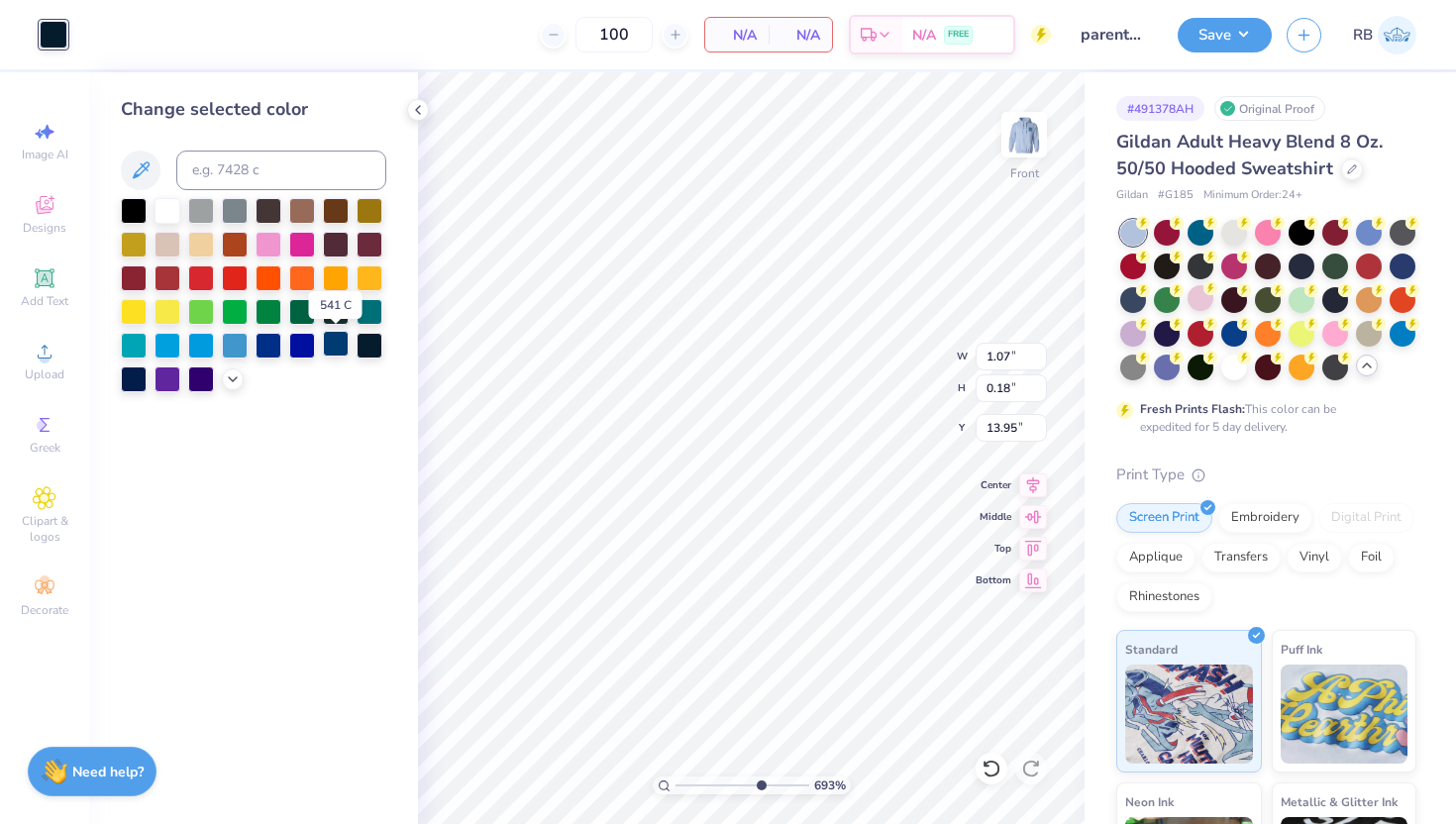 click at bounding box center [336, 344] 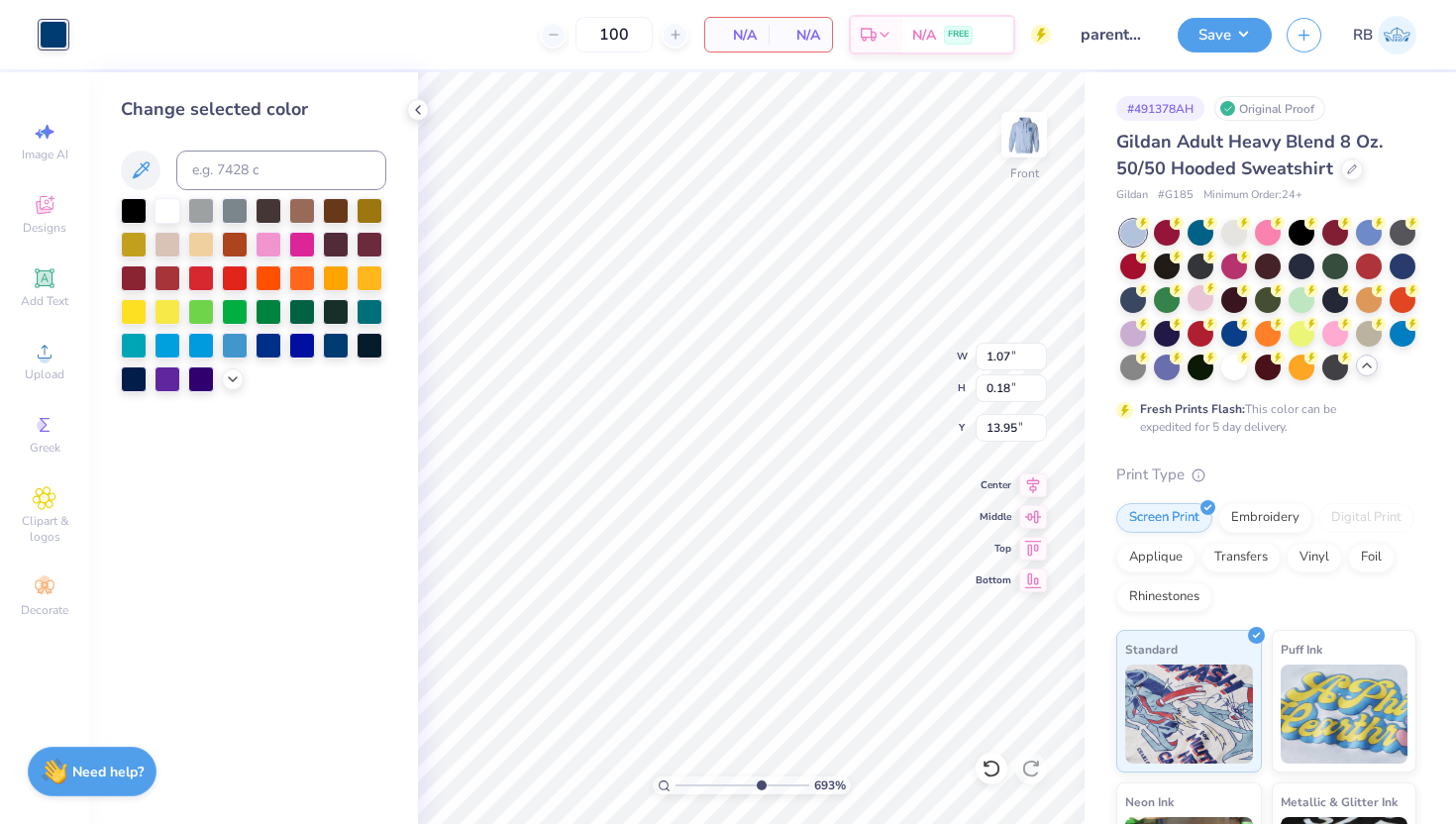 type on "1.43" 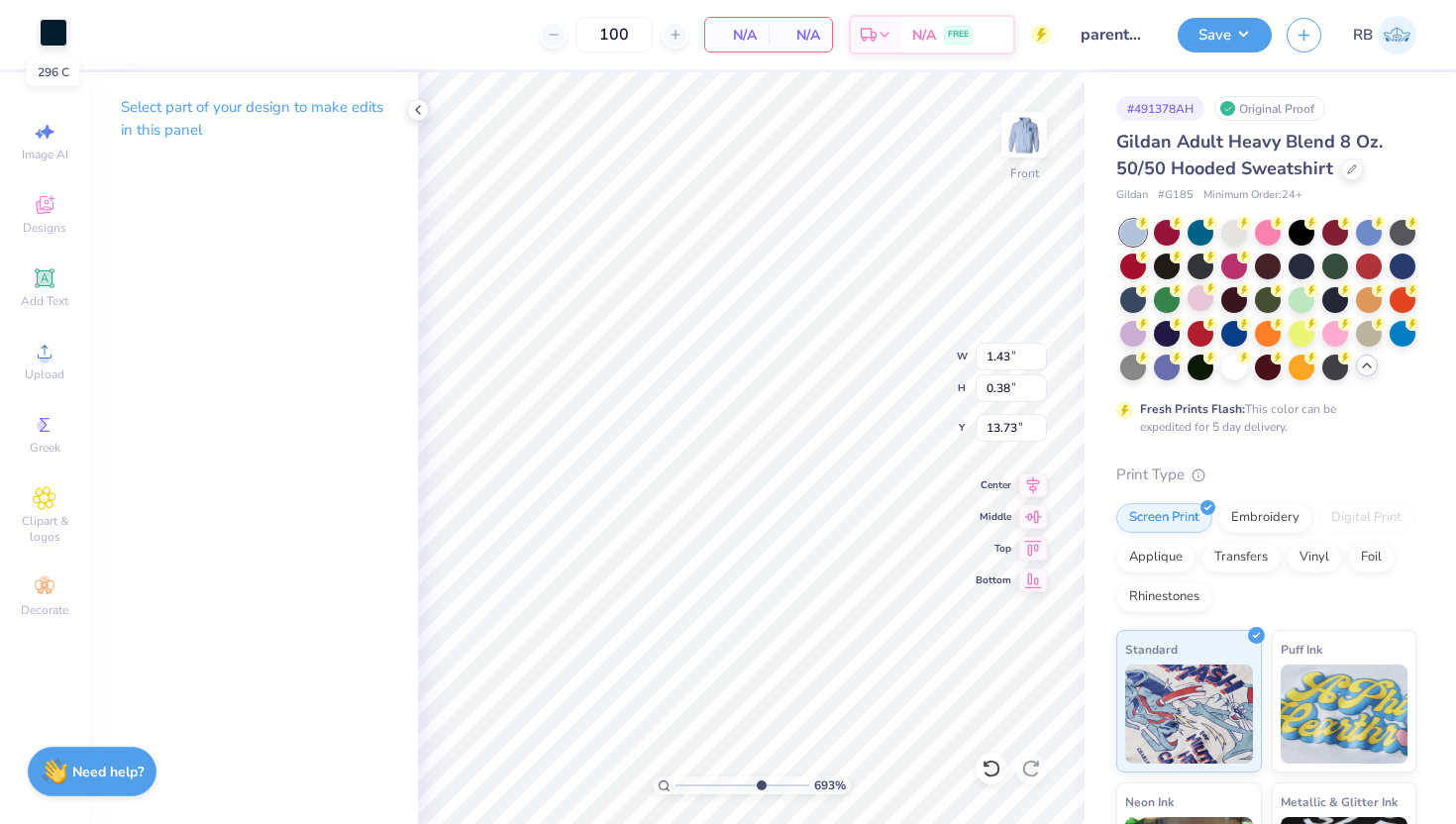 click at bounding box center (53, 33) 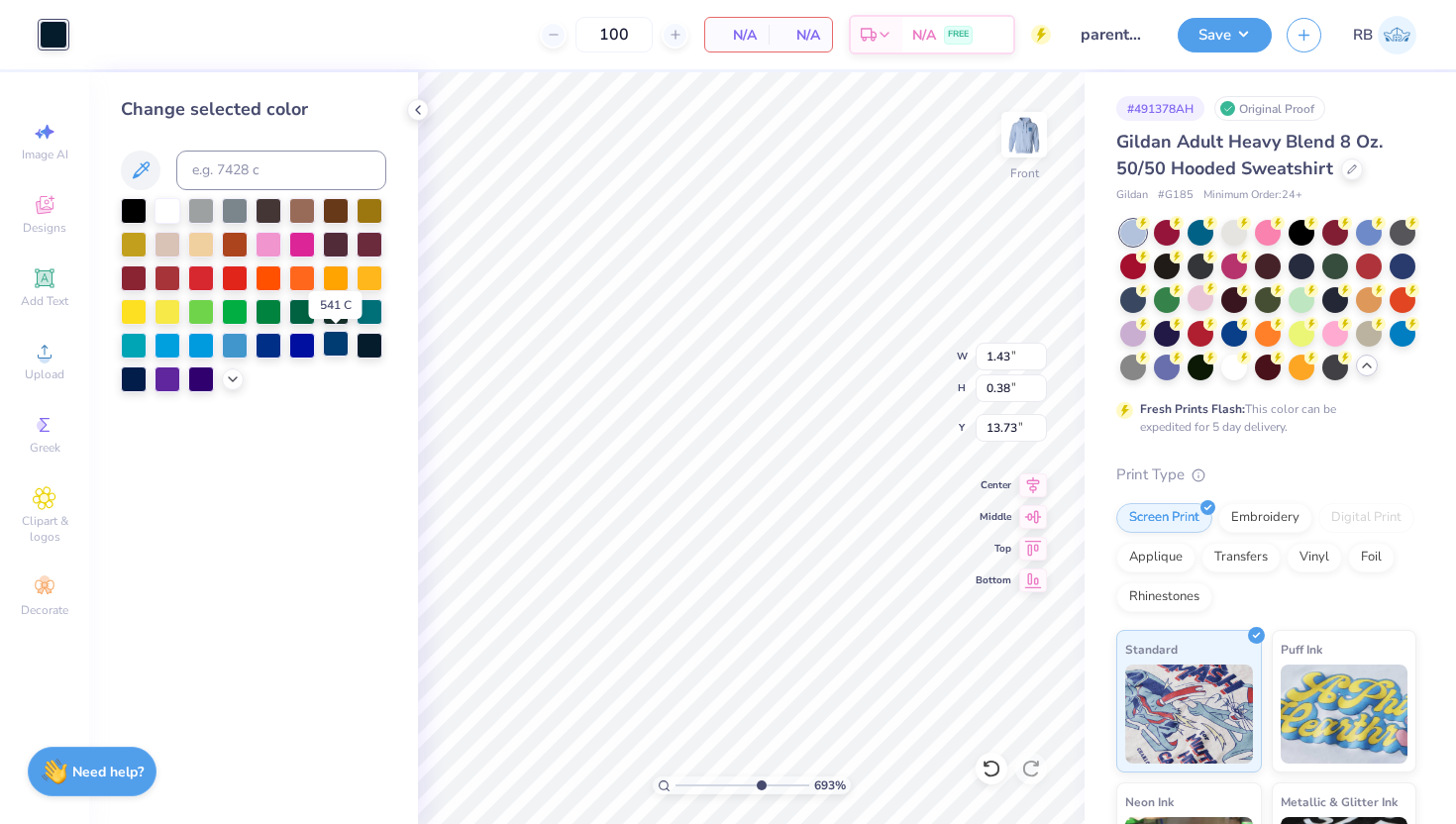 click at bounding box center [336, 344] 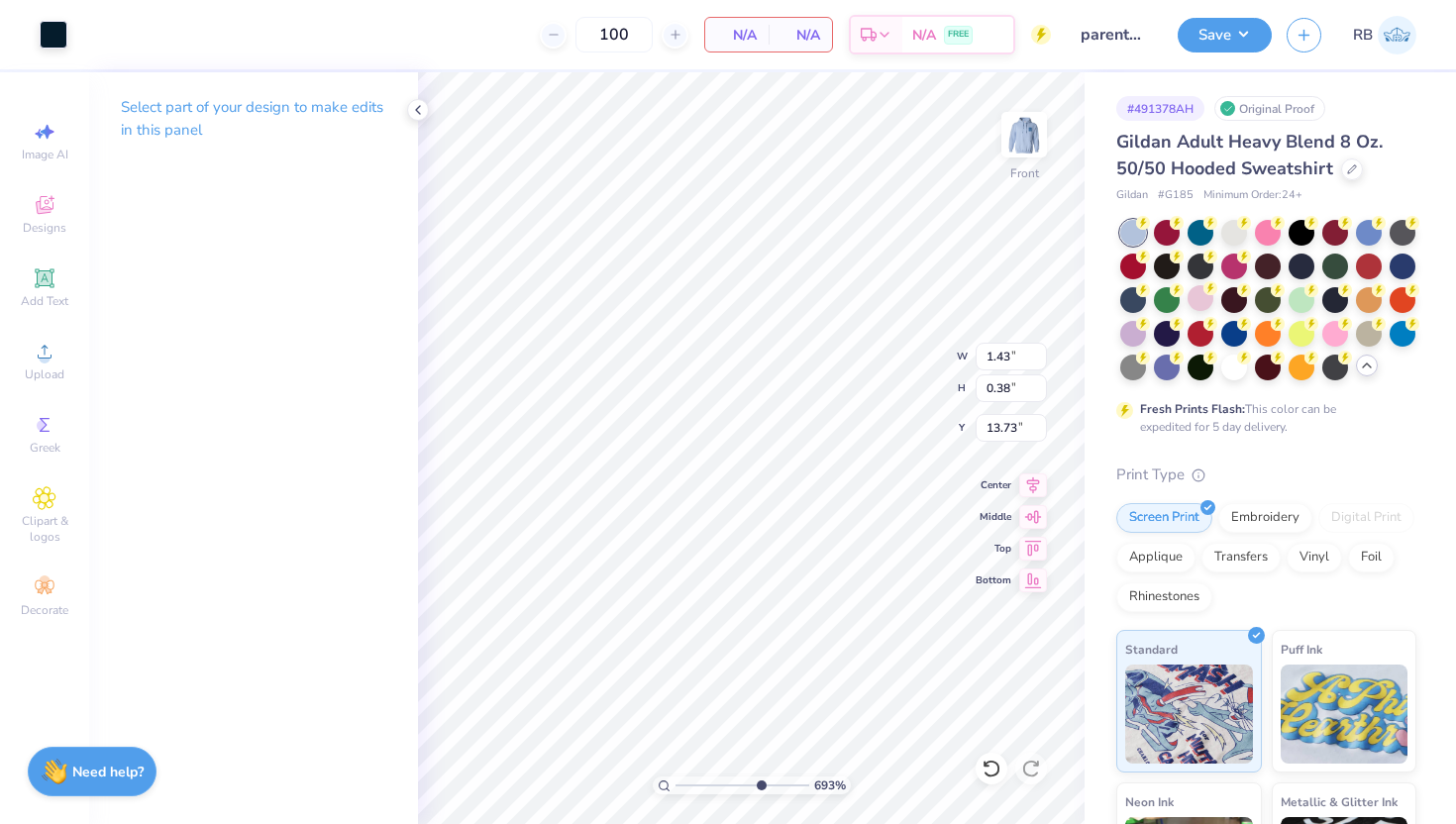 type on "0.26" 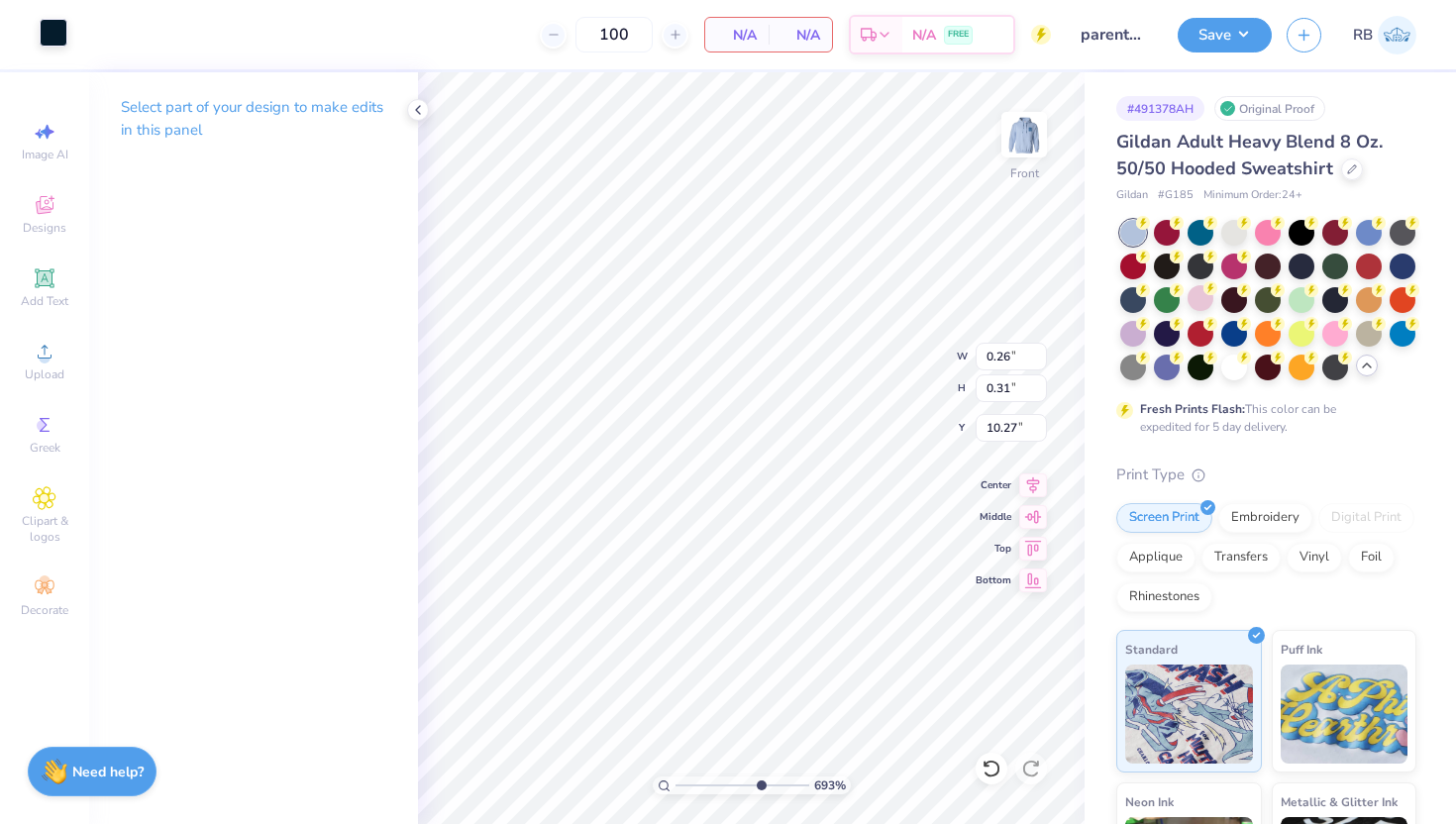 click at bounding box center [53, 33] 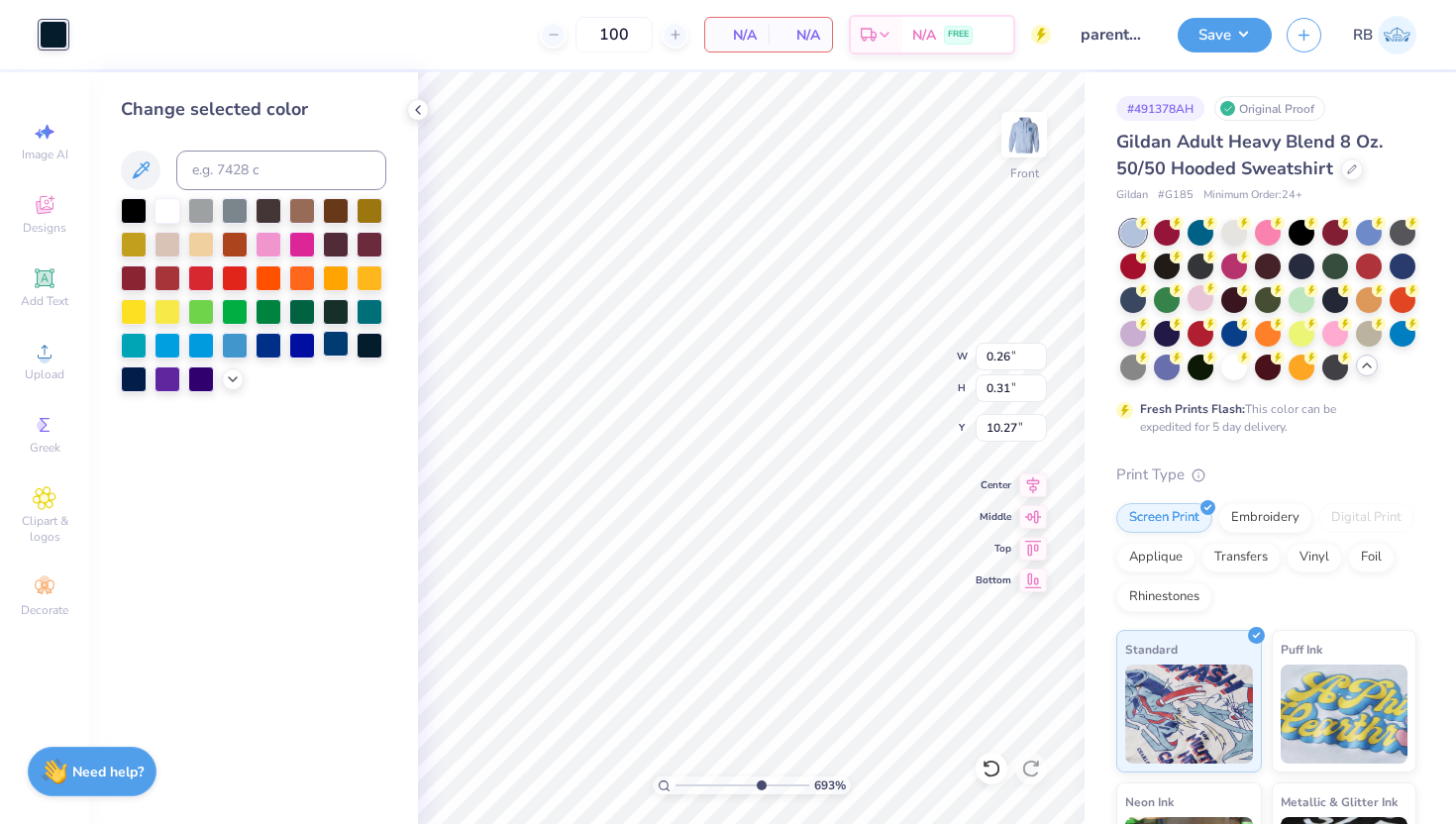 click at bounding box center [336, 344] 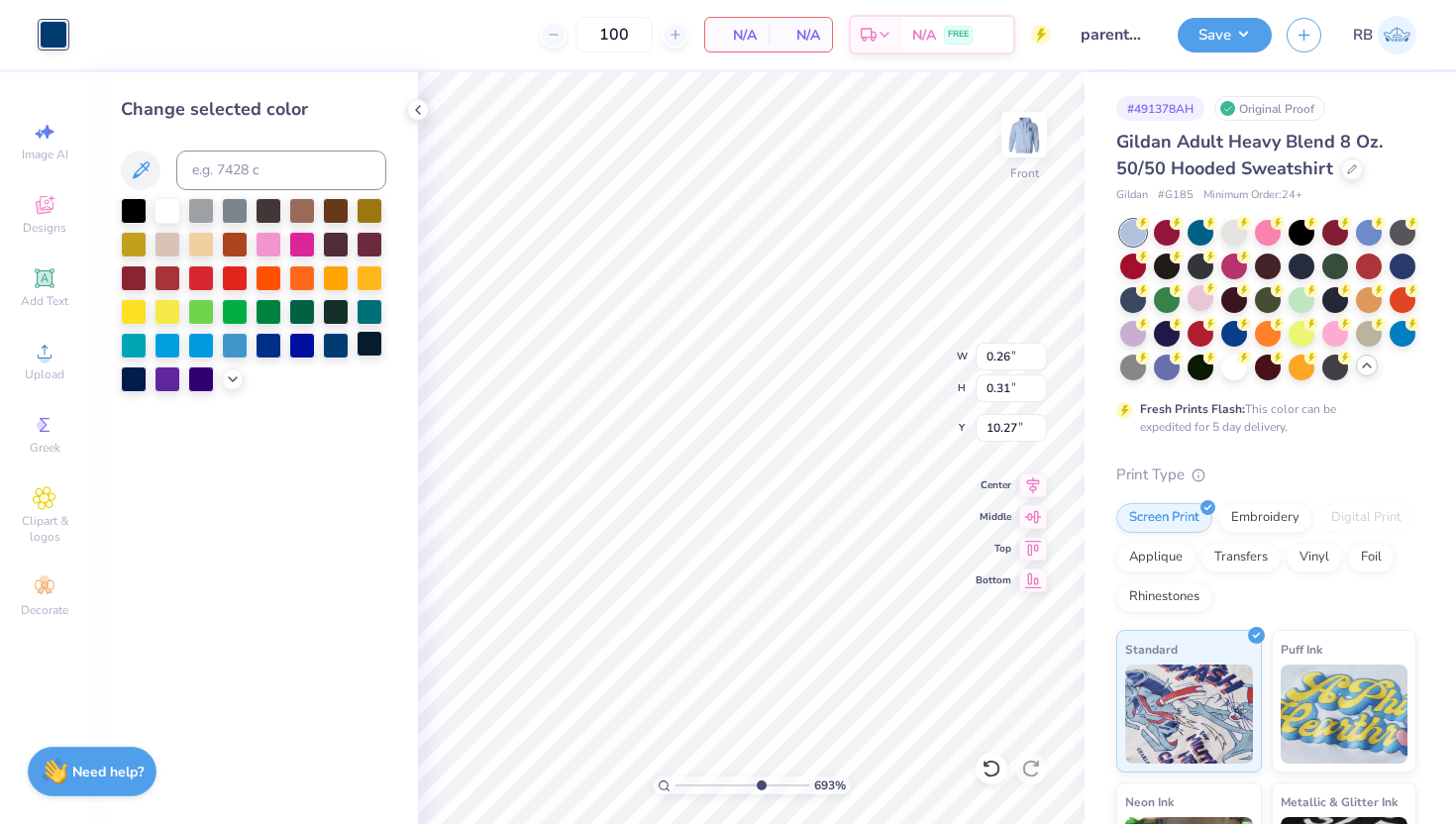 type on "1.24" 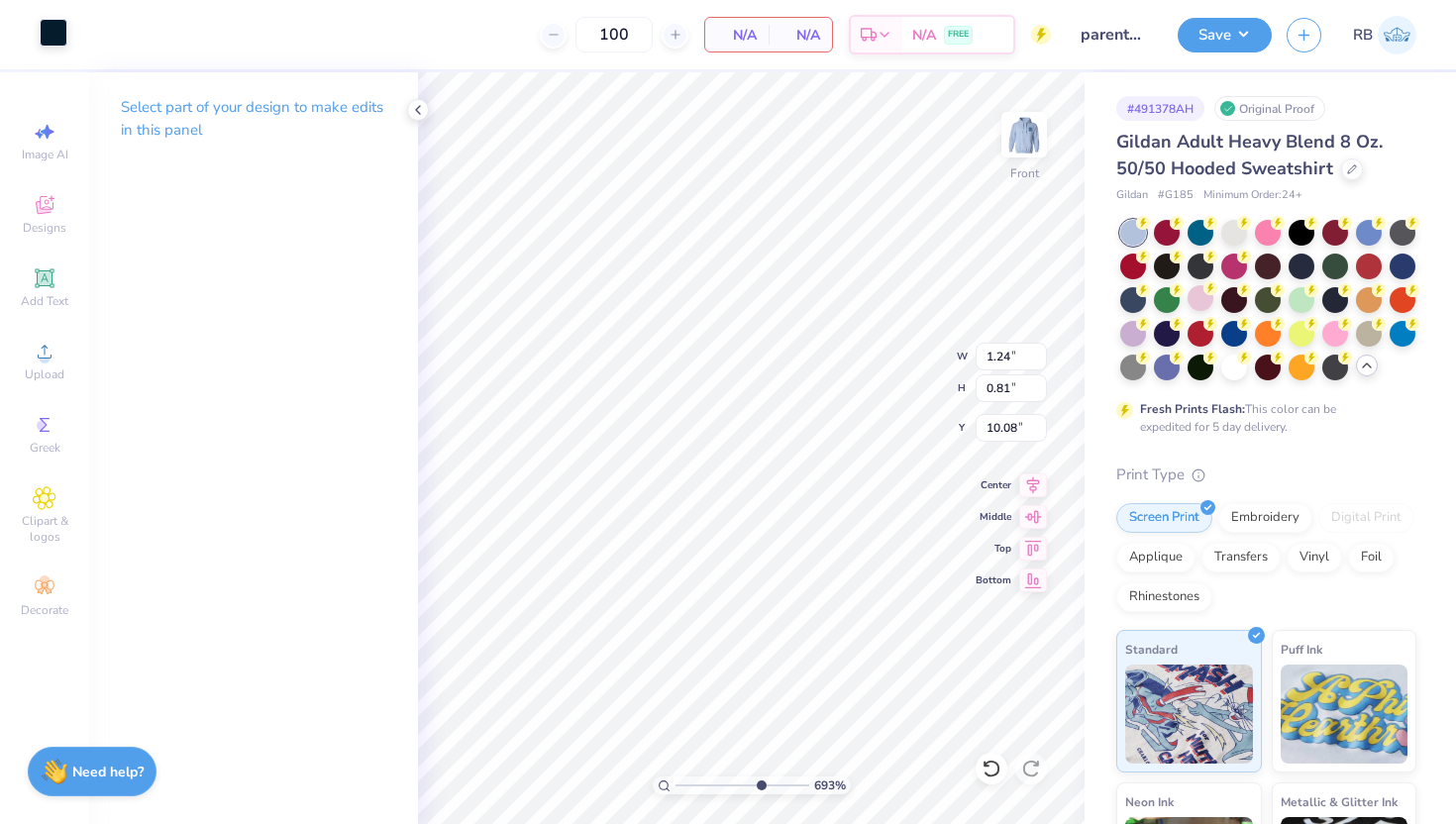 click at bounding box center [53, 33] 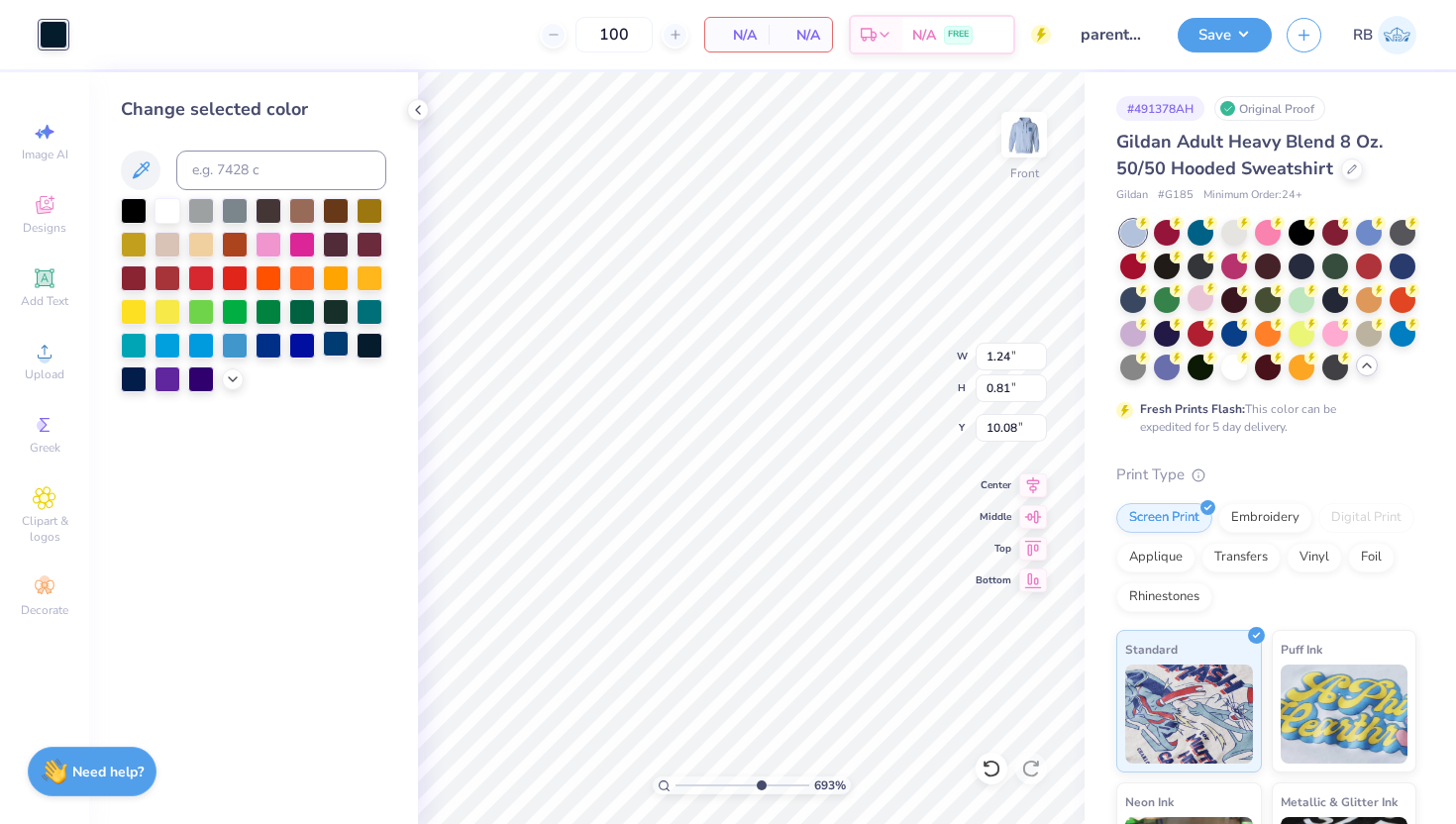 click at bounding box center (336, 344) 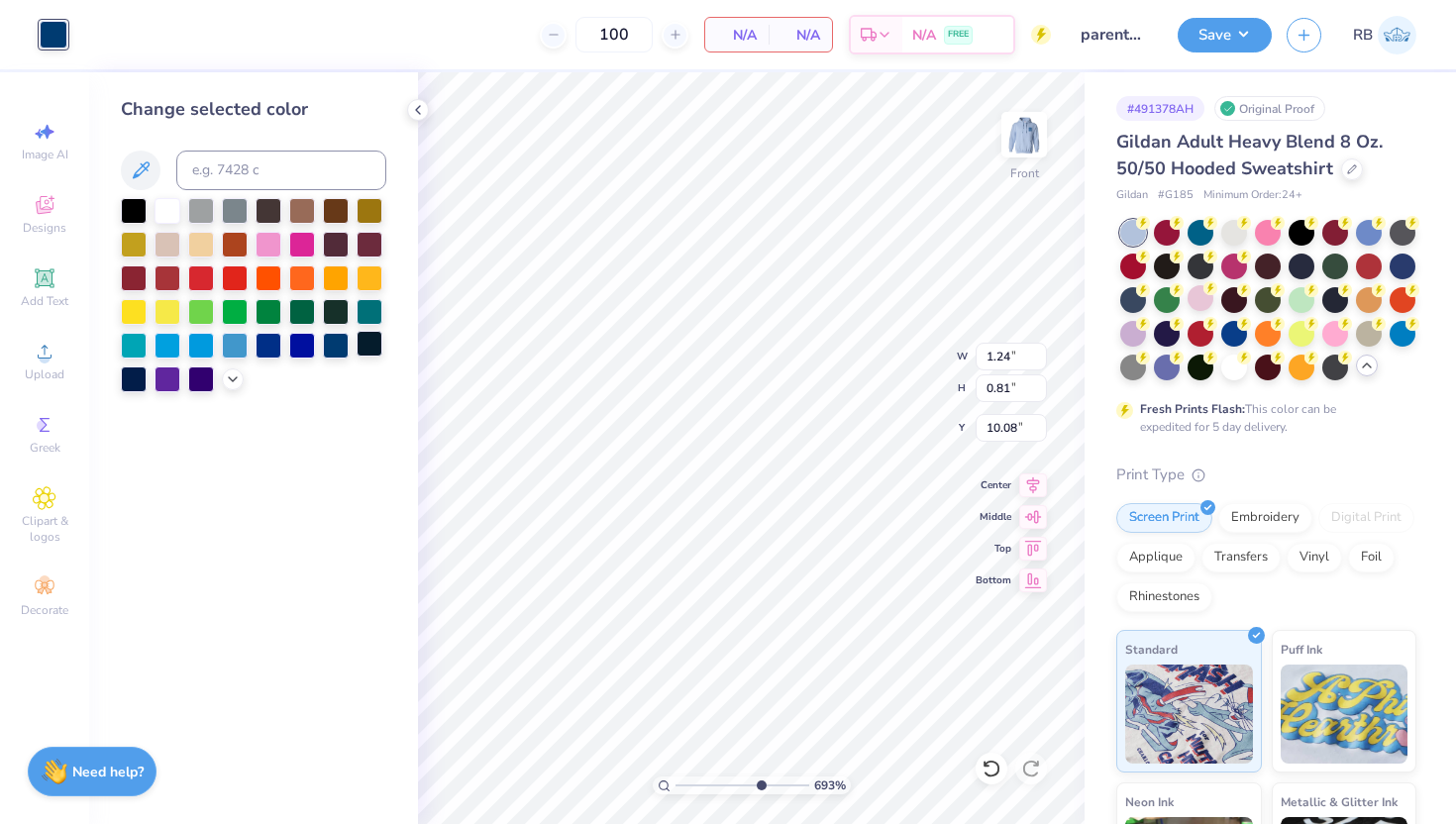 type on "0.08" 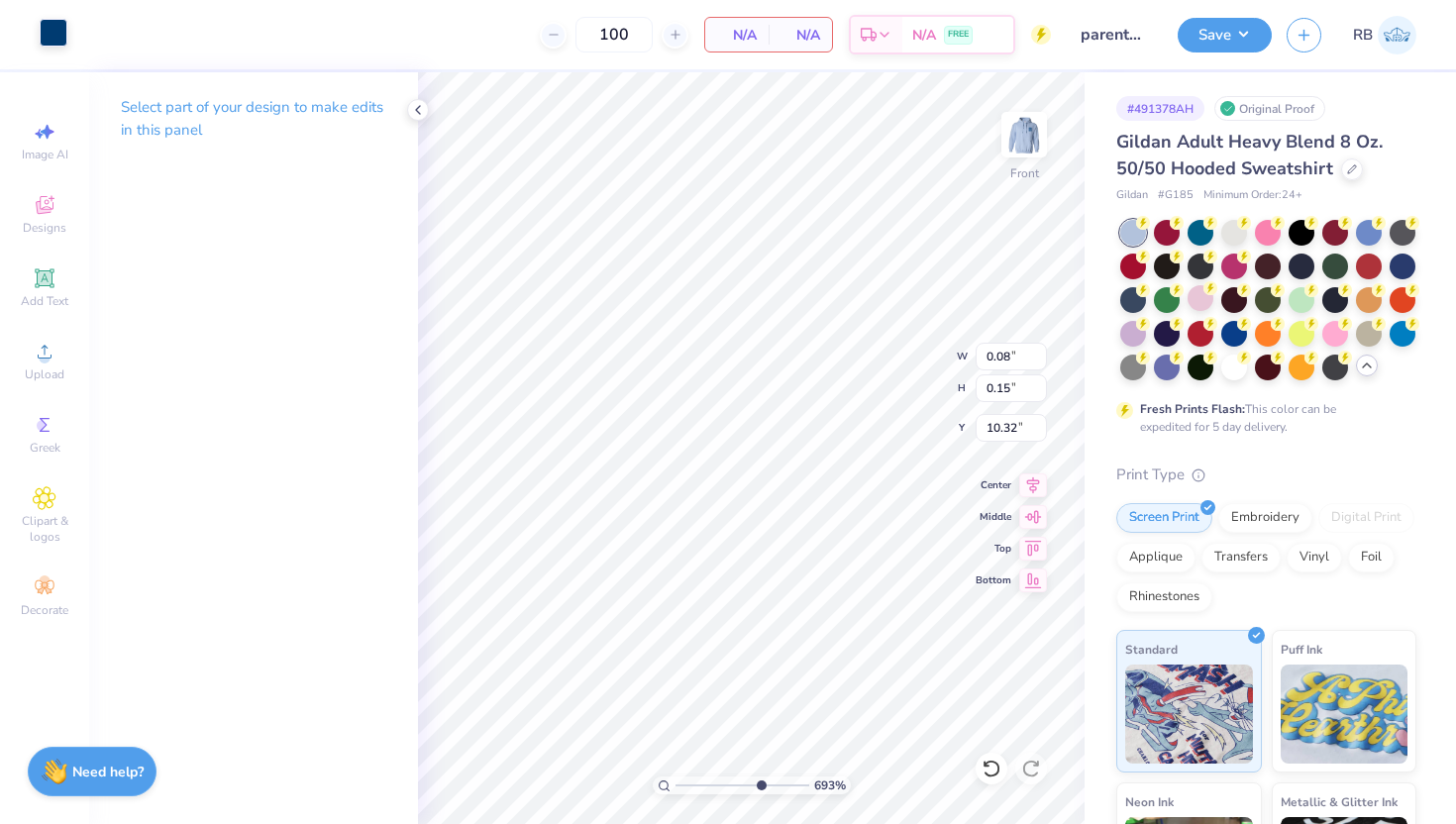 click at bounding box center (53, 33) 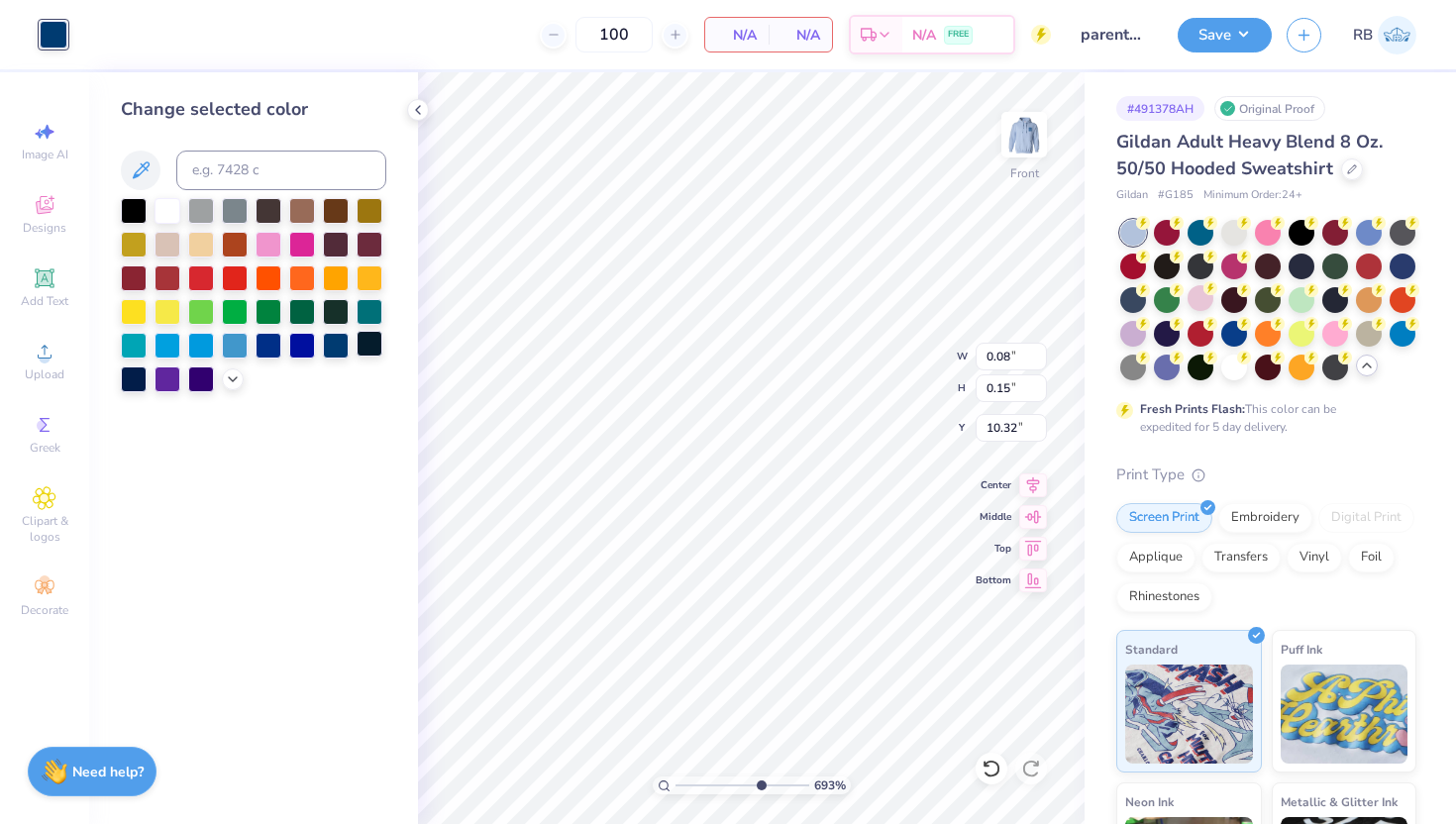 click at bounding box center (369, 344) 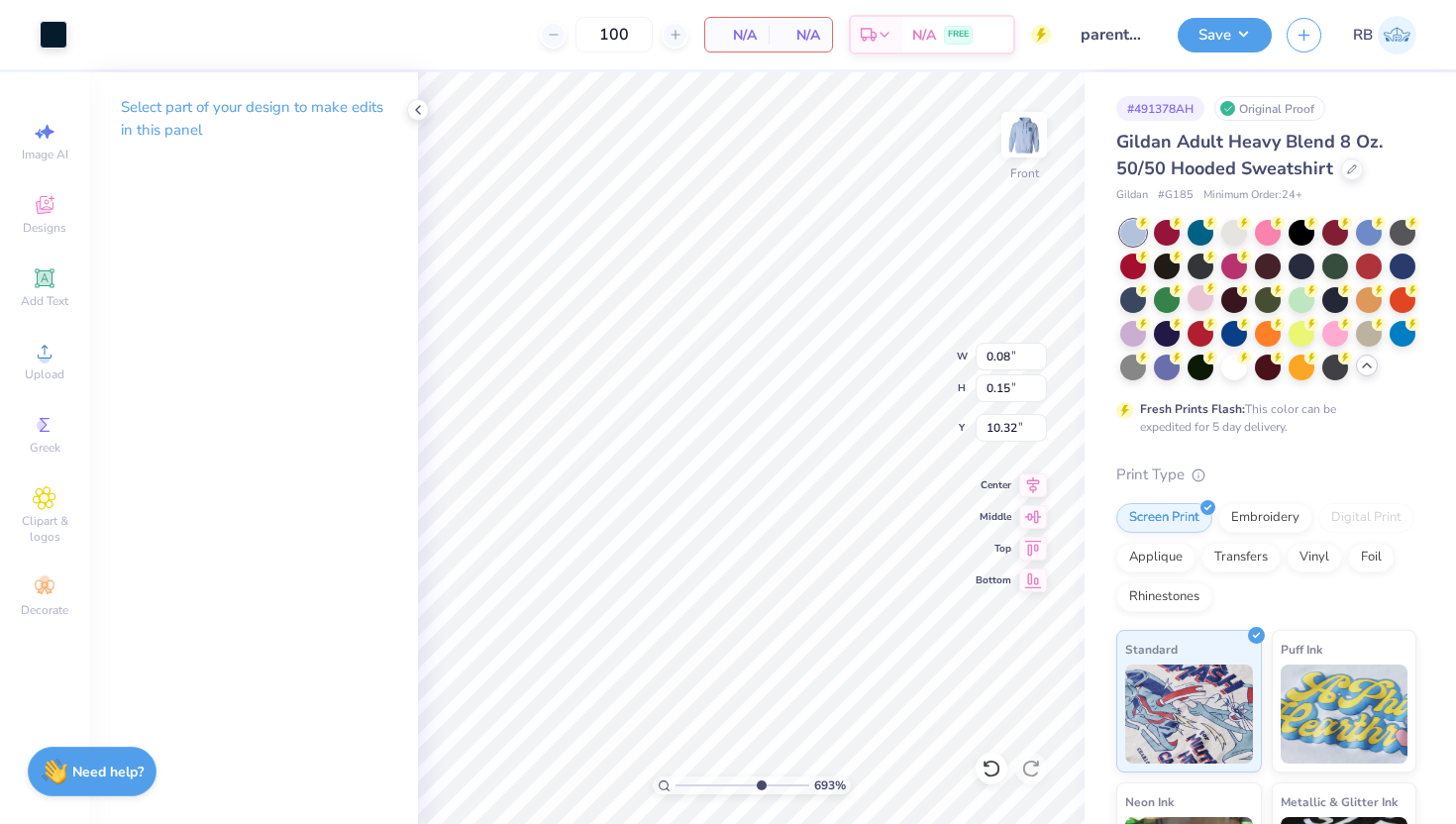 type on "0.53" 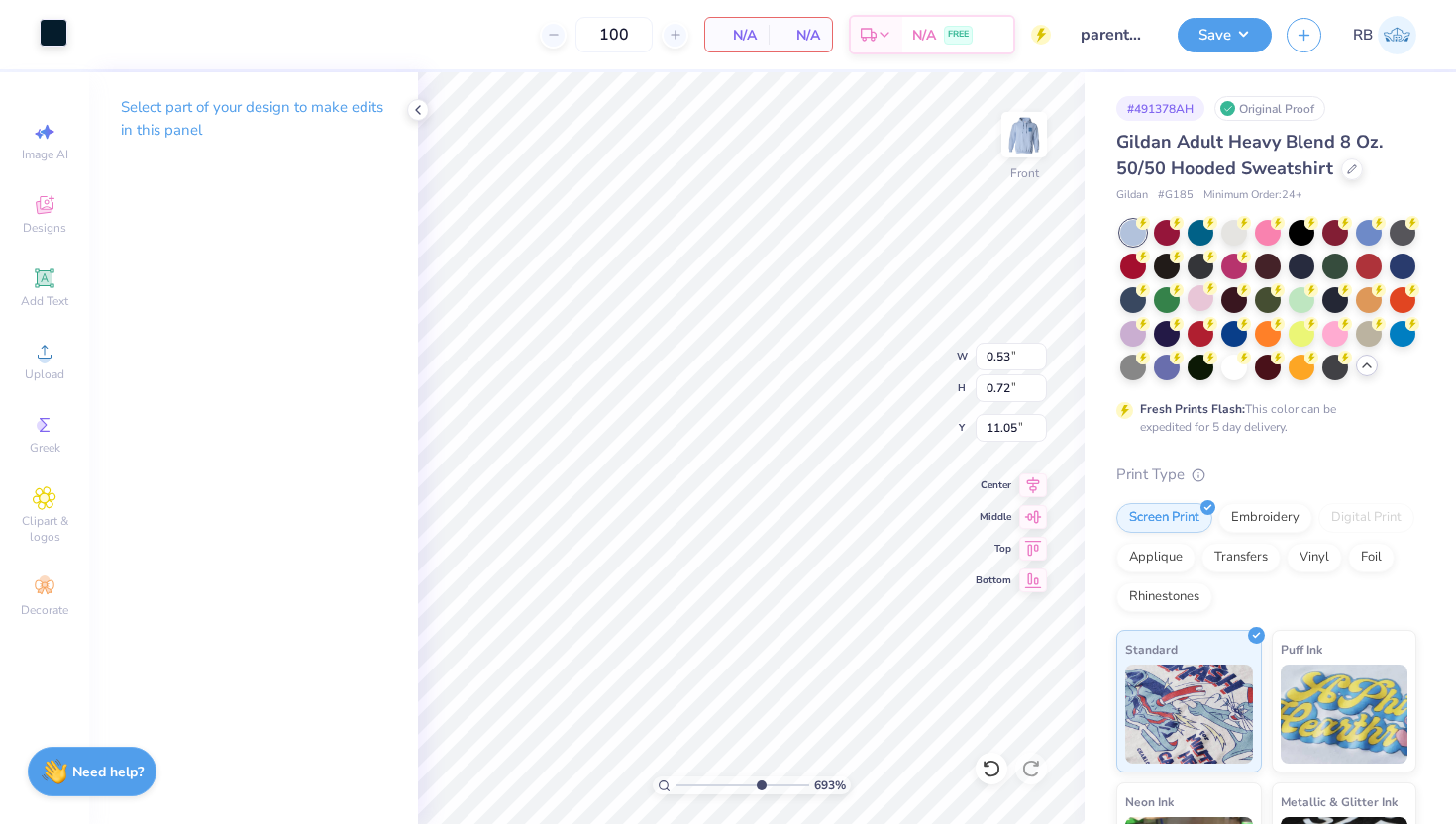 click at bounding box center (53, 33) 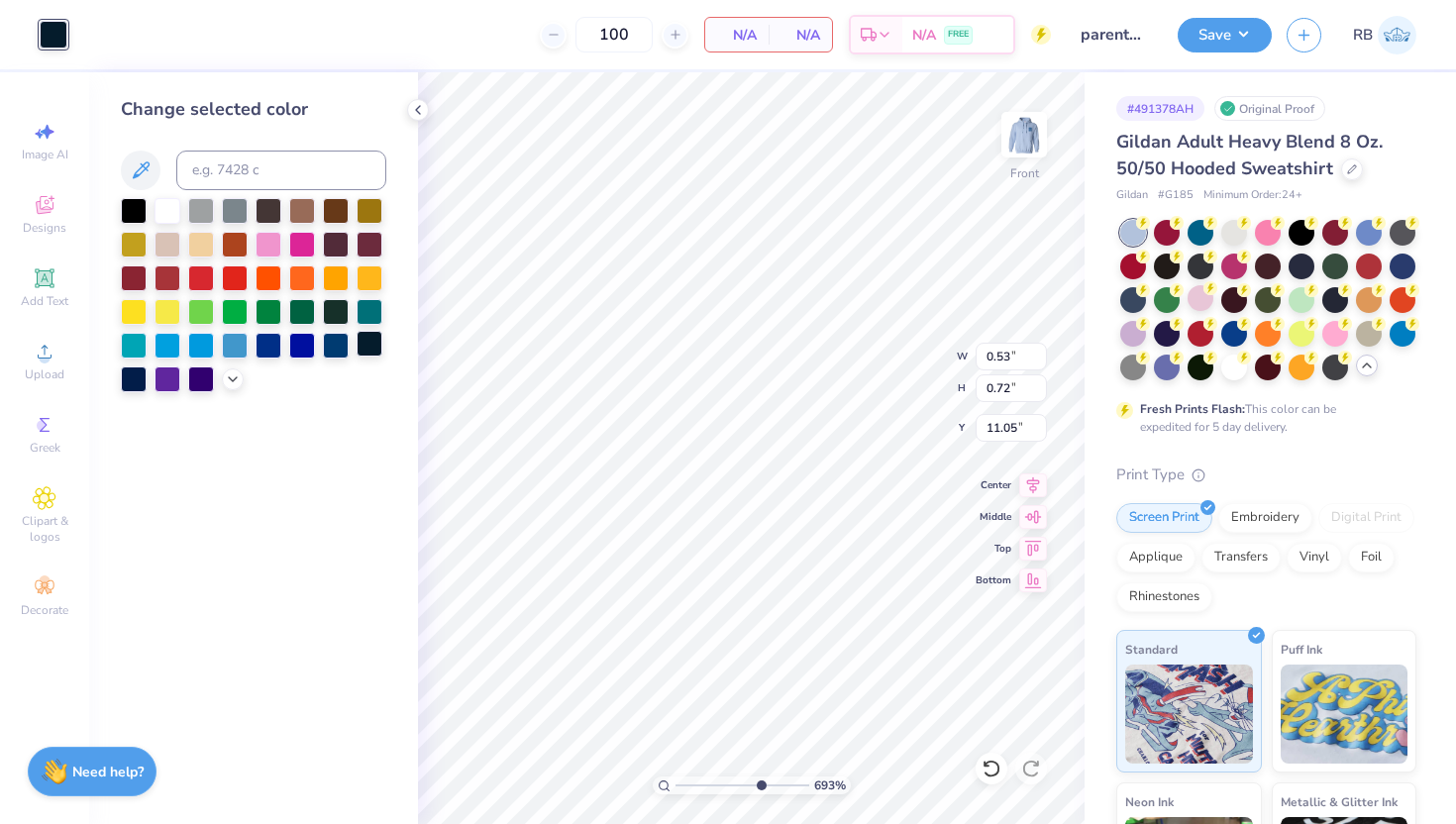 drag, startPoint x: 334, startPoint y: 351, endPoint x: 363, endPoint y: 353, distance: 29.068884 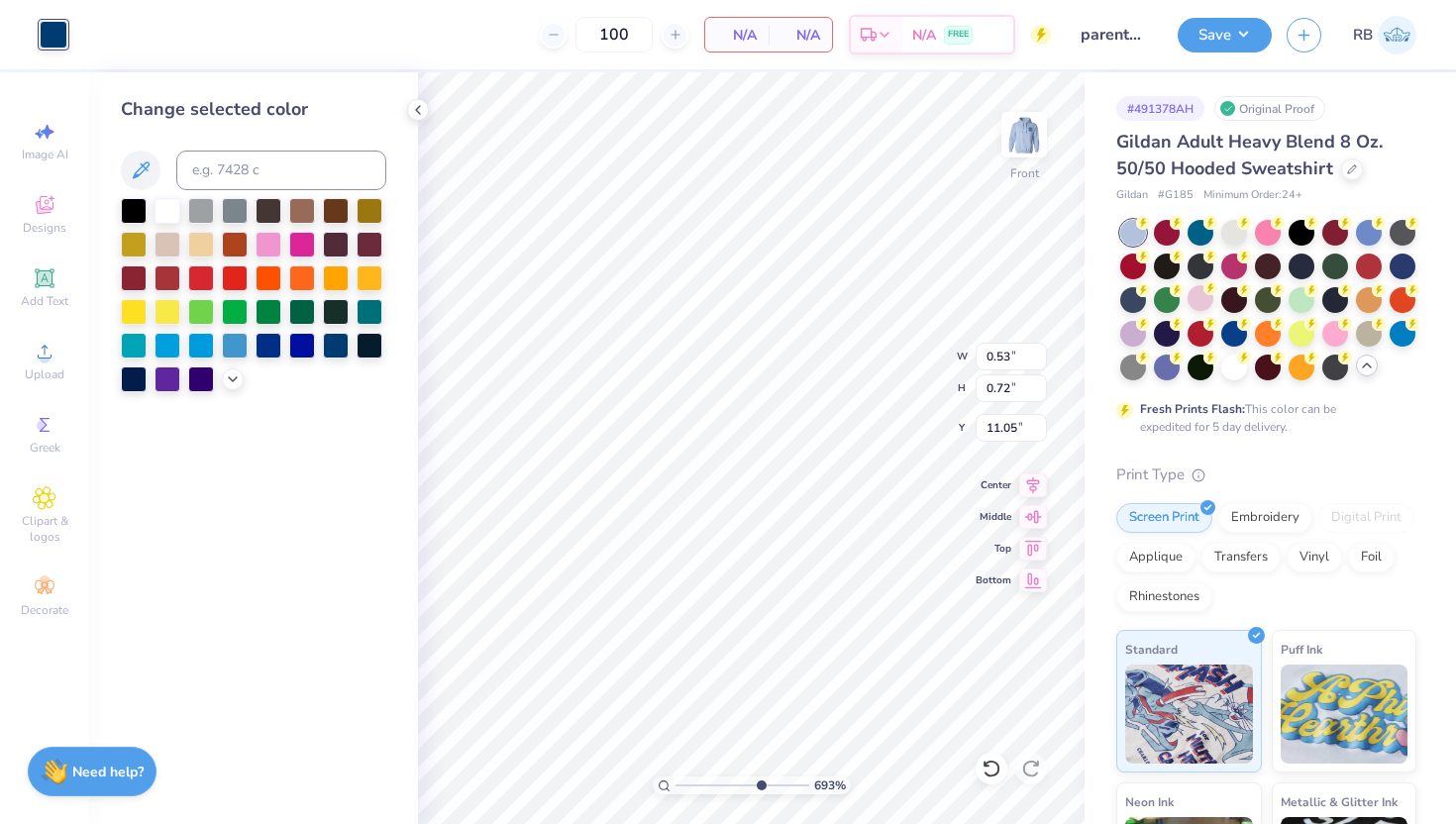 type on "0.19" 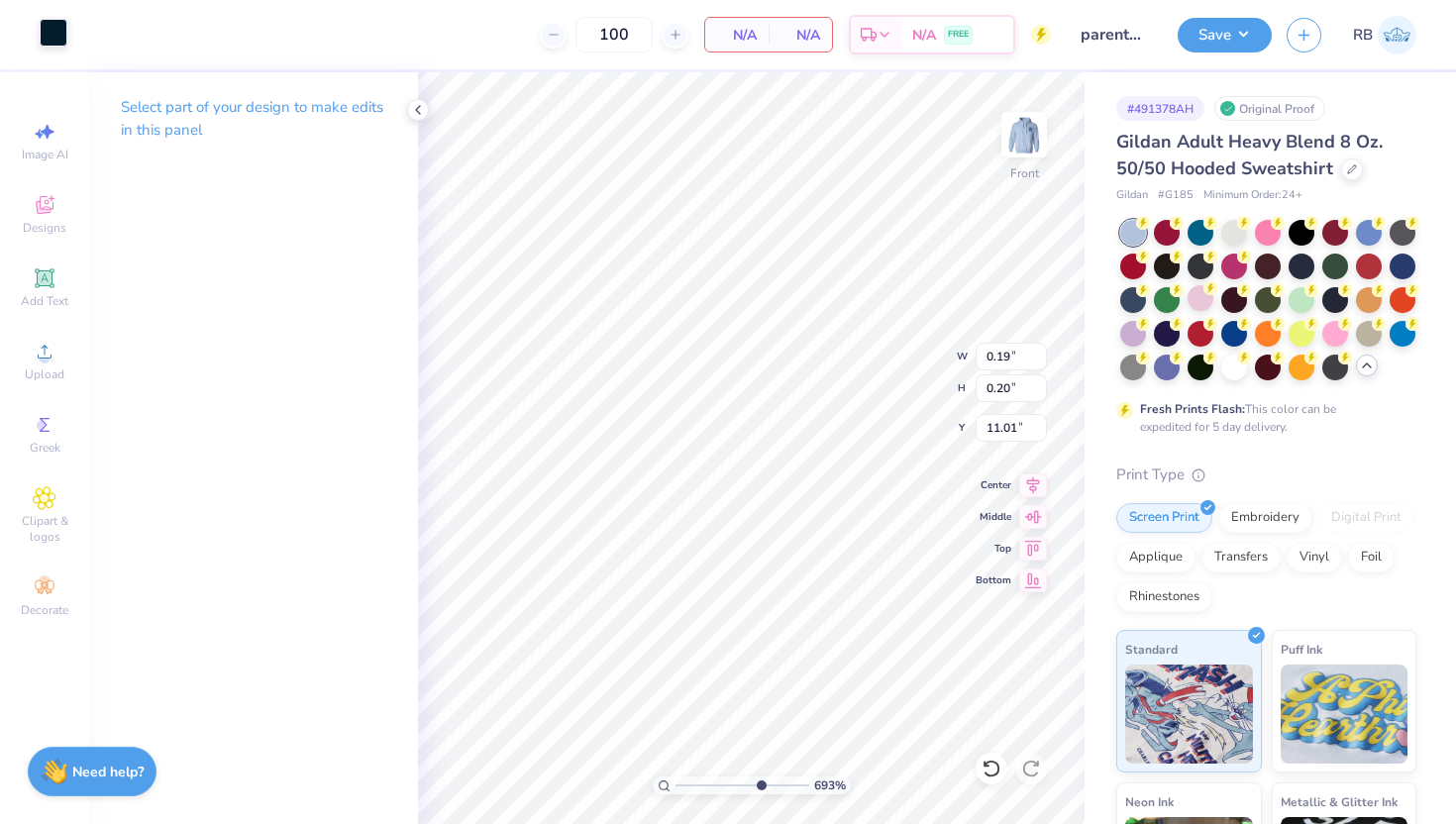 click at bounding box center [53, 33] 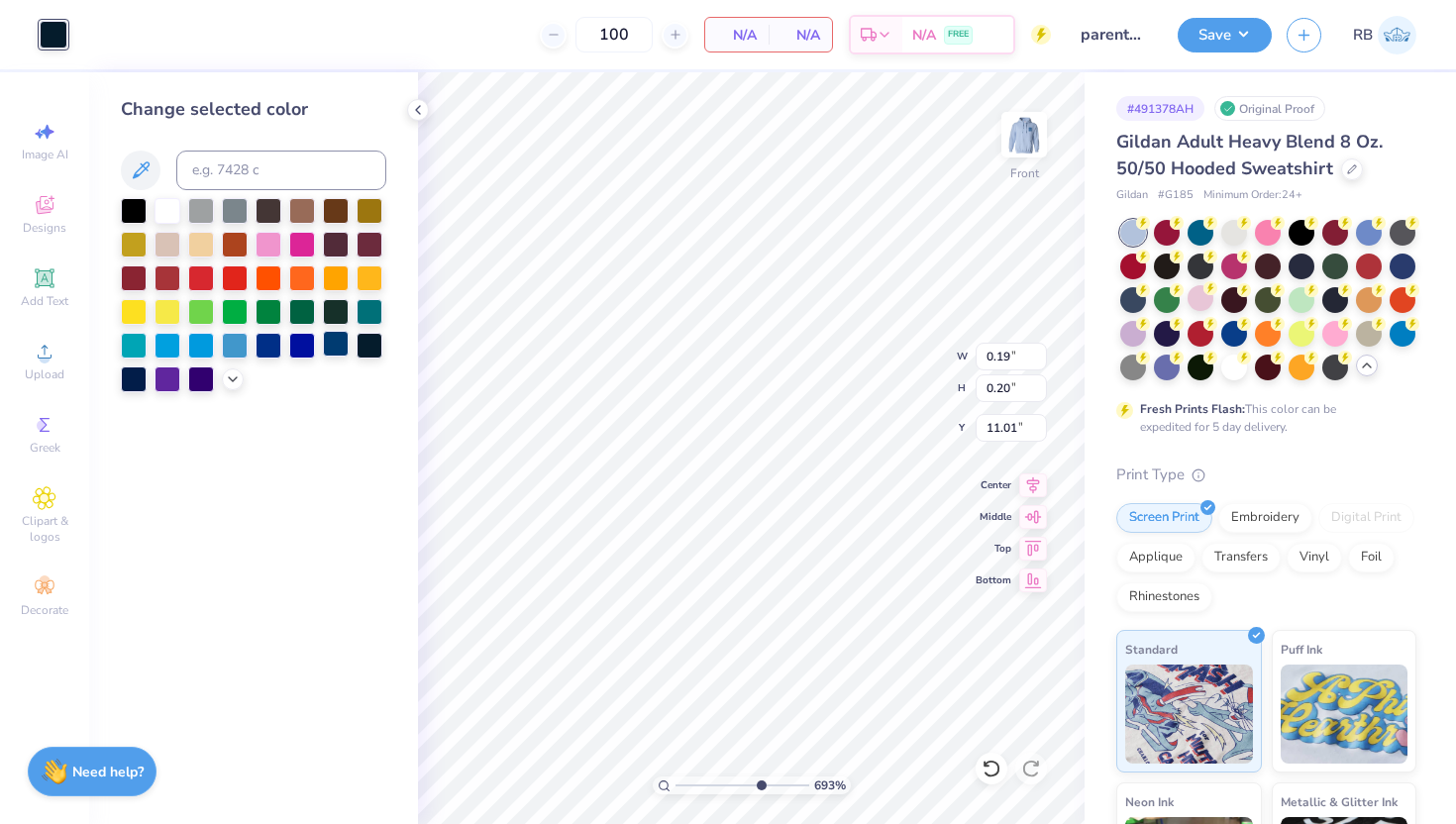 click at bounding box center (336, 344) 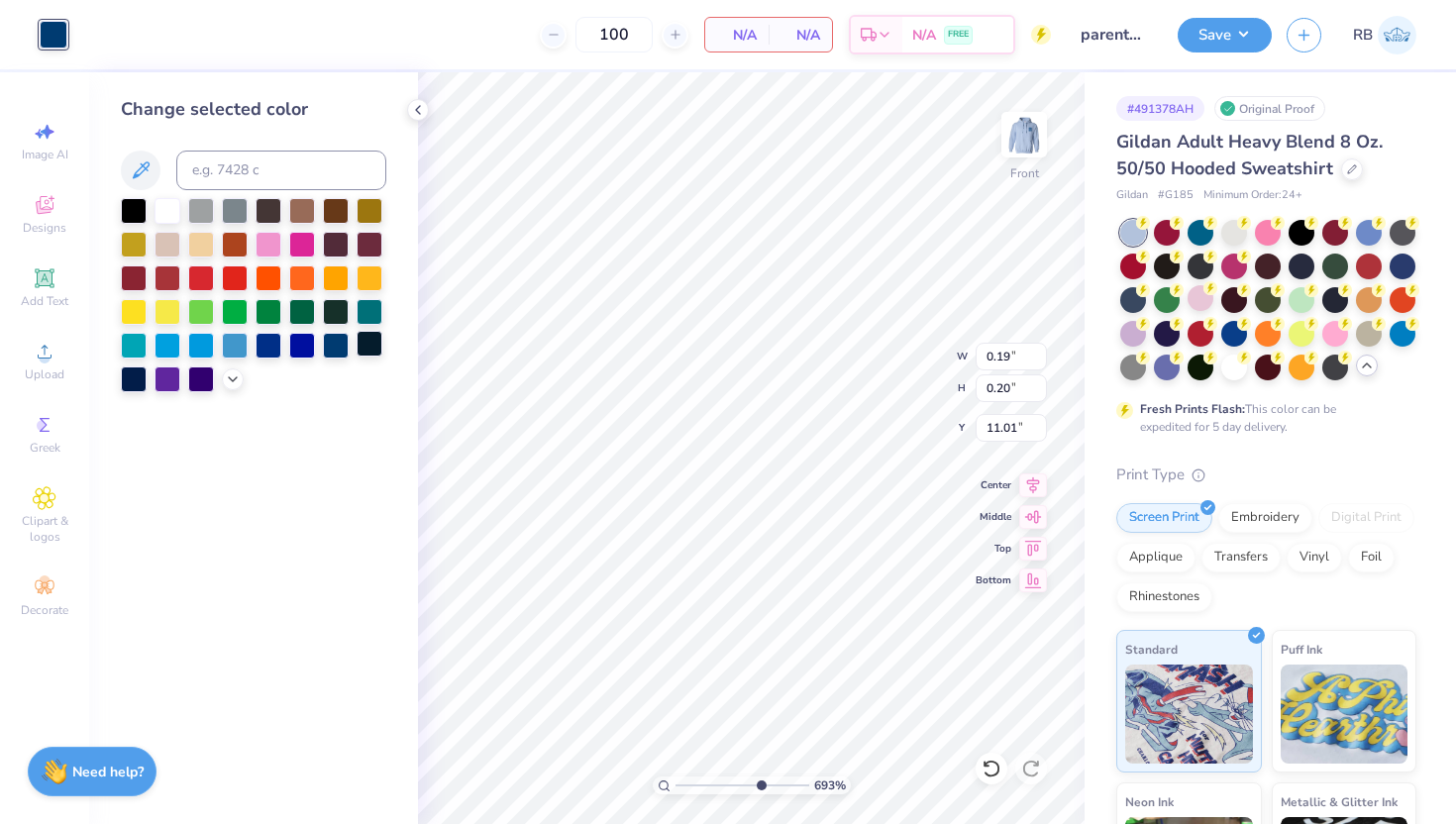 type on "4.66" 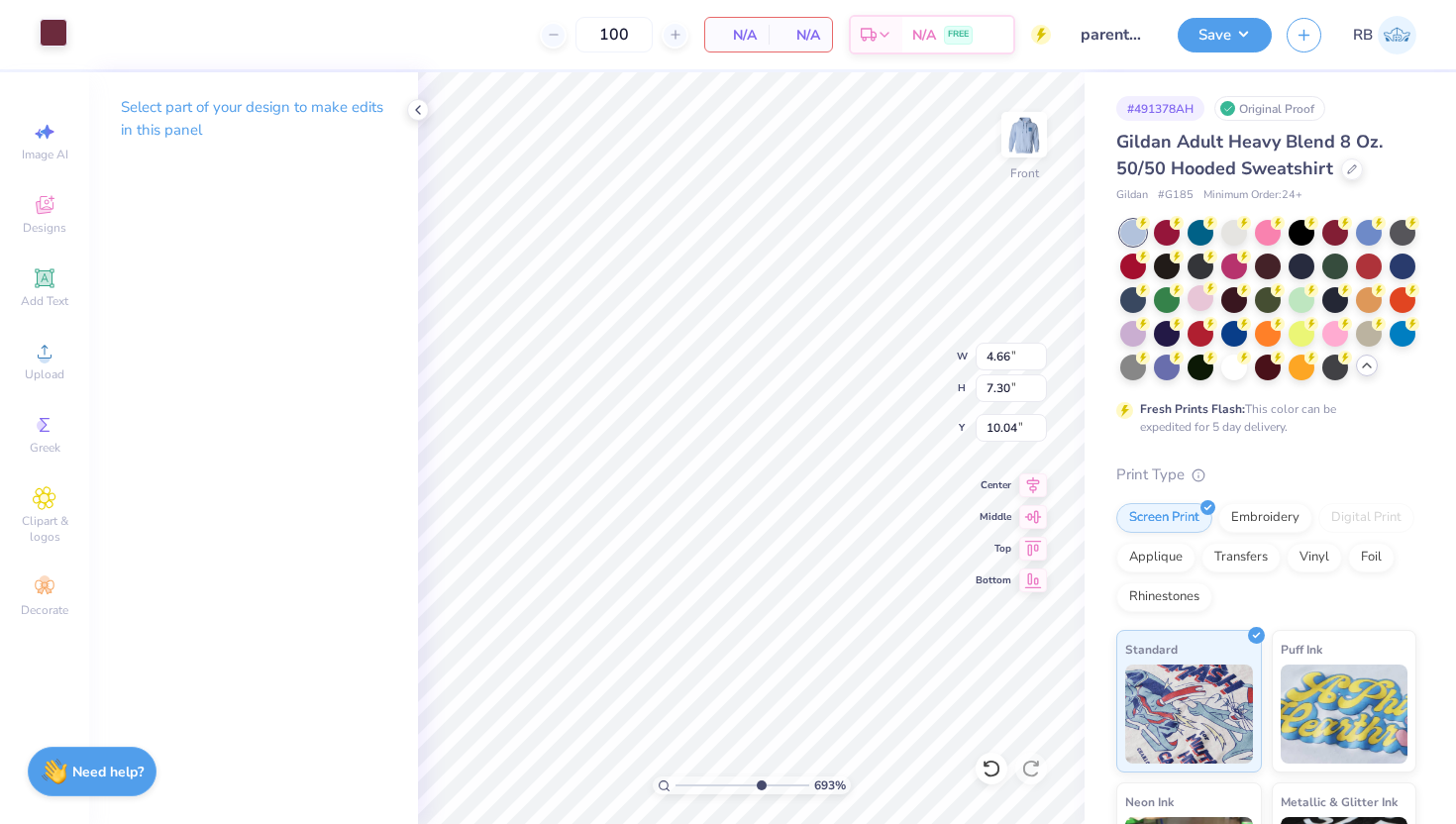 click at bounding box center (53, 33) 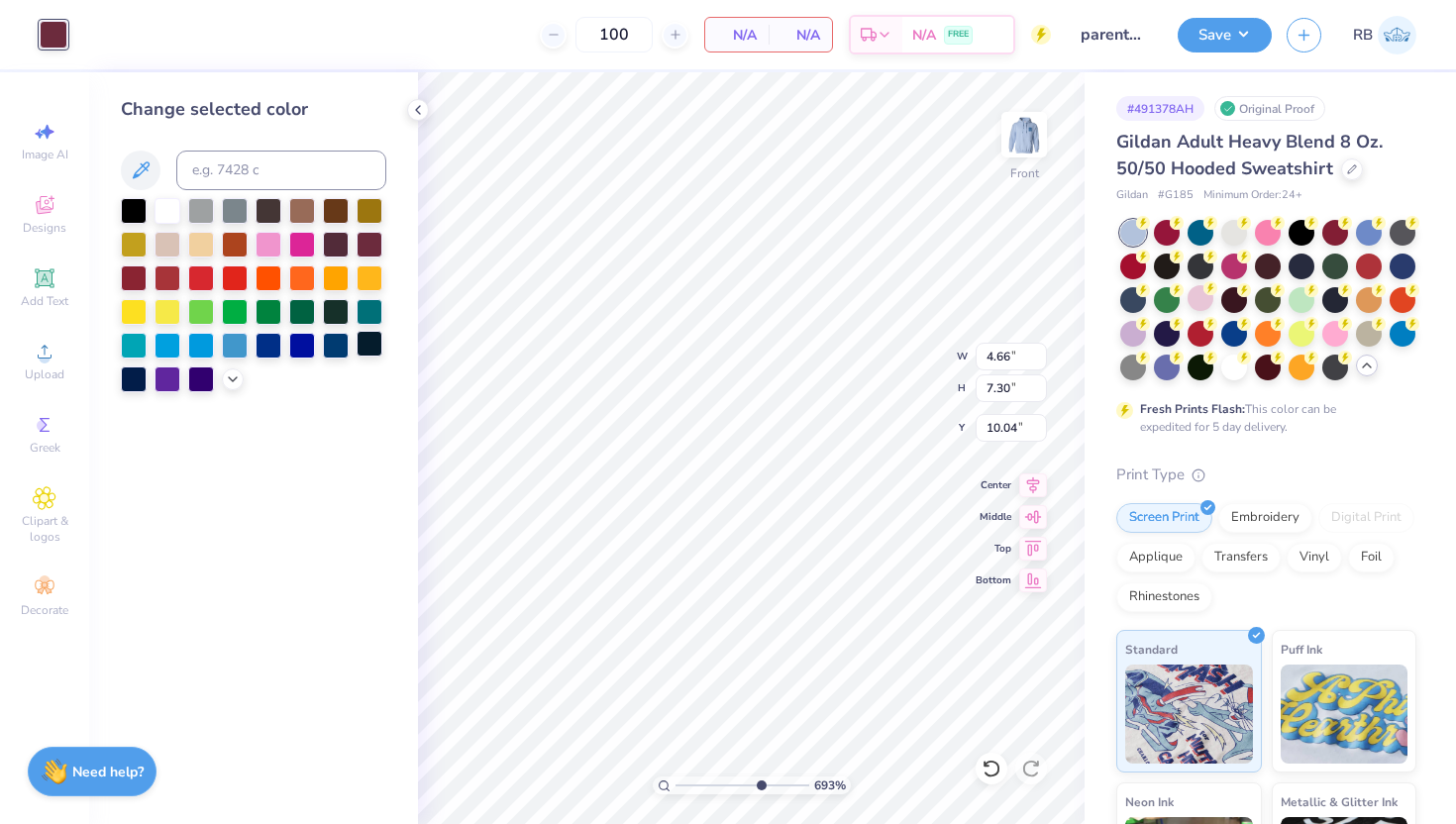 click at bounding box center (369, 344) 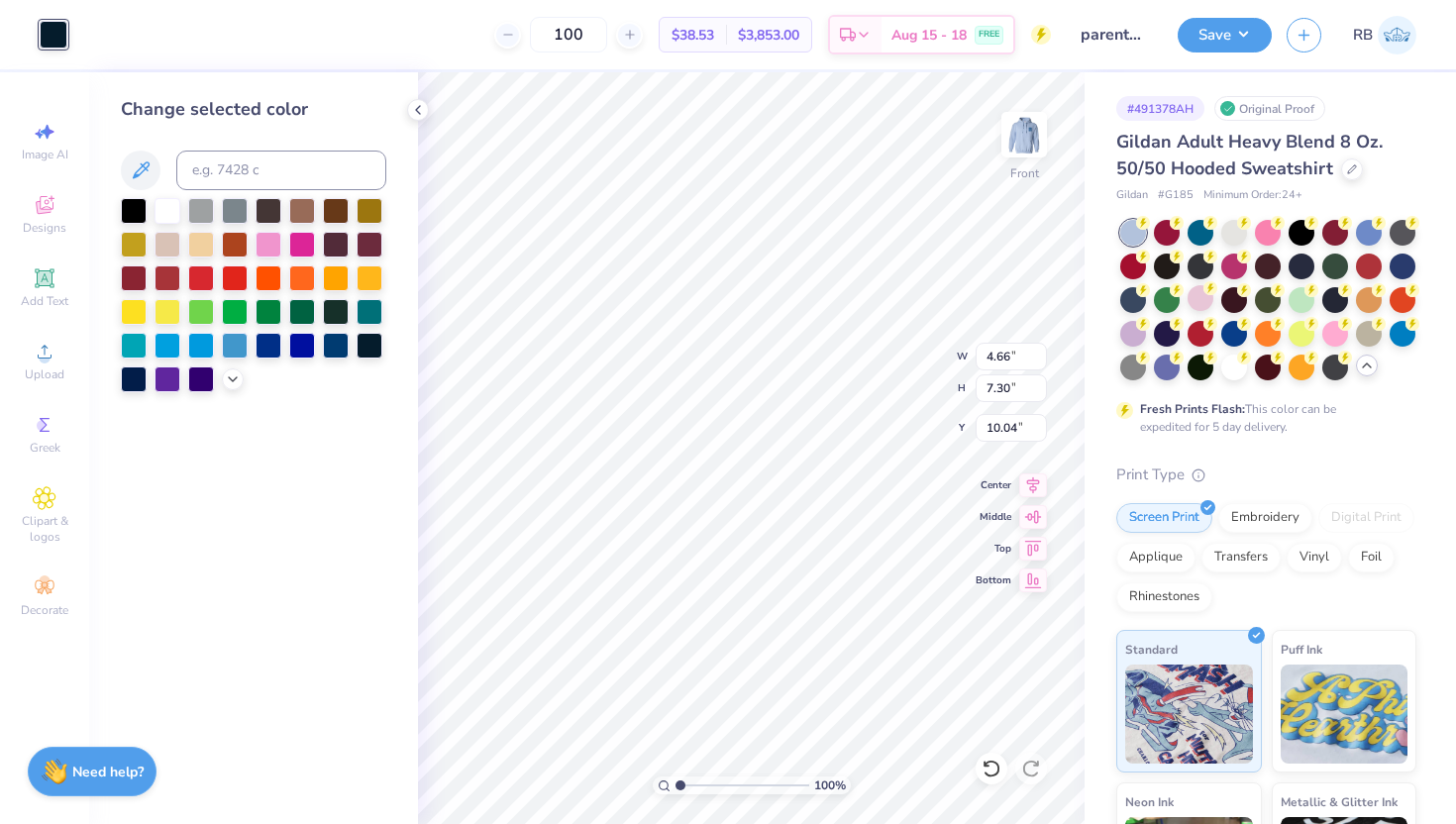 drag, startPoint x: 757, startPoint y: 788, endPoint x: 676, endPoint y: 788, distance: 81 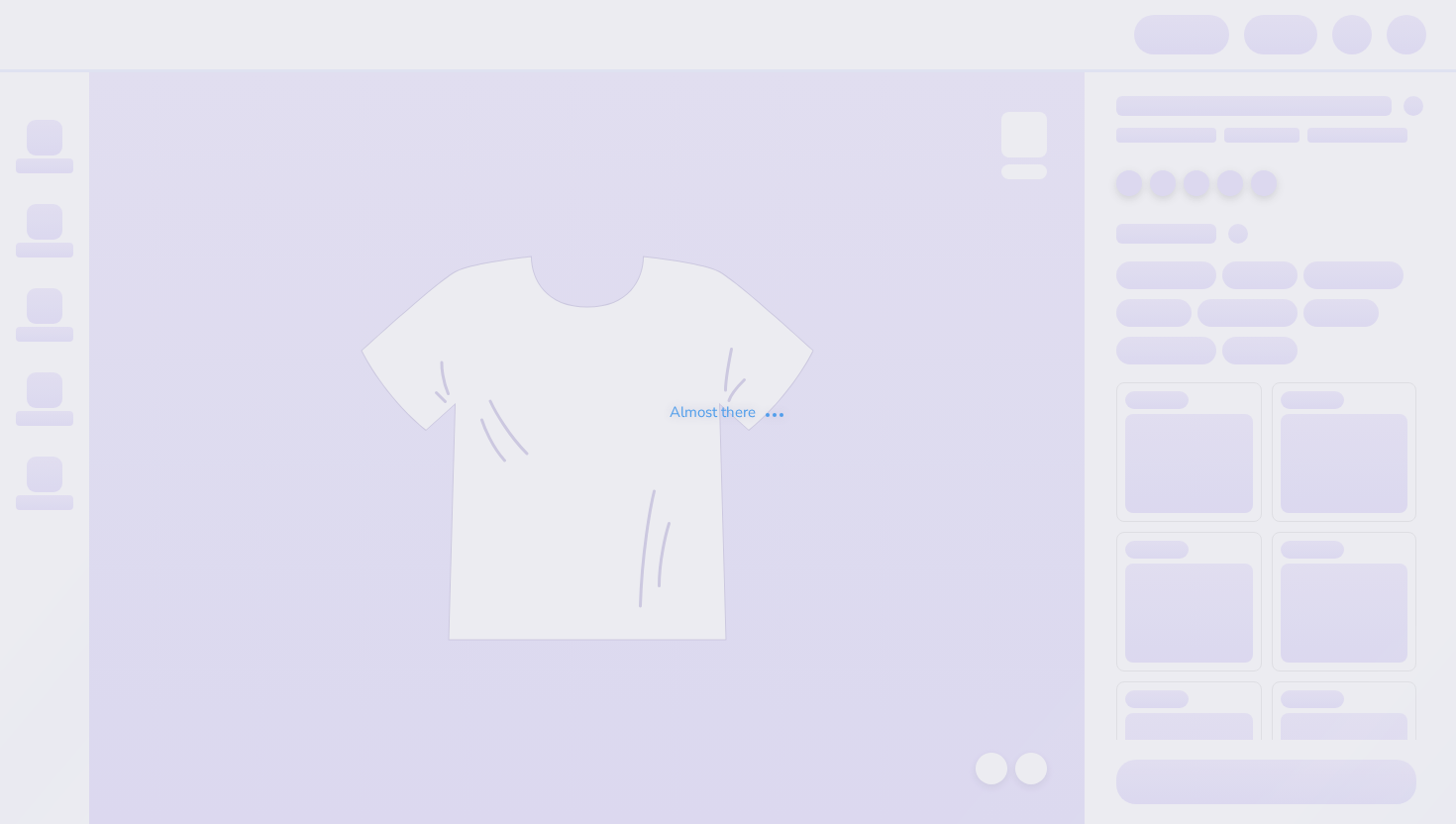 scroll, scrollTop: 0, scrollLeft: 0, axis: both 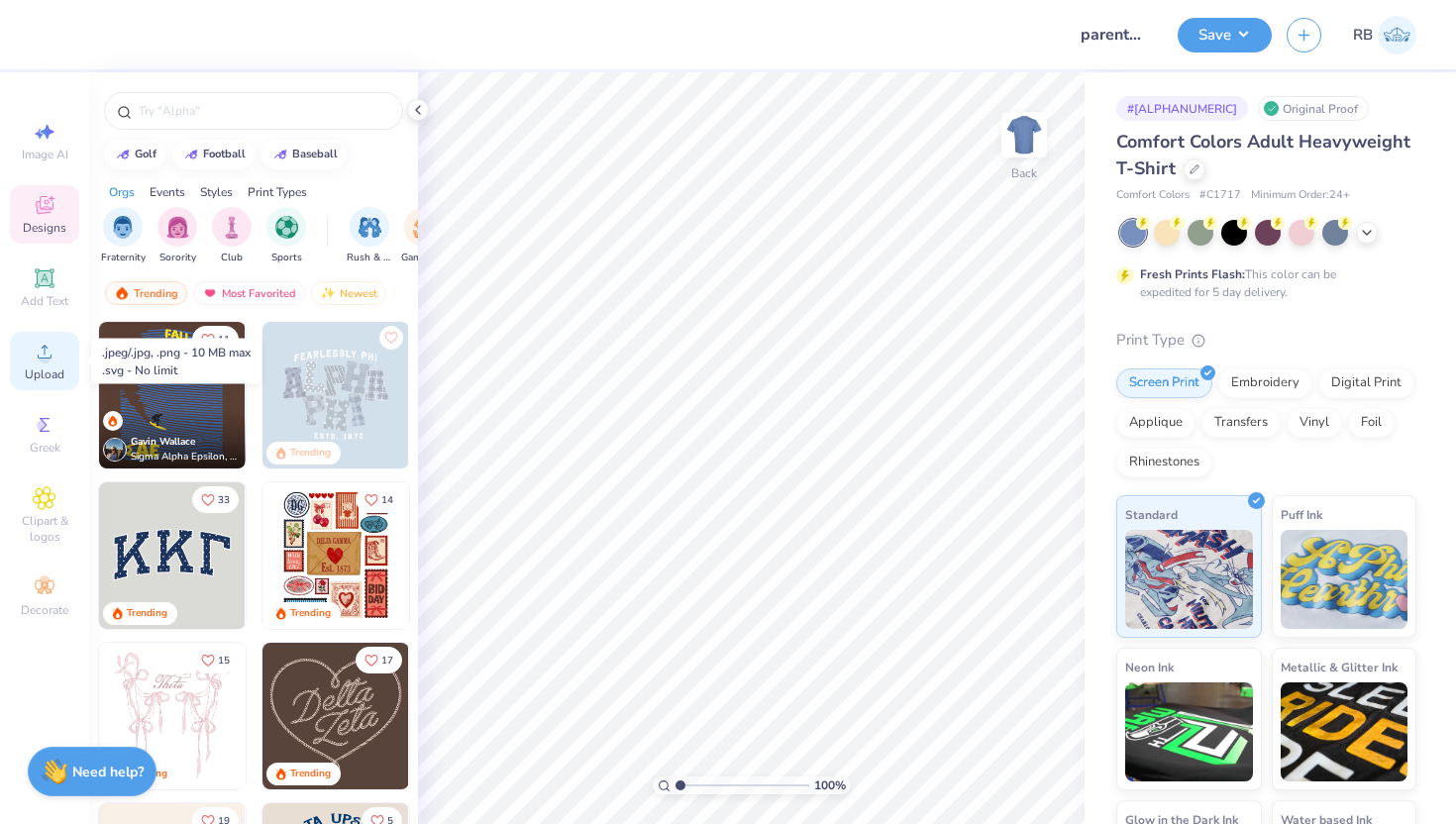 click 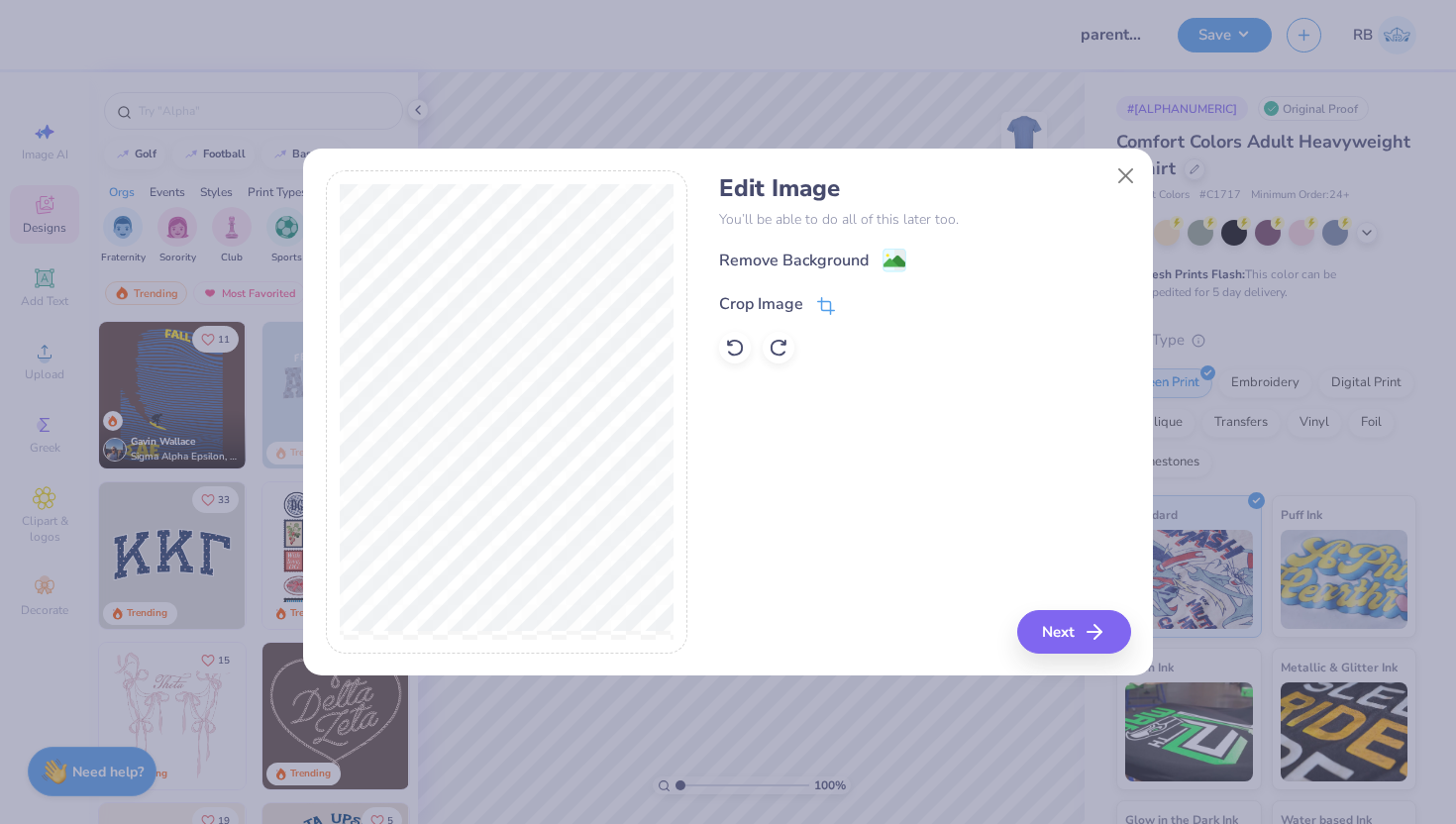 click on "Crop Image" at bounding box center (761, 304) 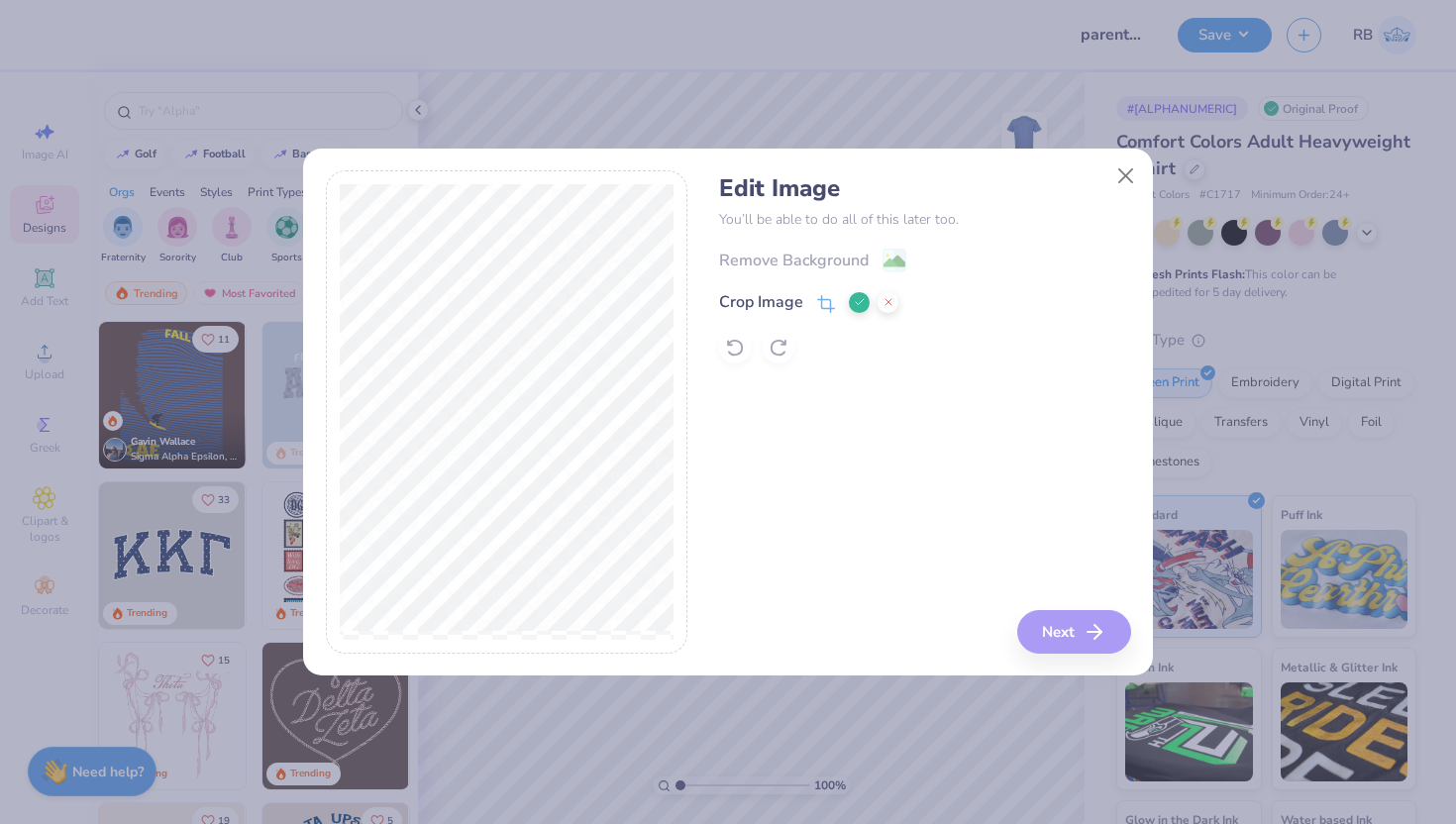 click 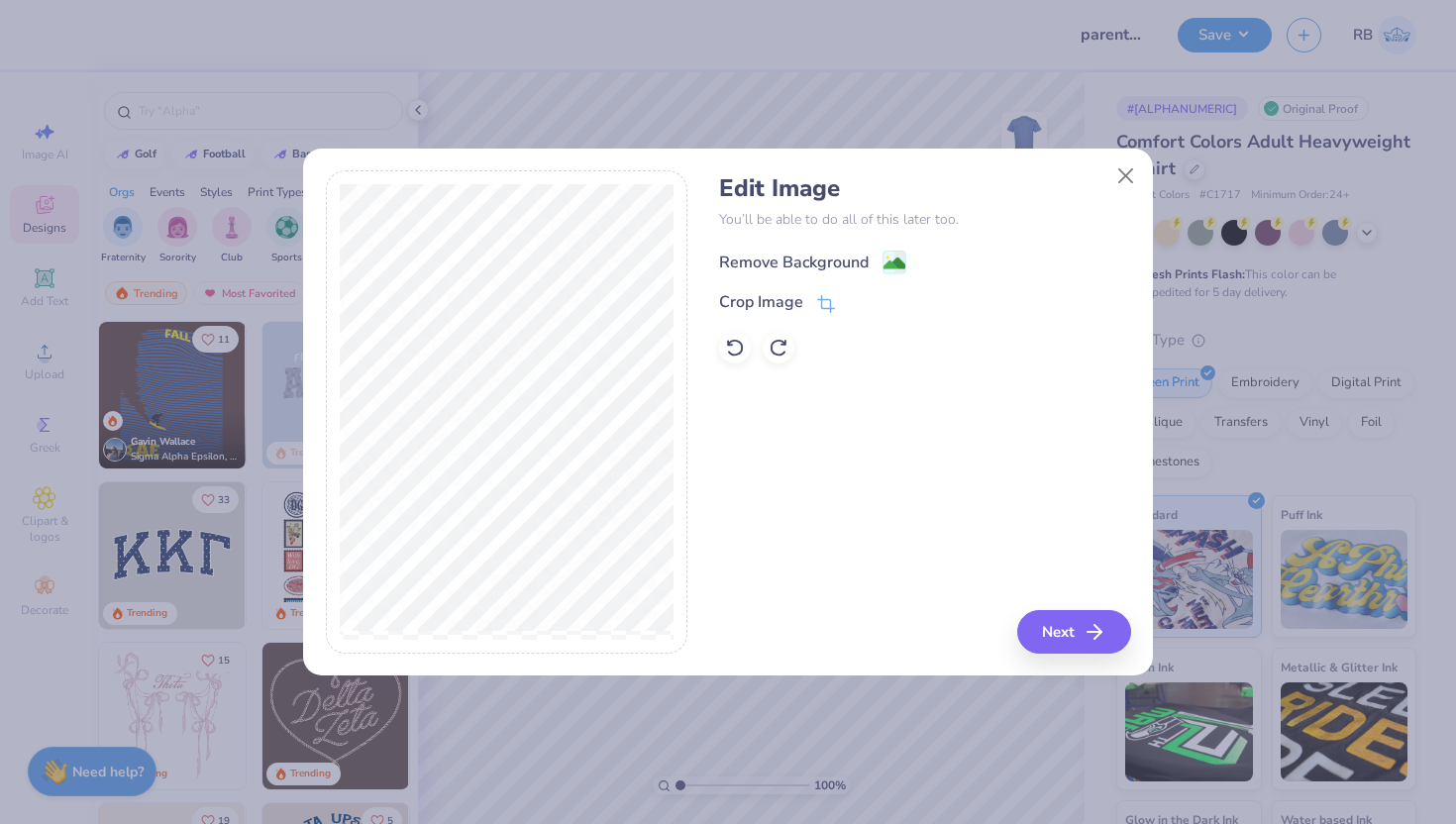 click 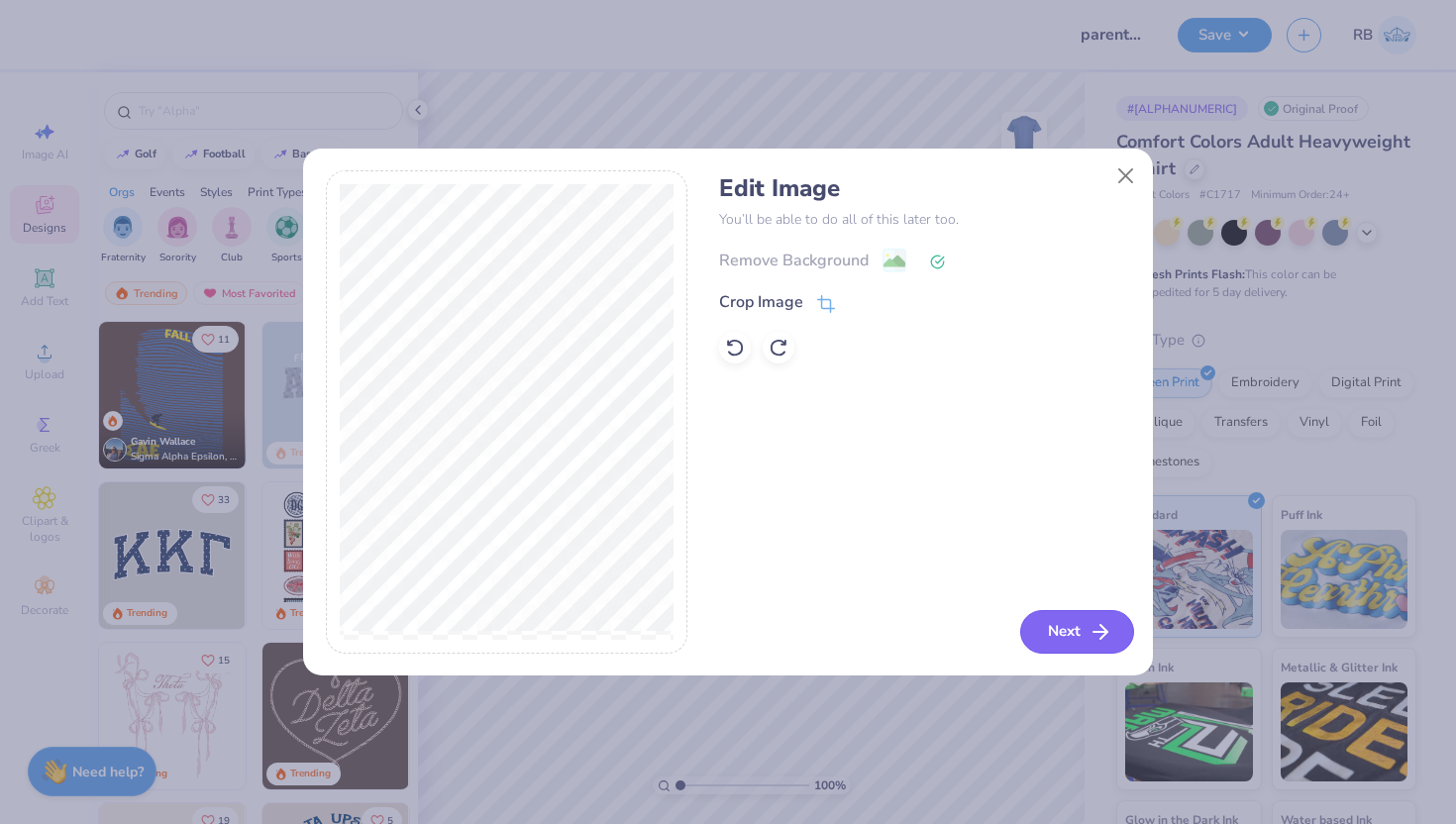 click on "Next" at bounding box center (1077, 632) 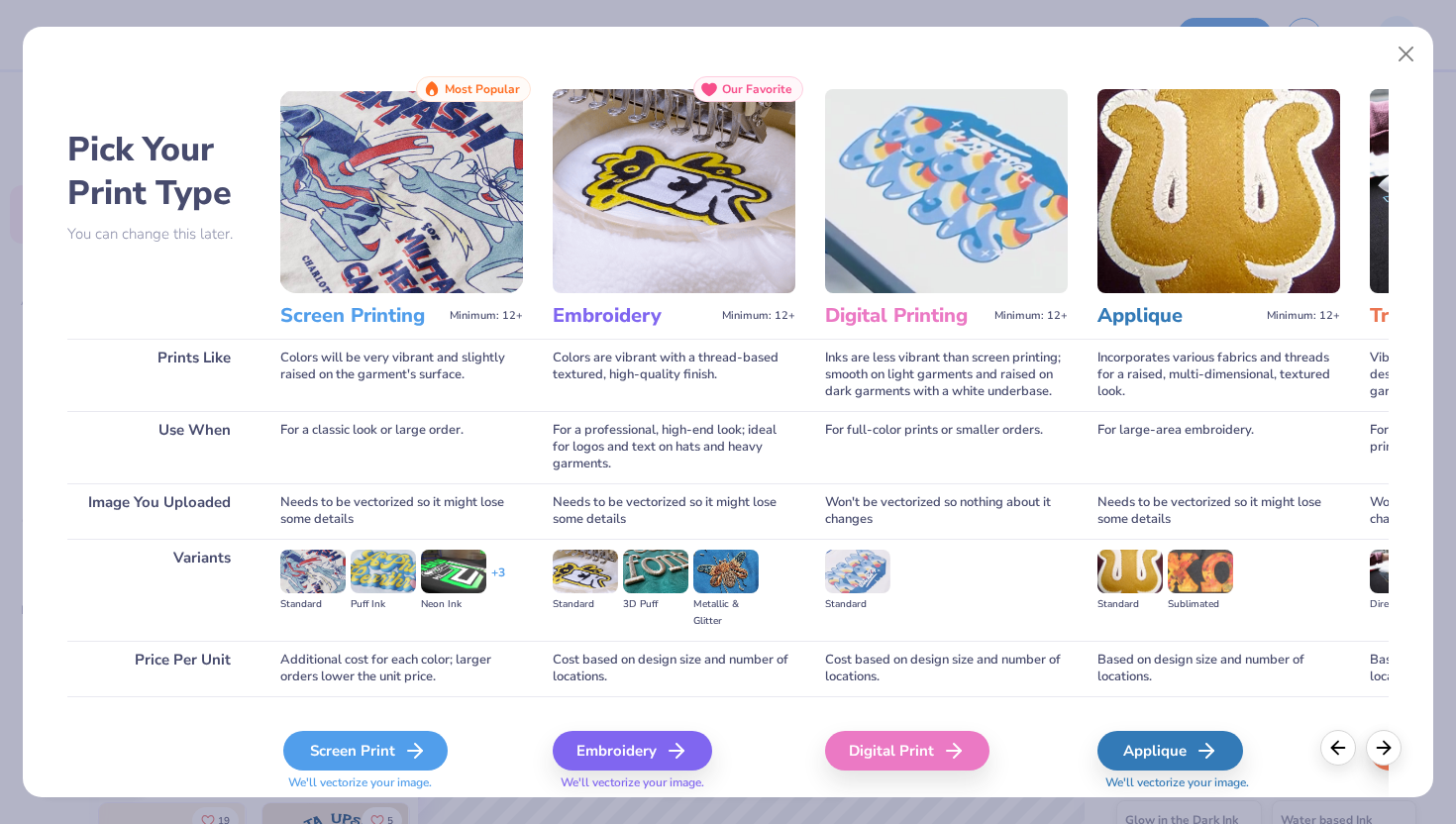 click on "Screen Print" at bounding box center (365, 751) 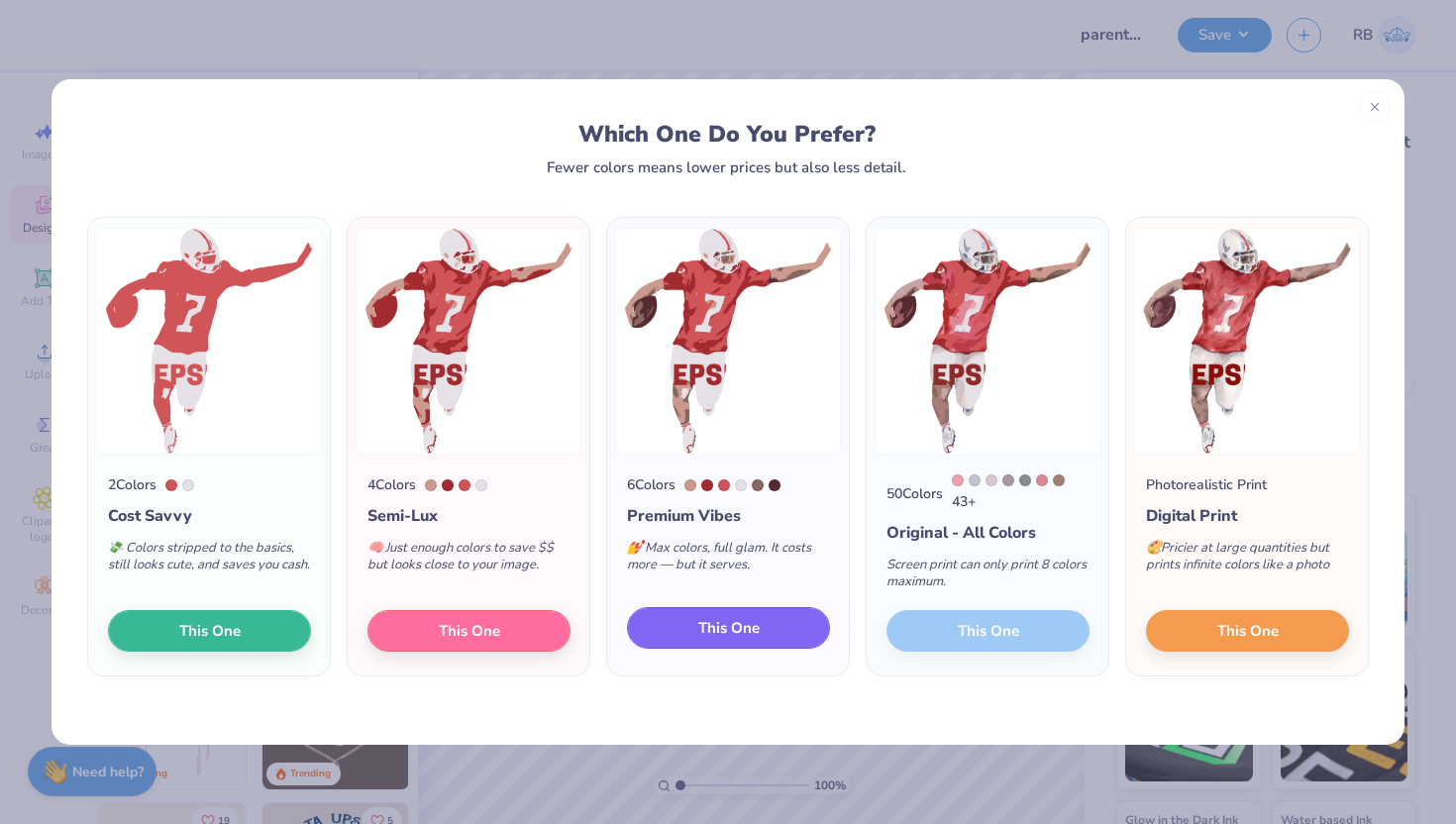 click on "This One" at bounding box center [729, 628] 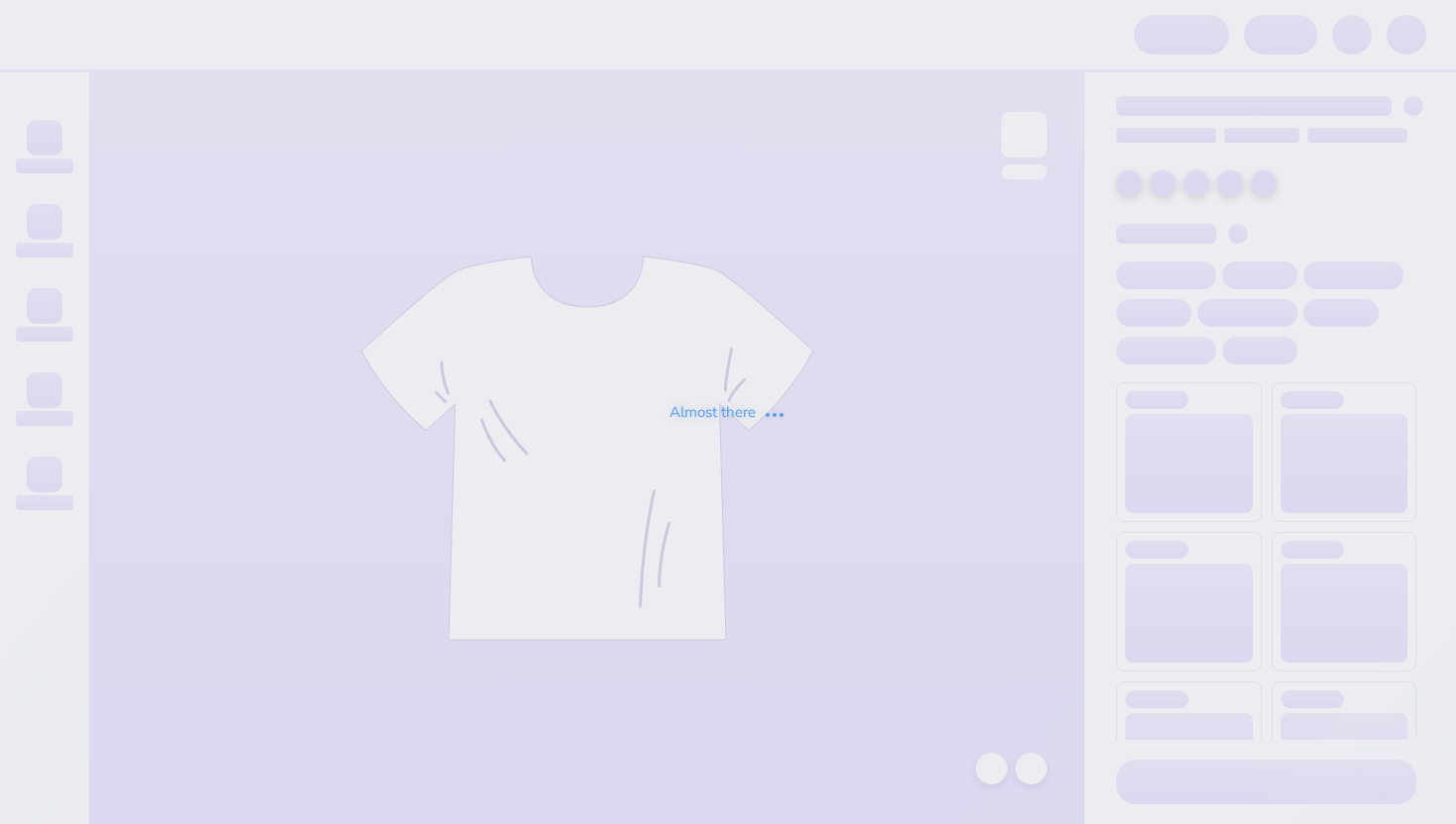 scroll, scrollTop: 0, scrollLeft: 0, axis: both 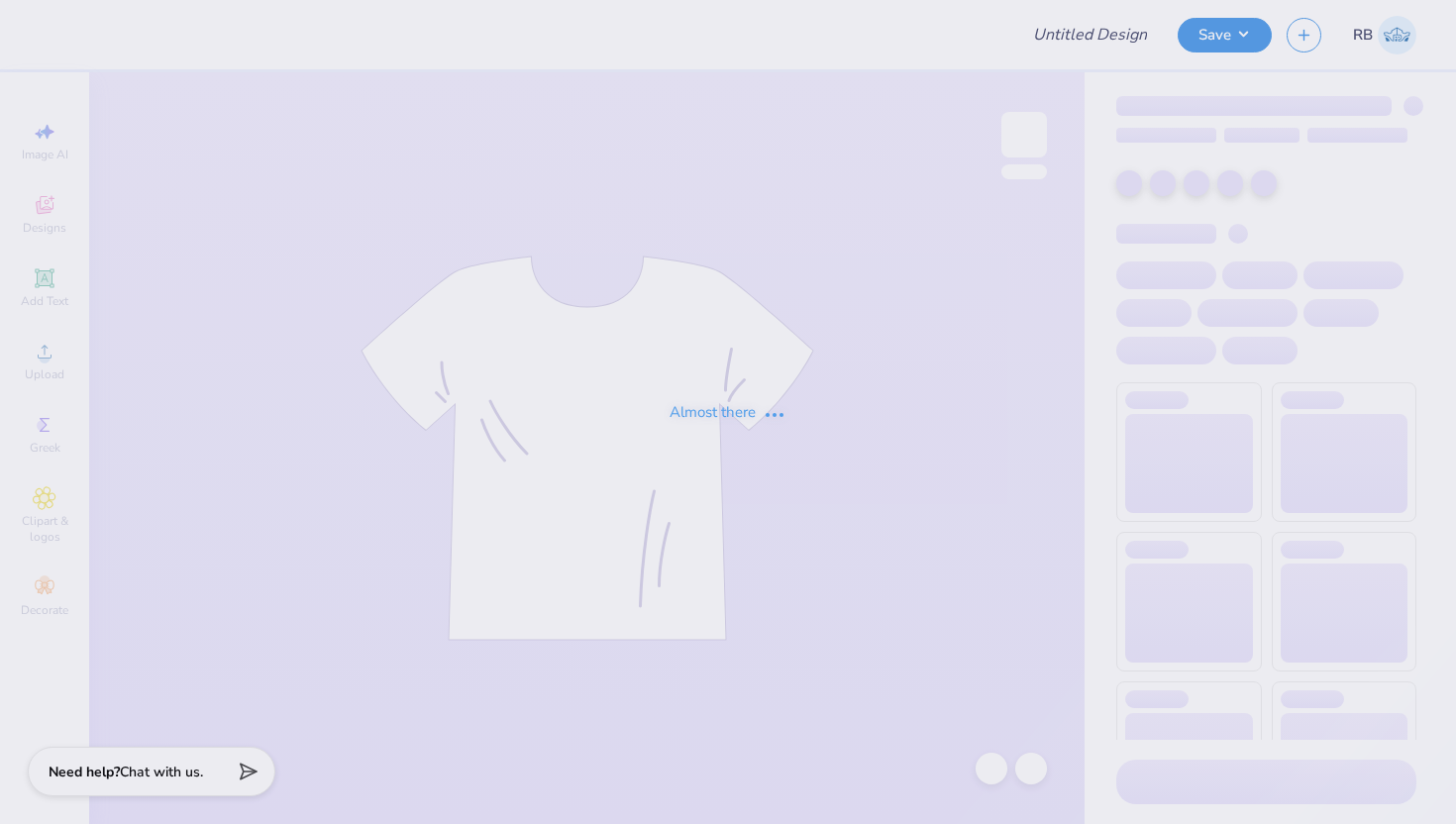 type on "parents wknd" 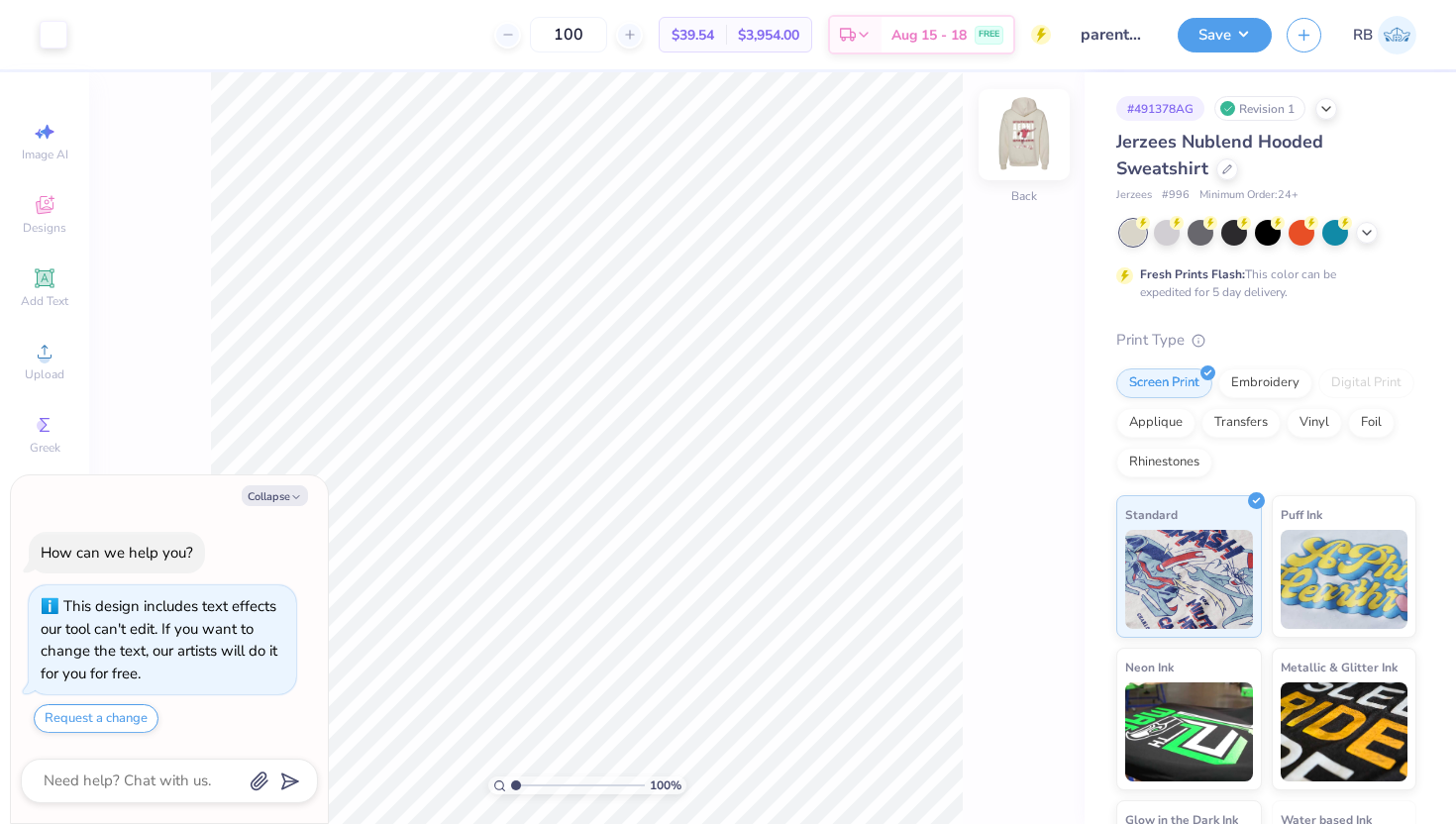 click at bounding box center [1024, 135] 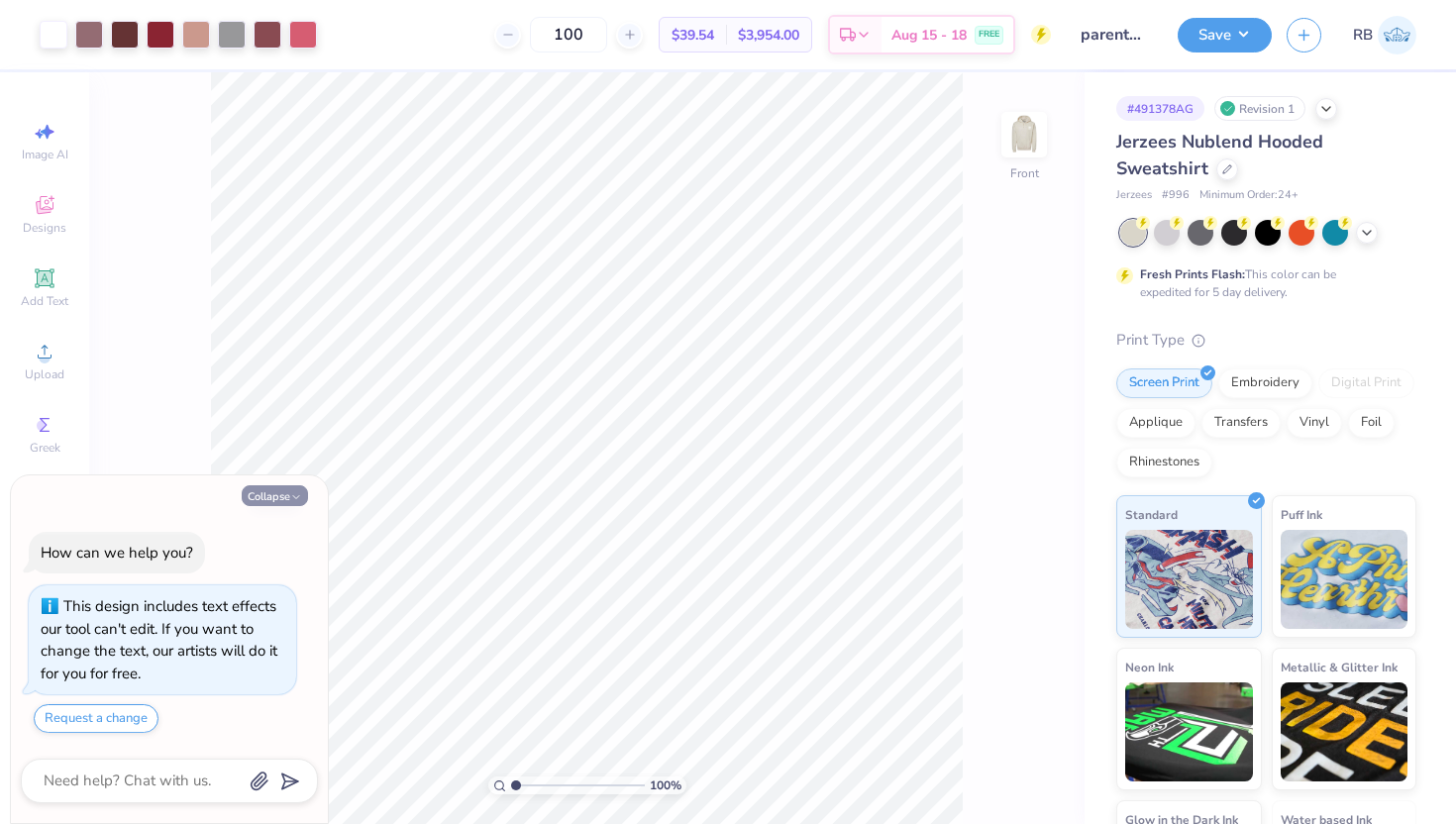 click on "Collapse" at bounding box center [274, 495] 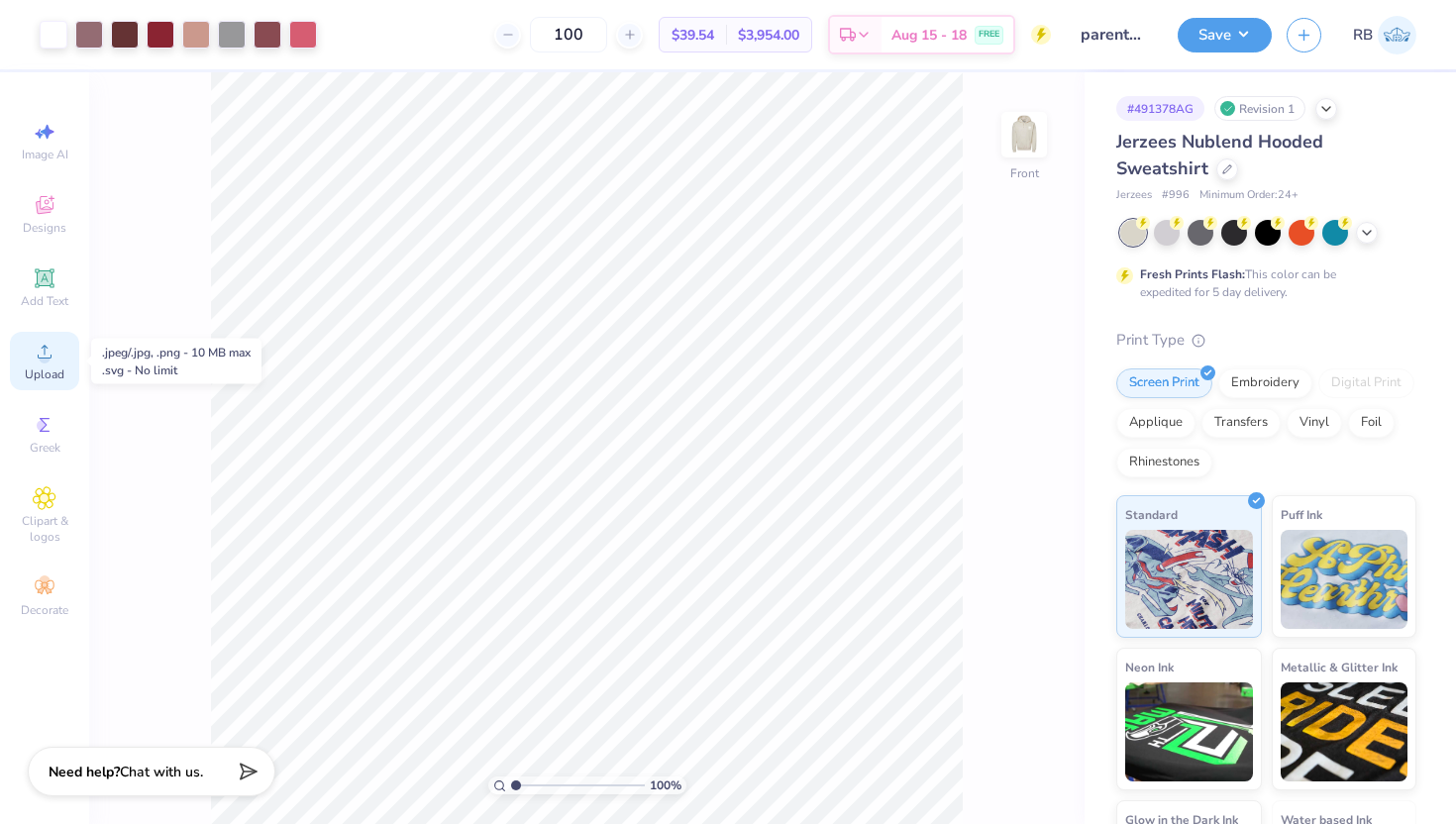 click on "Upload" at bounding box center [45, 374] 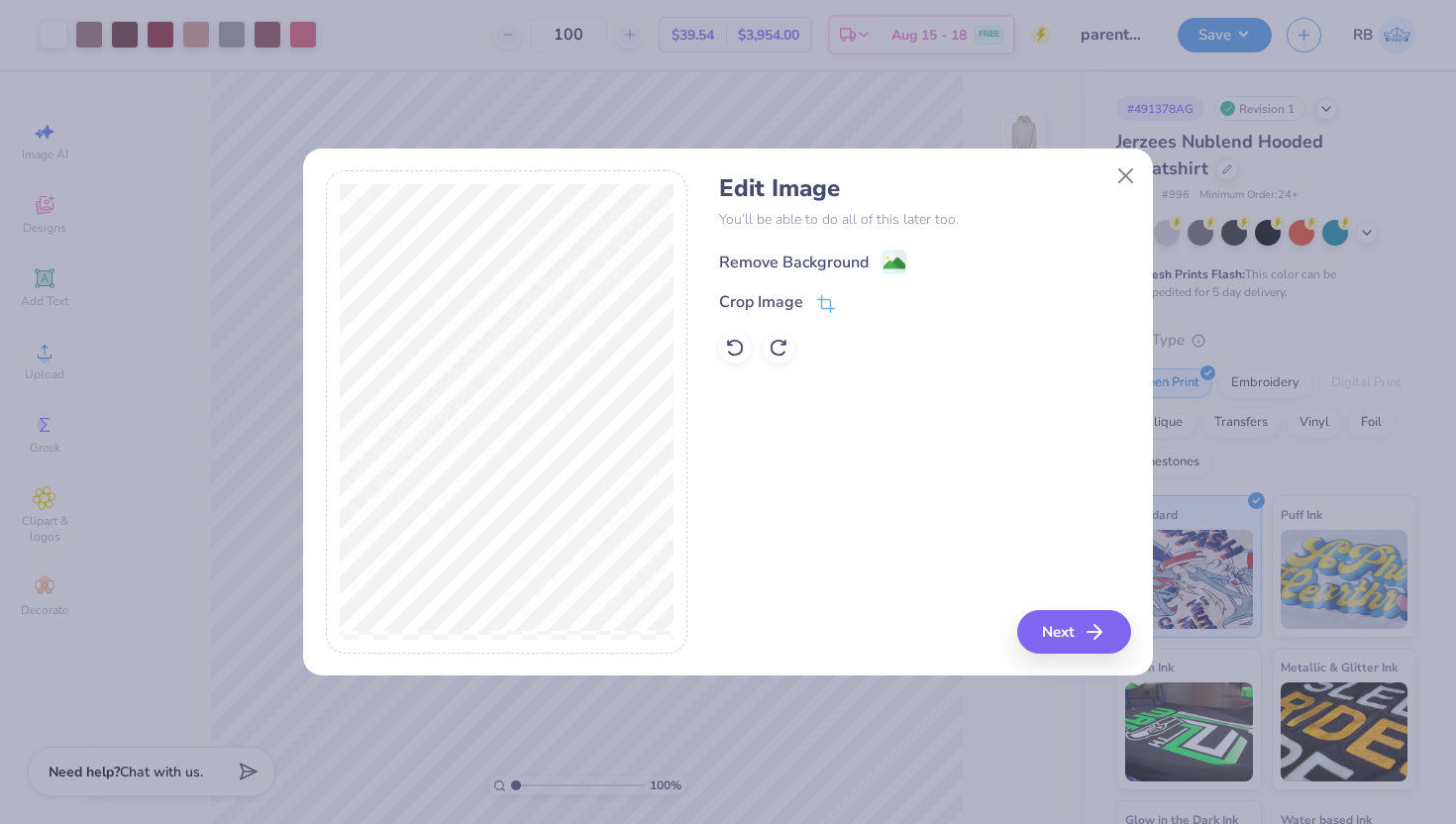 click on "Remove Background" at bounding box center (793, 262) 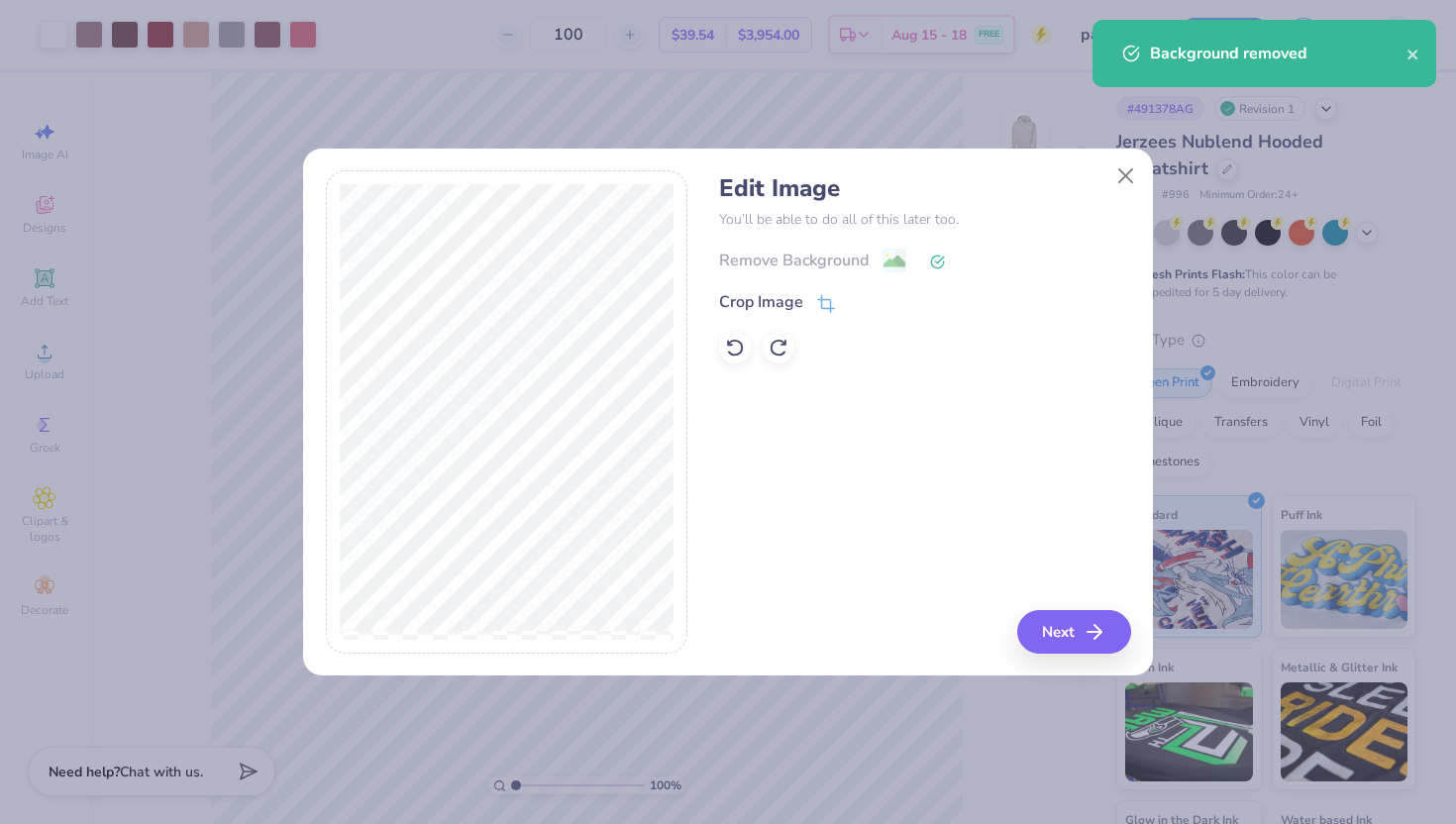 click 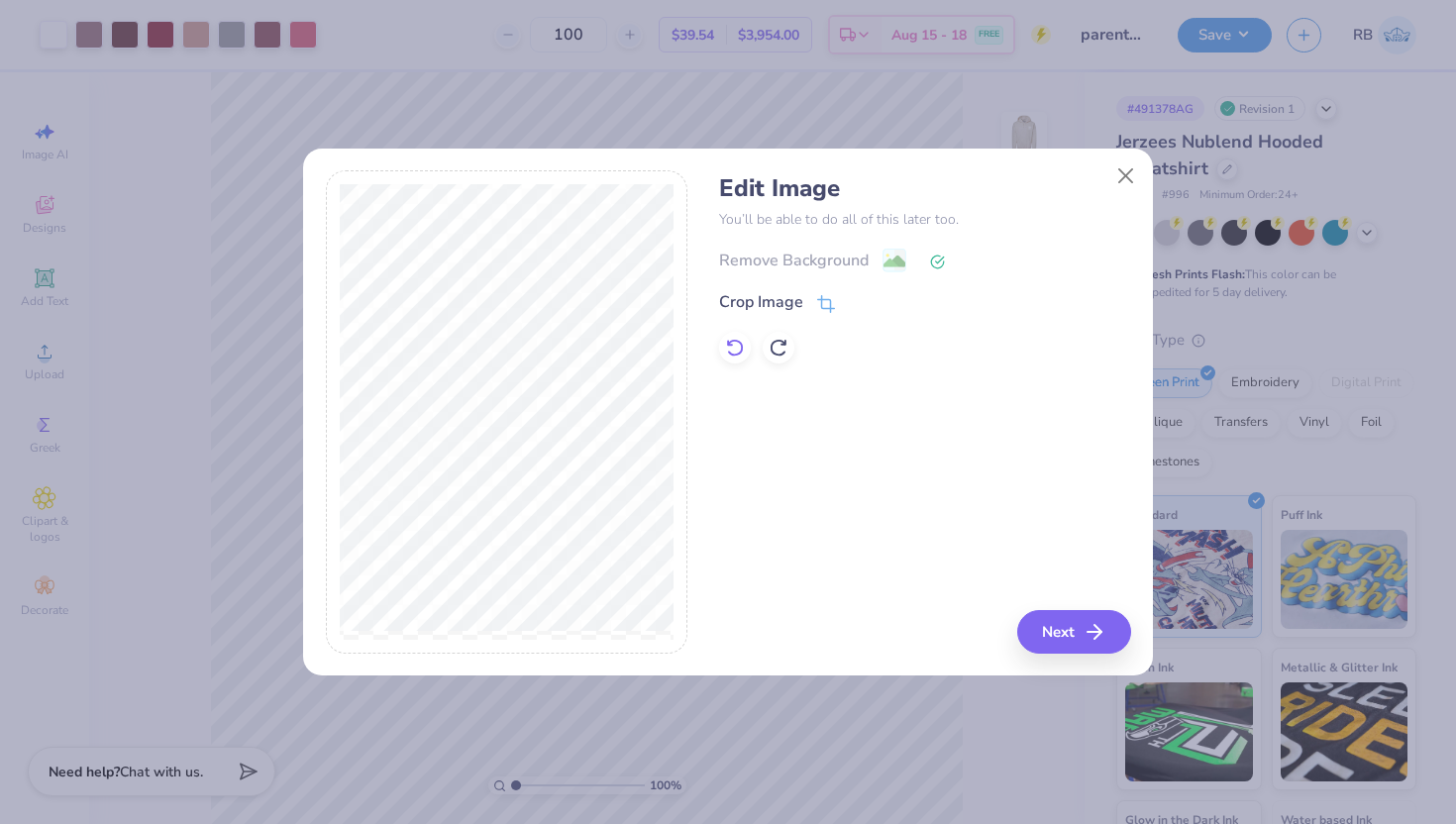 click 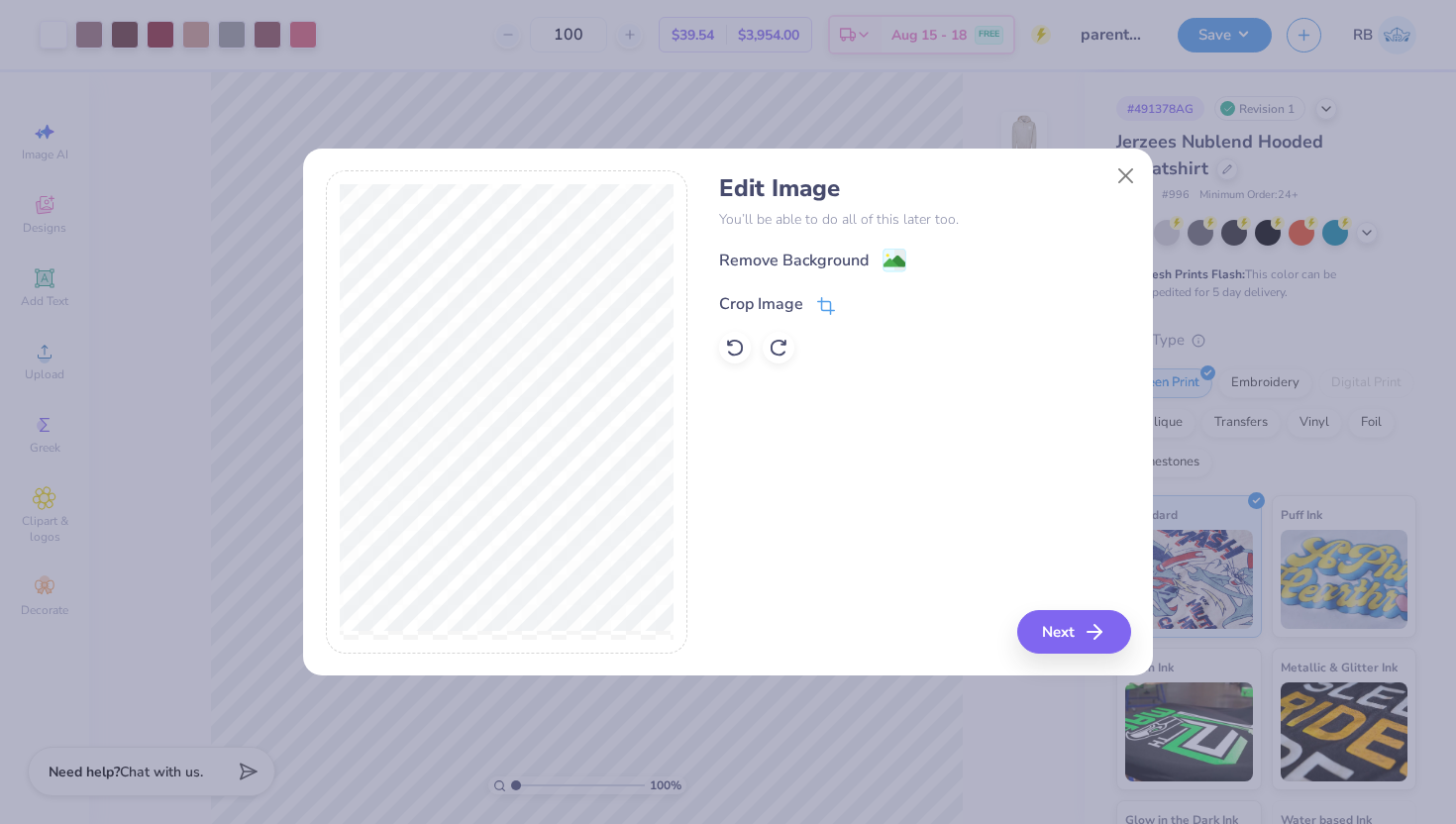 click 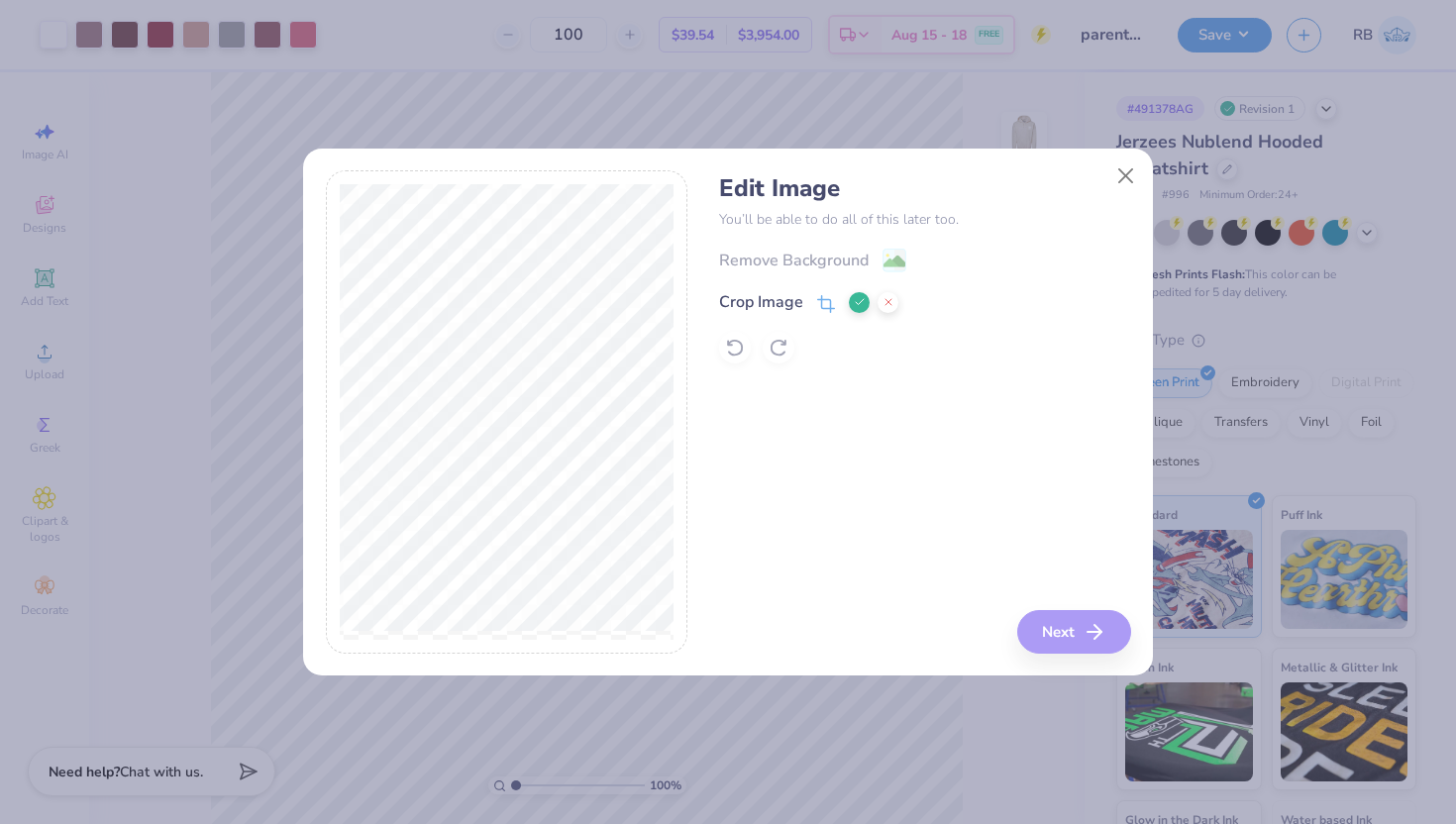 click 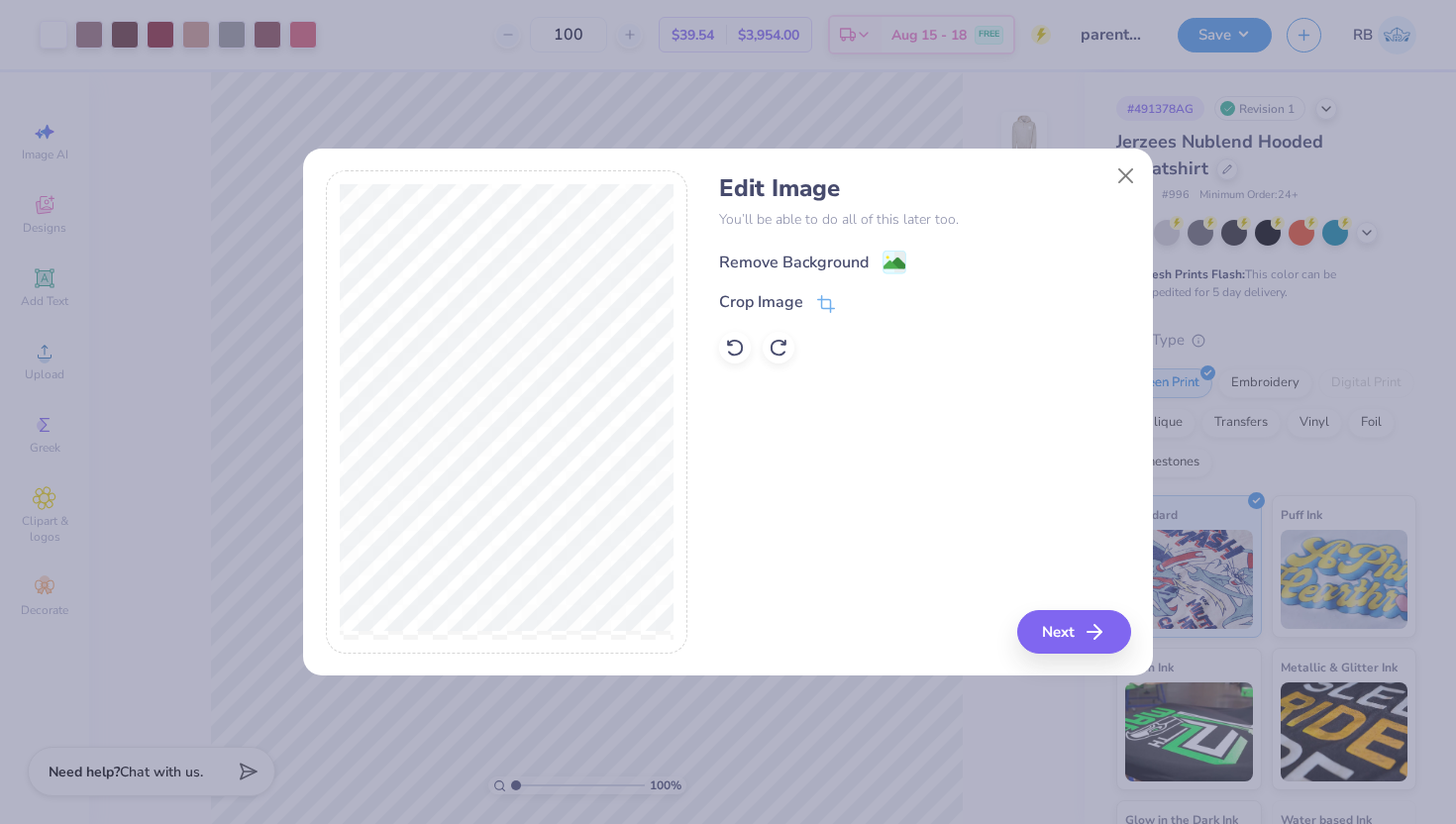 click on "Remove Background" at bounding box center (793, 262) 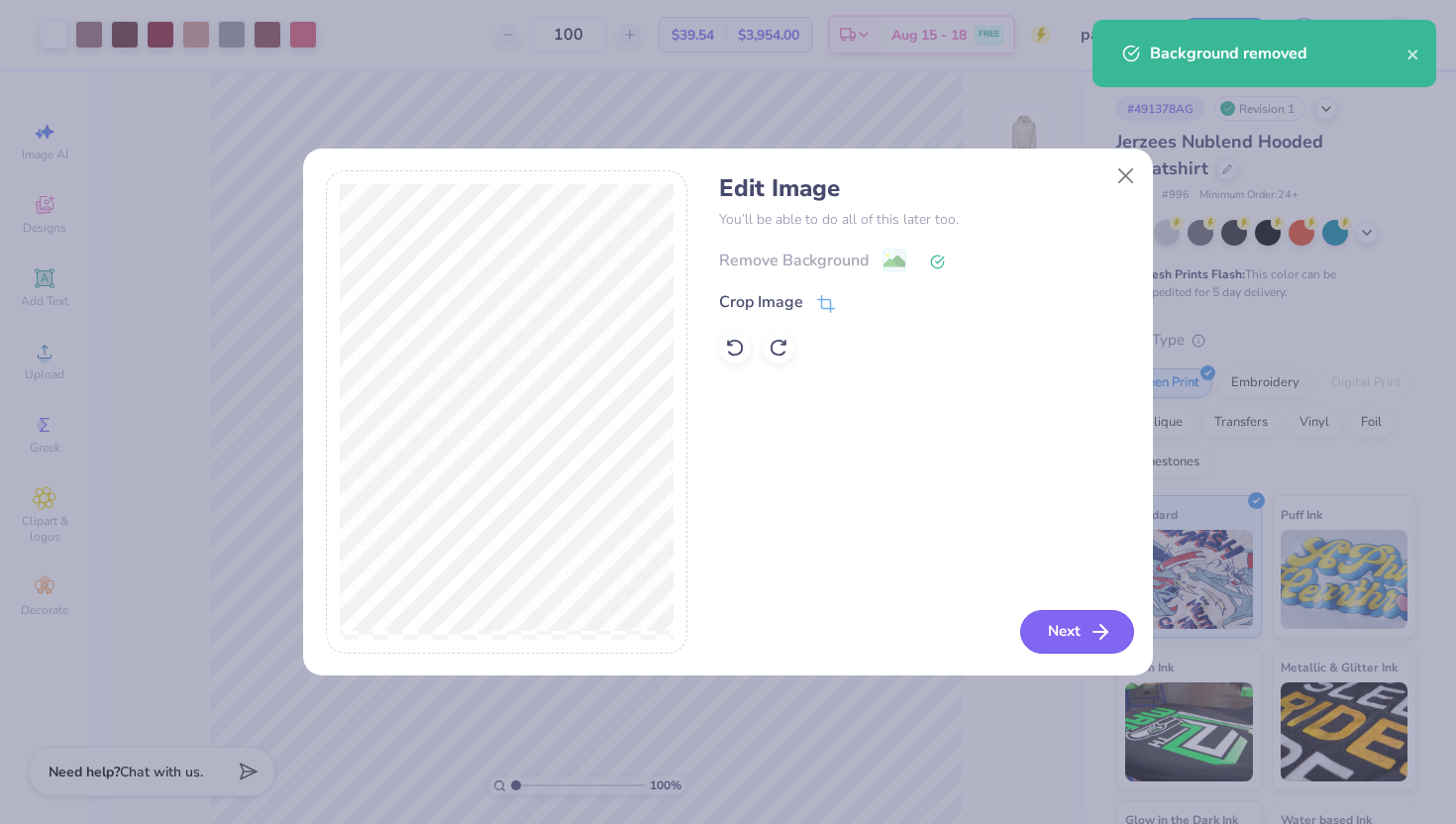 click on "Next" at bounding box center [1077, 632] 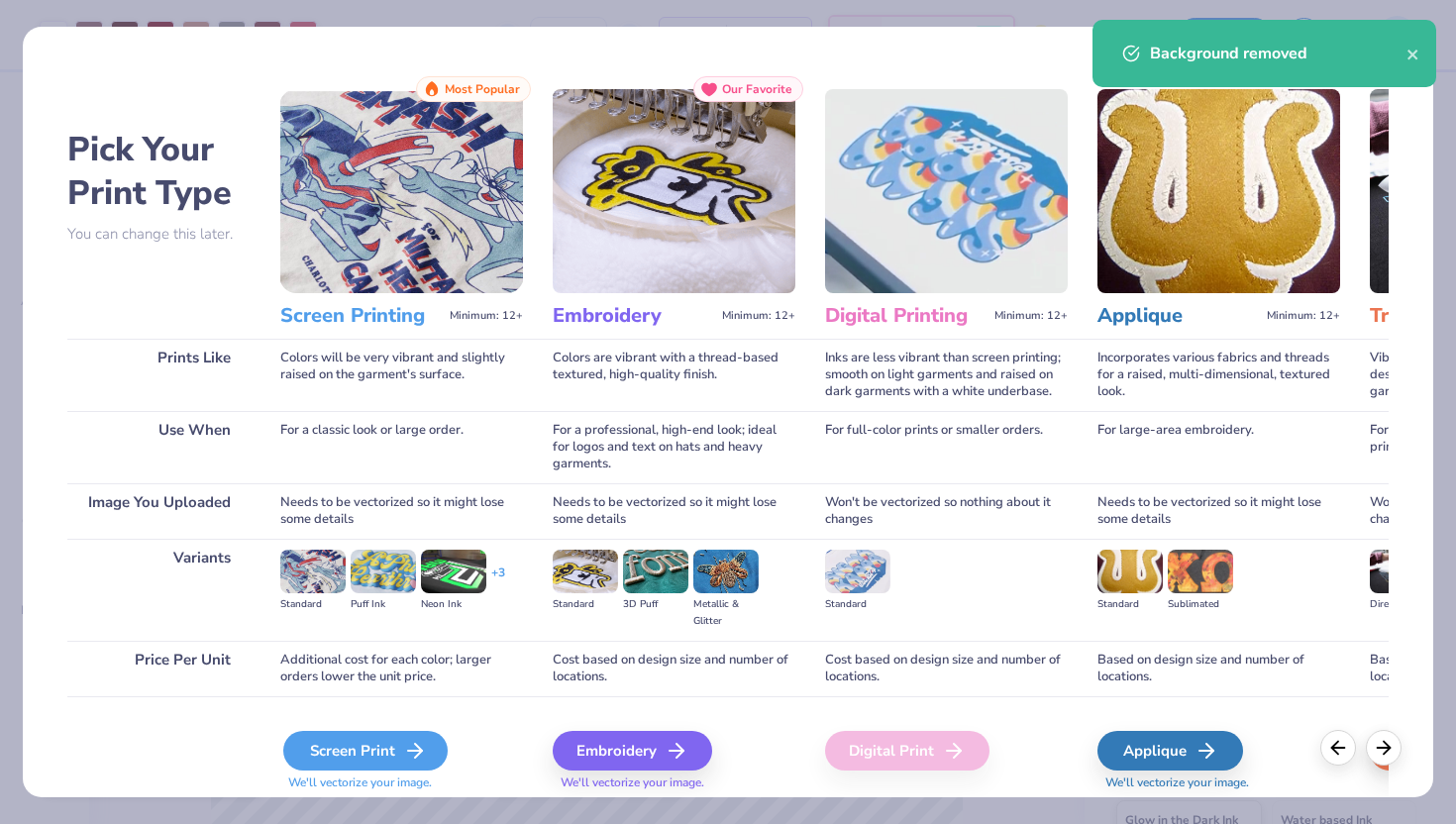 click on "Screen Print" at bounding box center (365, 751) 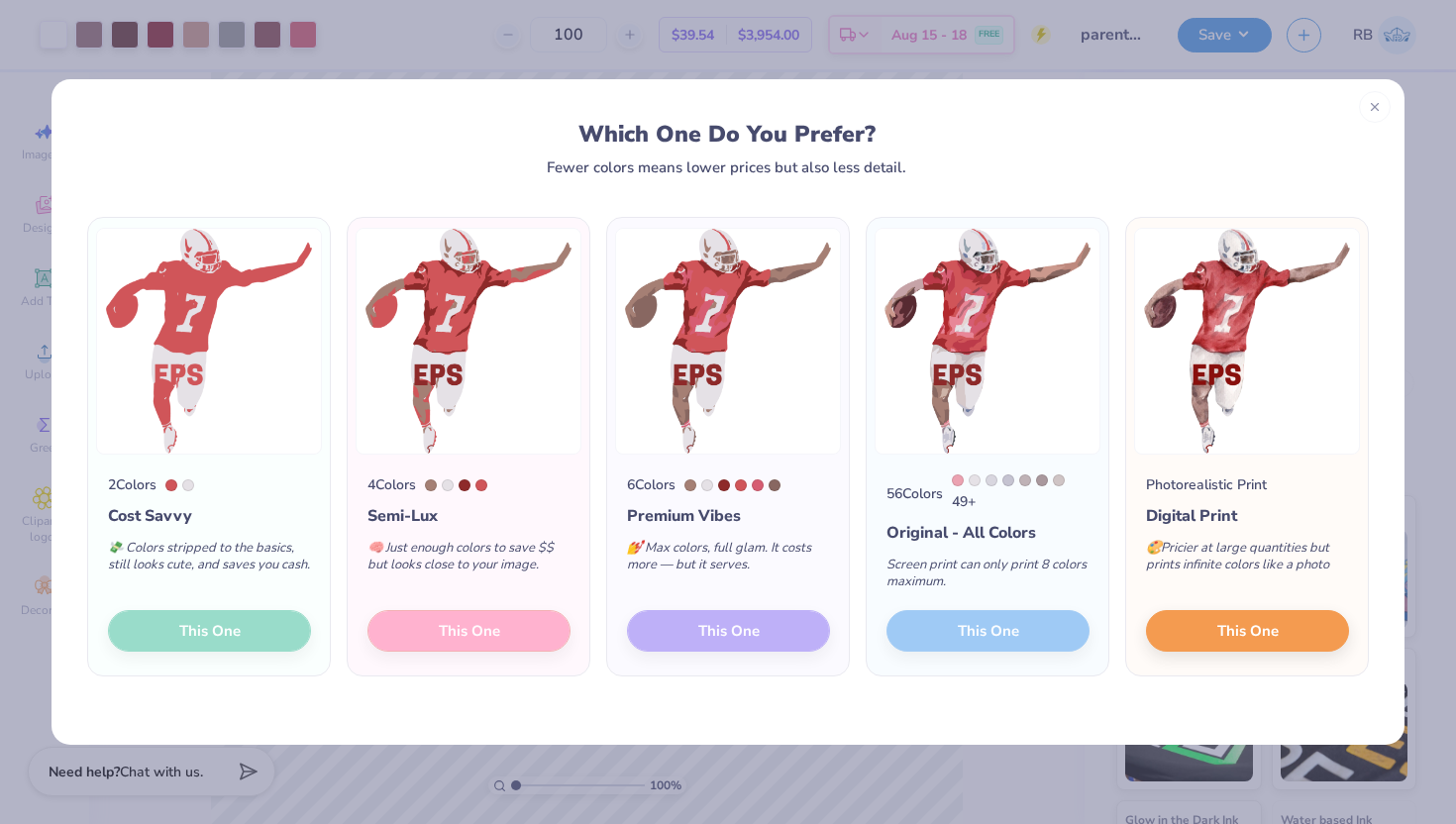 click on "6  Colors Premium Vibes 💅   Max colors, full glam. It costs more — but it serves. This One" at bounding box center [728, 565] 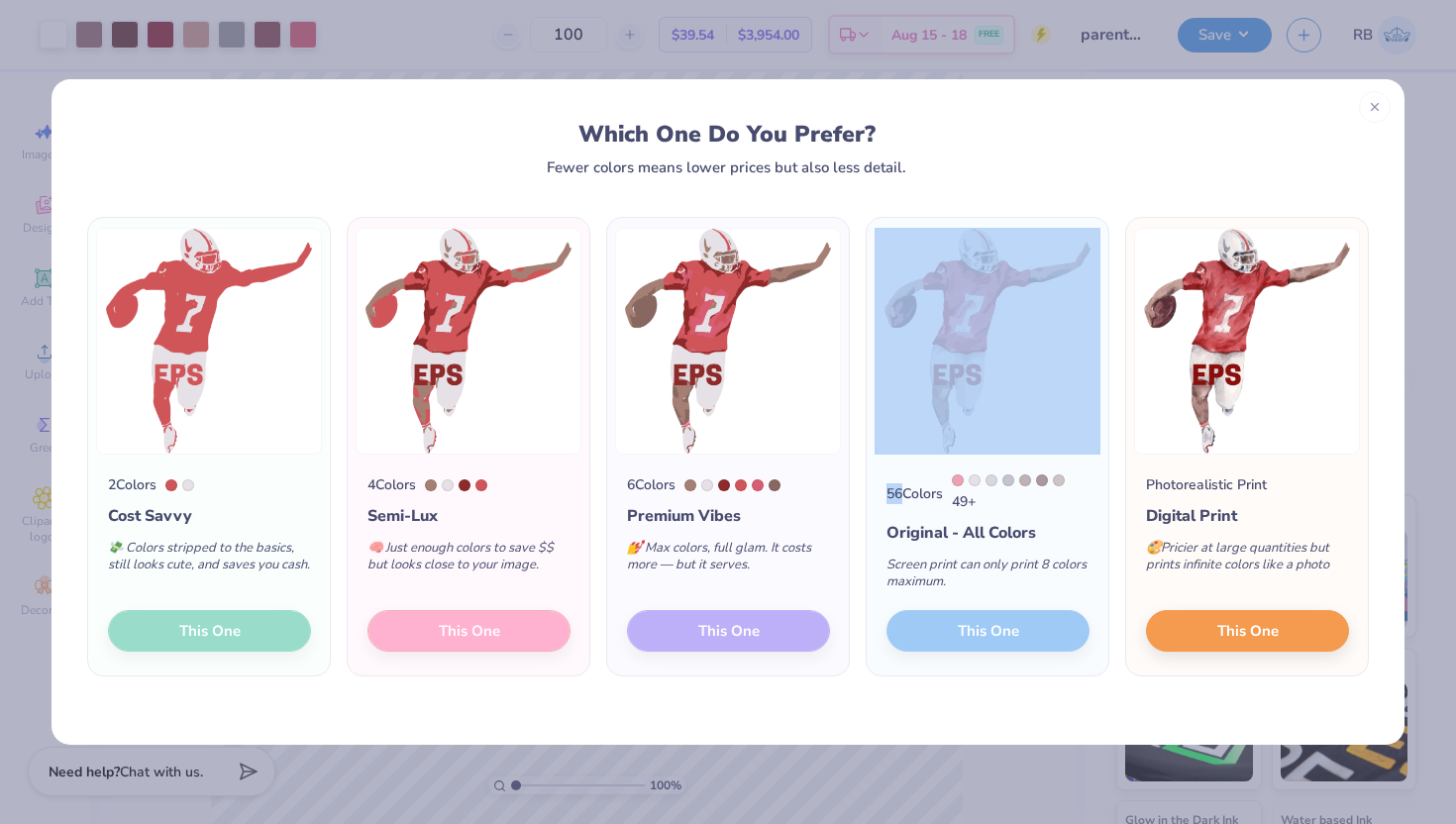click on "6  Colors Premium Vibes 💅   Max colors, full glam. It costs more — but it serves. This One" at bounding box center [728, 565] 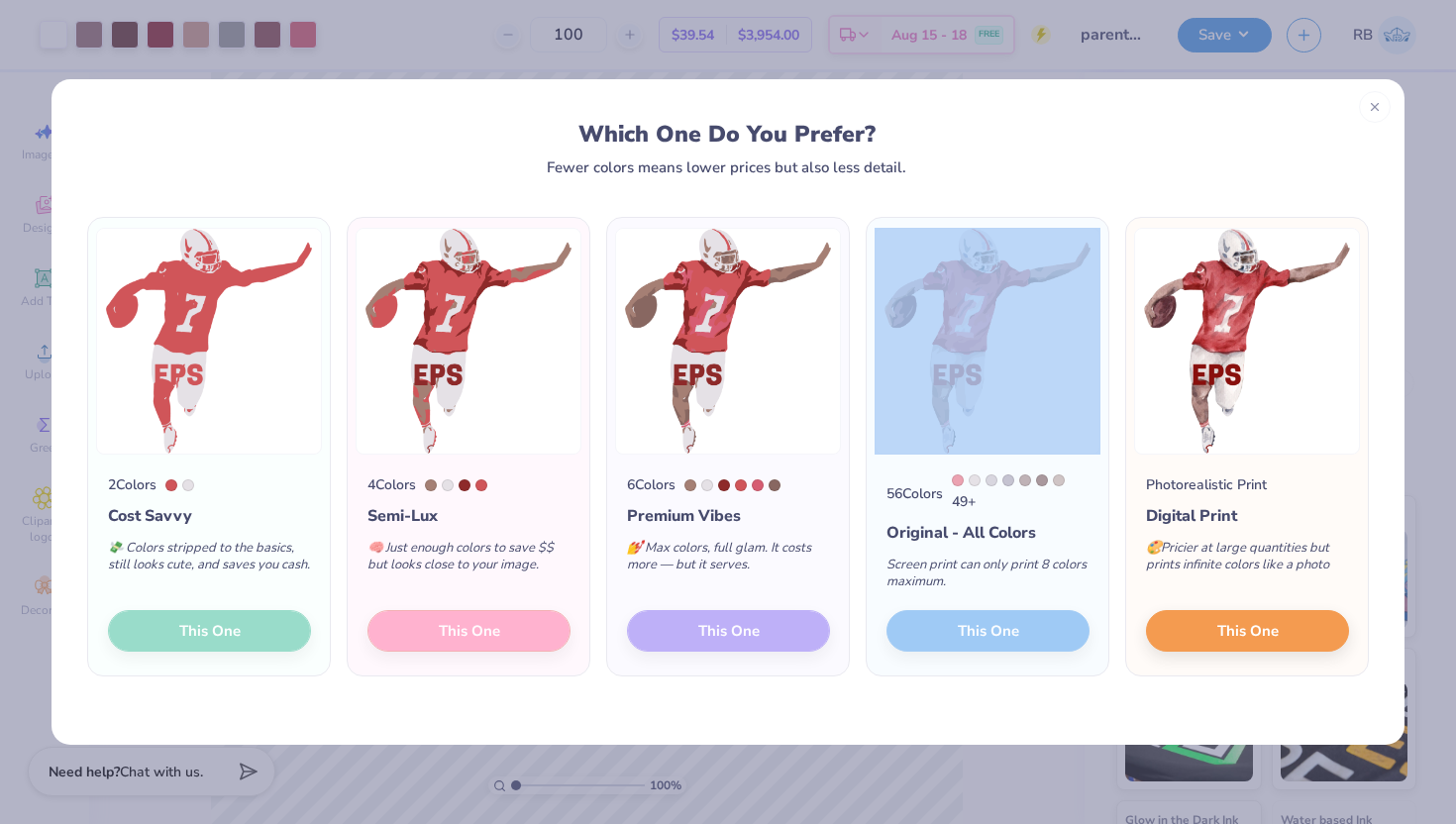 click on "6  Colors Premium Vibes 💅   Max colors, full glam. It costs more — but it serves. This One" at bounding box center [728, 565] 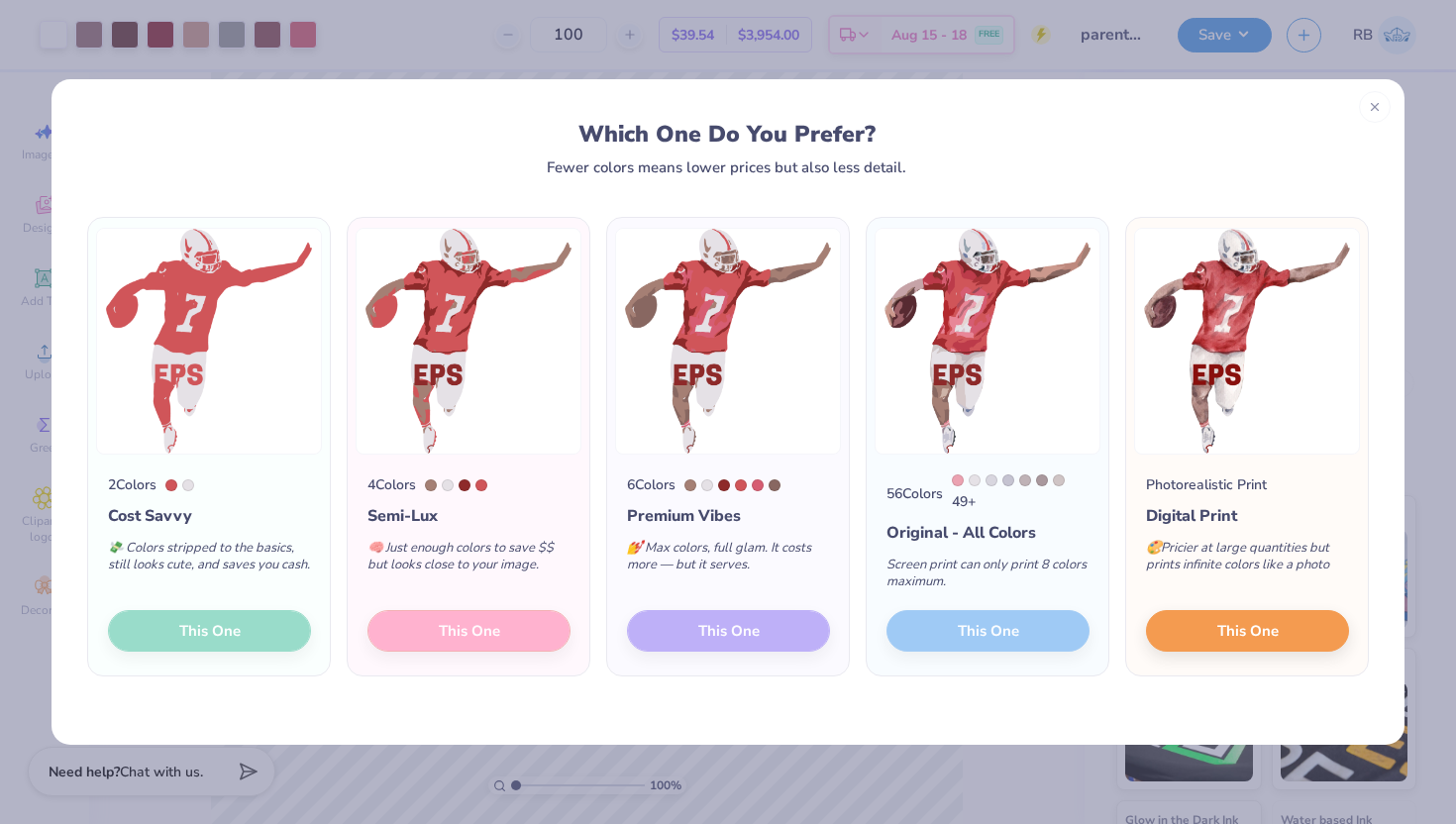 click on "6  Colors Premium Vibes 💅   Max colors, full glam. It costs more — but it serves. This One" at bounding box center [728, 565] 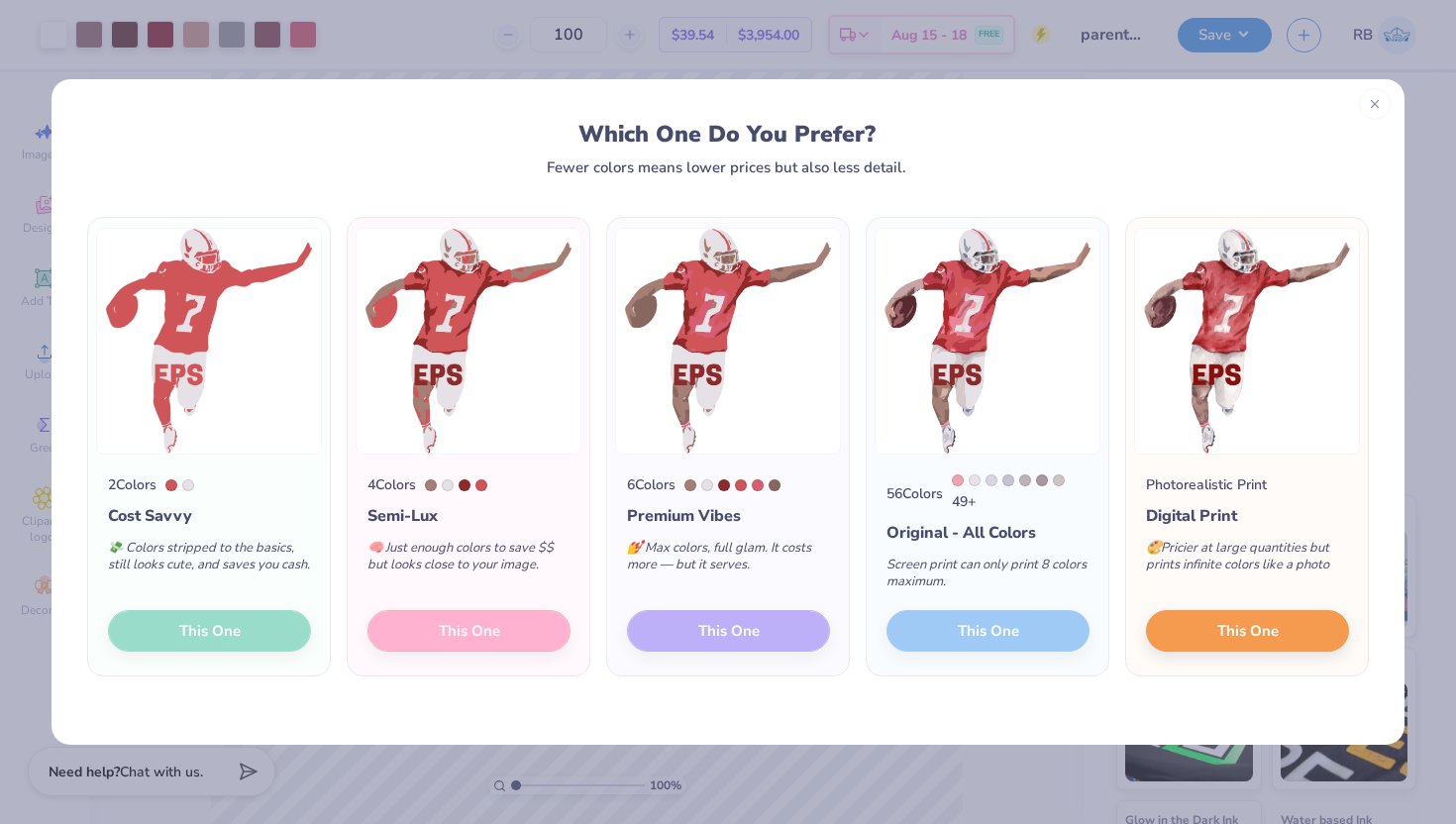 click at bounding box center (1375, 104) 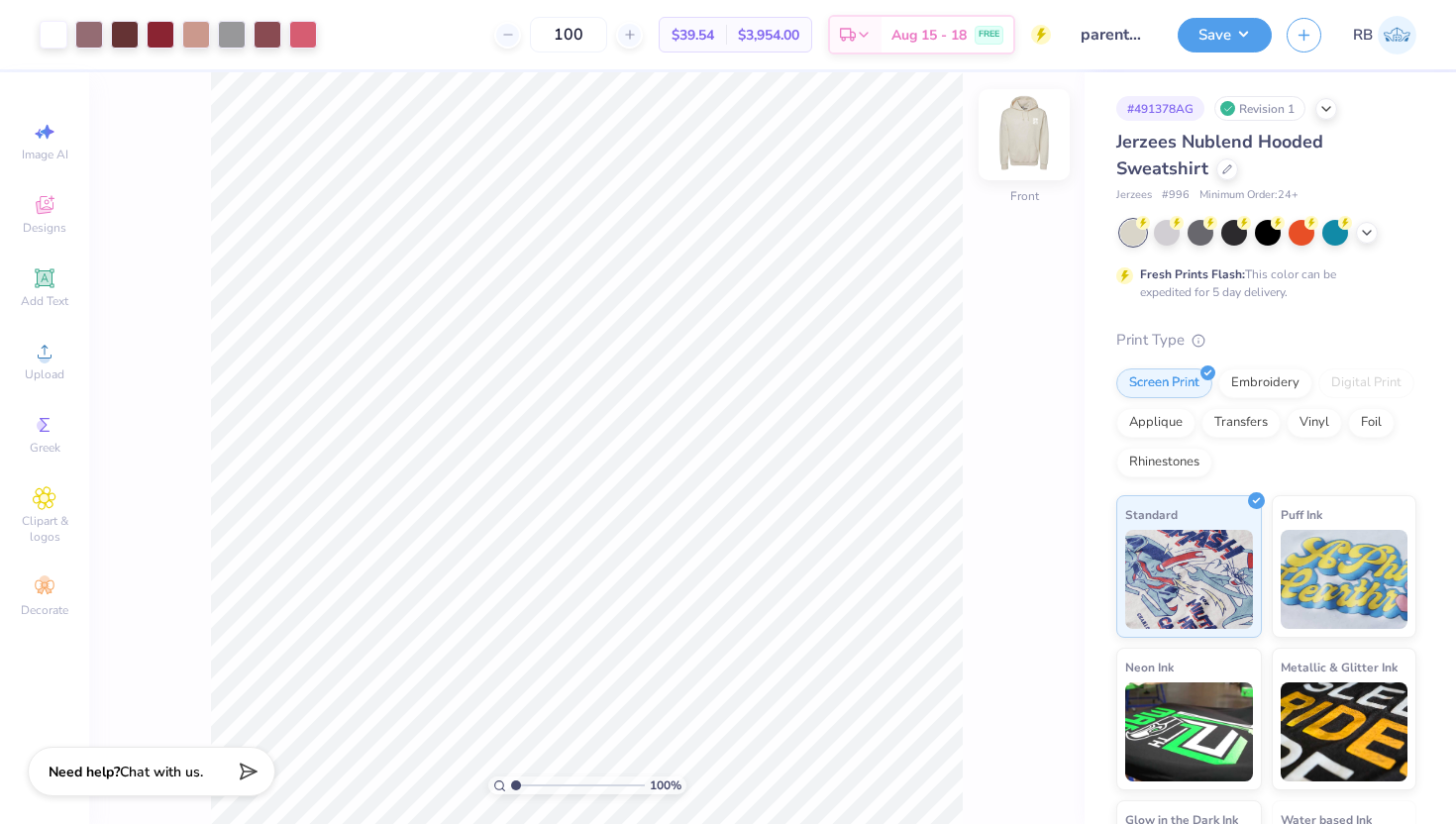 click at bounding box center (1024, 135) 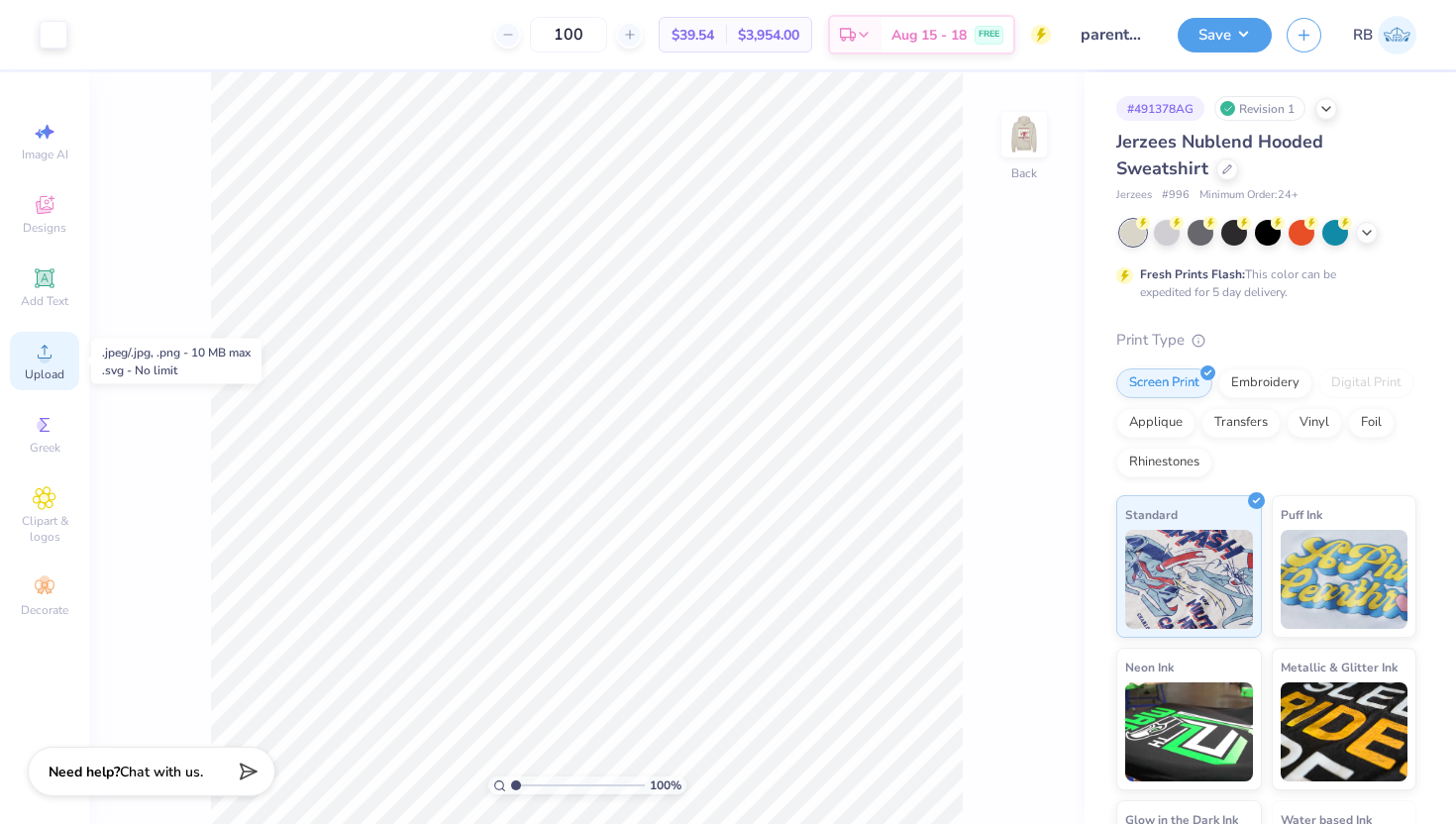 click on "Upload" at bounding box center [45, 374] 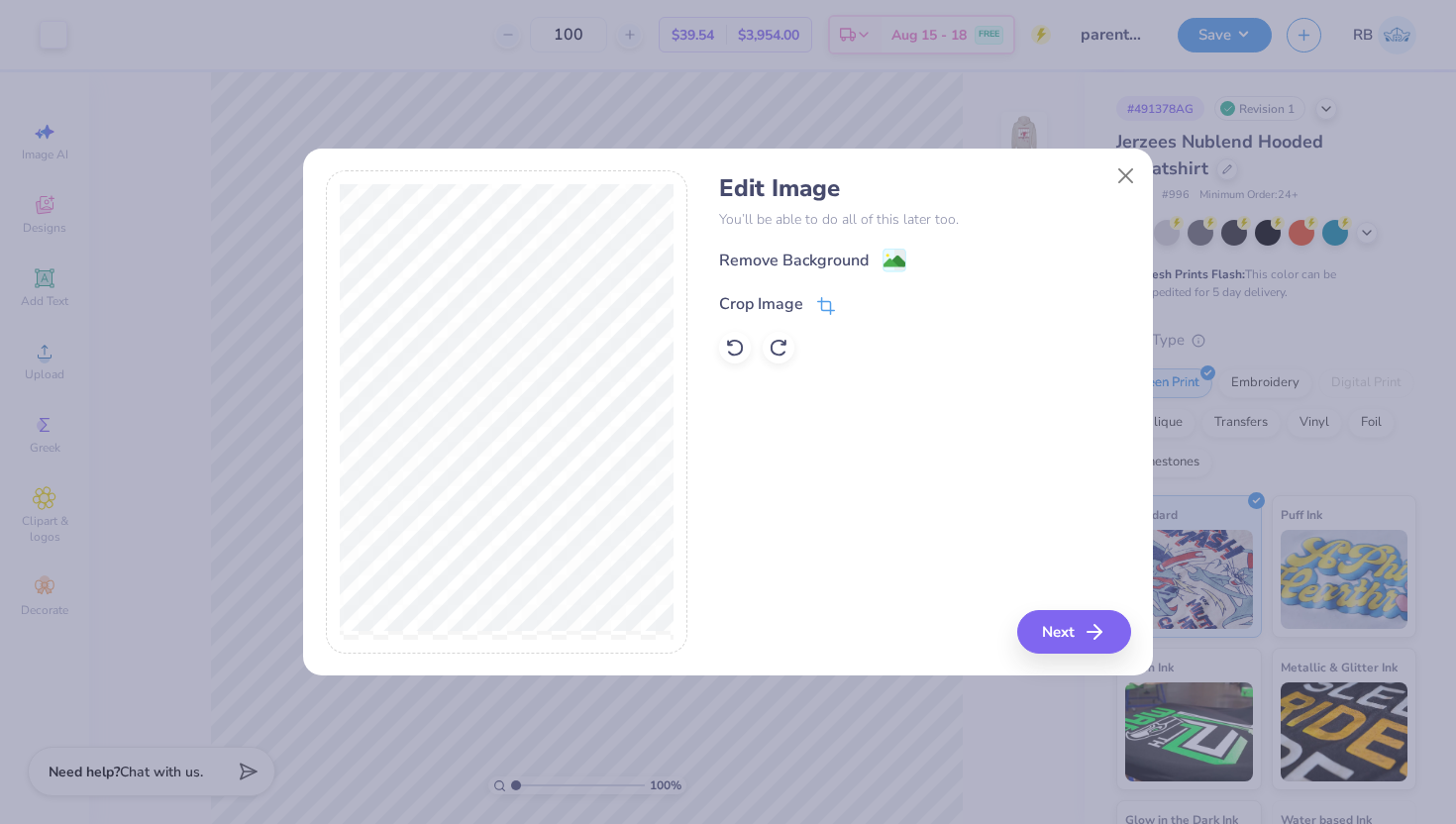 click on "Crop Image" at bounding box center (761, 304) 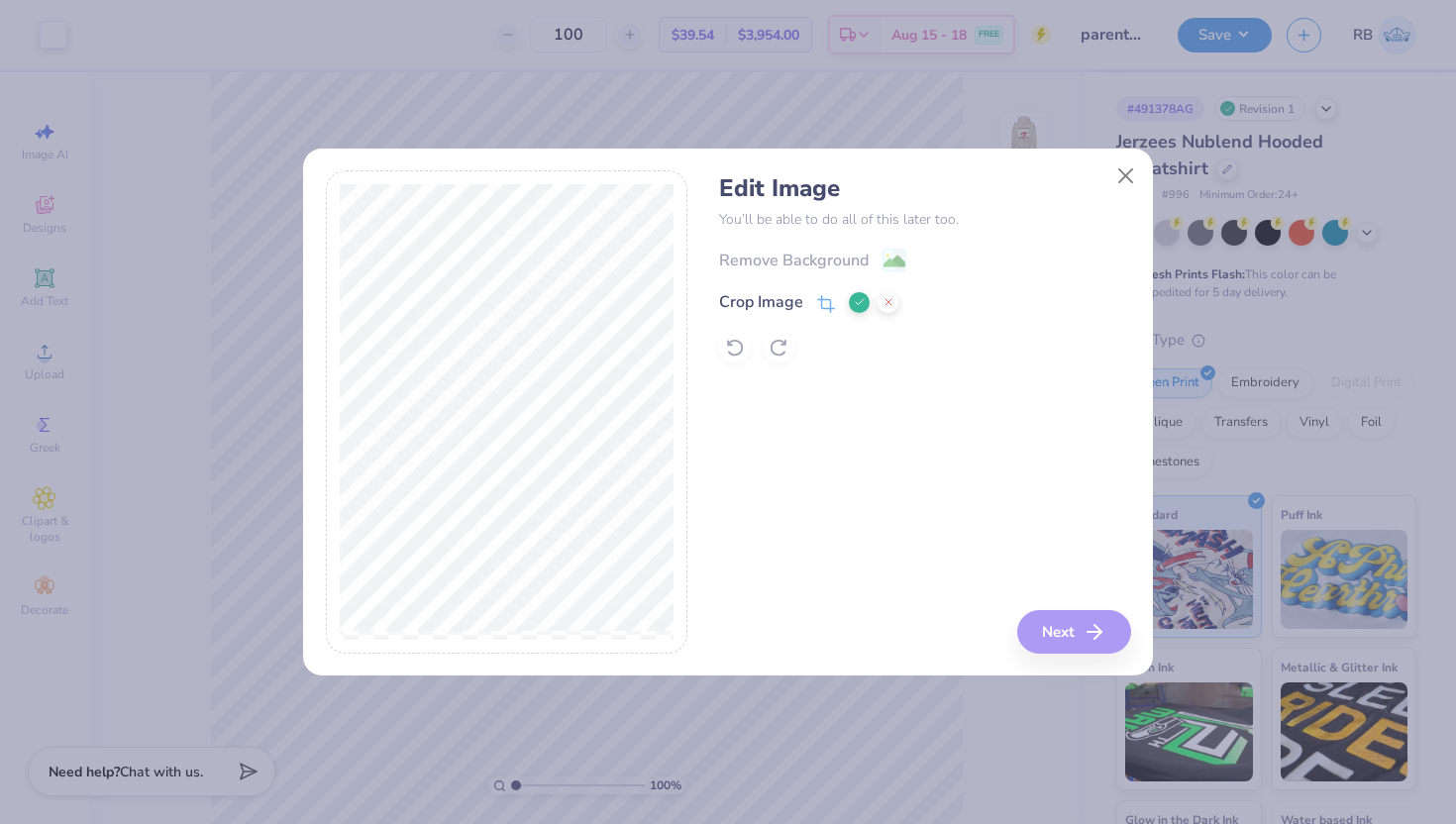 click 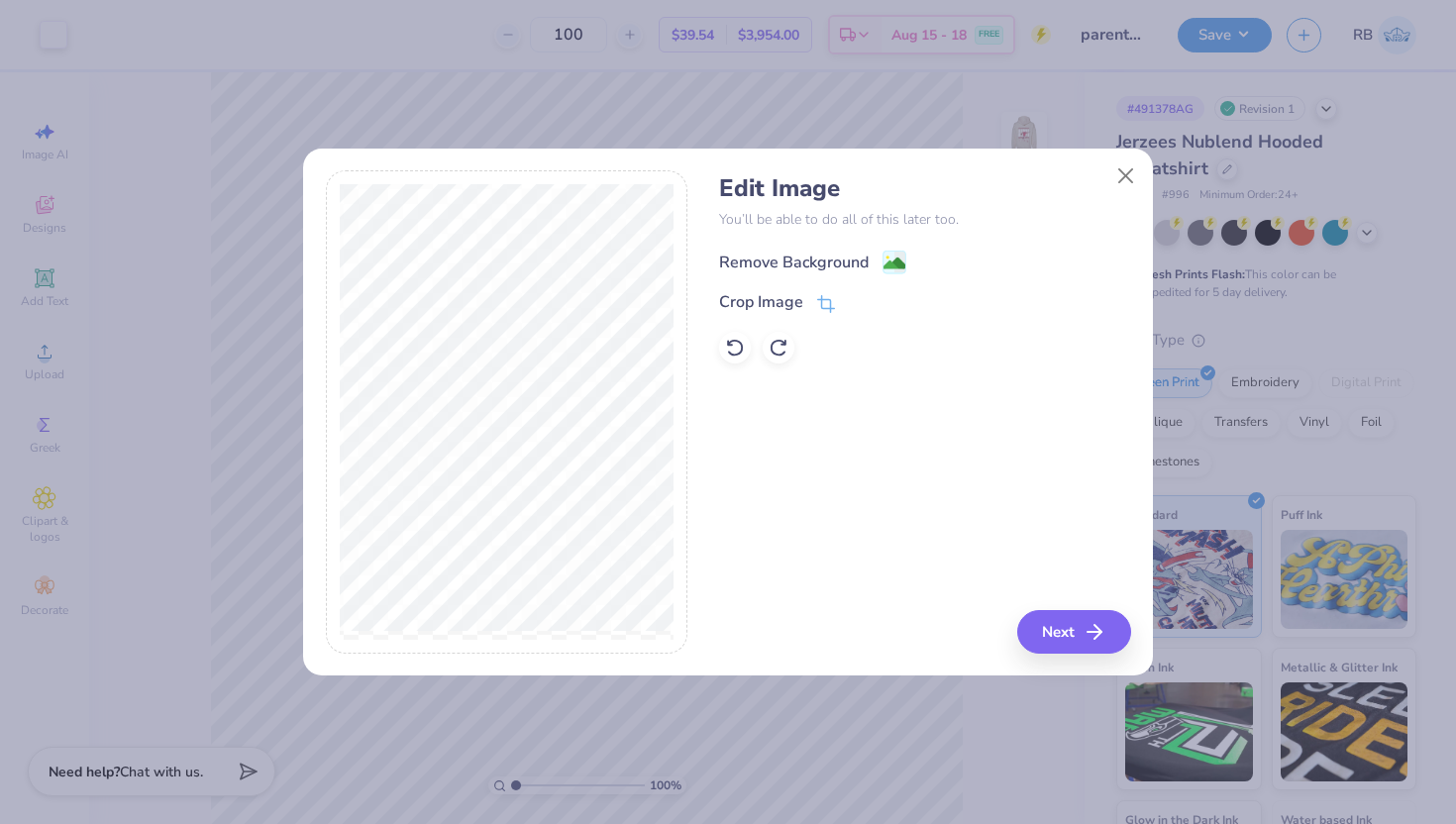 click on "Remove Background" at bounding box center [812, 261] 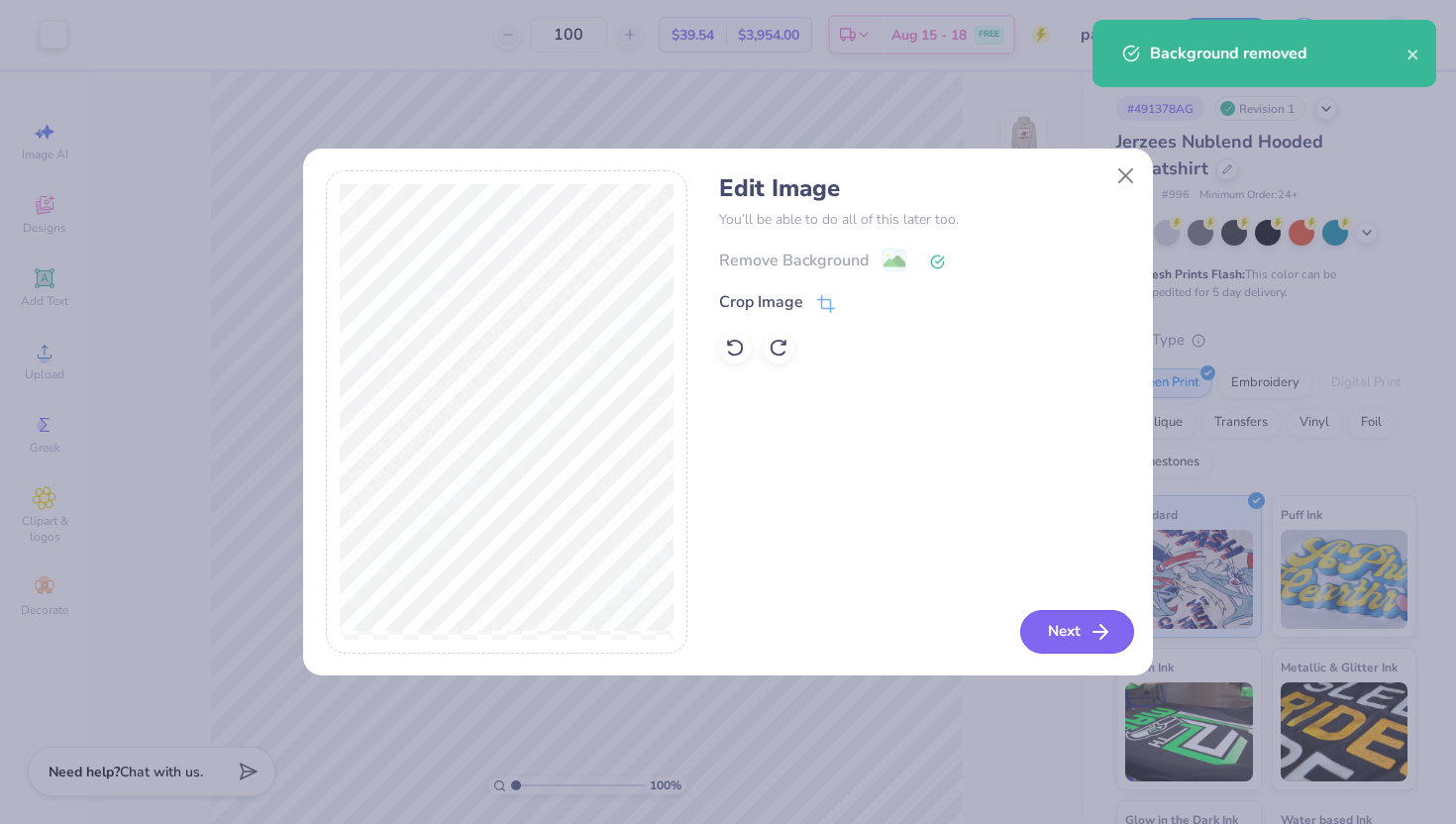 click on "Next" at bounding box center [1077, 632] 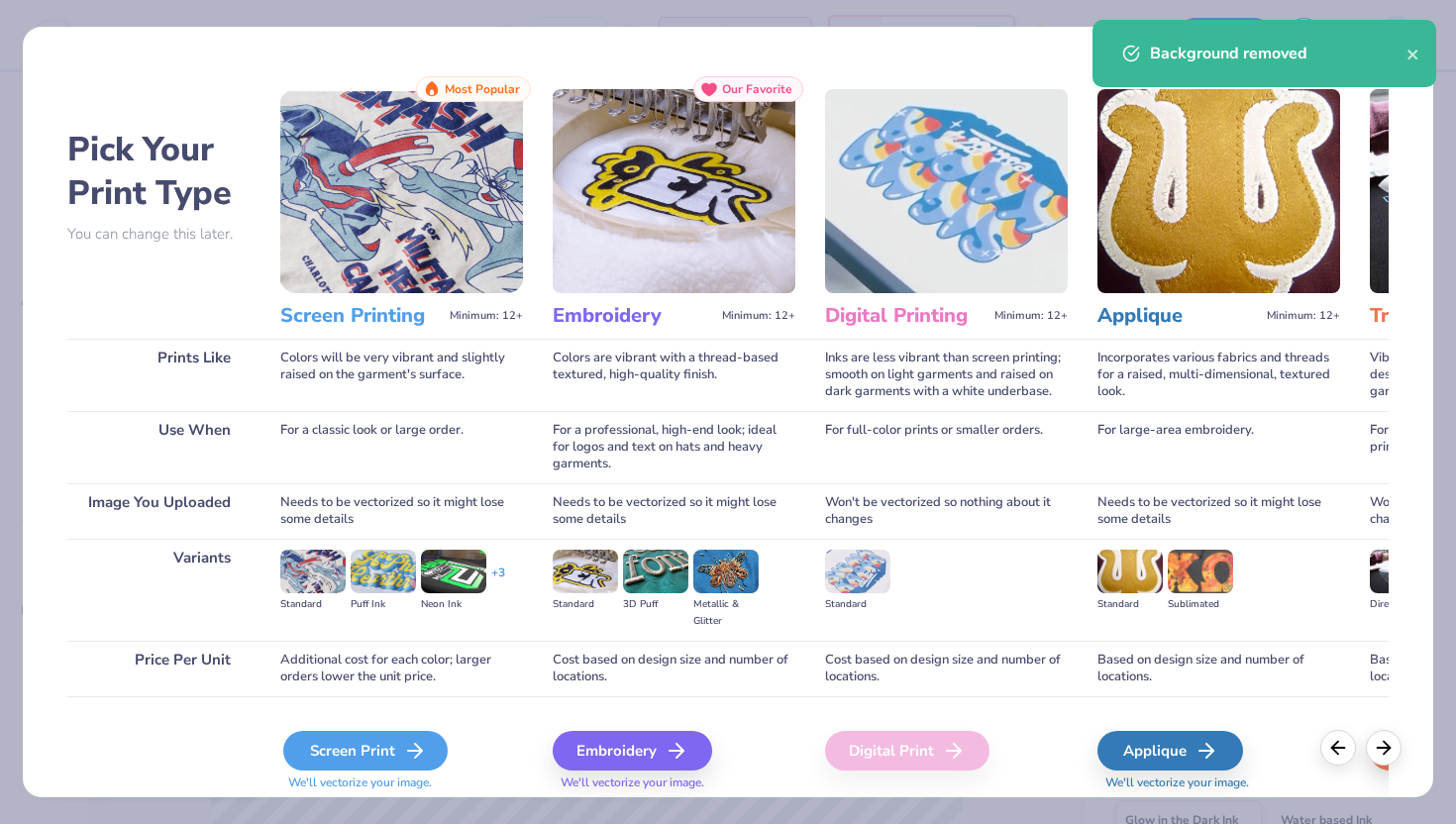 click on "Screen Print" at bounding box center (365, 751) 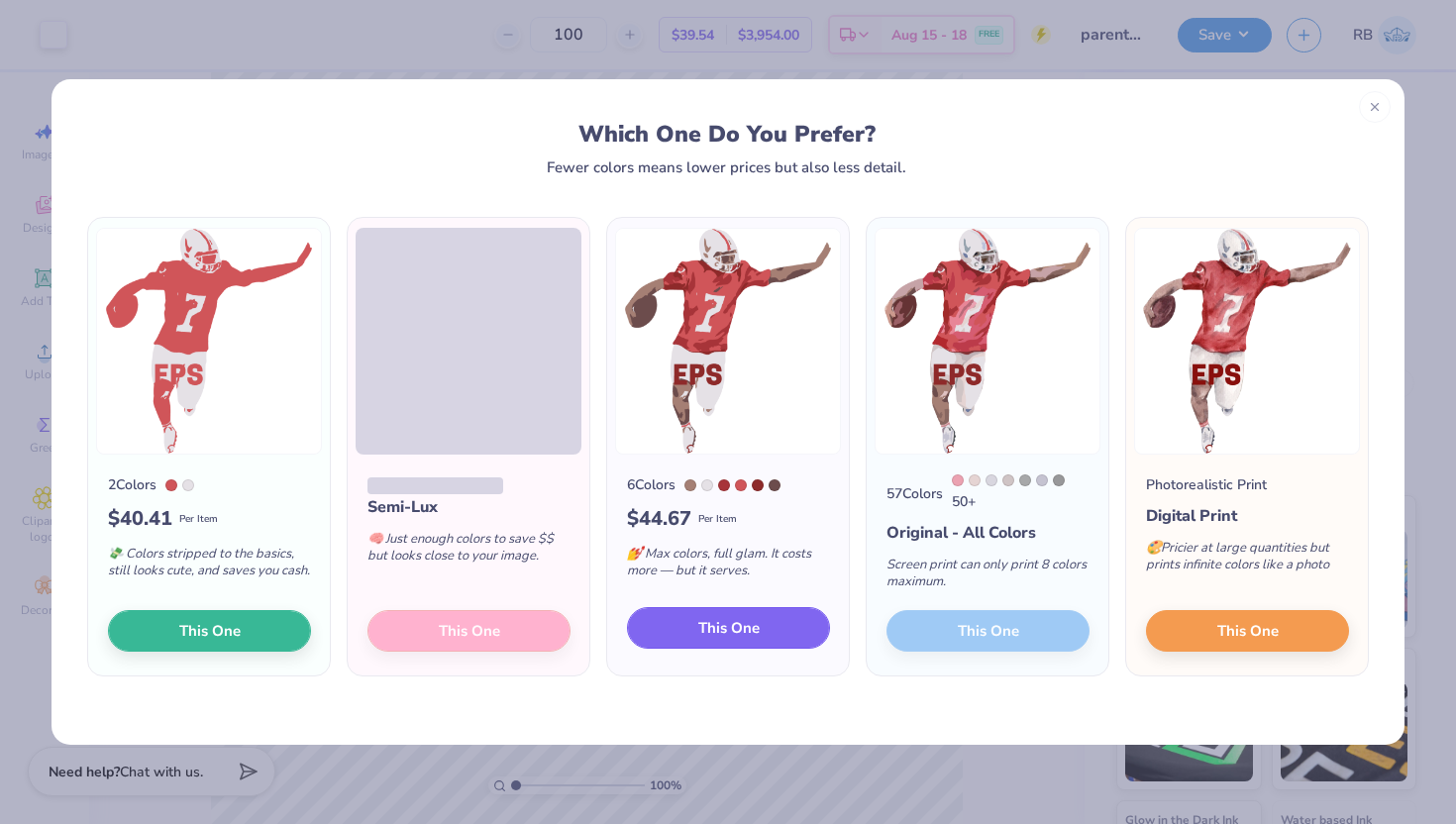 click on "This One" at bounding box center [728, 628] 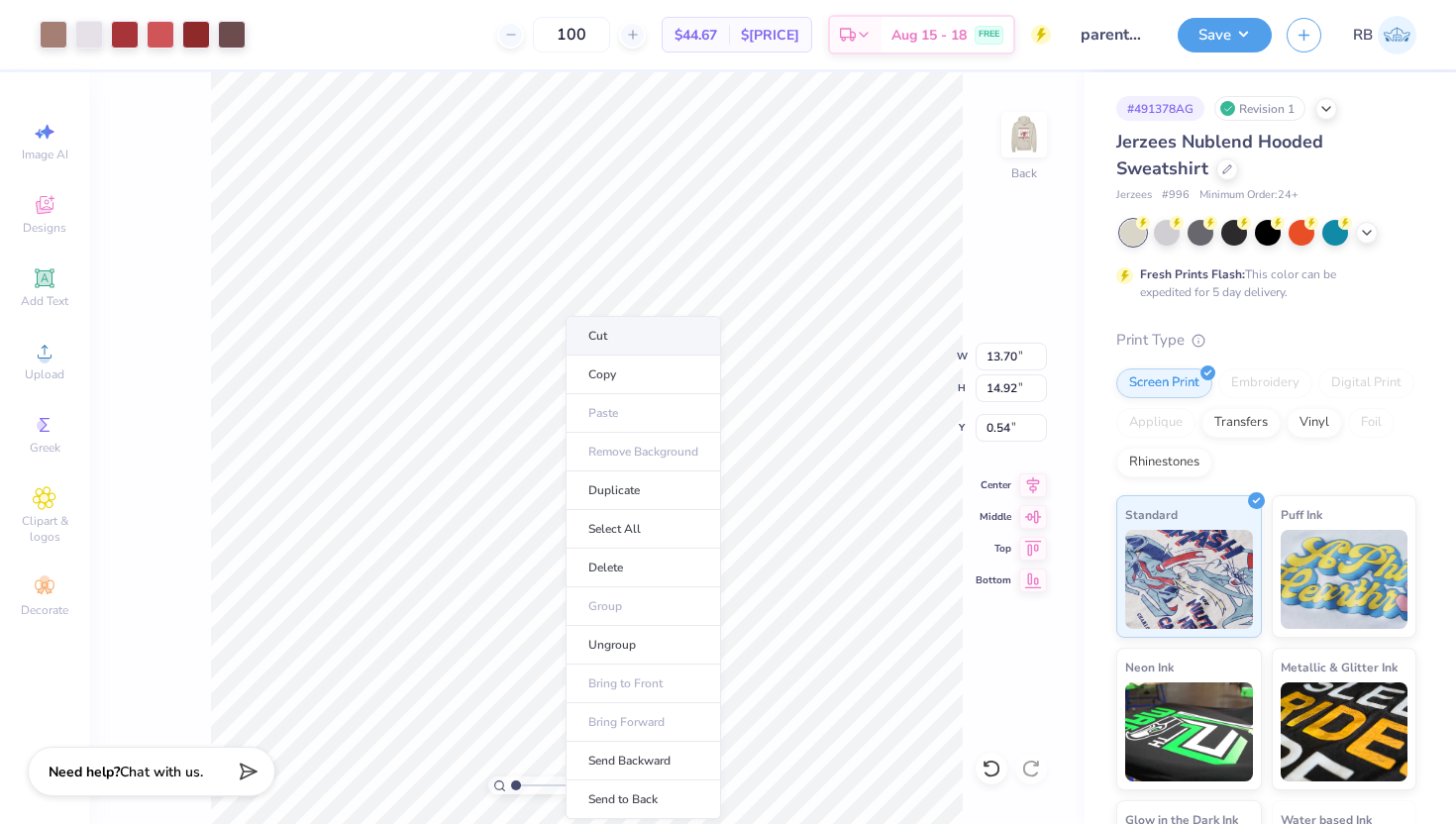 click on "Cut" at bounding box center (643, 336) 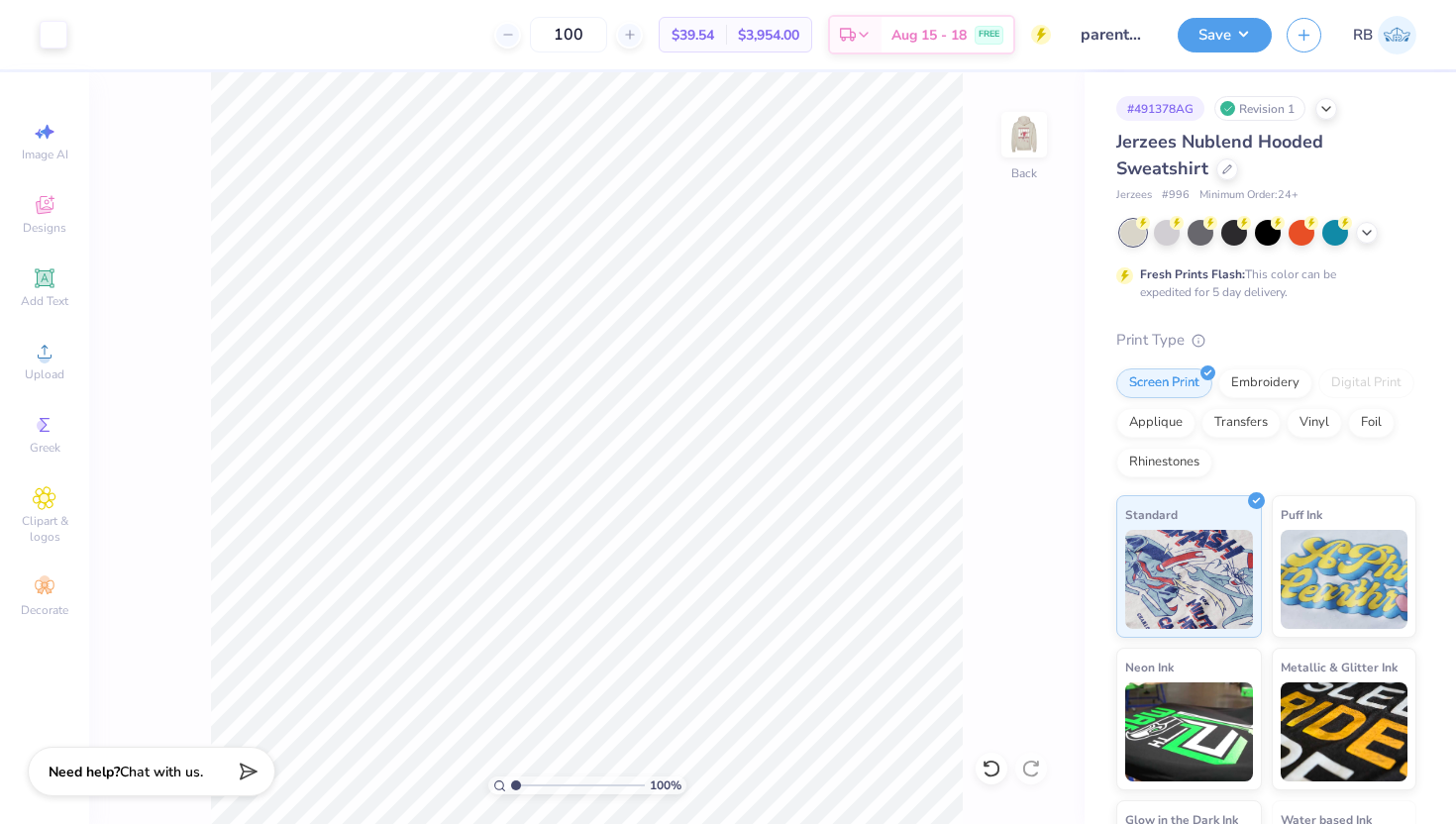 click at bounding box center (1024, 135) 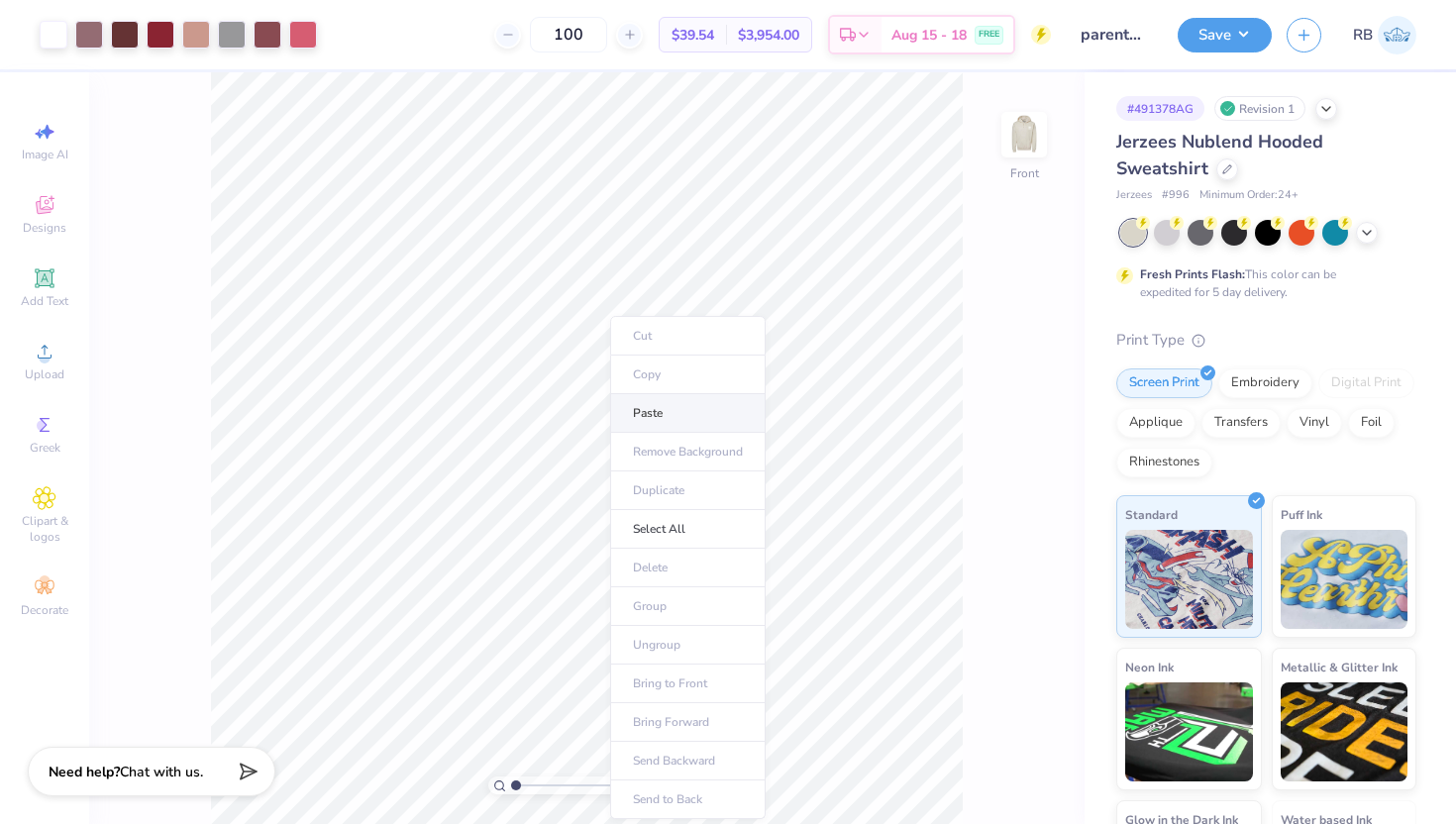 click on "Paste" at bounding box center (687, 413) 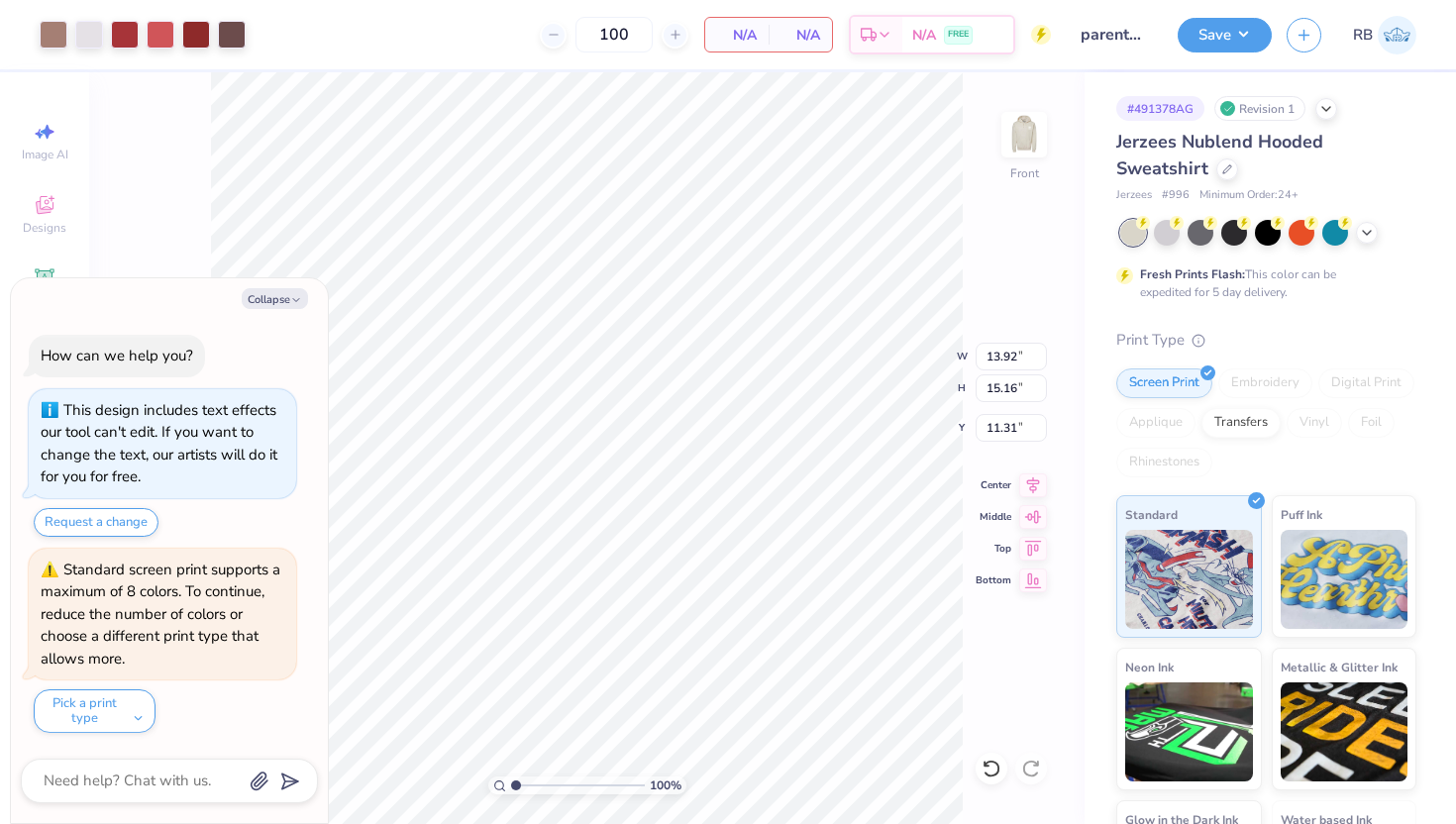 type on "x" 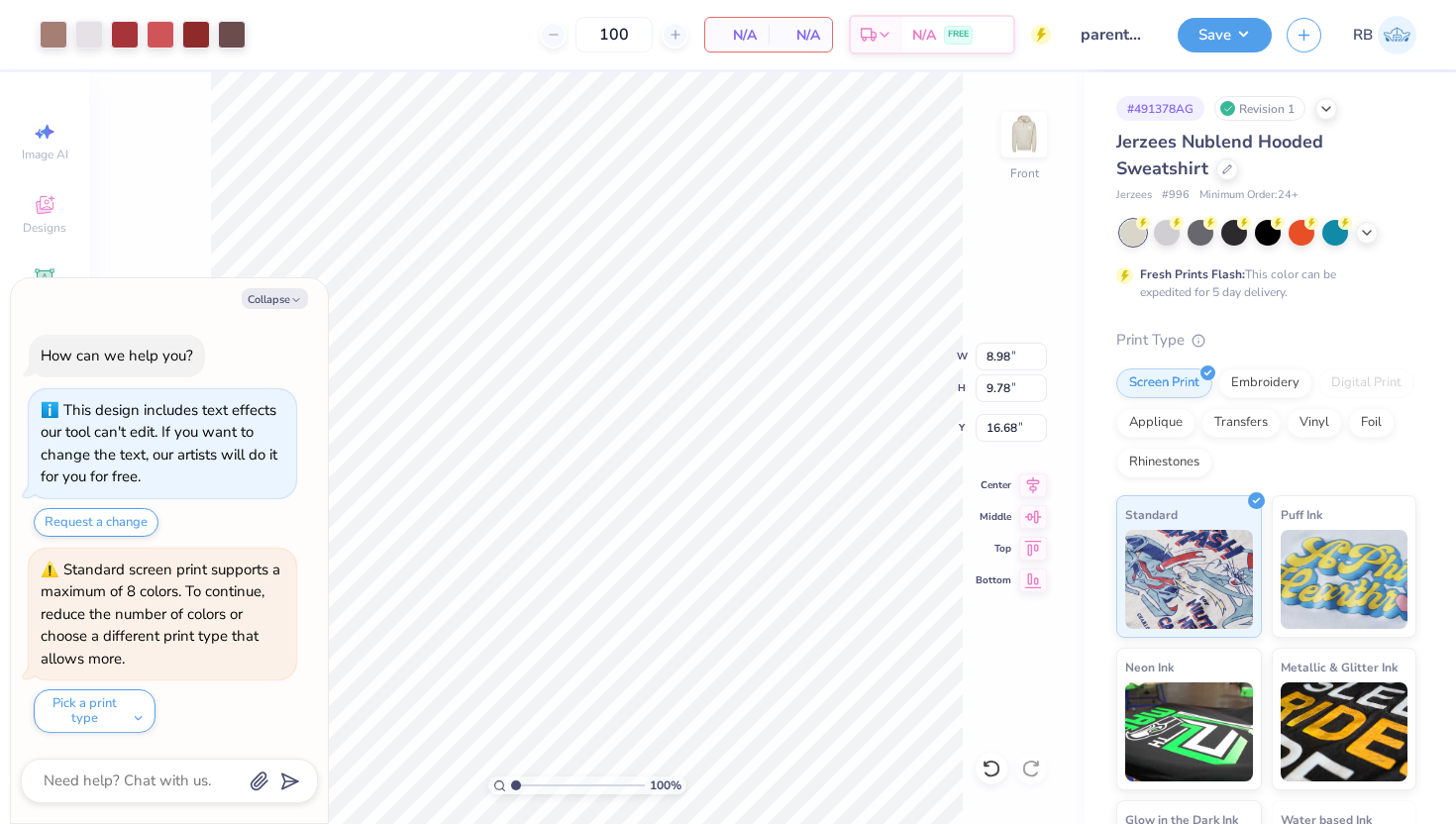 type on "x" 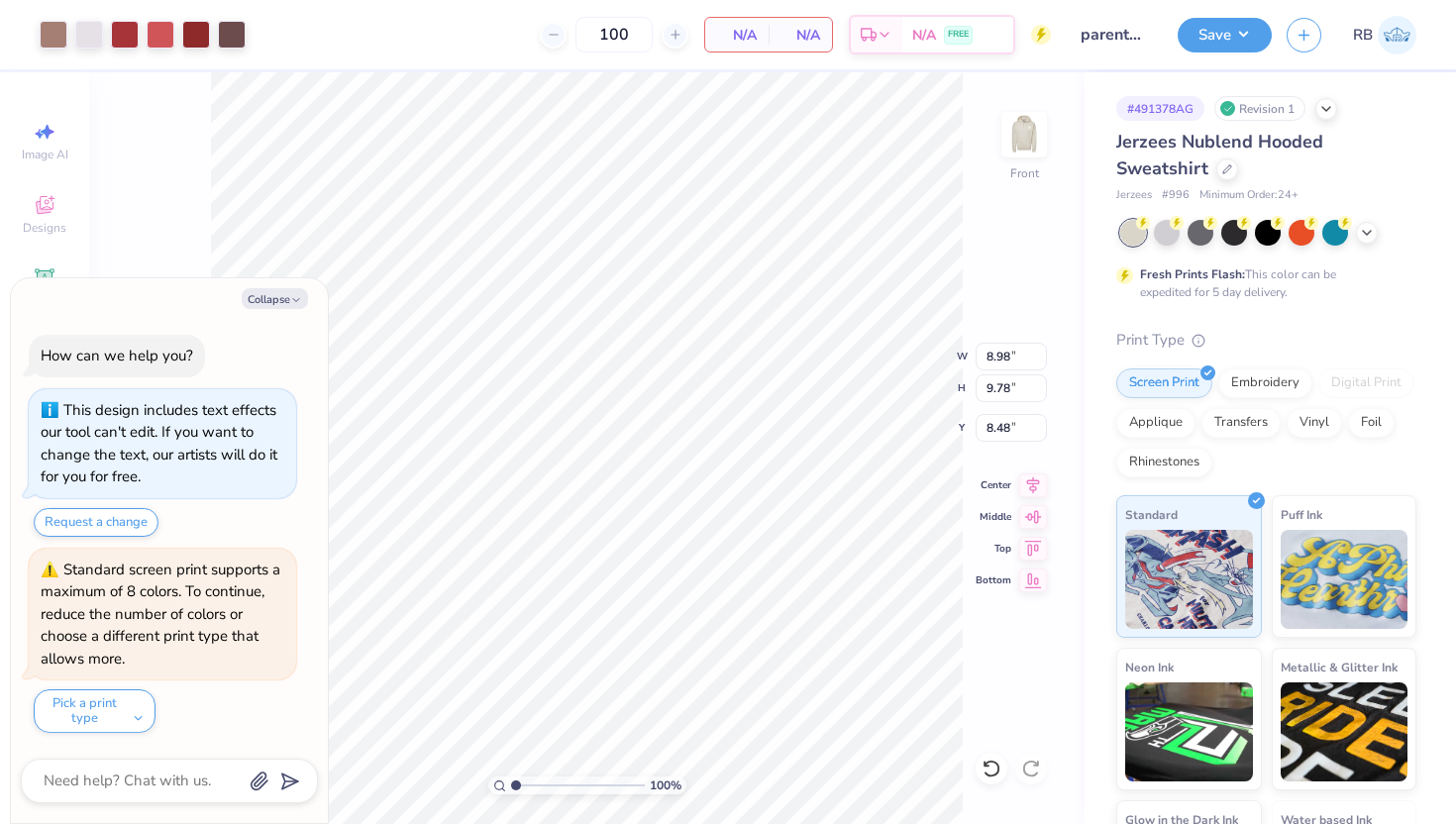 type on "x" 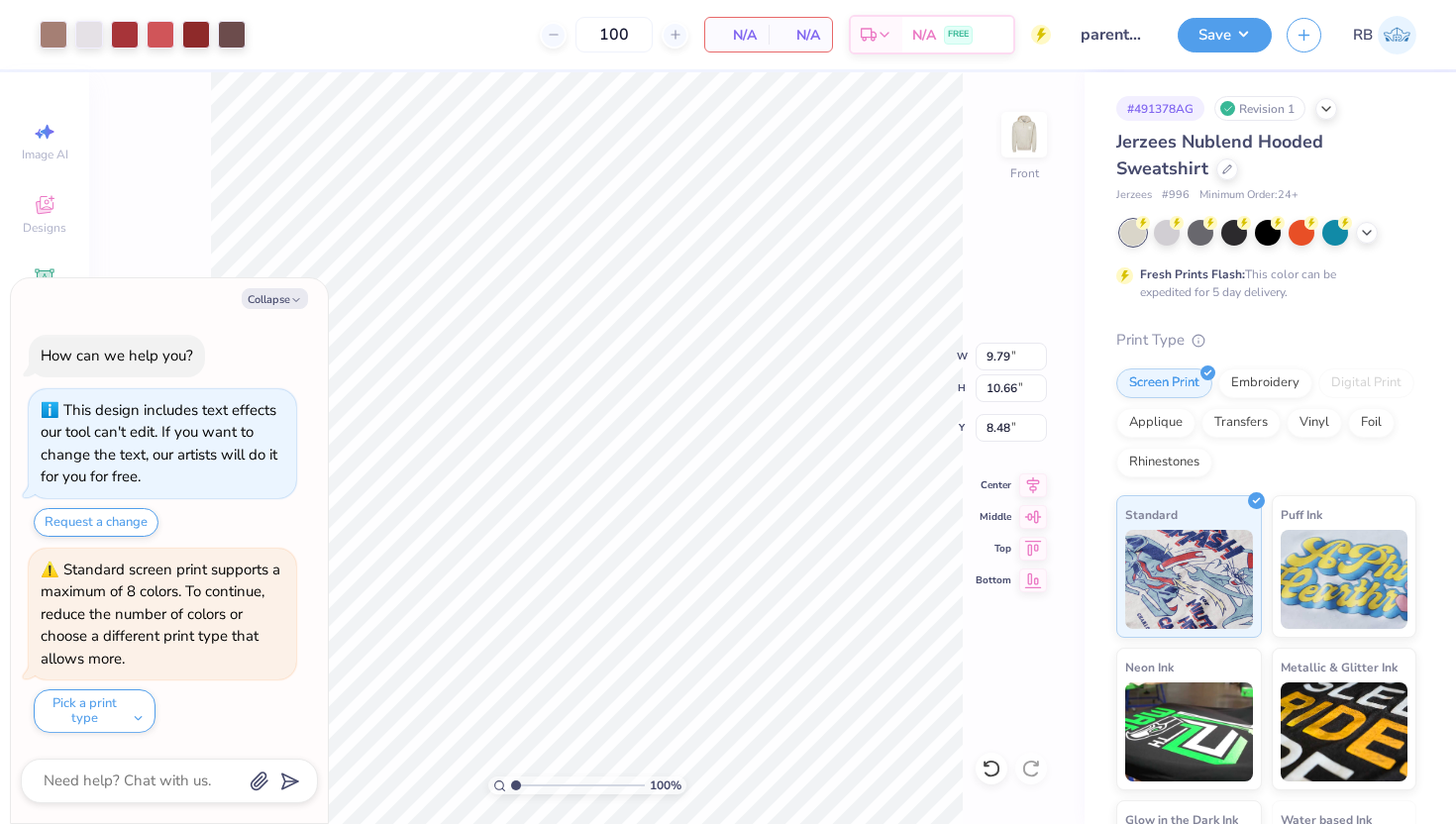 type on "x" 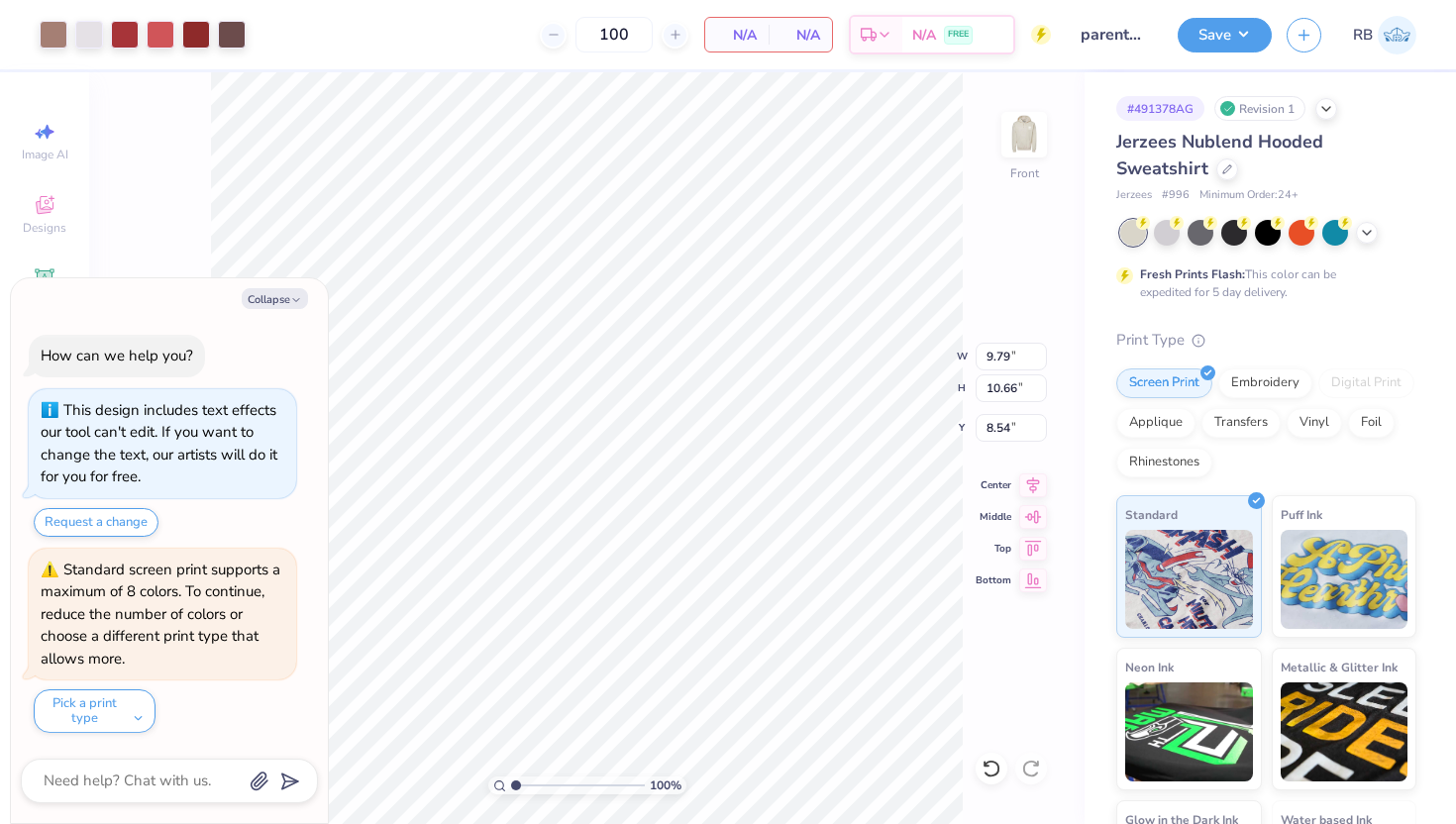 type on "x" 